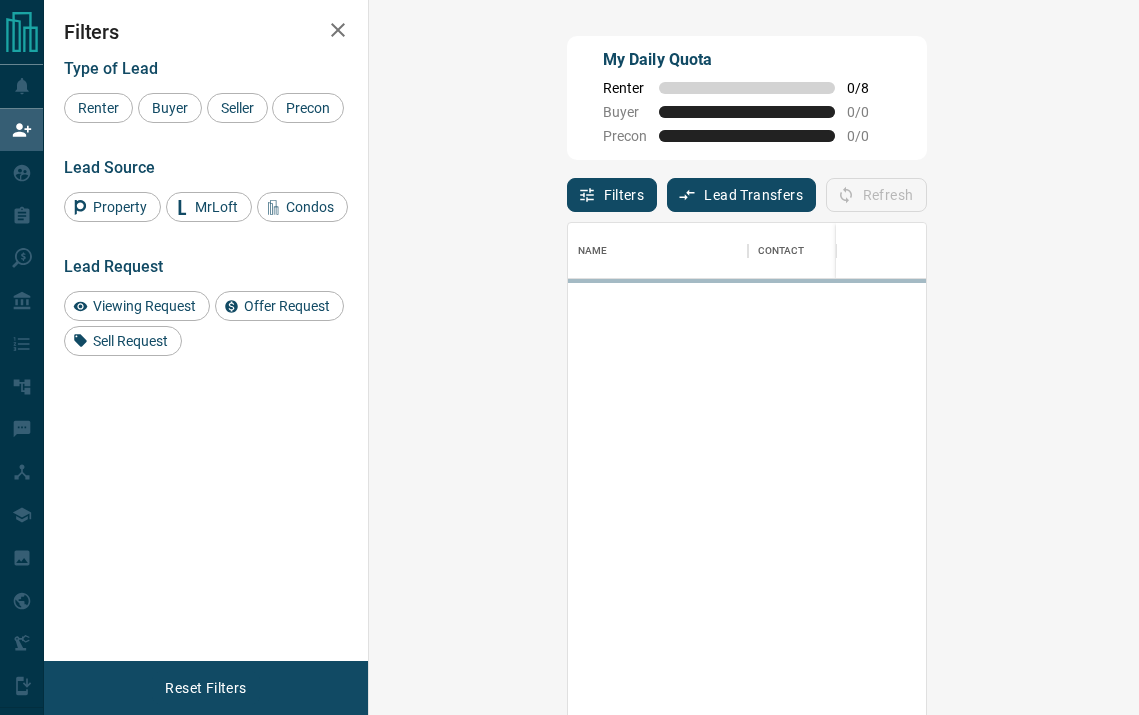 scroll, scrollTop: 0, scrollLeft: 0, axis: both 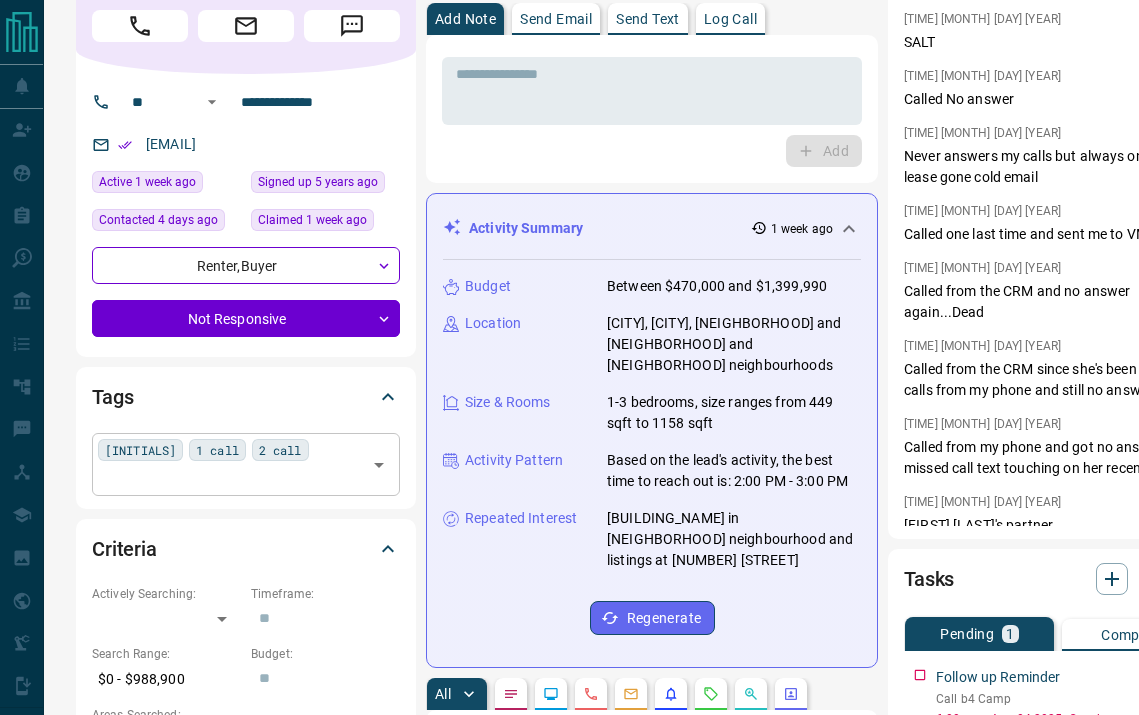 click on "[INITIALS] [NUMBER] call [NUMBER] call ​" at bounding box center (246, 464) 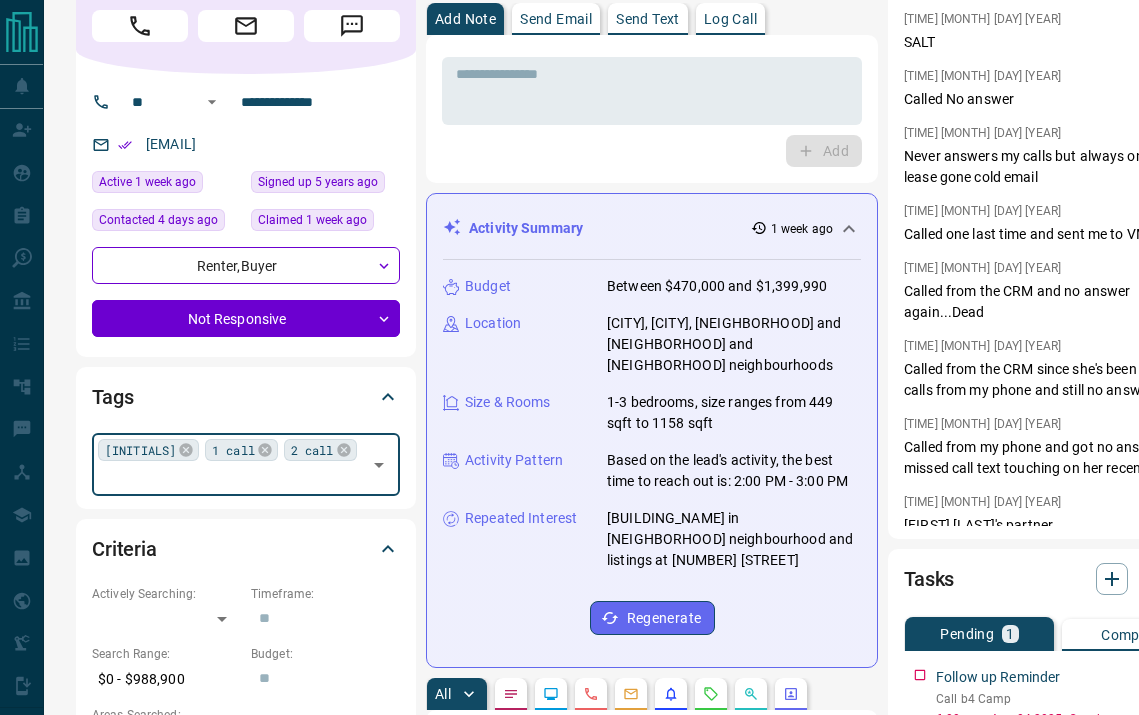 type on "*" 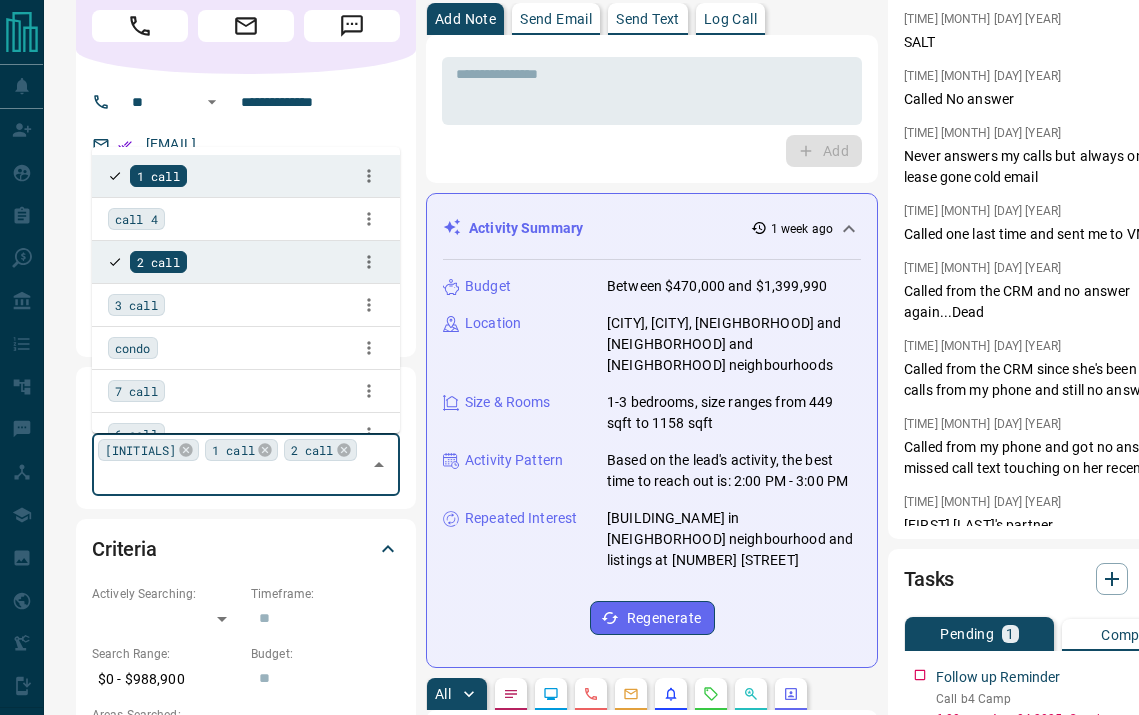 type on "*" 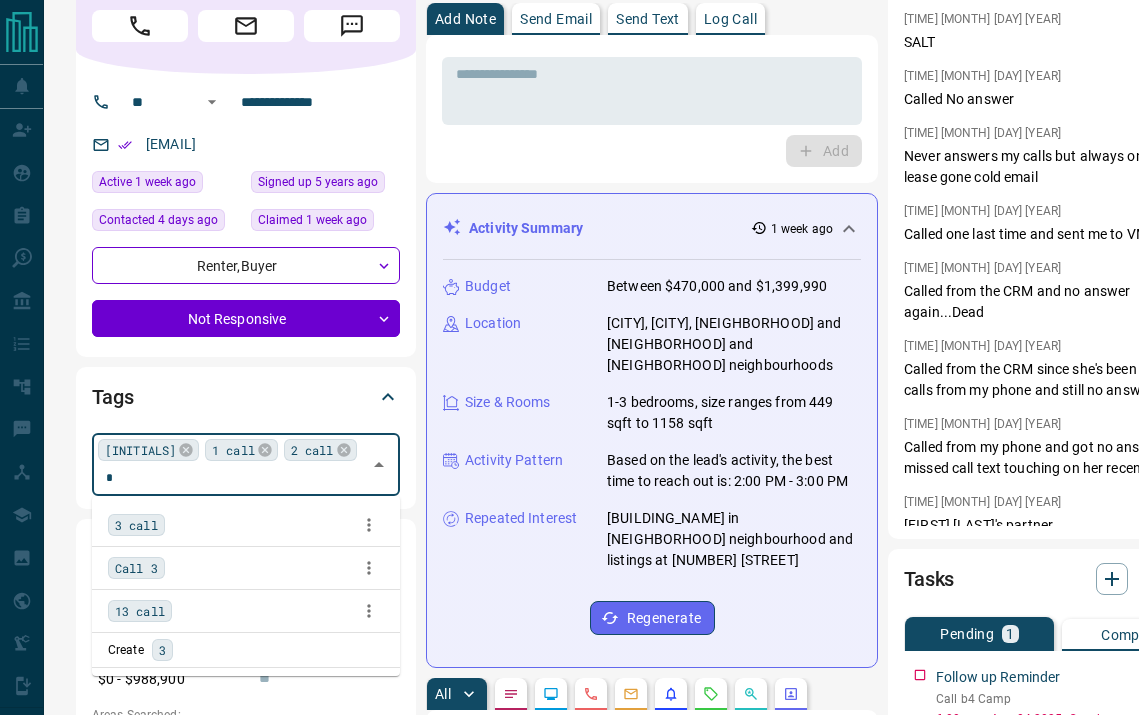 click on "3 call" at bounding box center [136, 525] 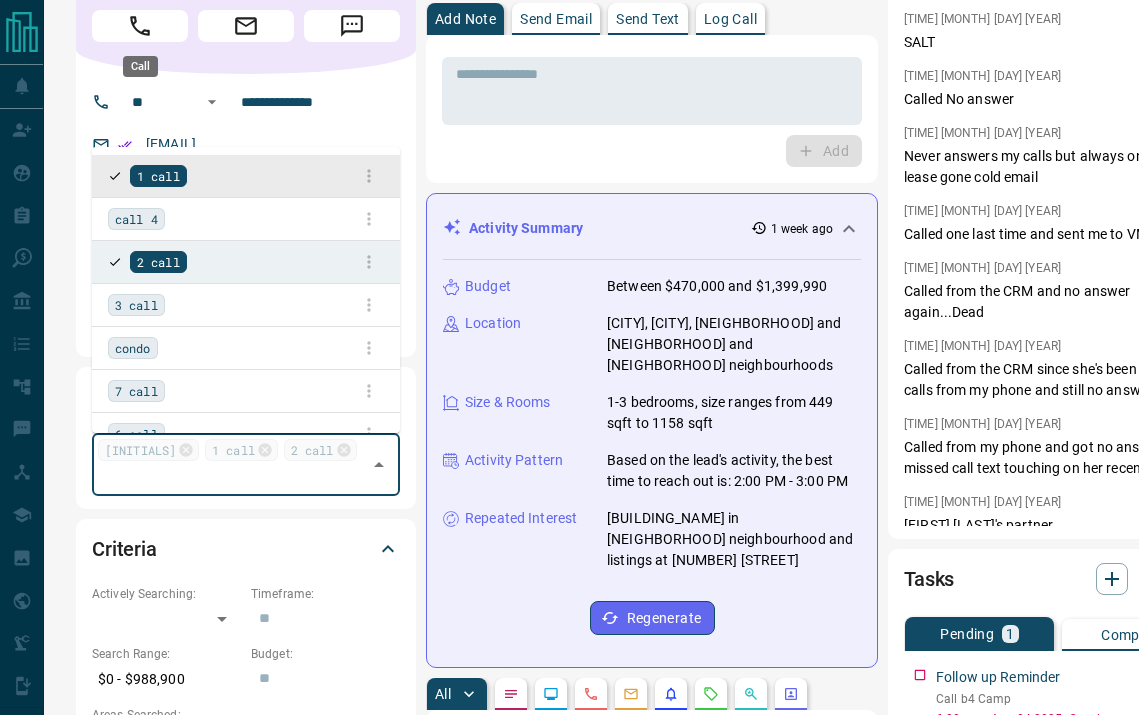 click at bounding box center (140, 26) 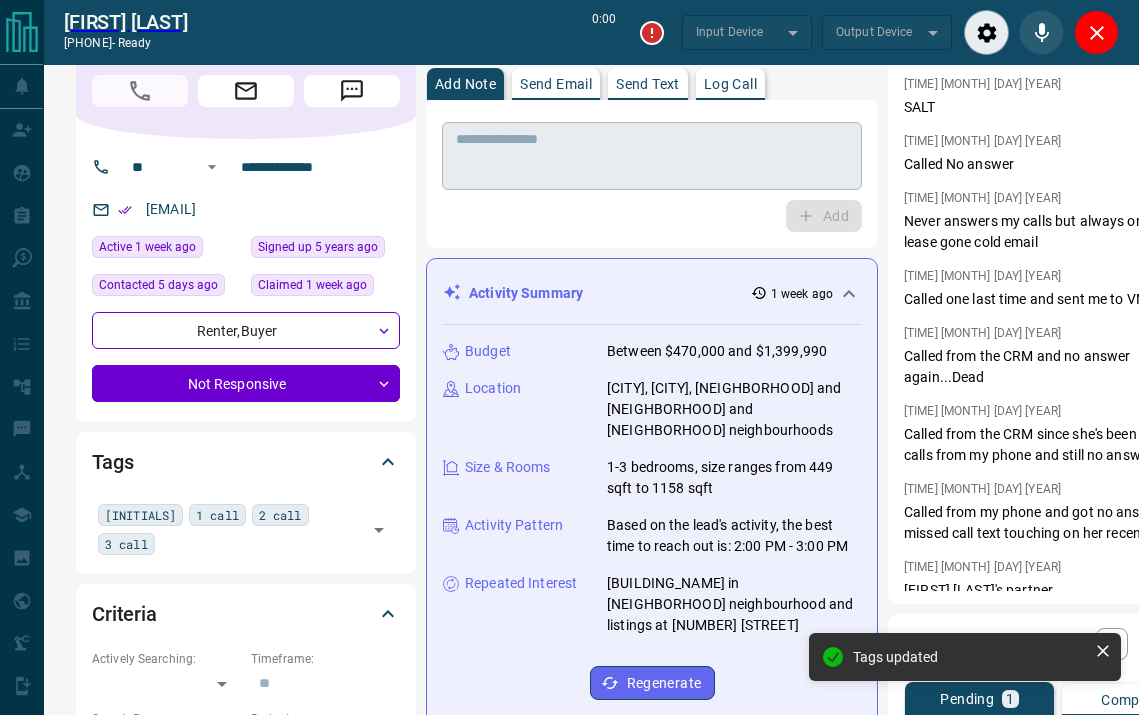 type on "*******" 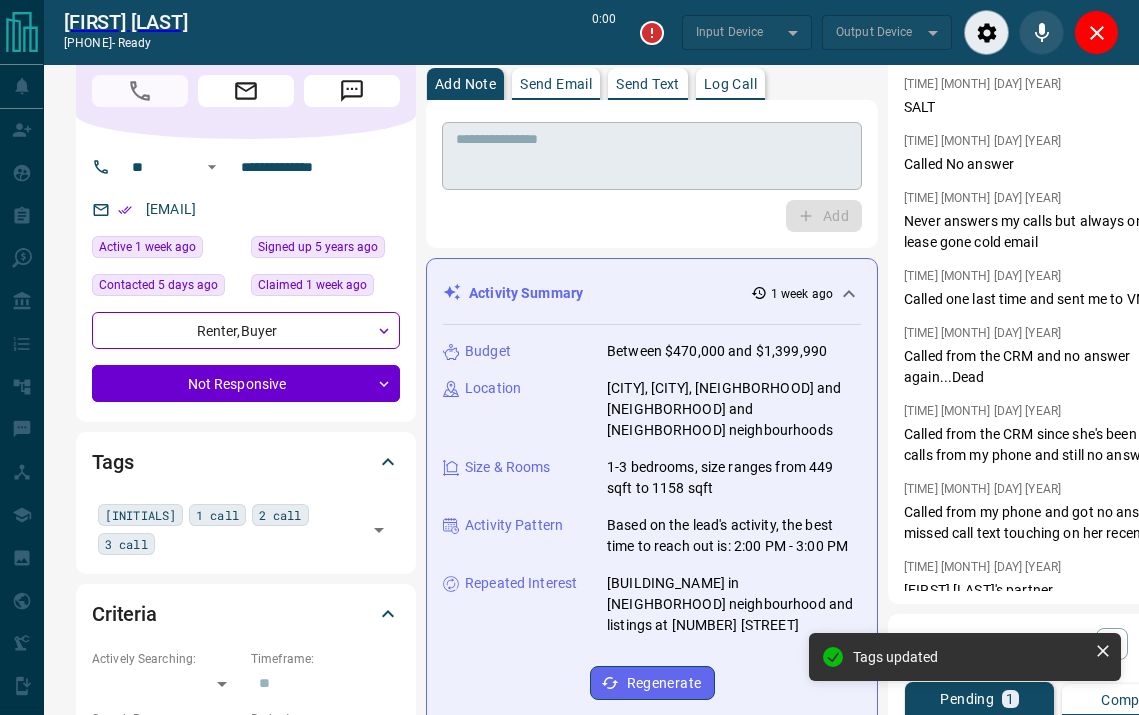 type on "*******" 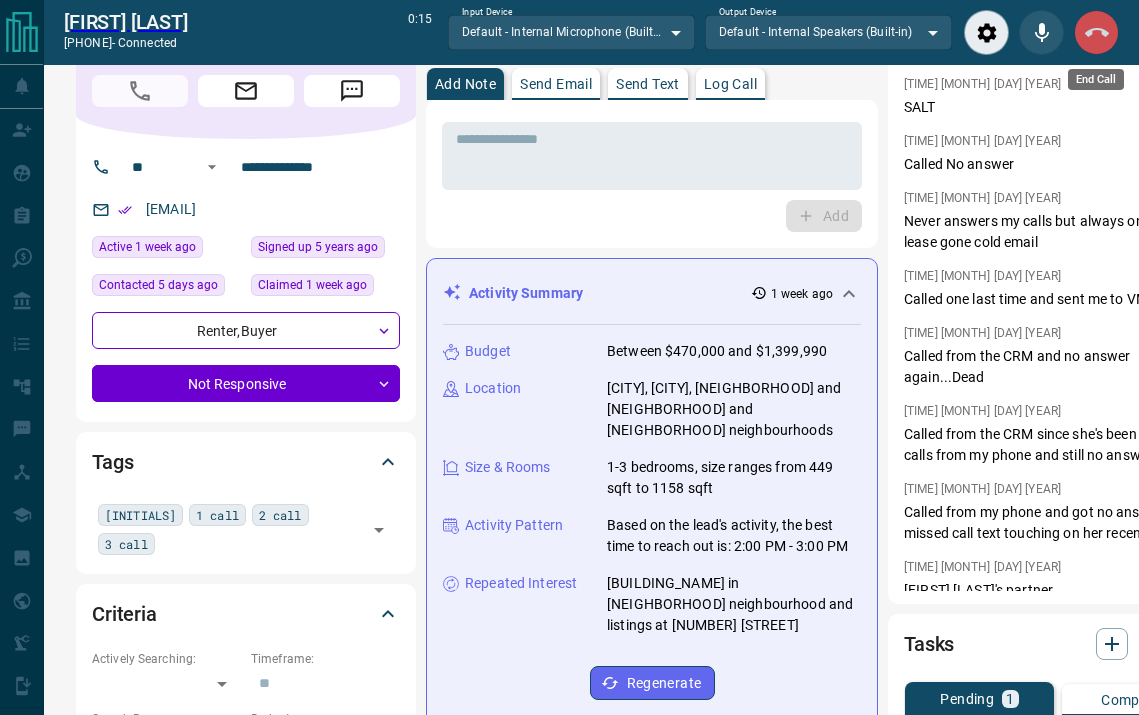 click at bounding box center (1096, 32) 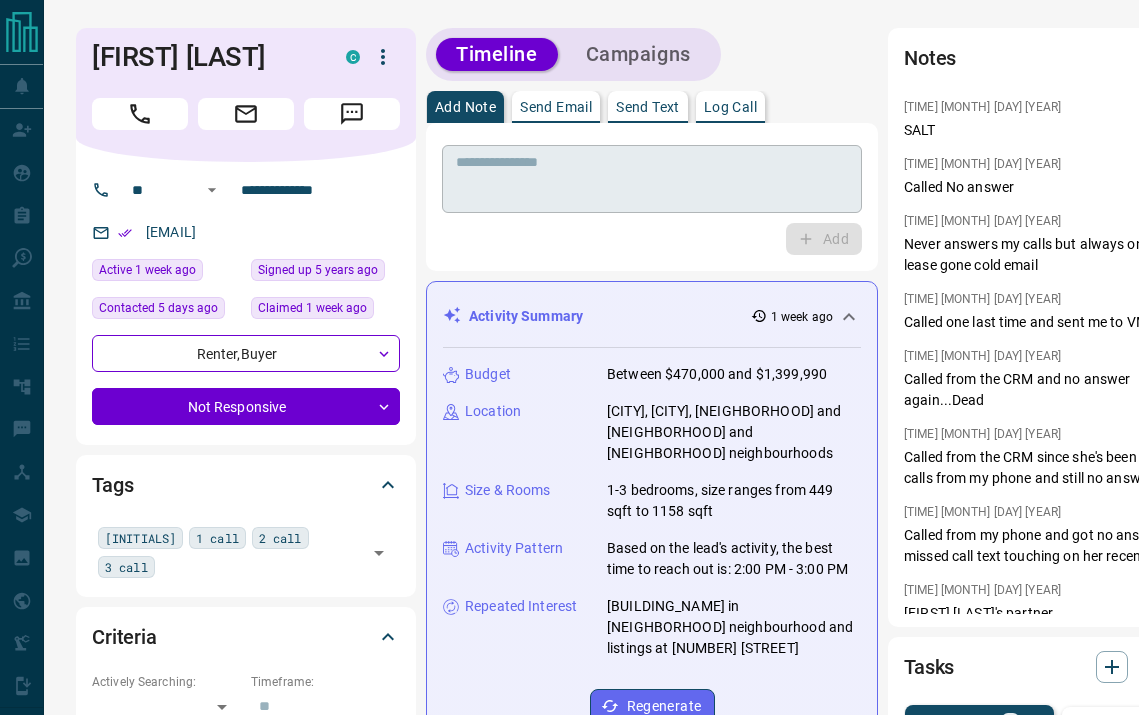 scroll, scrollTop: 0, scrollLeft: 0, axis: both 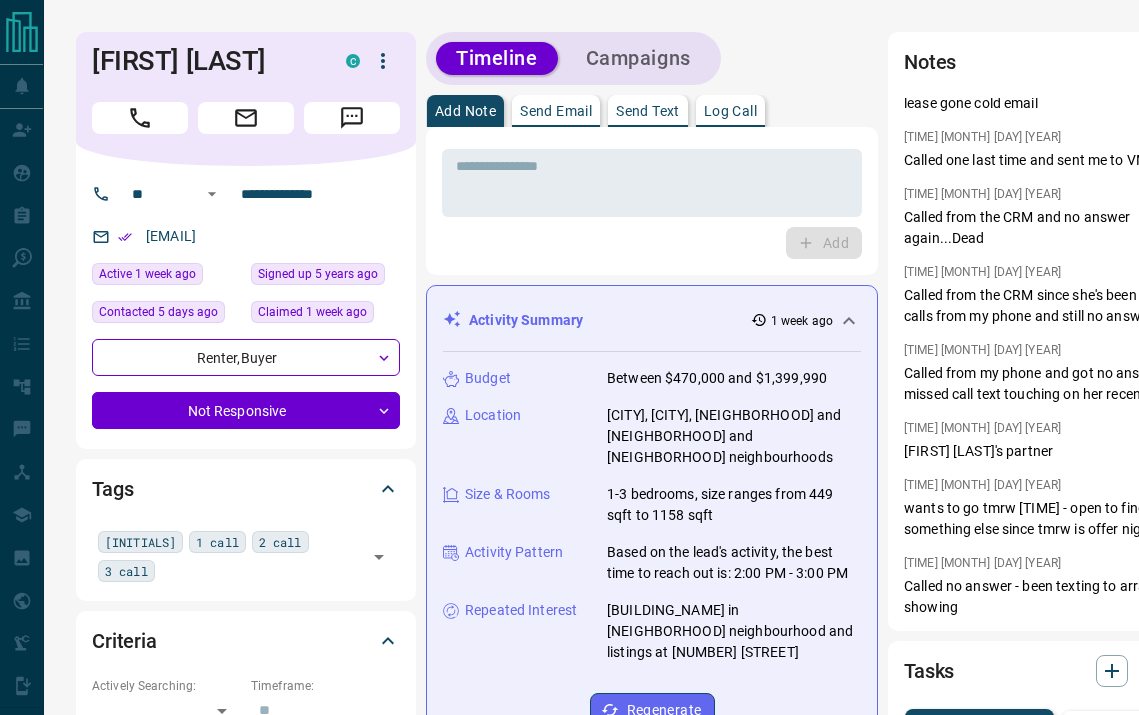 click on "Log Call" at bounding box center [730, 111] 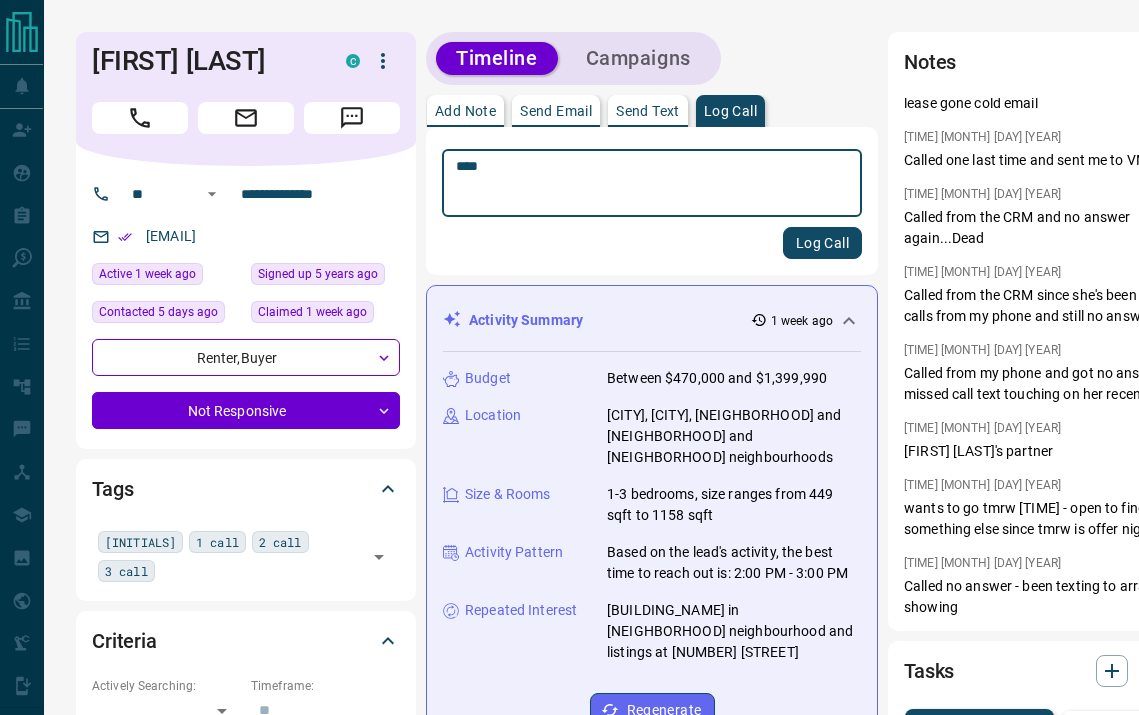 type on "****" 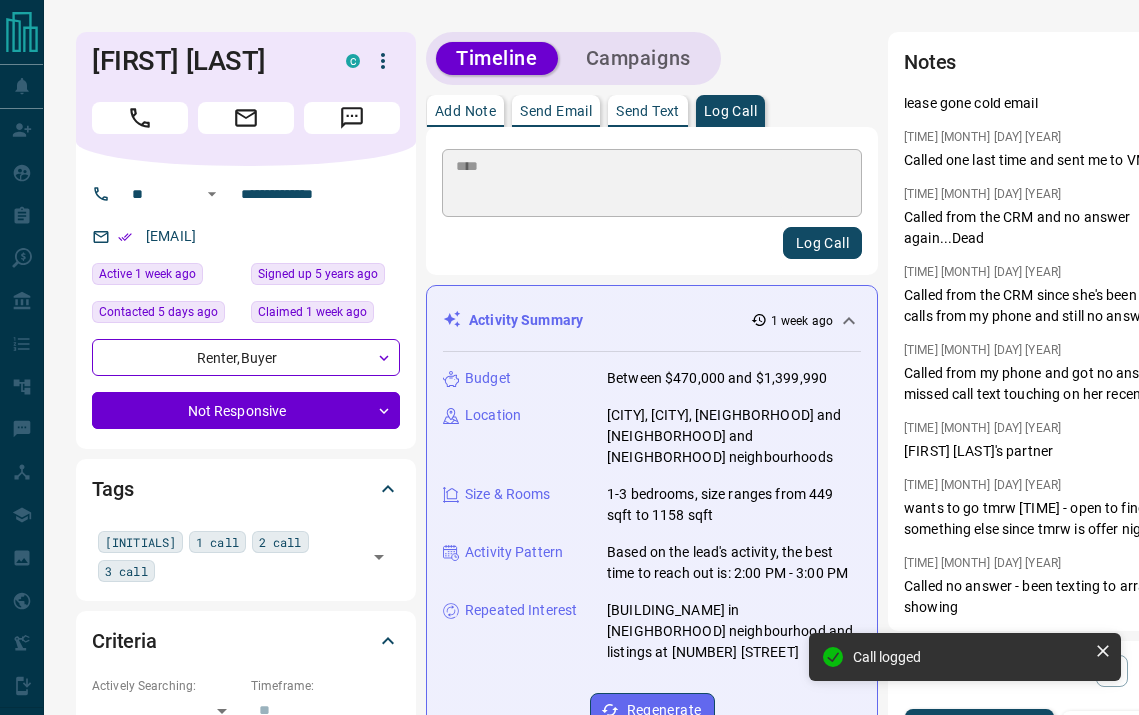 type 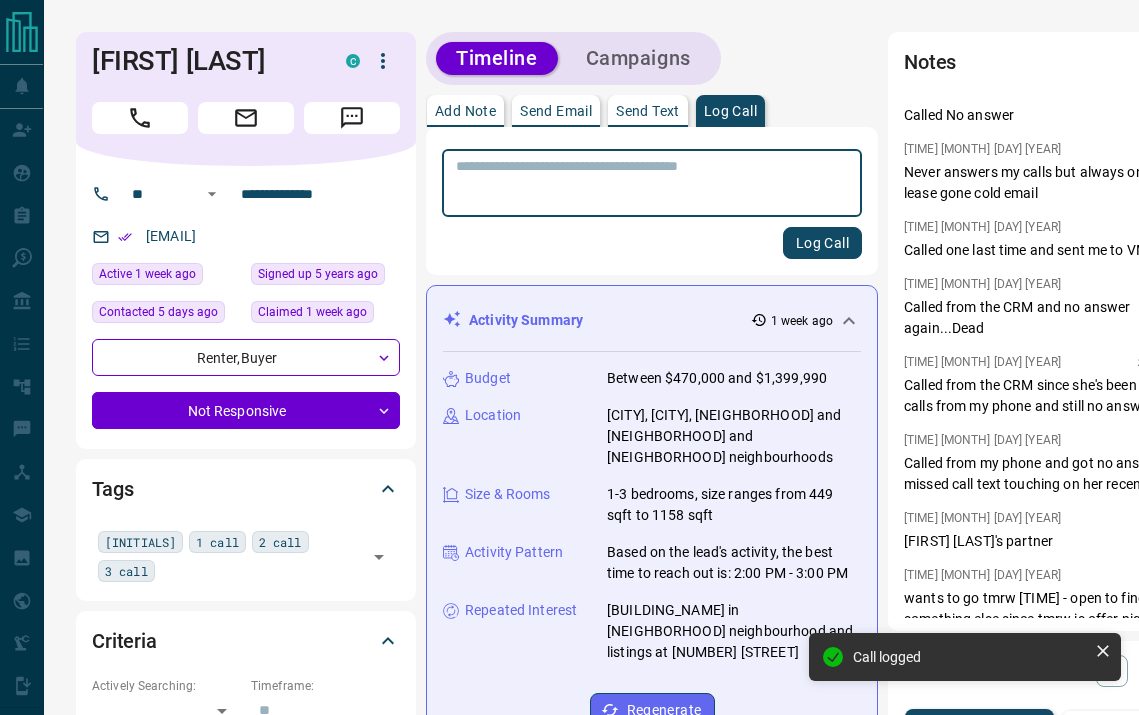 scroll, scrollTop: 223, scrollLeft: 0, axis: vertical 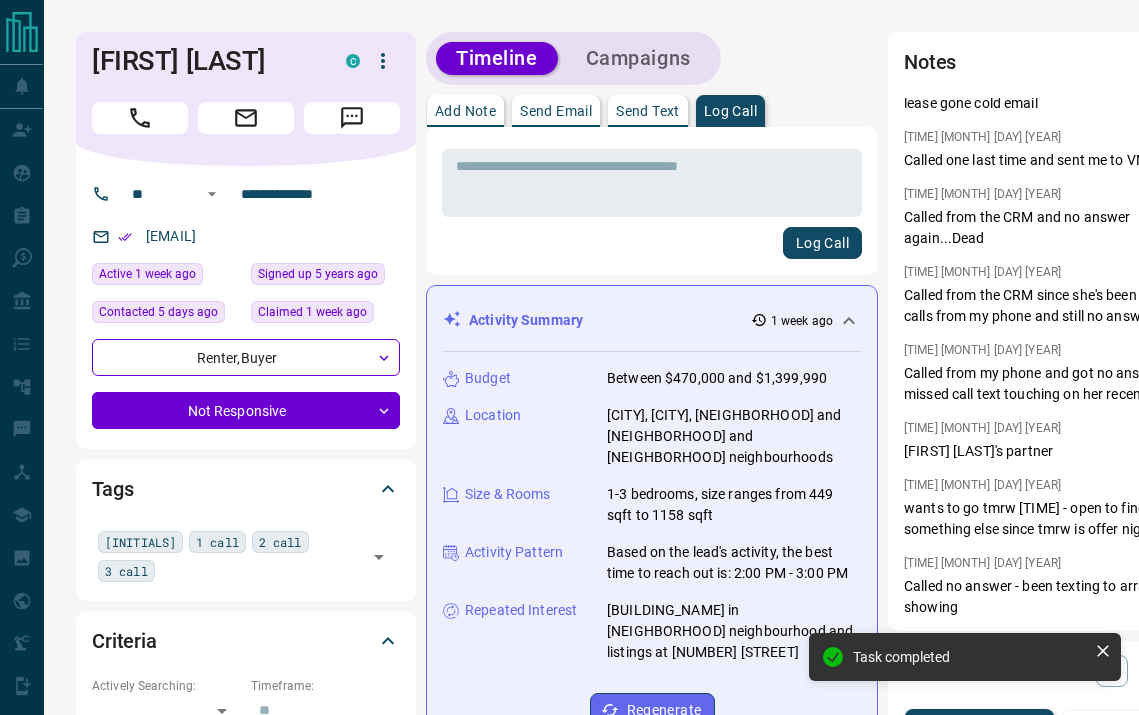 click on "Campaigns" at bounding box center (638, 58) 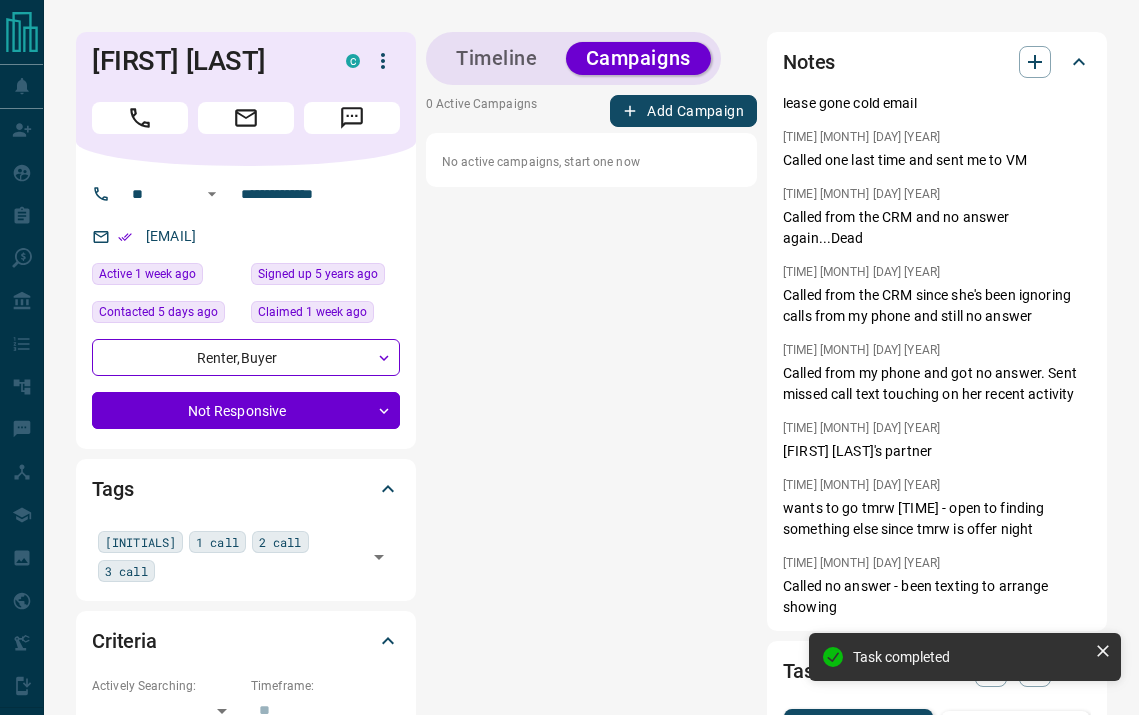 click on "Add Campaign" at bounding box center [683, 111] 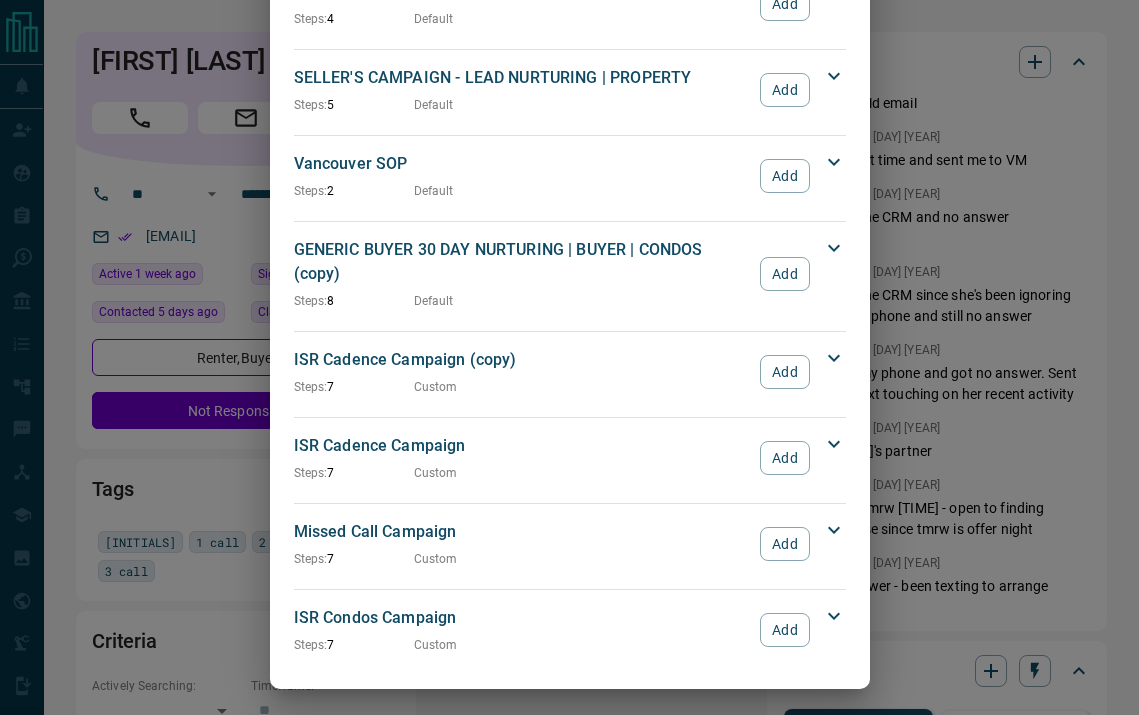 scroll, scrollTop: 1956, scrollLeft: 0, axis: vertical 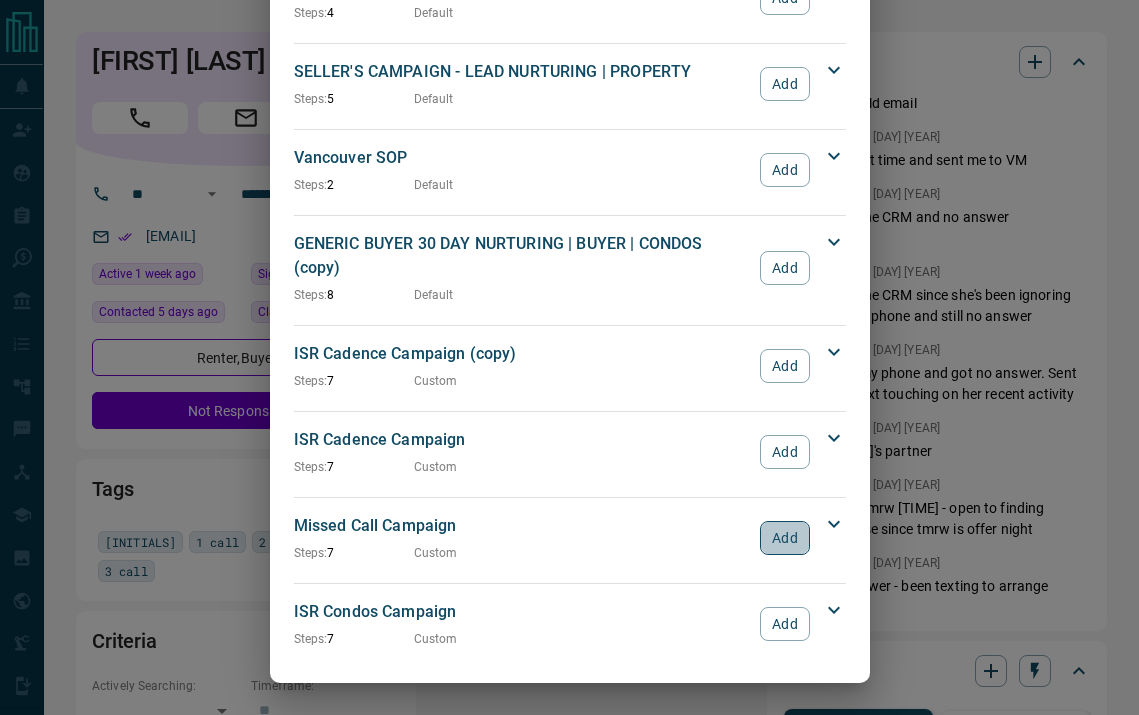 click on "Add" at bounding box center [784, 538] 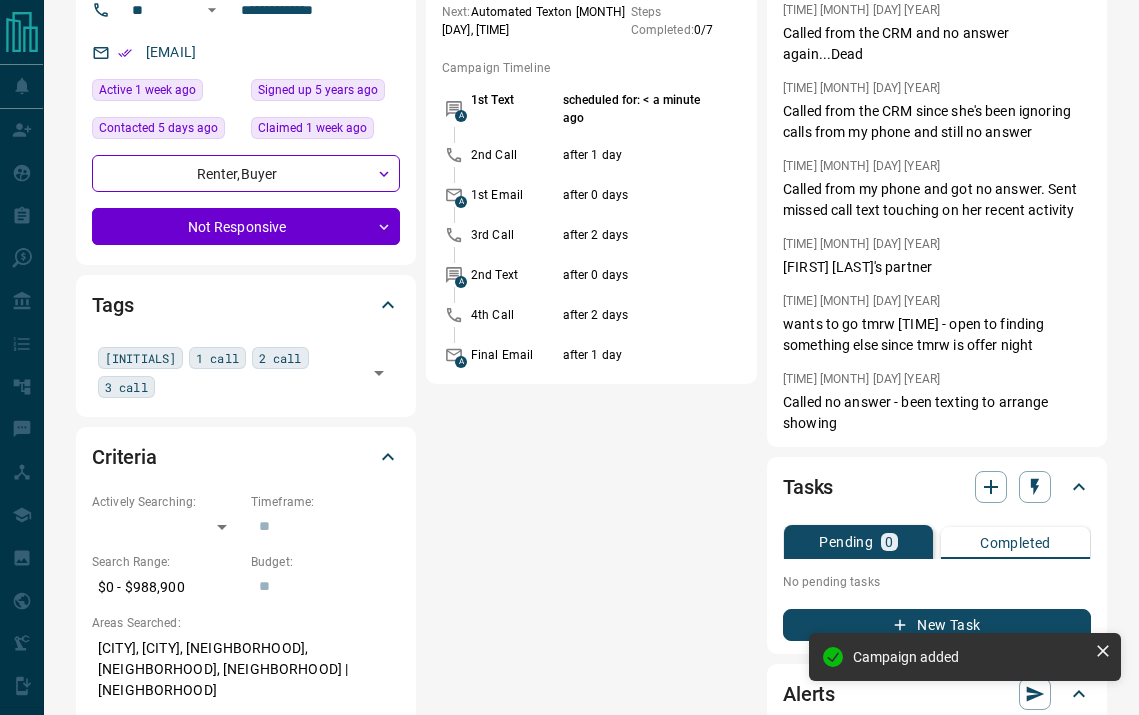 scroll, scrollTop: 0, scrollLeft: 0, axis: both 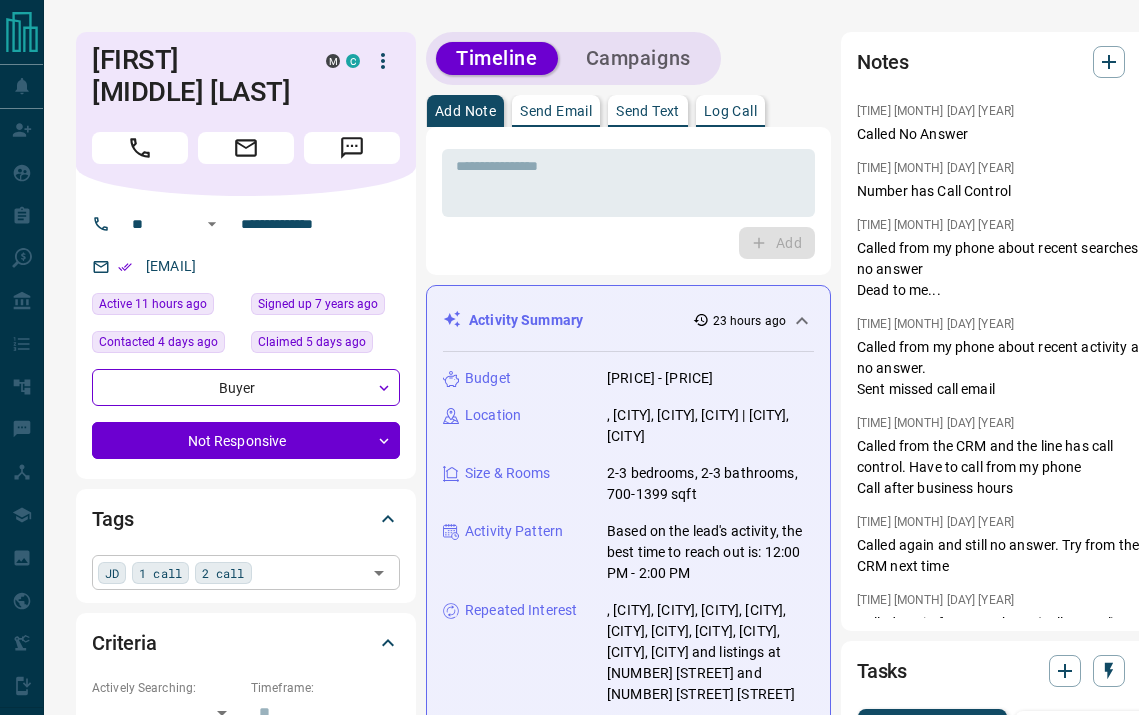 click on "JD 1 call 2 call ​" at bounding box center [246, 572] 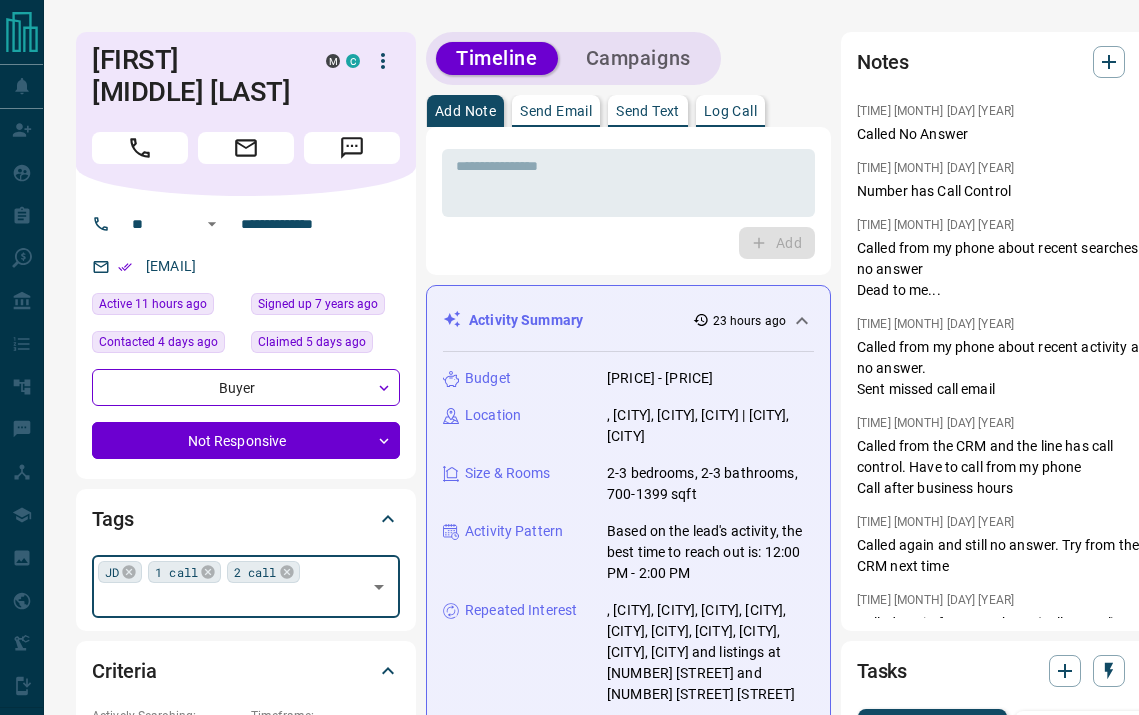 type on "*" 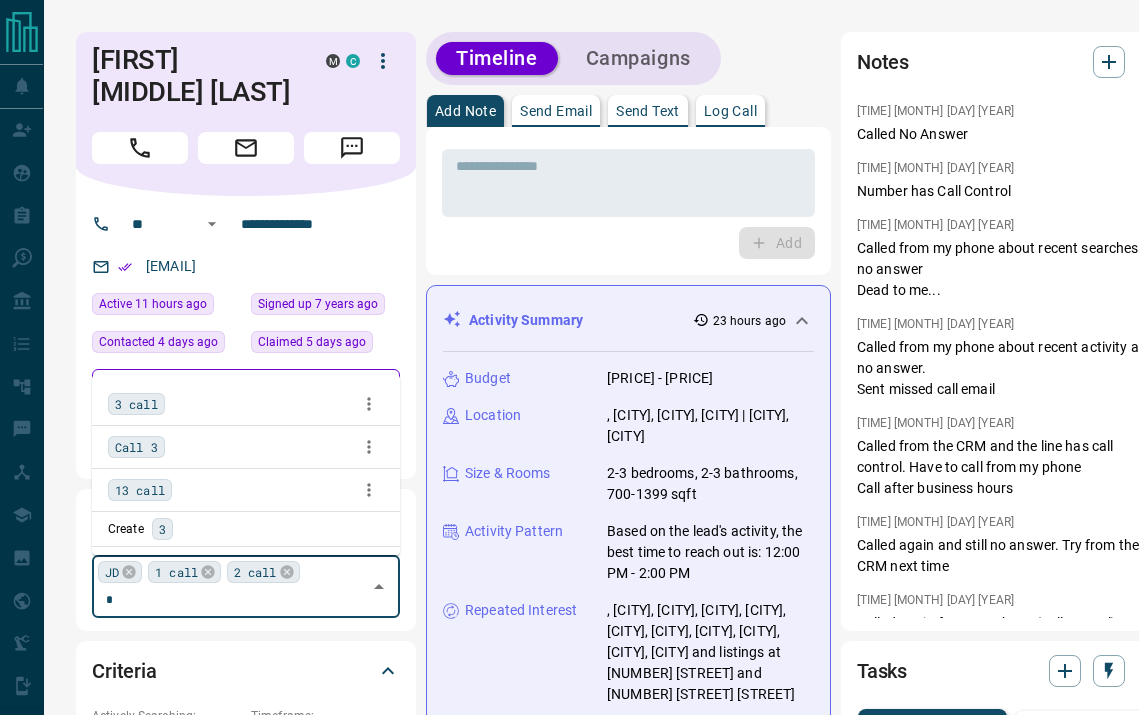 click on "3 call" at bounding box center (136, 404) 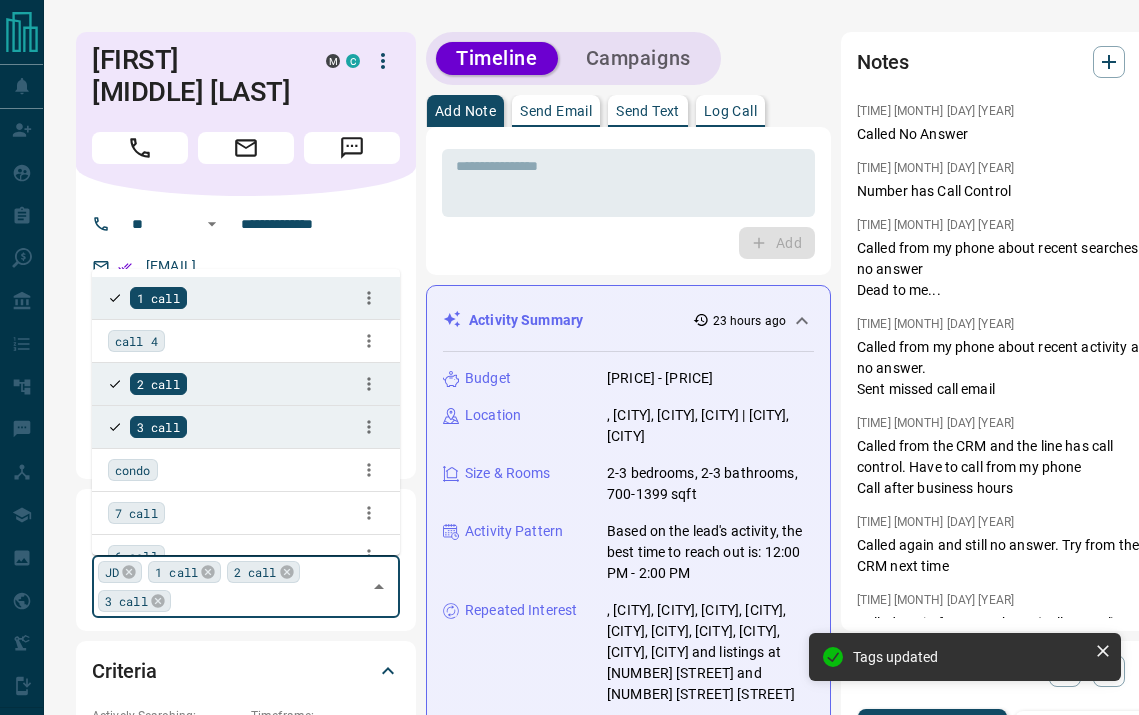 click on "**********" at bounding box center (591, 1289) 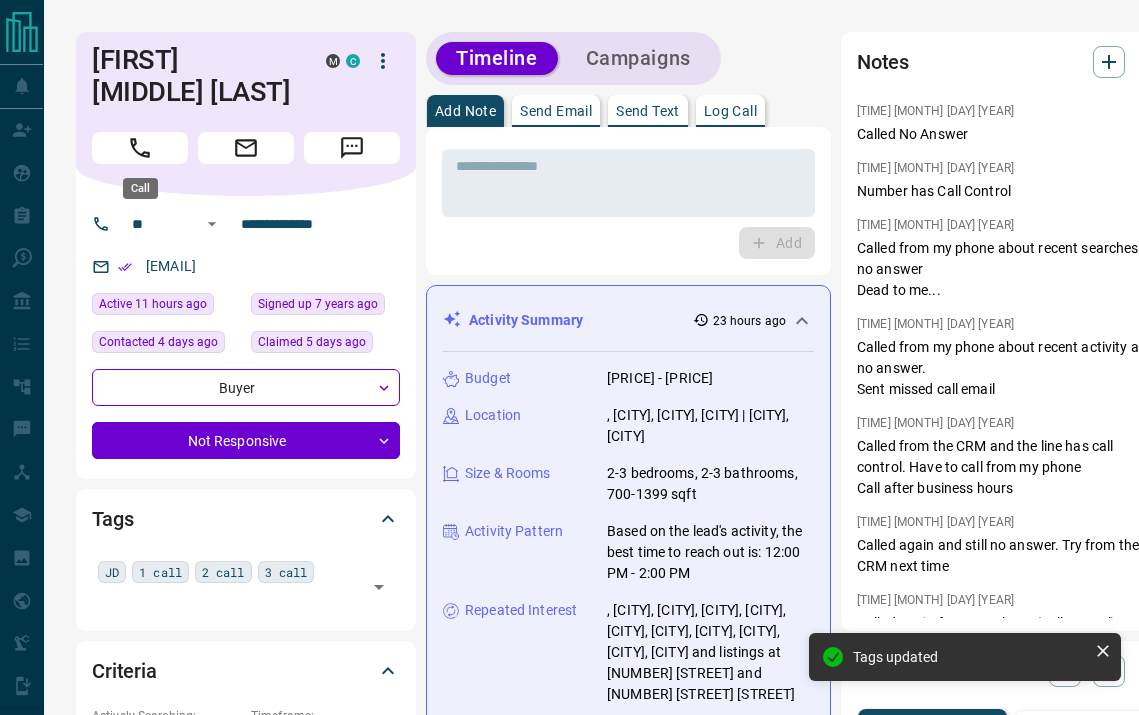 click 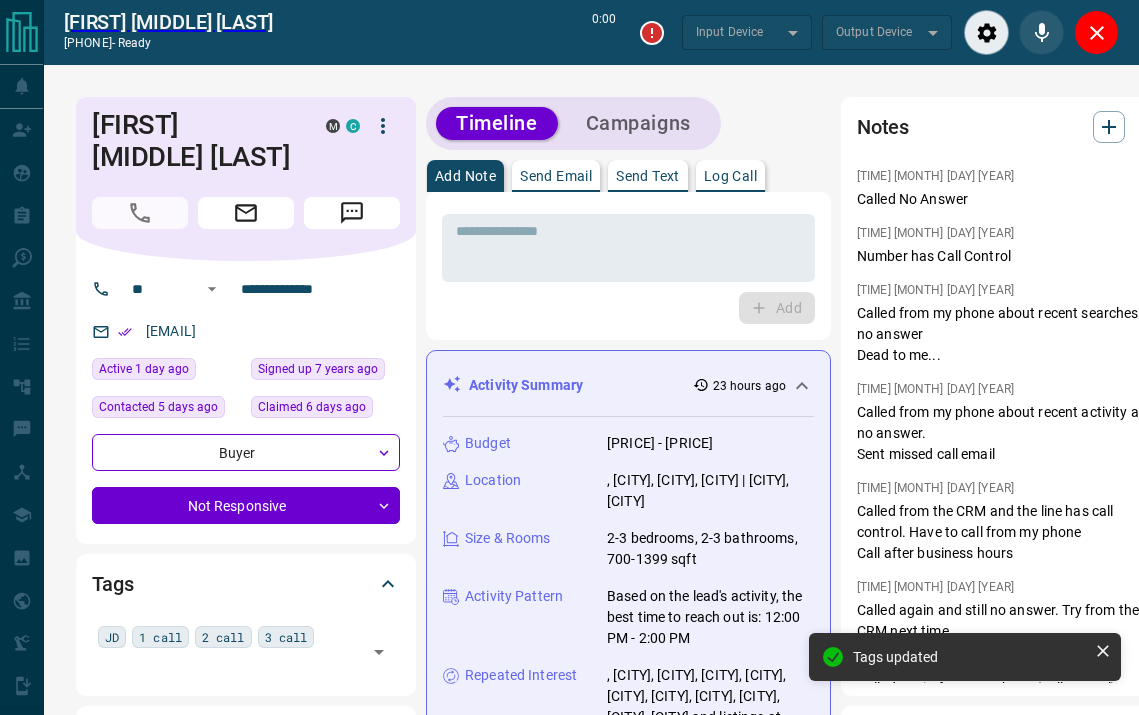 click on "Log Call" at bounding box center [730, 176] 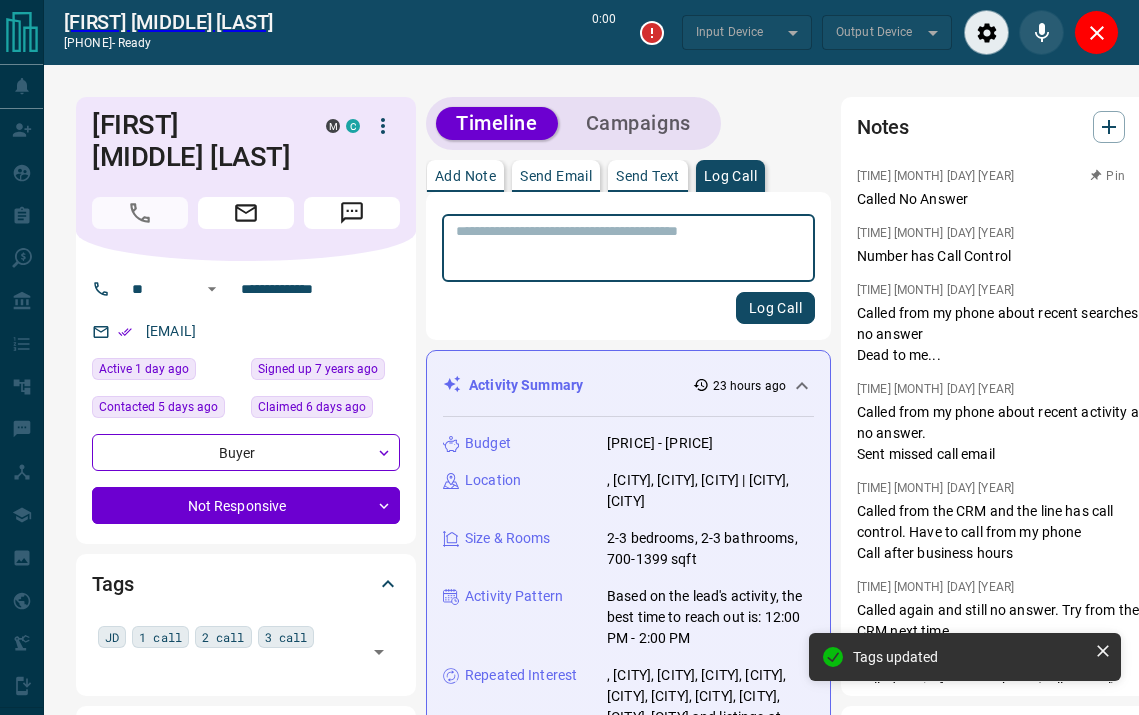 type on "*******" 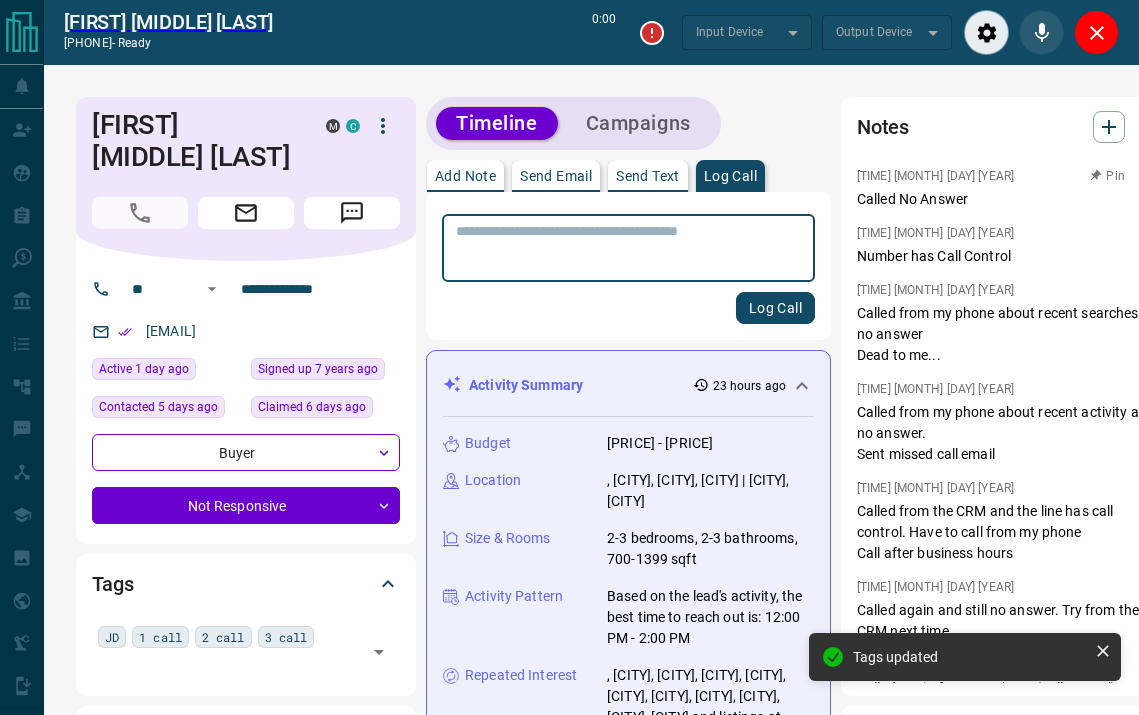 type on "*******" 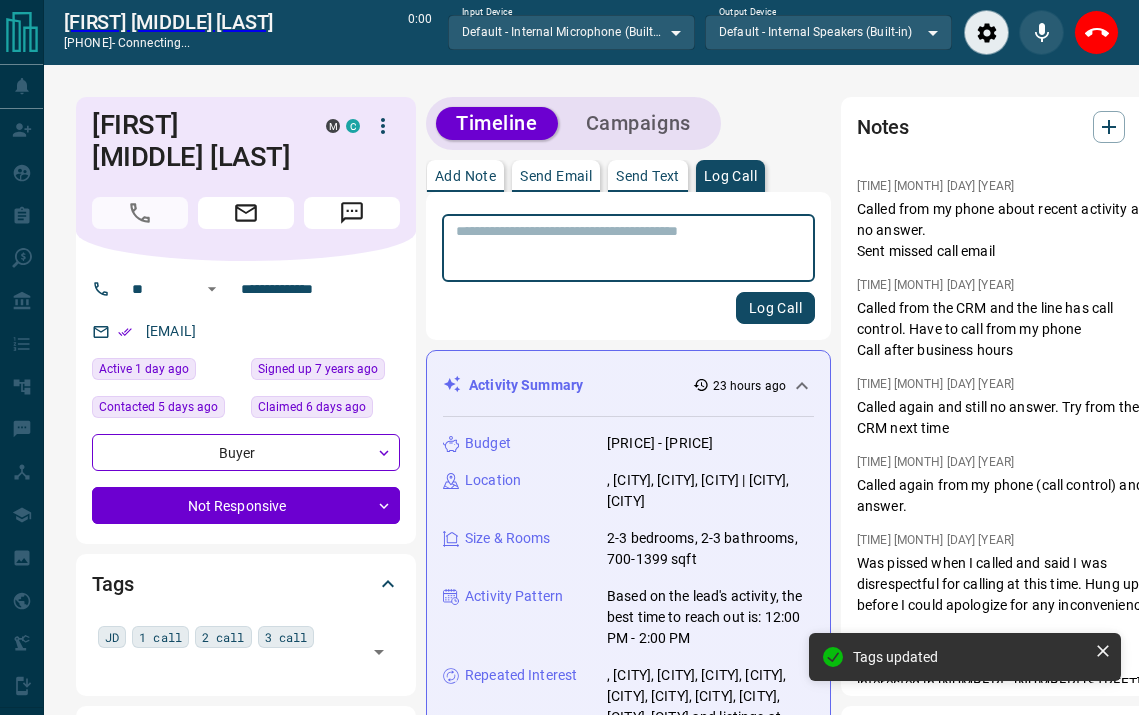 scroll, scrollTop: 265, scrollLeft: 0, axis: vertical 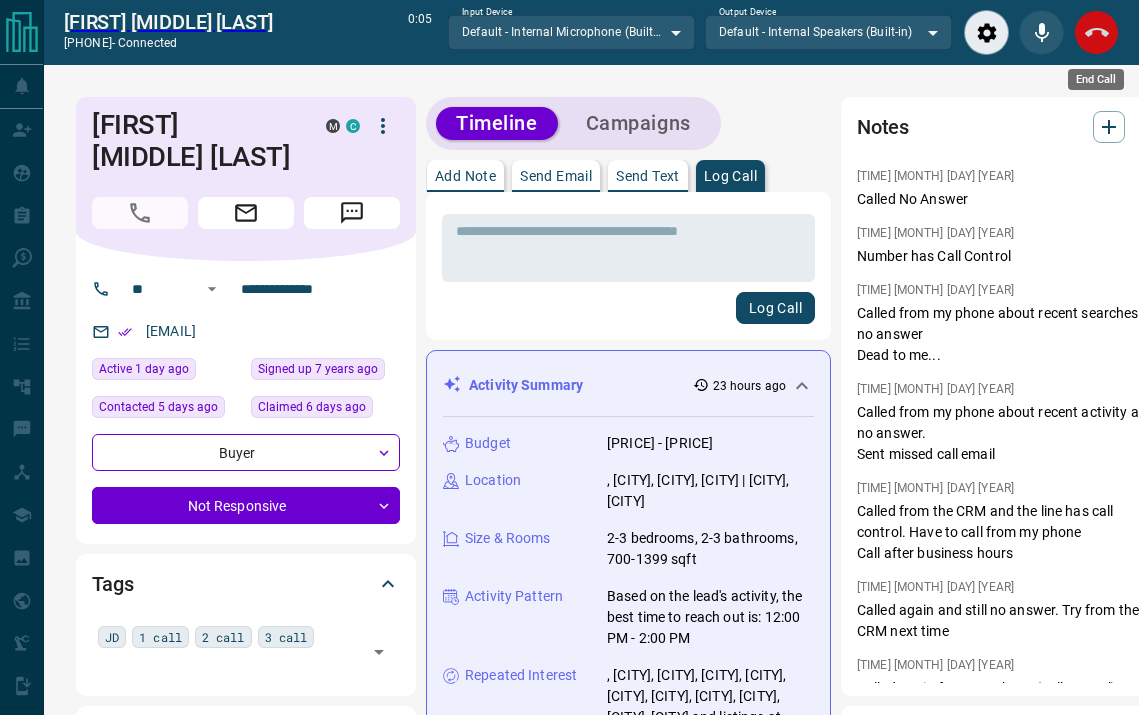 click 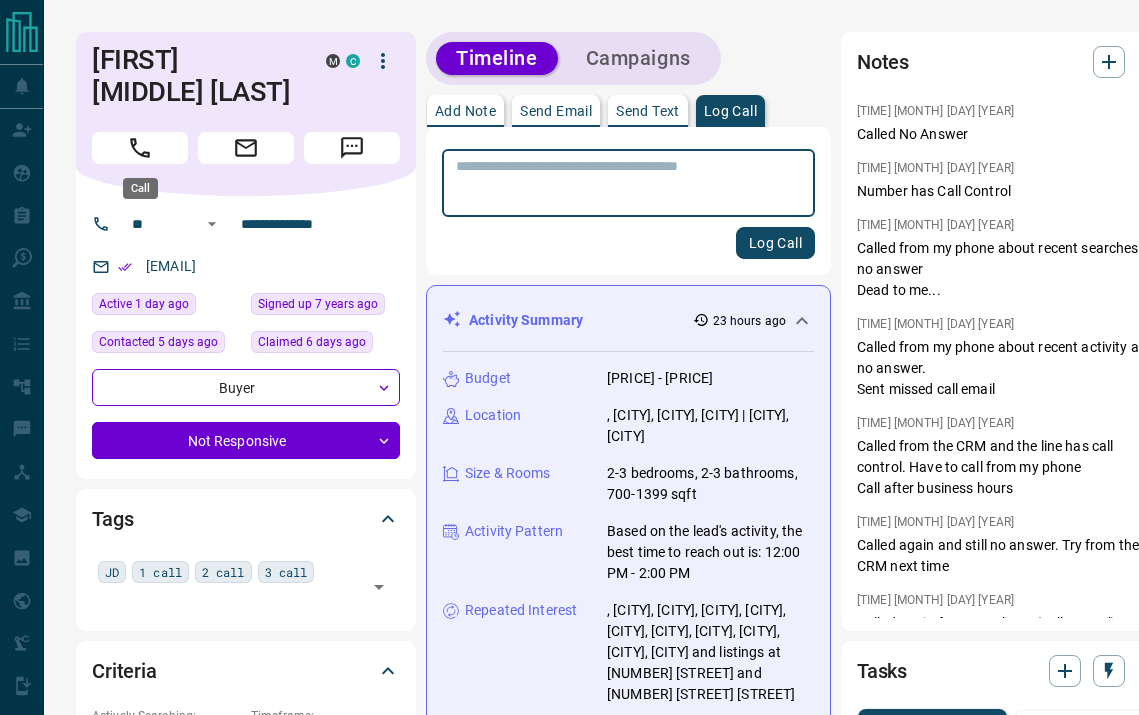 click at bounding box center [140, 148] 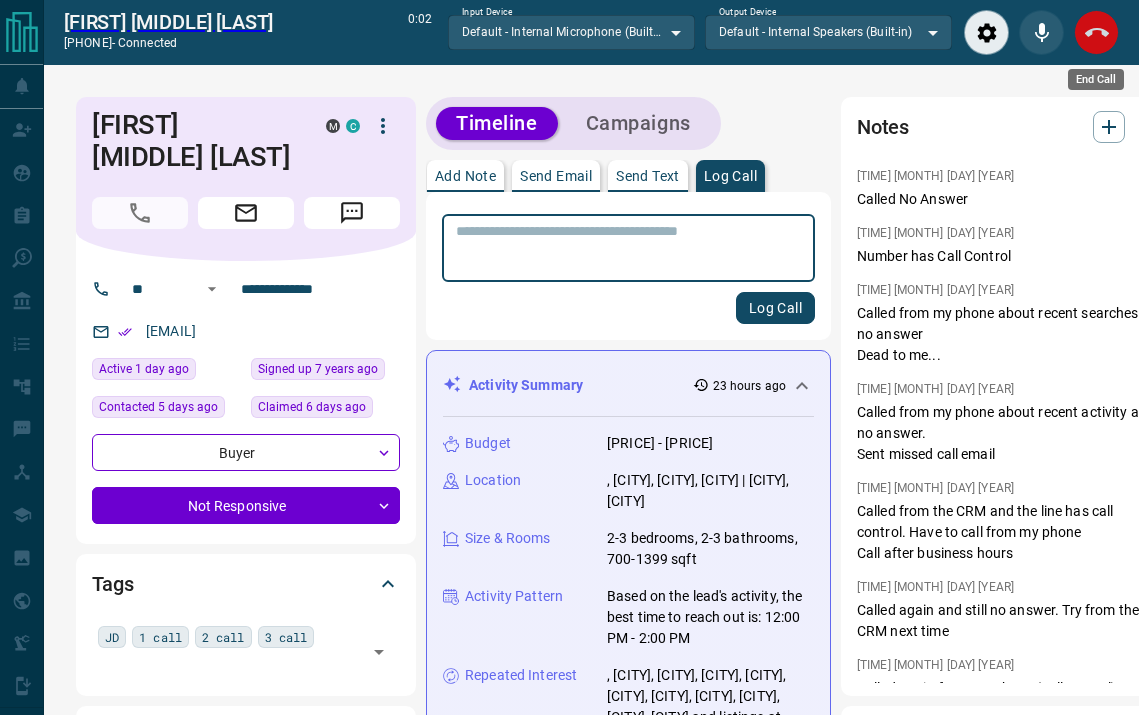 click at bounding box center (1096, 32) 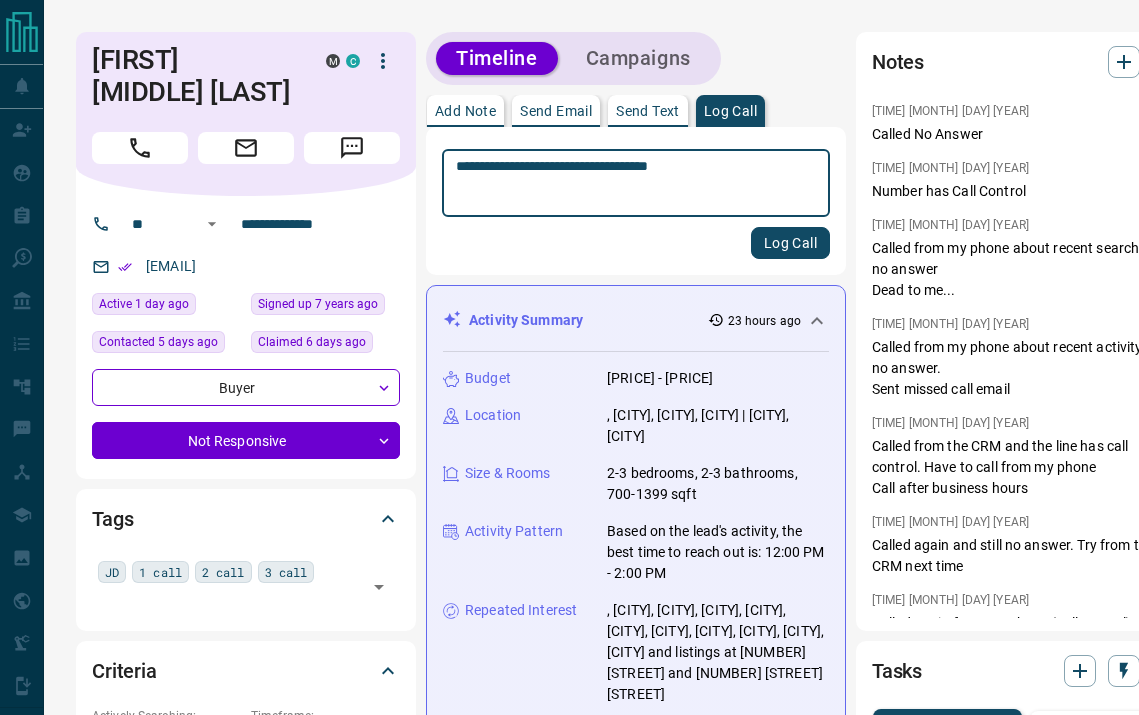 type on "**********" 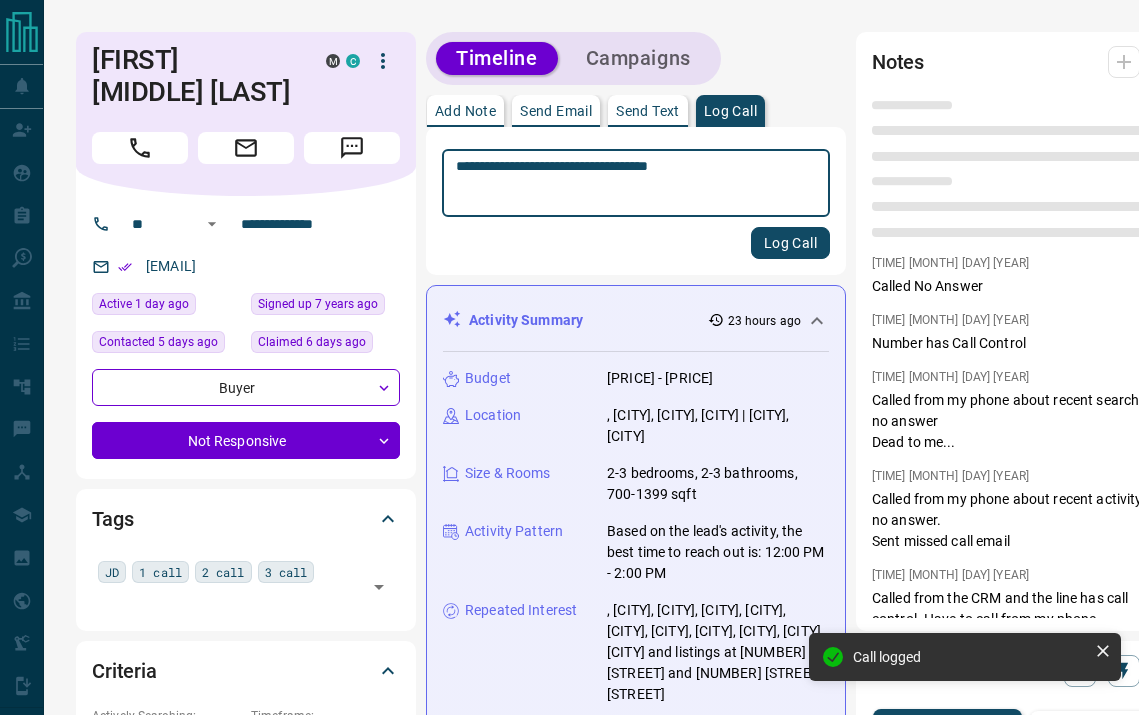 type 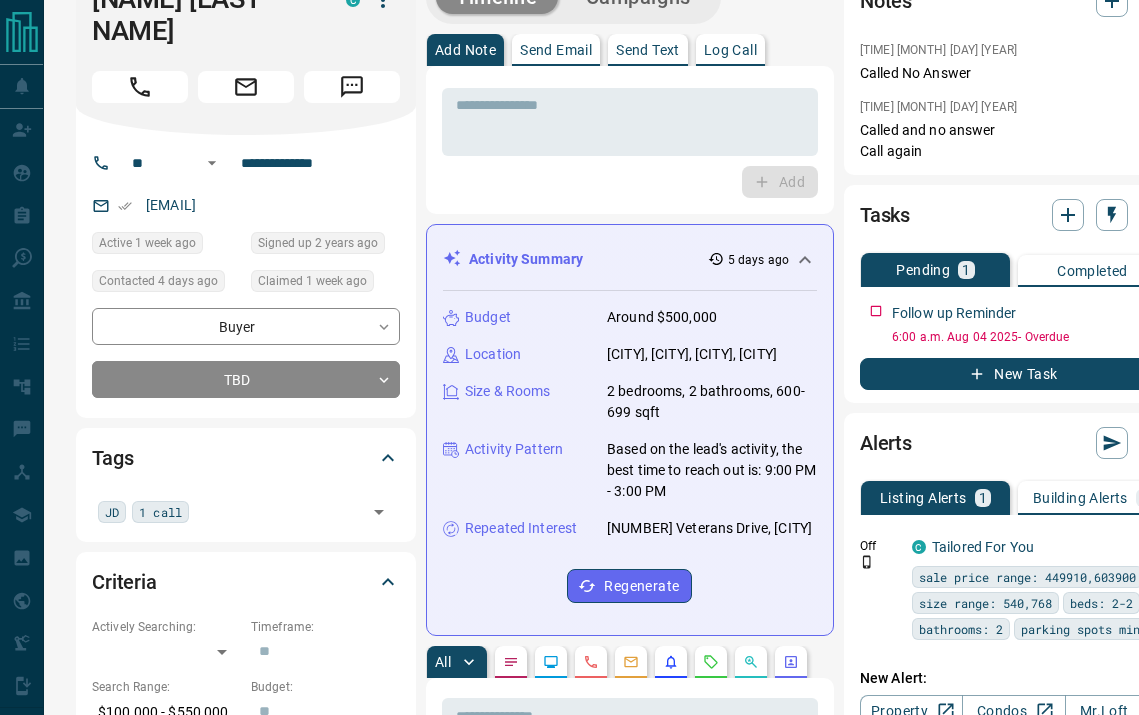 scroll, scrollTop: 0, scrollLeft: 0, axis: both 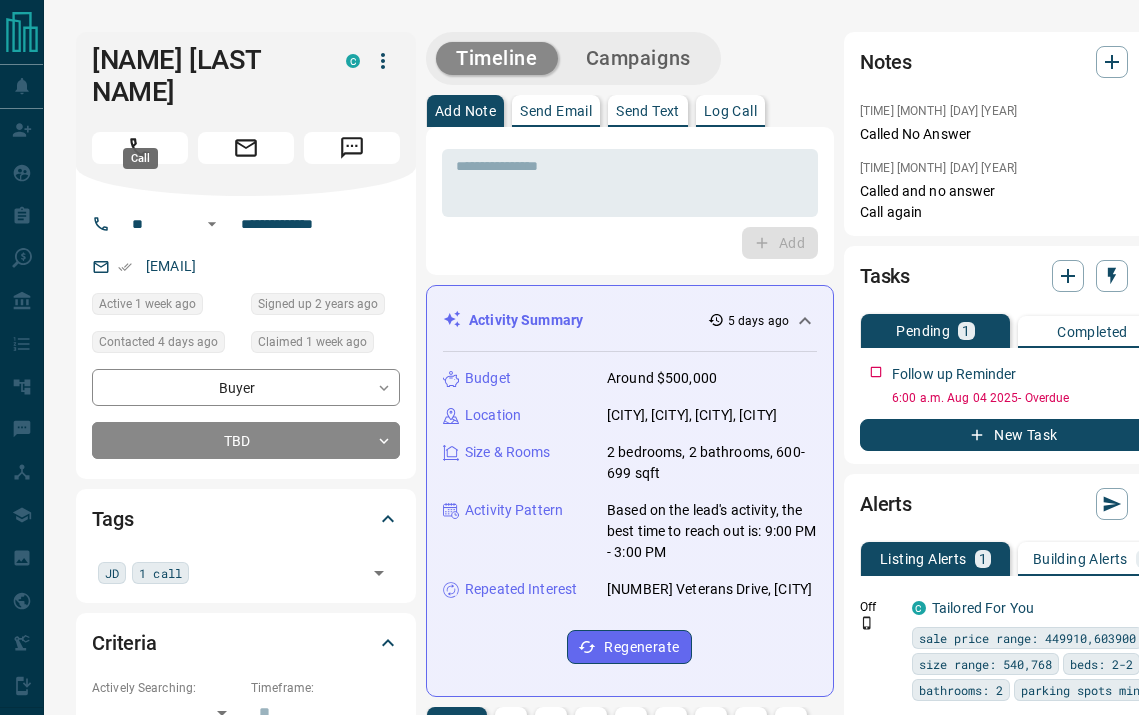 click 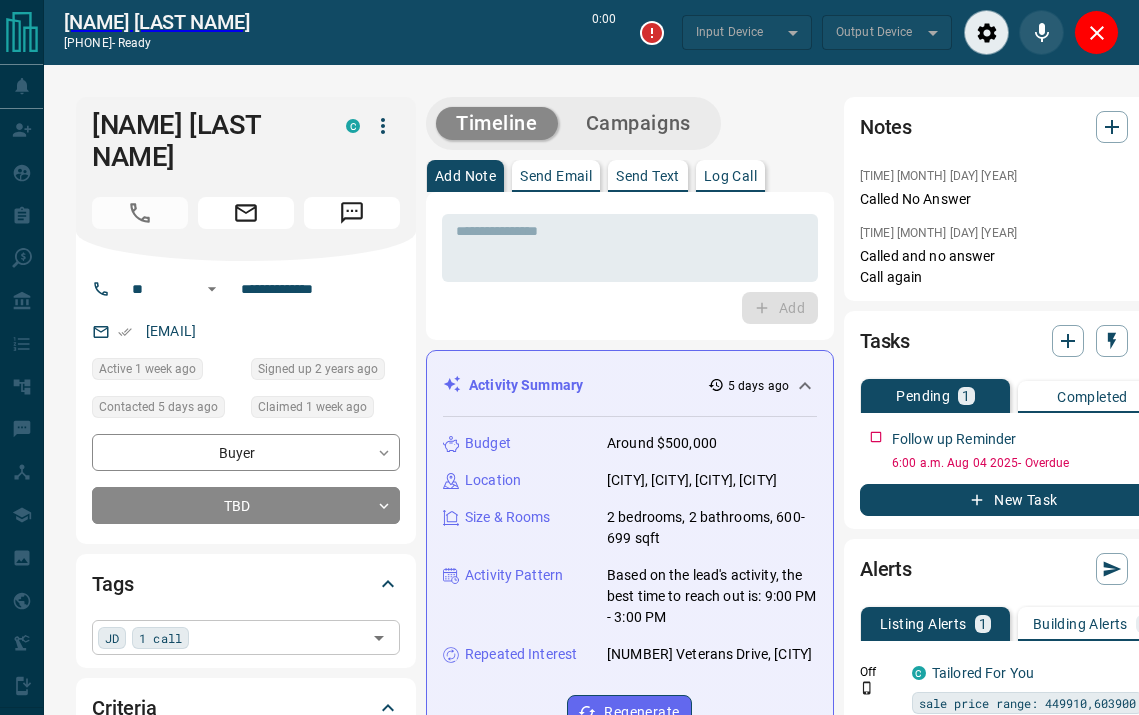 click on "JD 1 call ​" at bounding box center (246, 637) 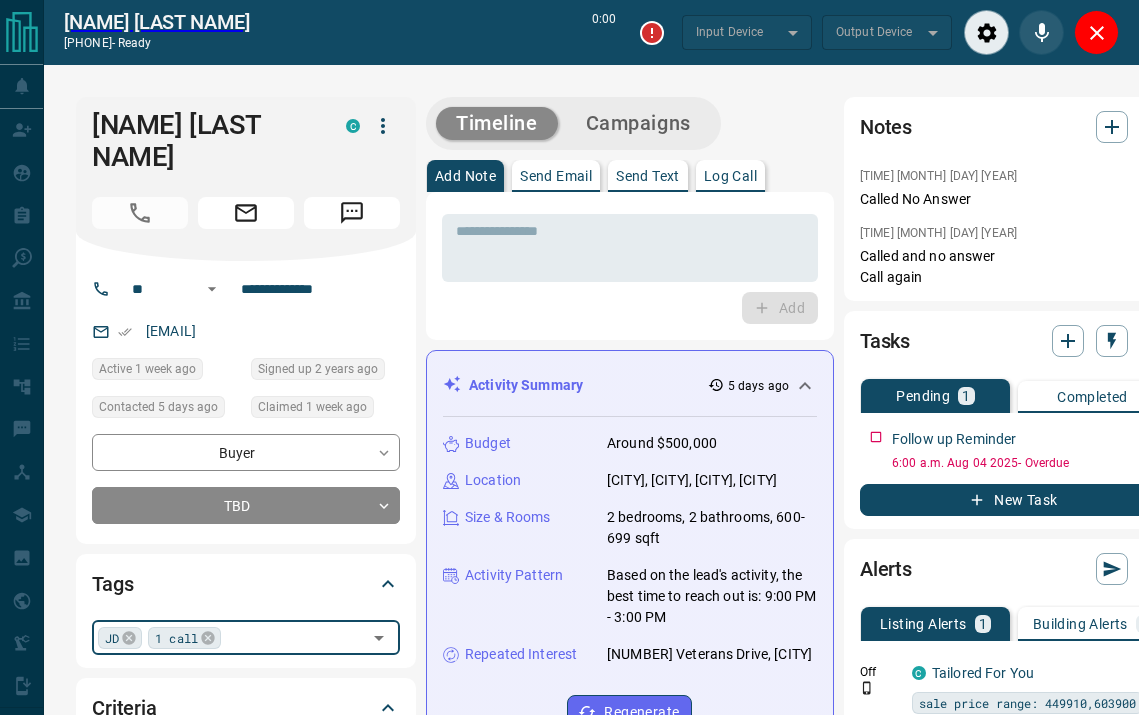 type on "*******" 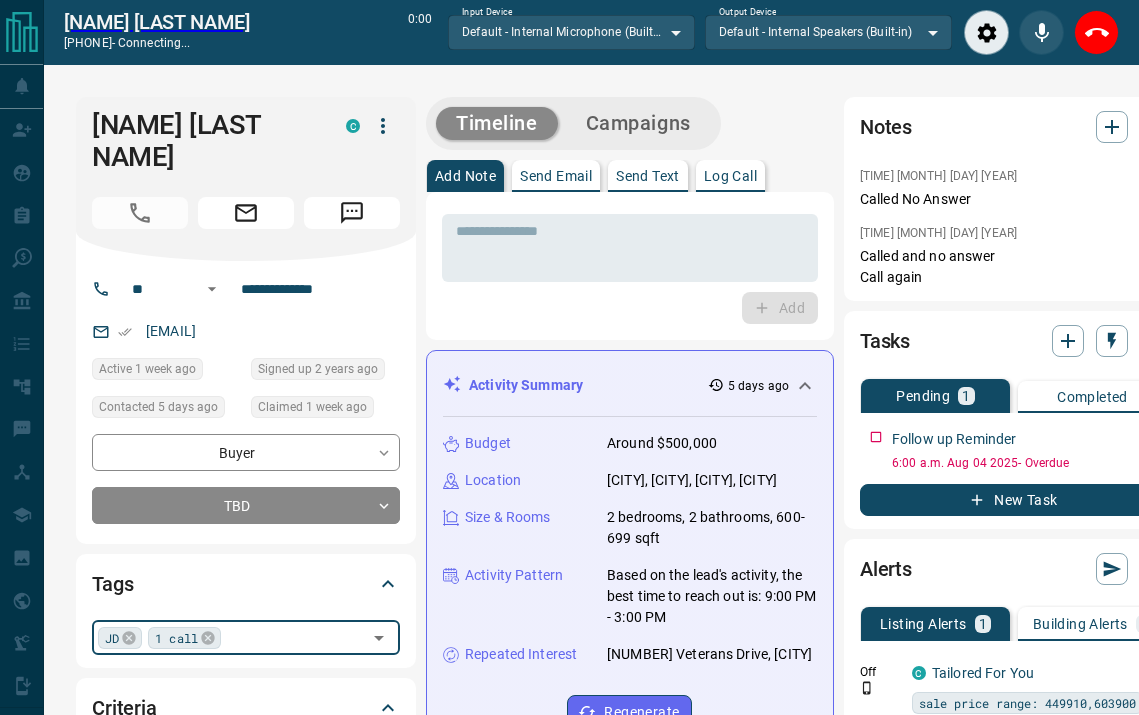type on "*" 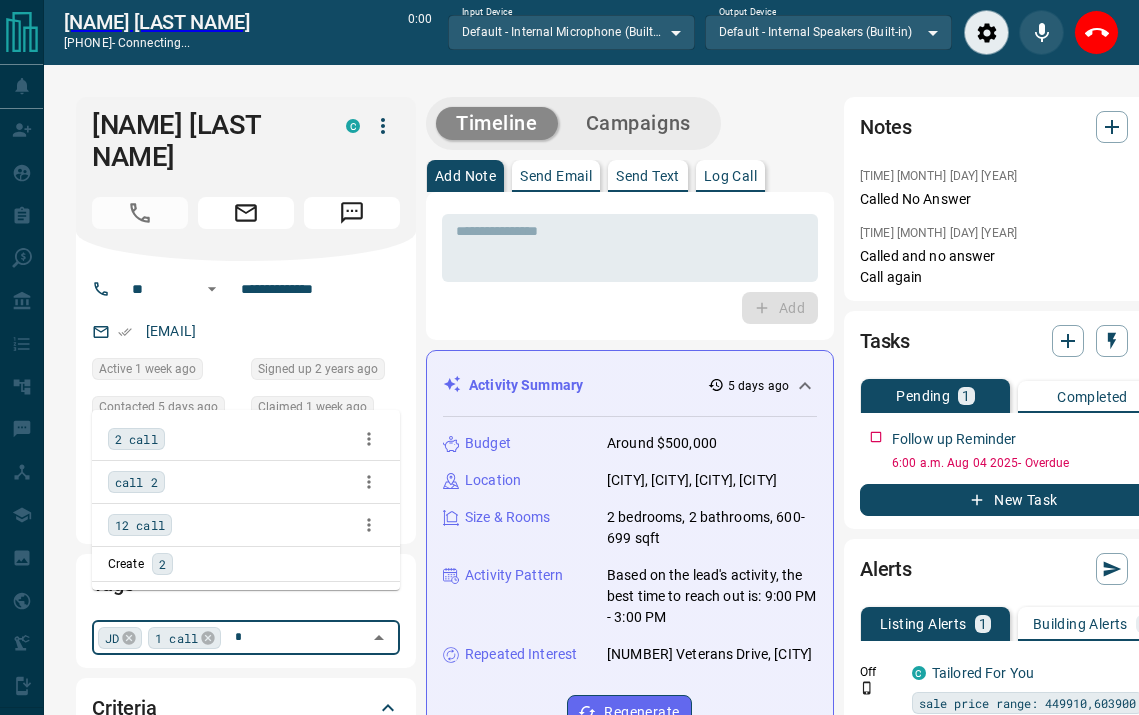 click on "2 call" at bounding box center (136, 439) 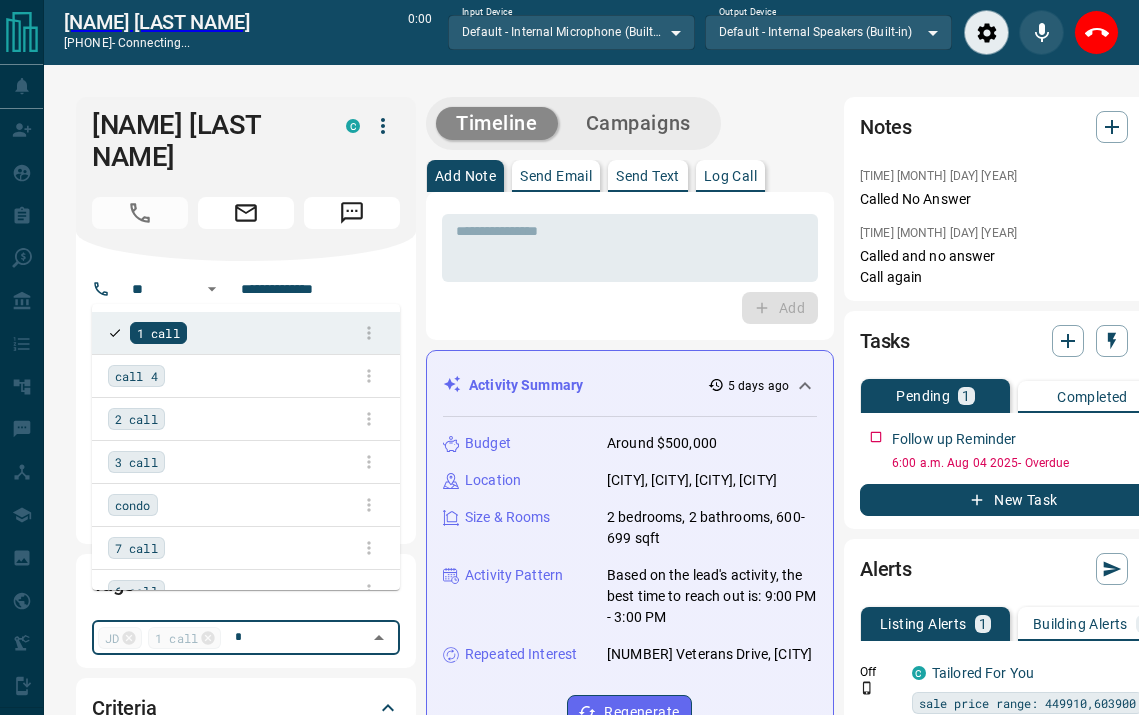 type 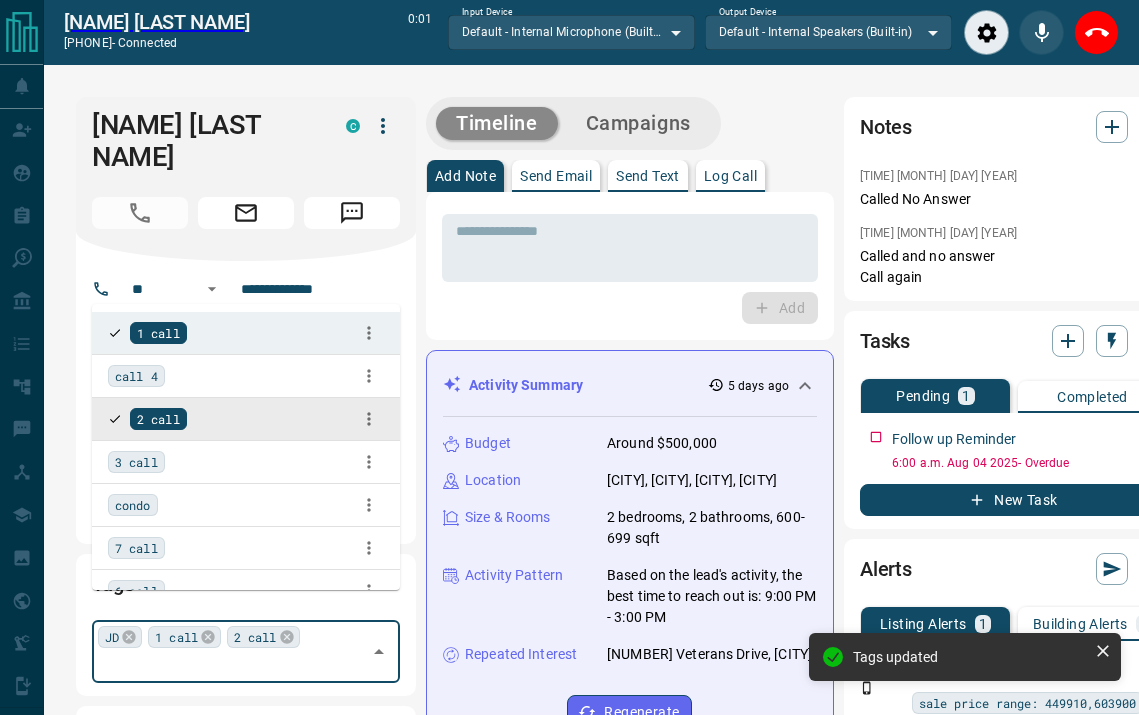 click on "Log Call" at bounding box center (730, 176) 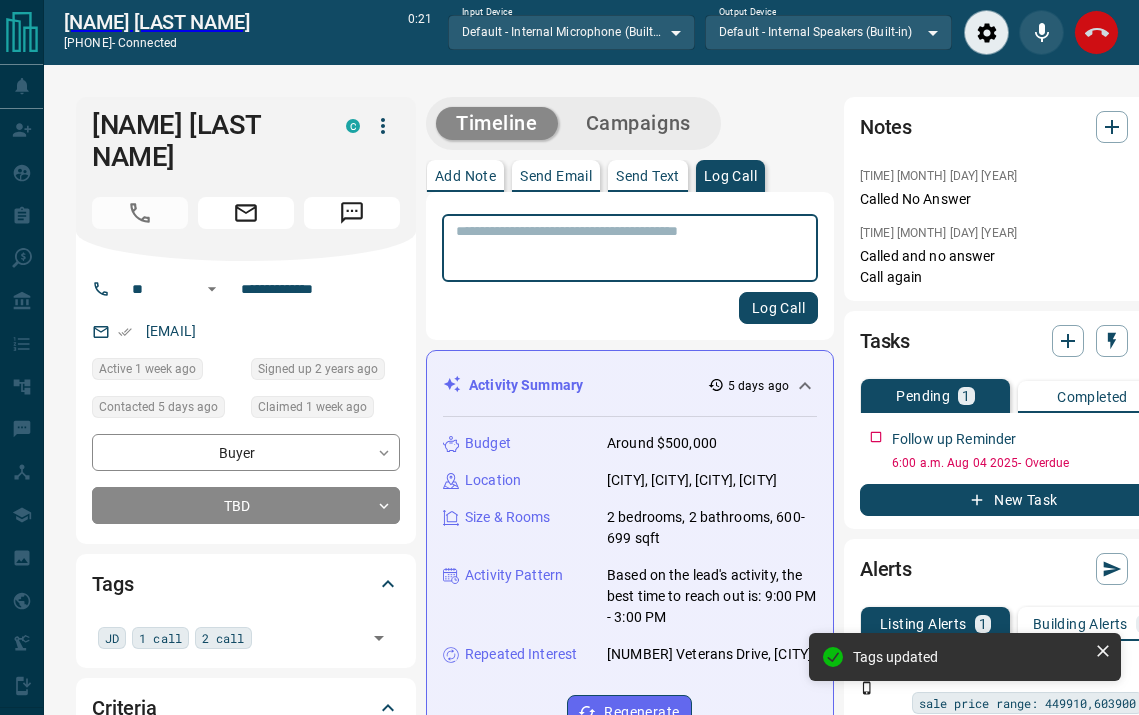 click 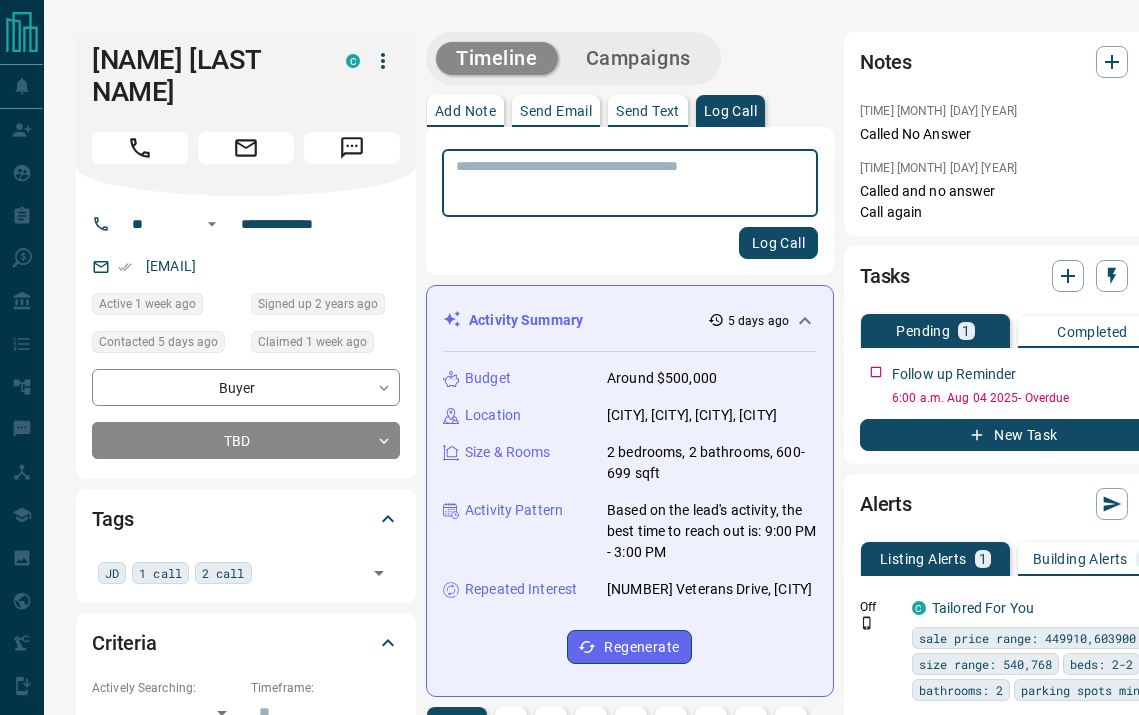scroll, scrollTop: 0, scrollLeft: 25, axis: horizontal 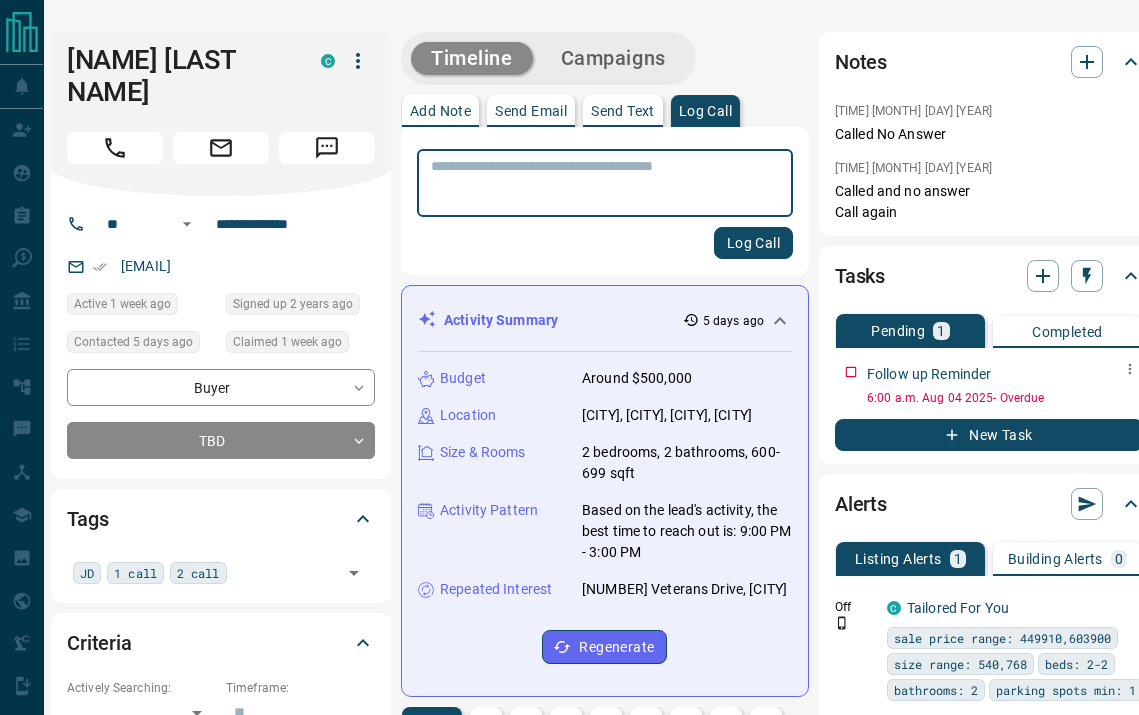 click 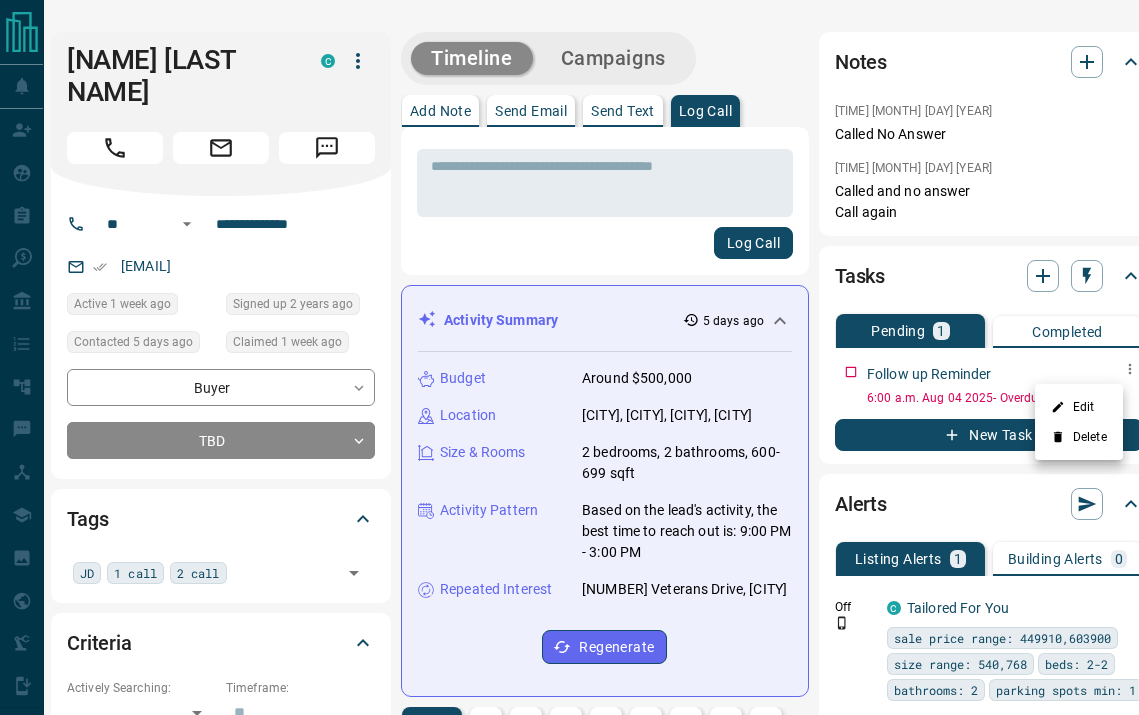 click on "Edit" at bounding box center (1079, 407) 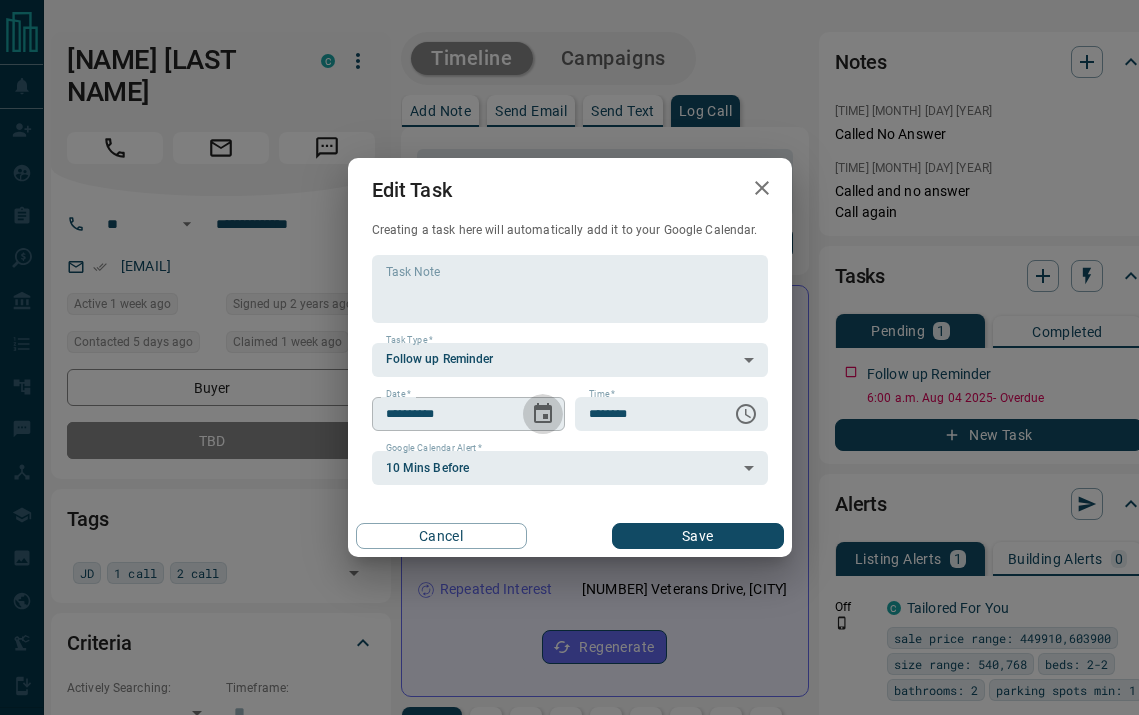 click 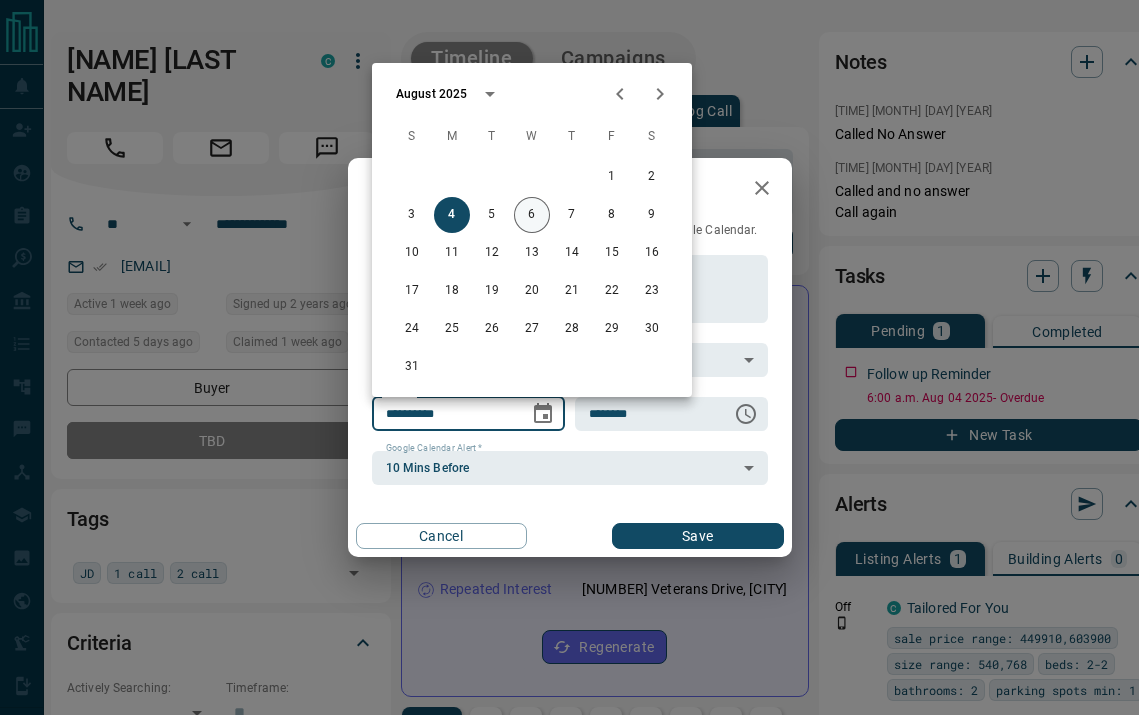 click on "6" at bounding box center [532, 215] 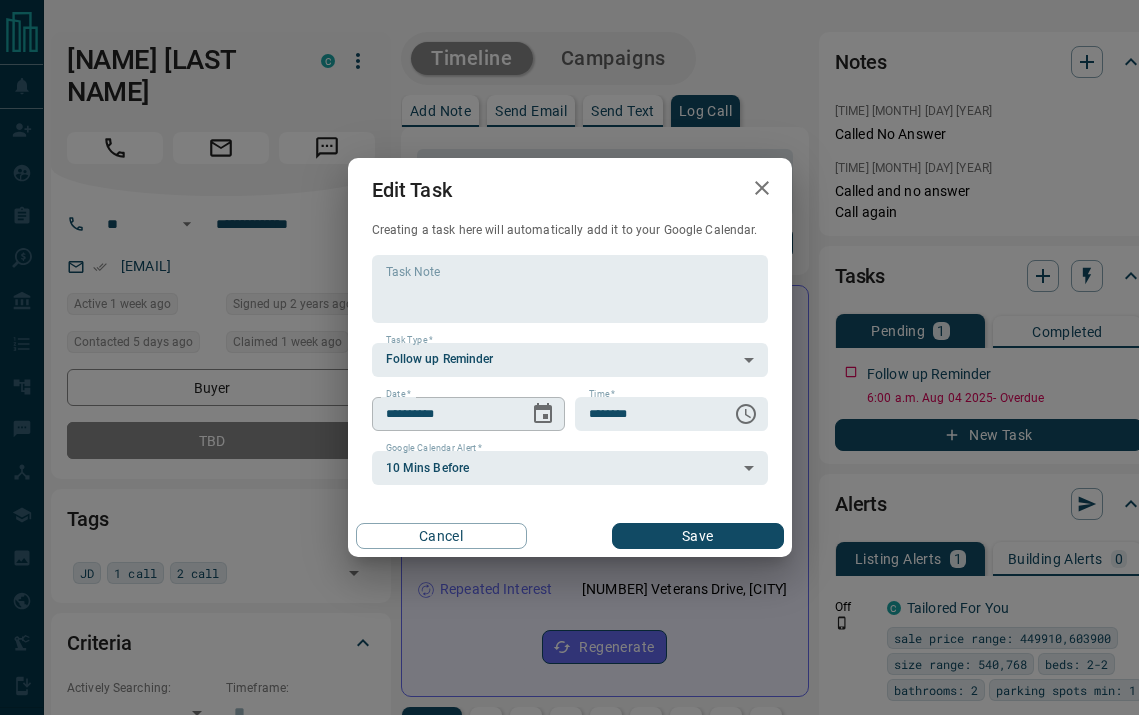 click 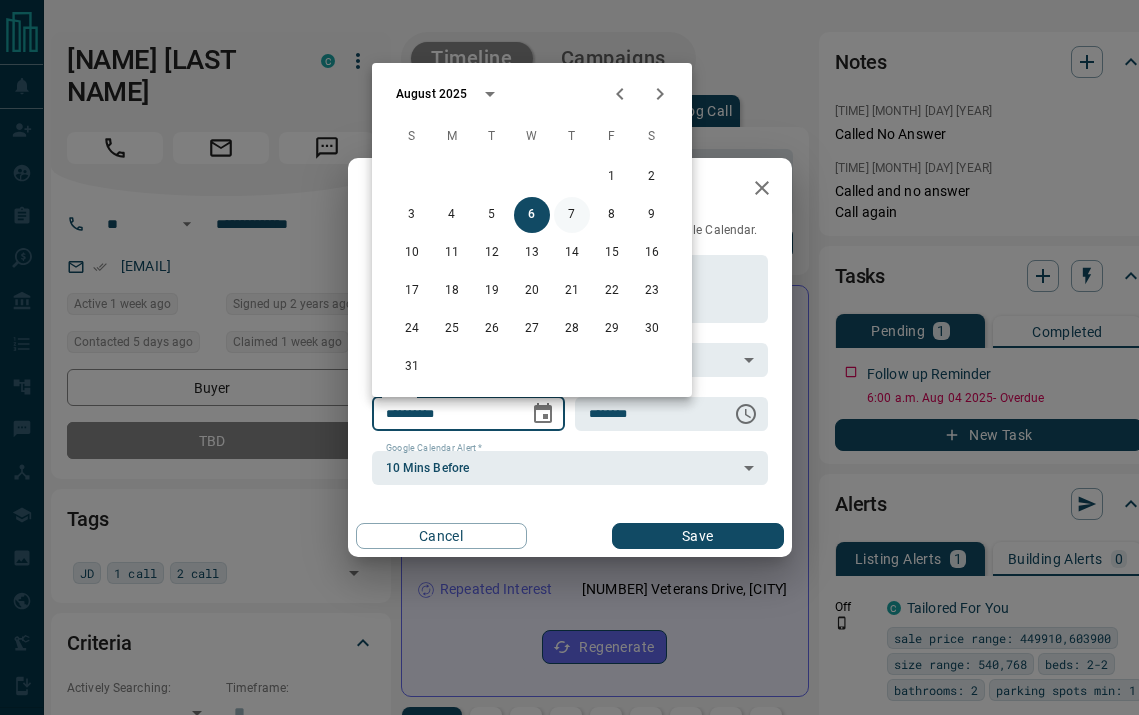 click on "7" at bounding box center [572, 215] 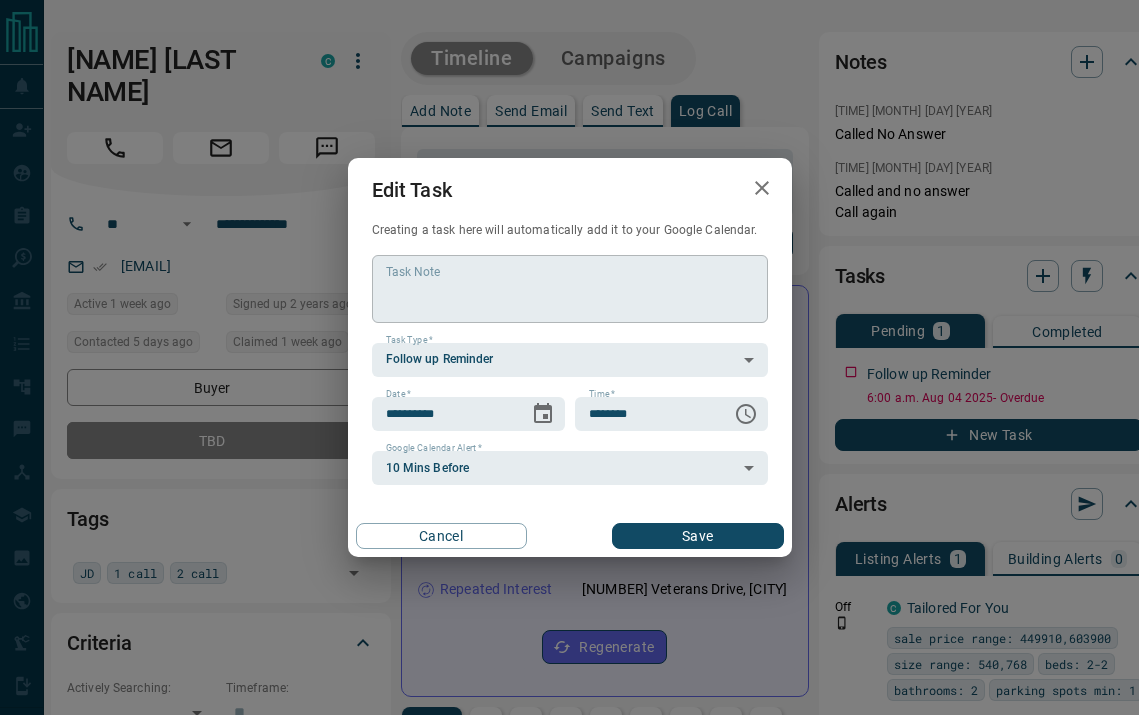click on "* Task Note" at bounding box center [570, 289] 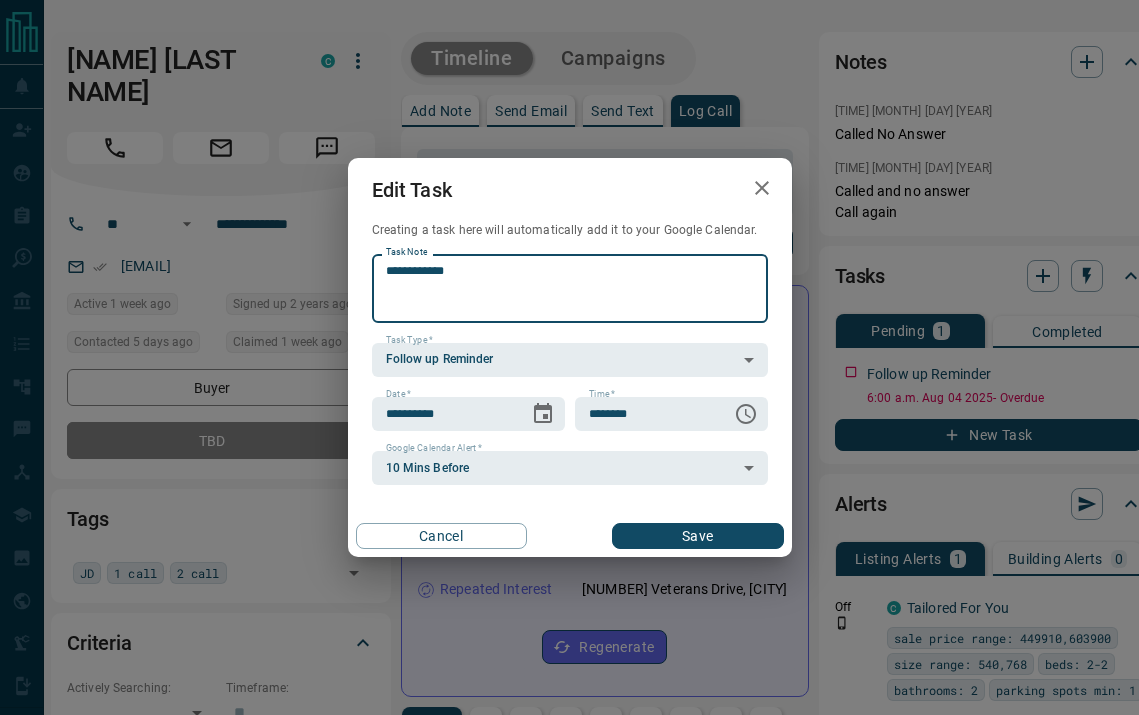 type on "**********" 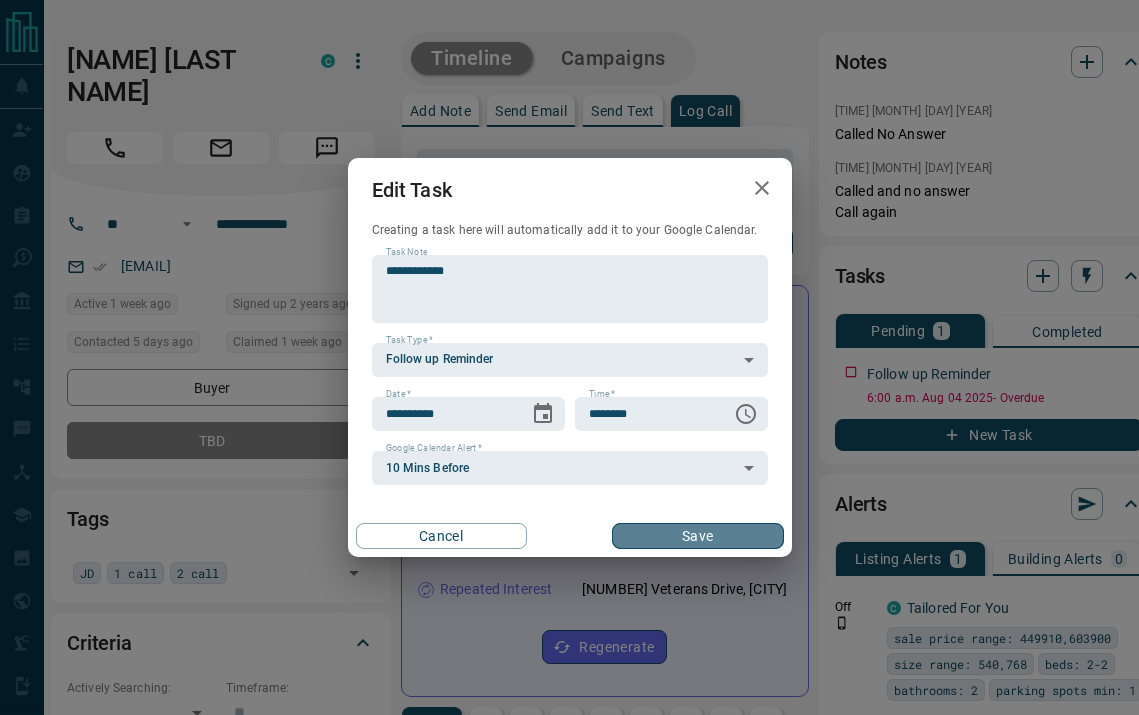 click on "Save" at bounding box center [697, 536] 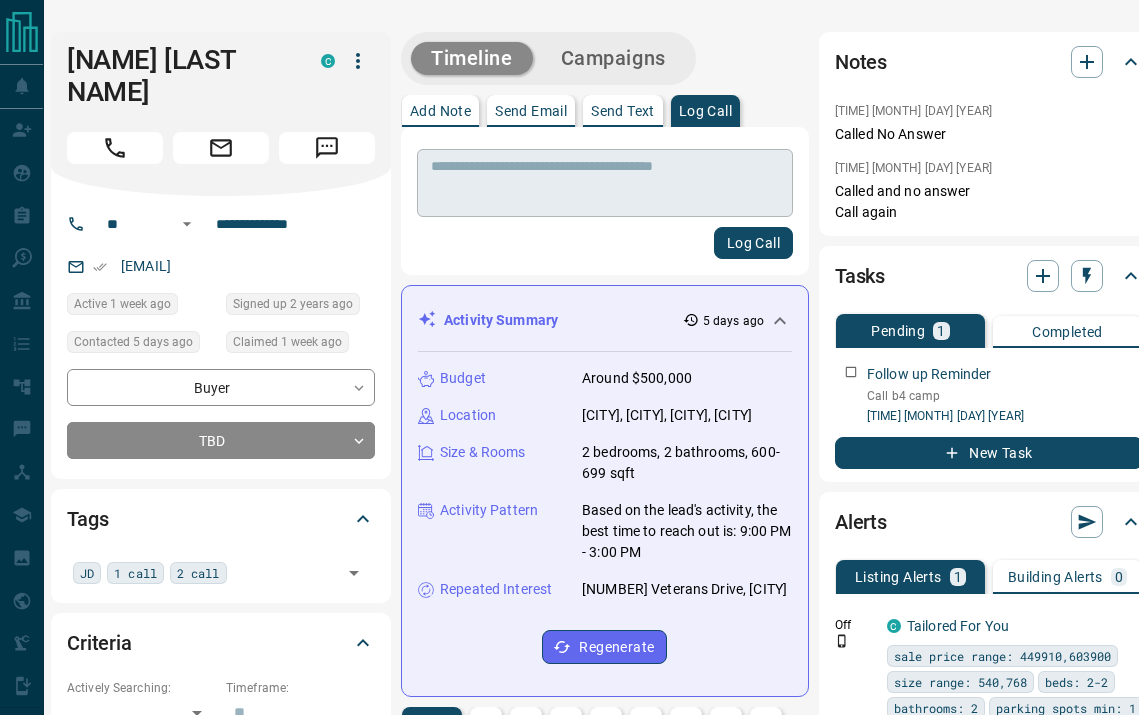 click at bounding box center [605, 183] 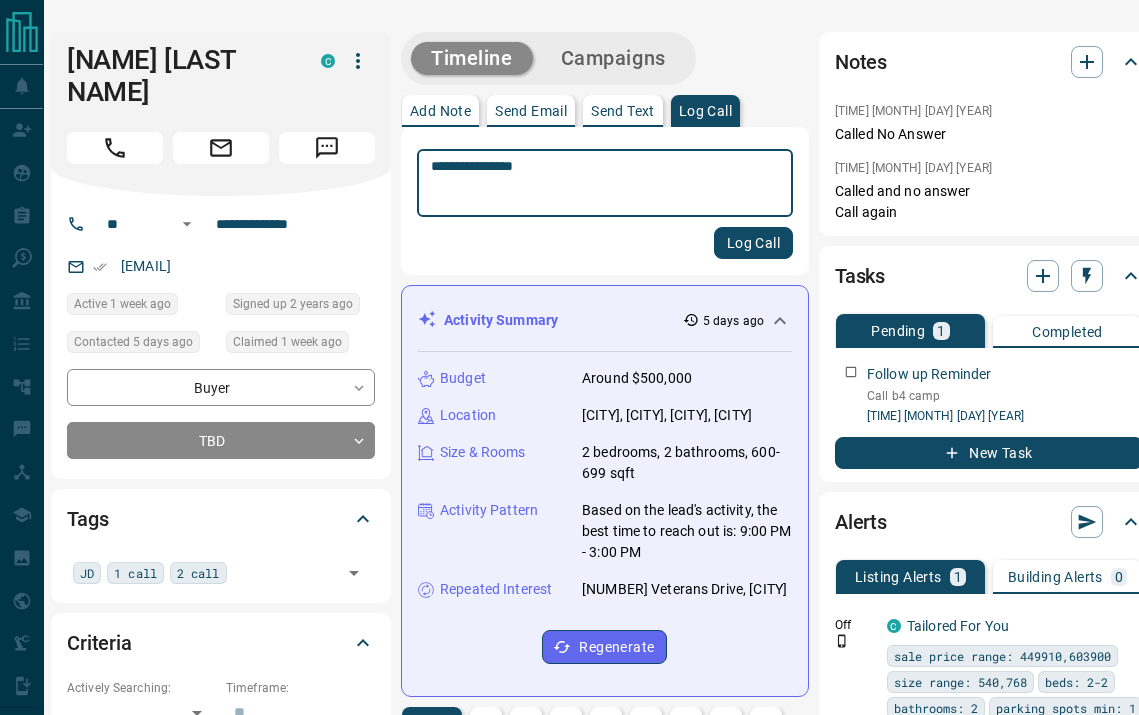 type on "**********" 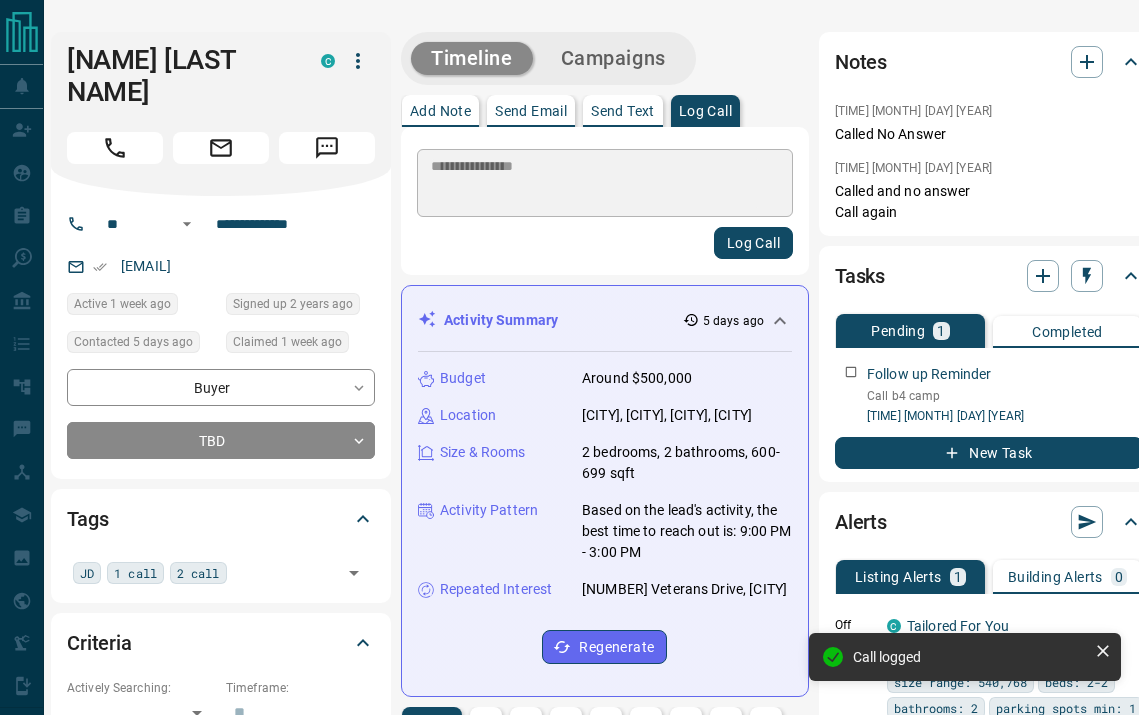 type 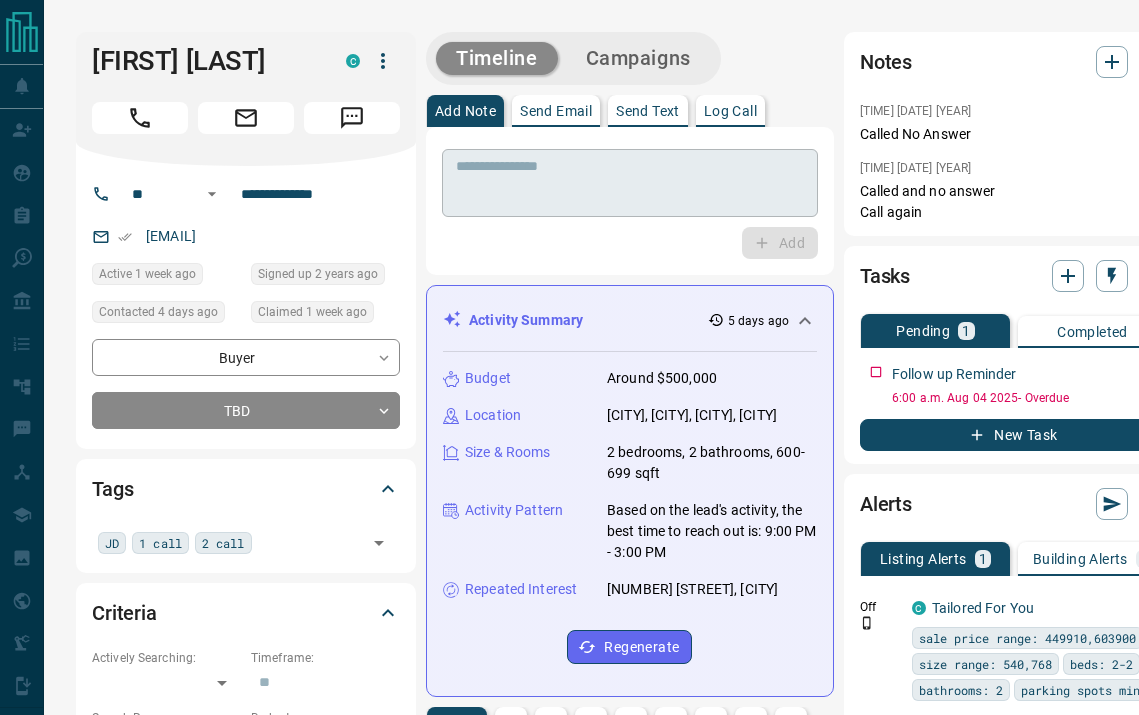 scroll, scrollTop: 0, scrollLeft: 0, axis: both 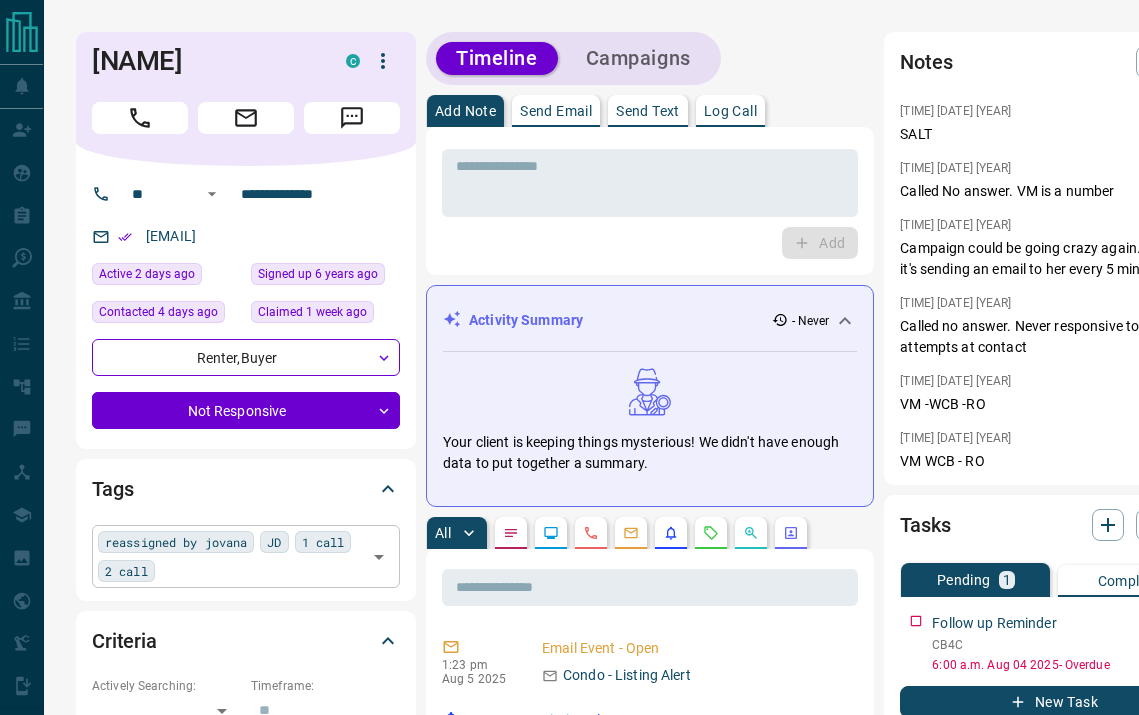 click on "reassigned by jovana JD 1 call 2 call ​" at bounding box center (246, 556) 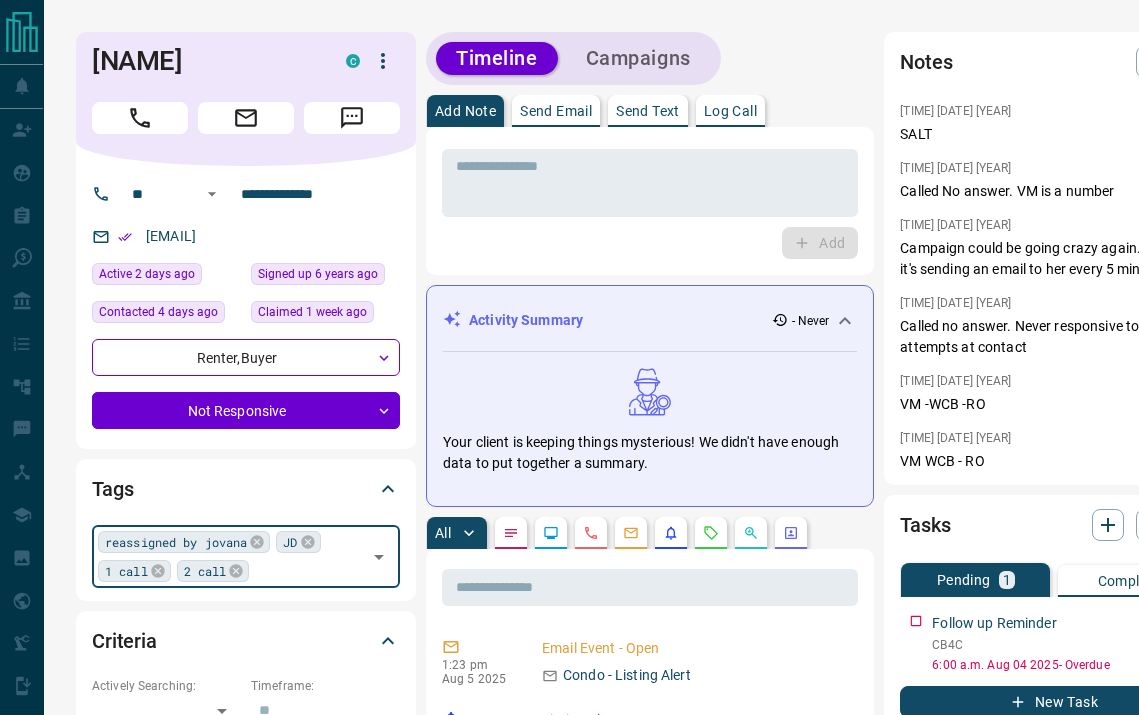 type on "*" 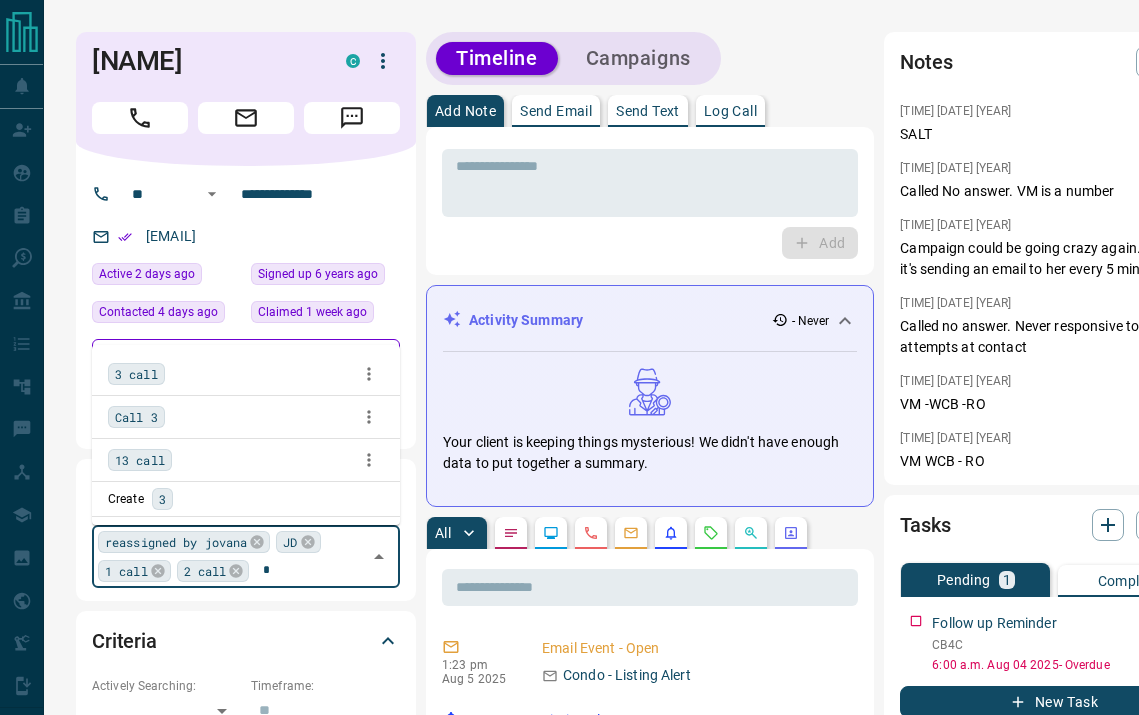 click on "3 call" at bounding box center (136, 374) 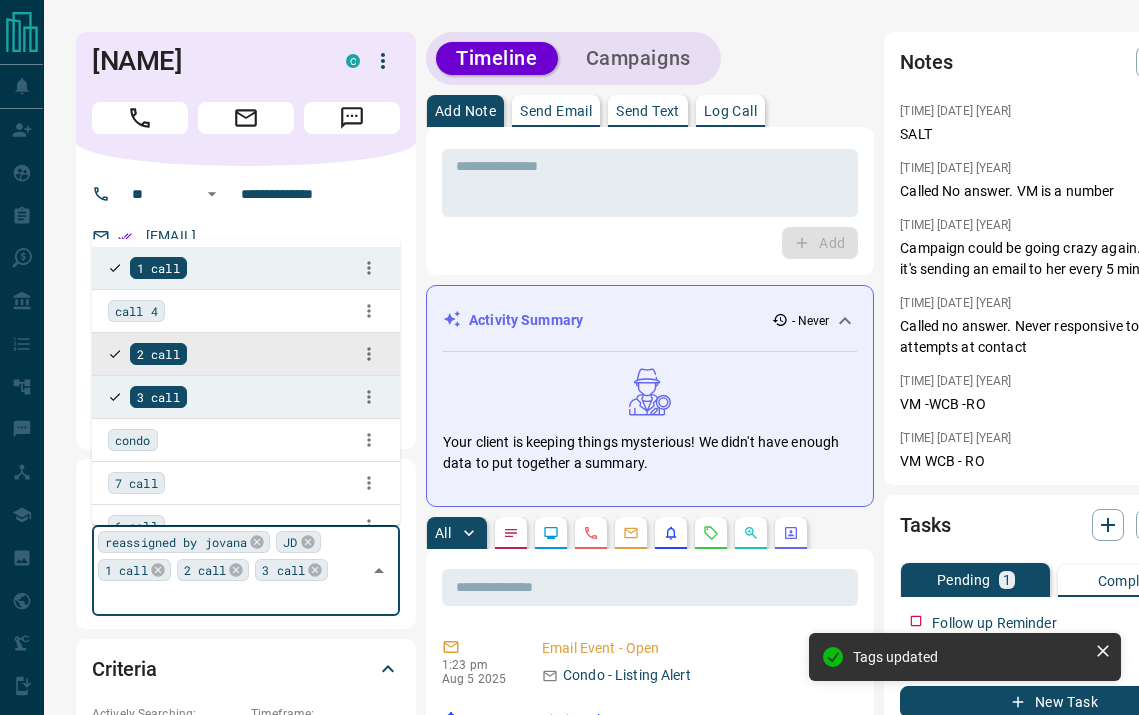 click at bounding box center [140, 118] 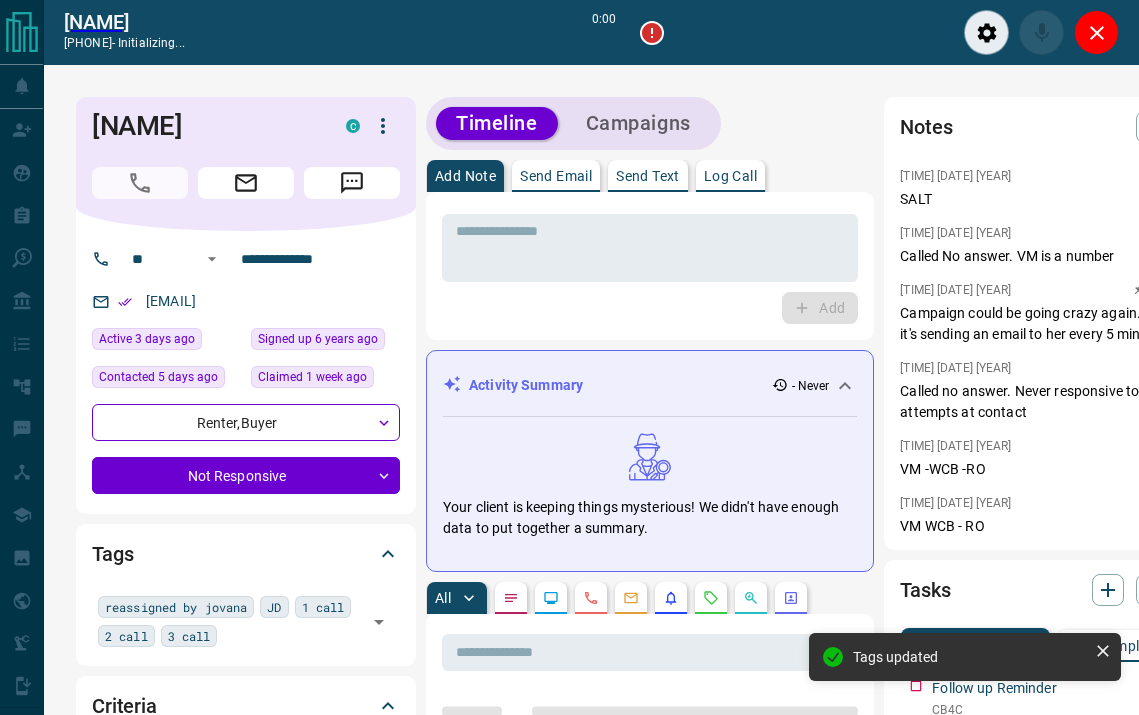 click on "Log Call" at bounding box center [730, 176] 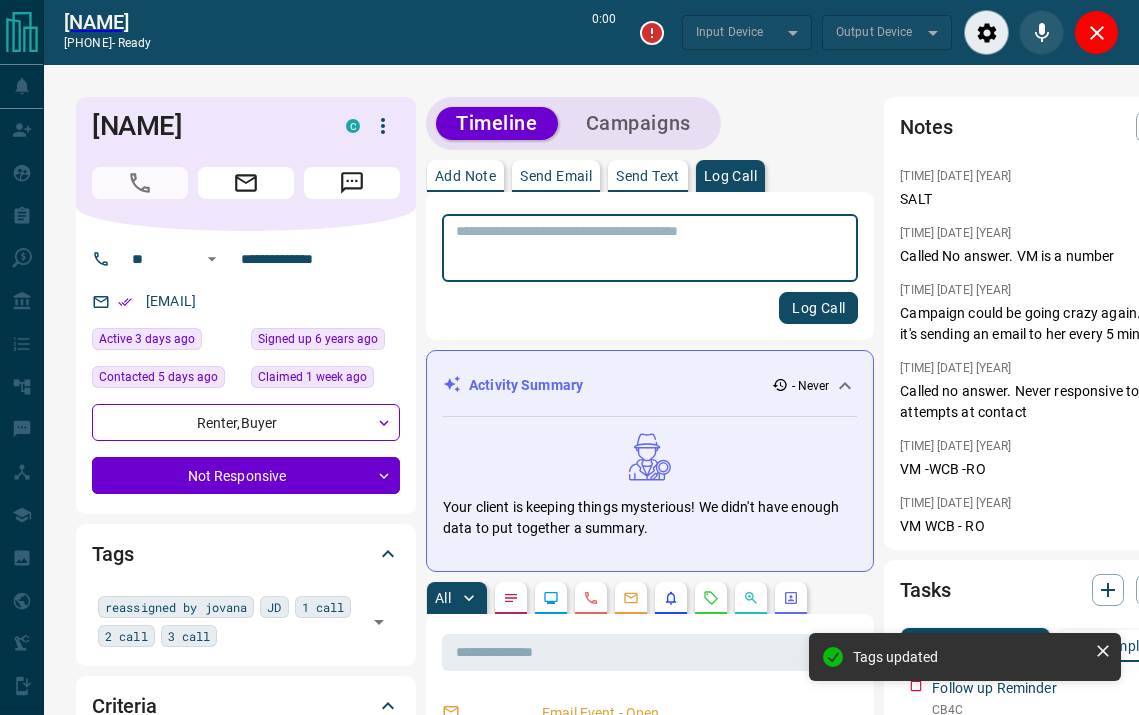 type on "*******" 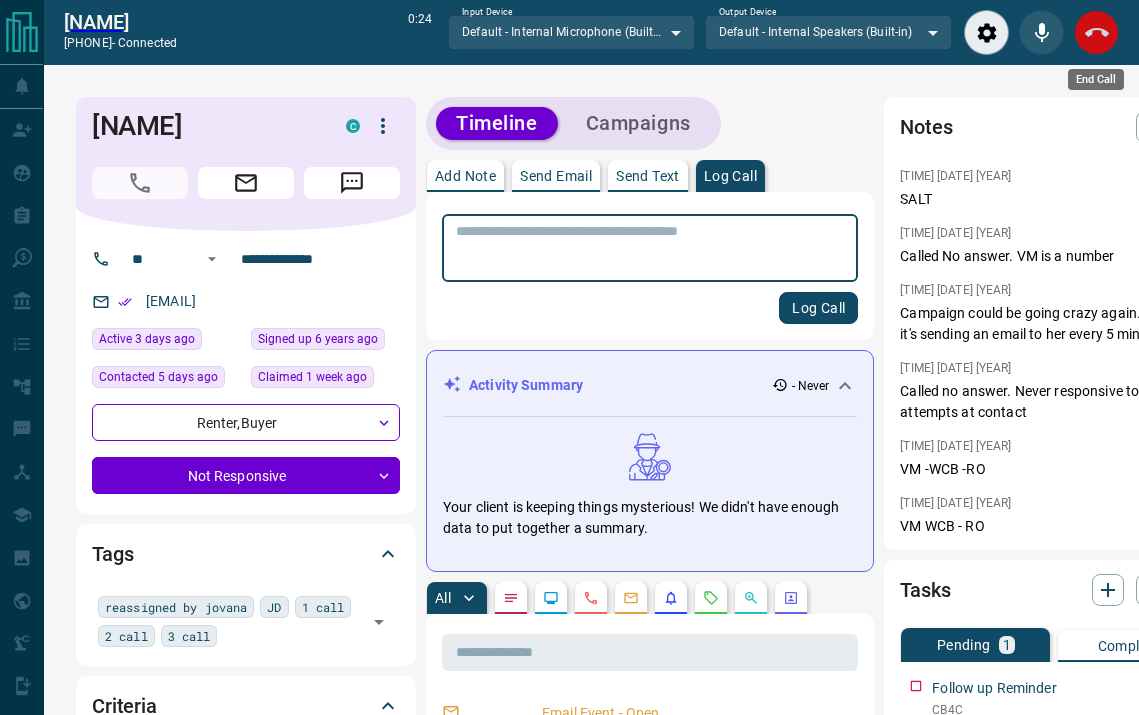 click 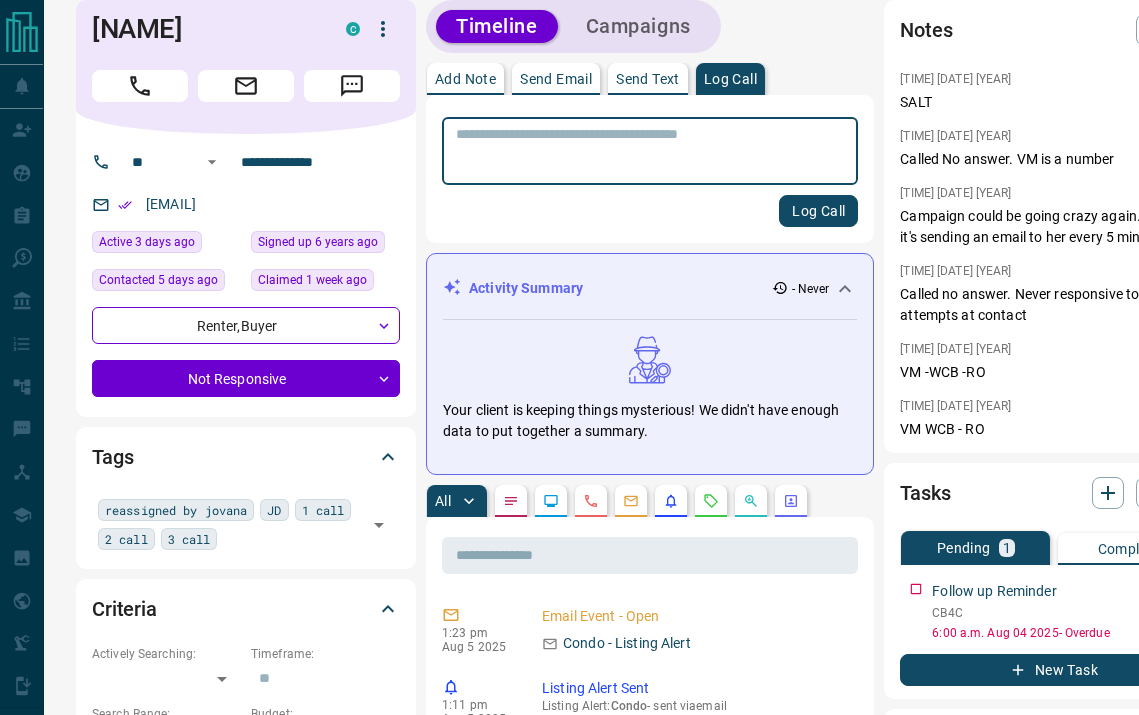 scroll, scrollTop: 42, scrollLeft: 0, axis: vertical 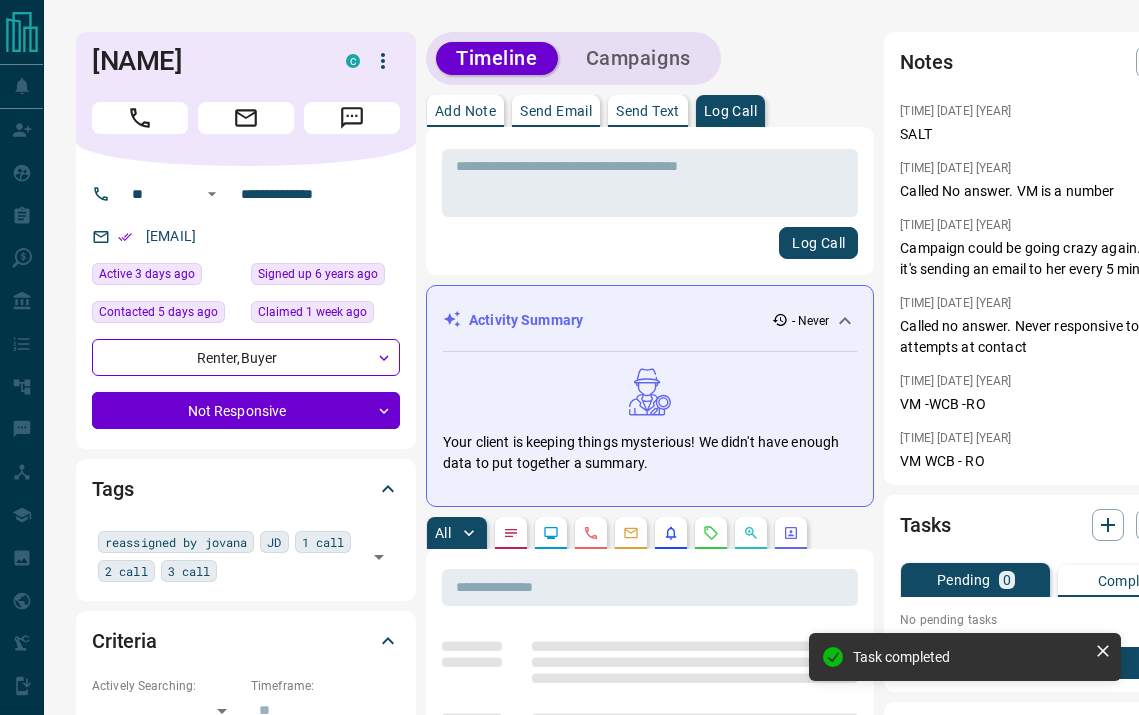 click on "Campaigns" at bounding box center [638, 58] 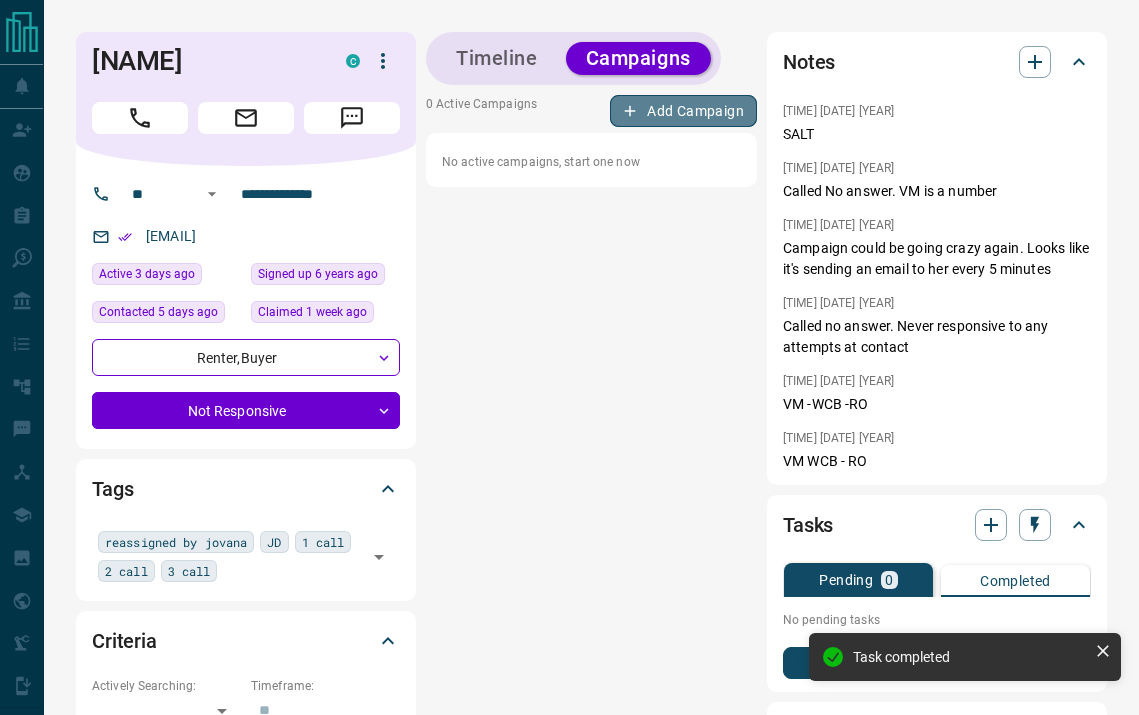 click on "Add Campaign" at bounding box center (683, 111) 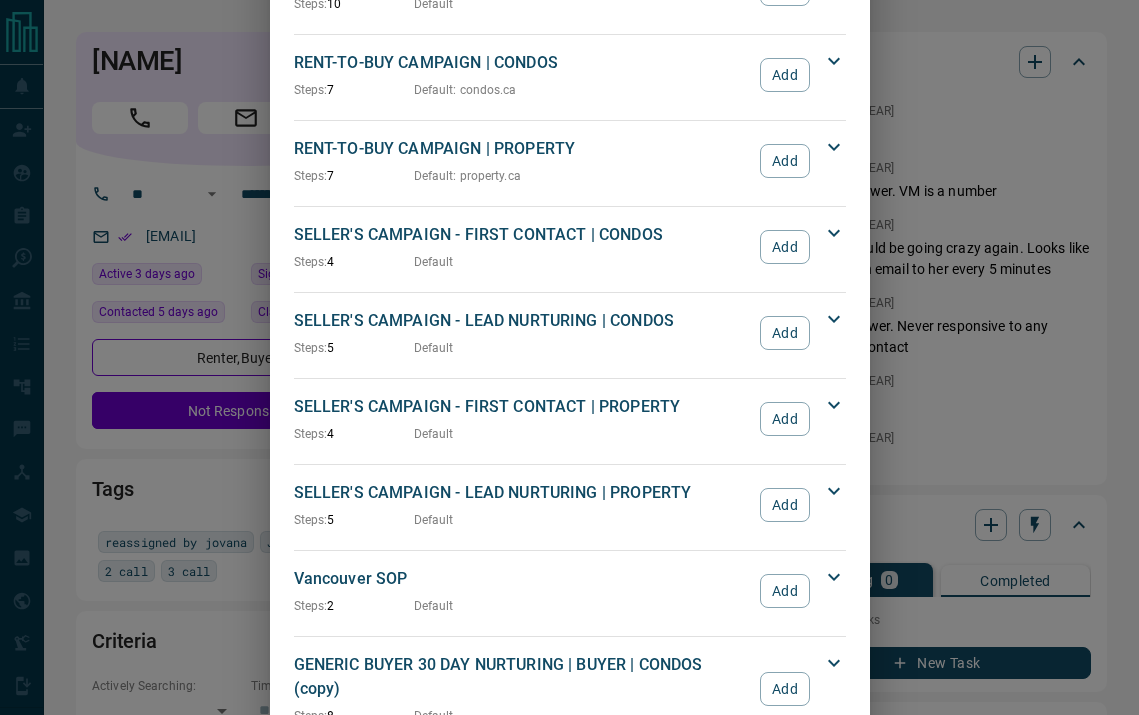 scroll, scrollTop: 1956, scrollLeft: 0, axis: vertical 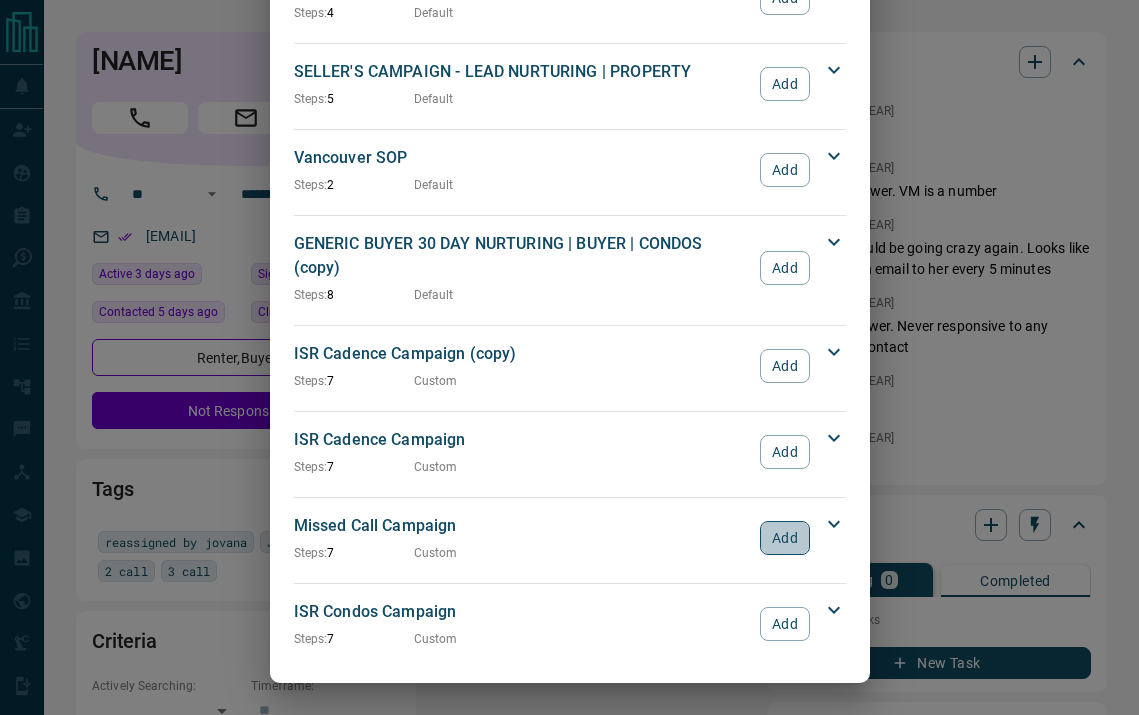 click on "Add" at bounding box center [784, 538] 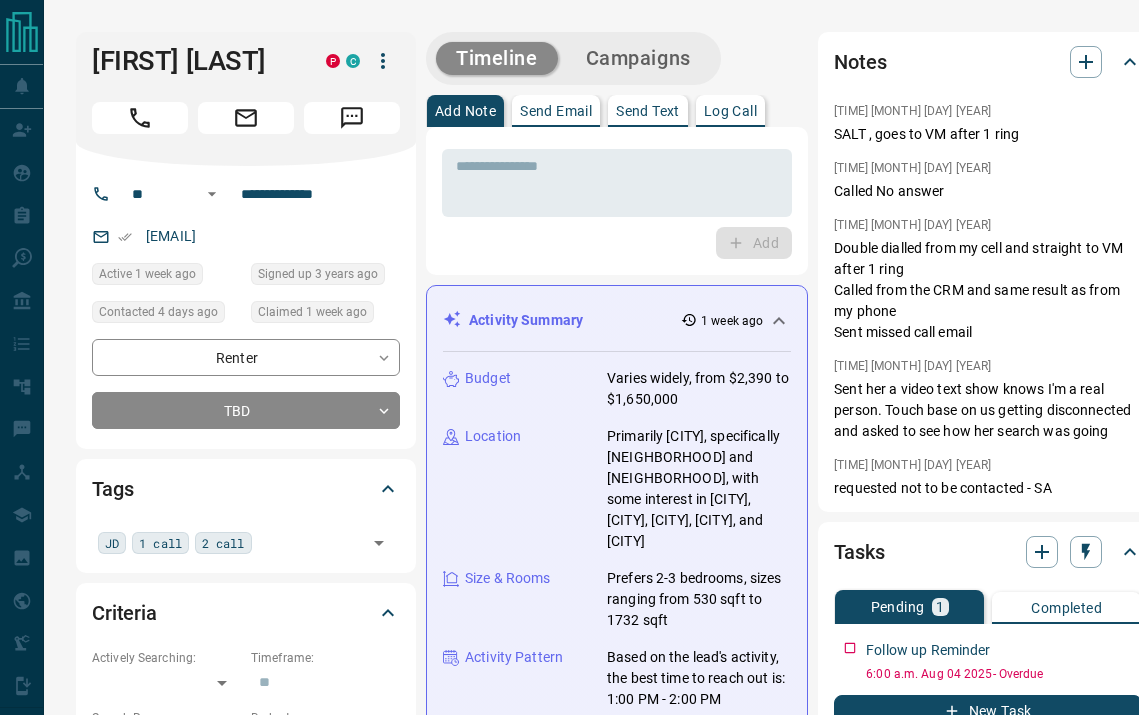 scroll, scrollTop: 0, scrollLeft: 0, axis: both 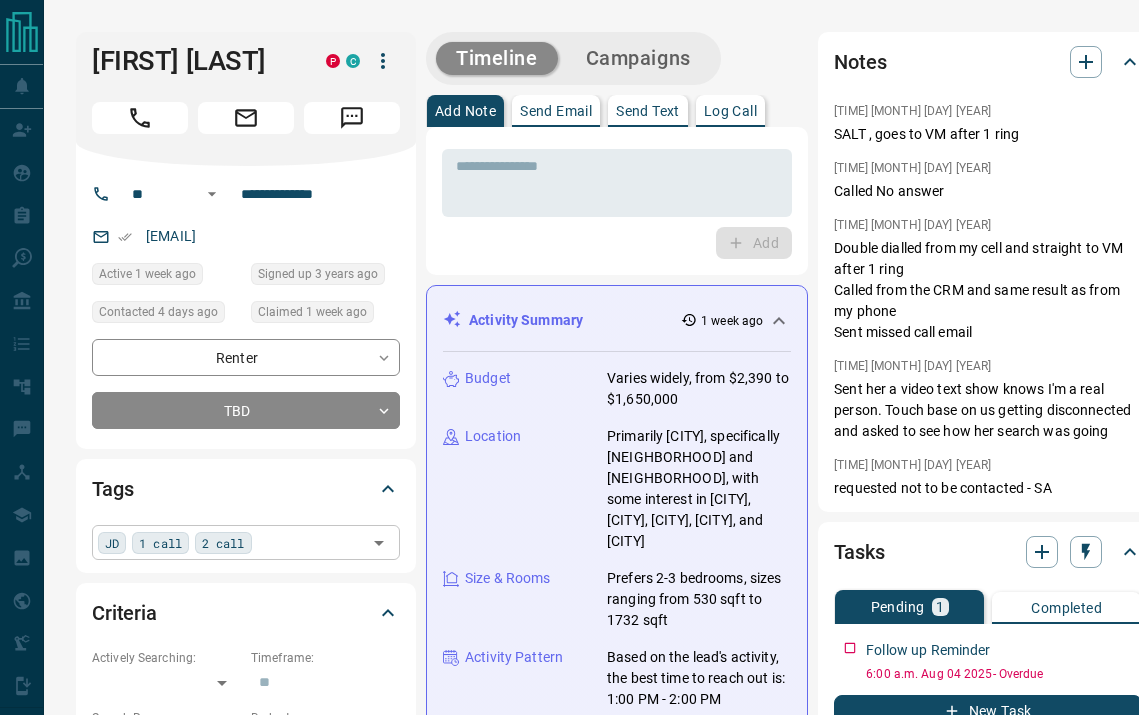 click on "JD 1 call 2 call ​" at bounding box center (246, 542) 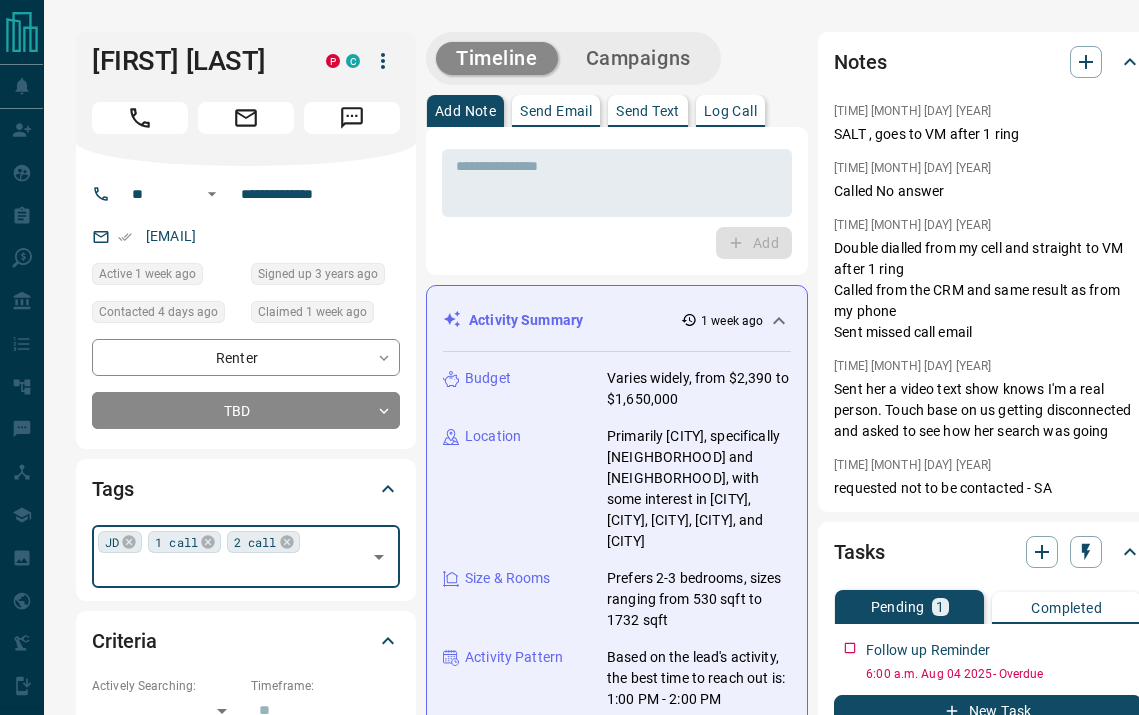type on "*" 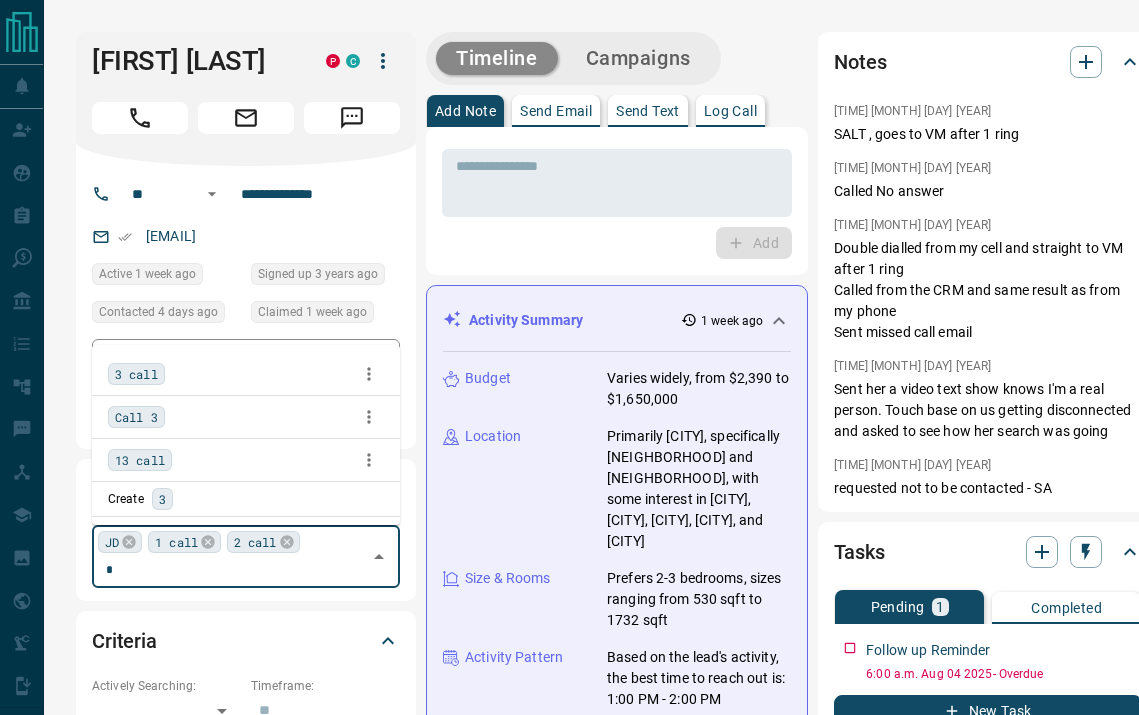 click on "3 call" at bounding box center (136, 374) 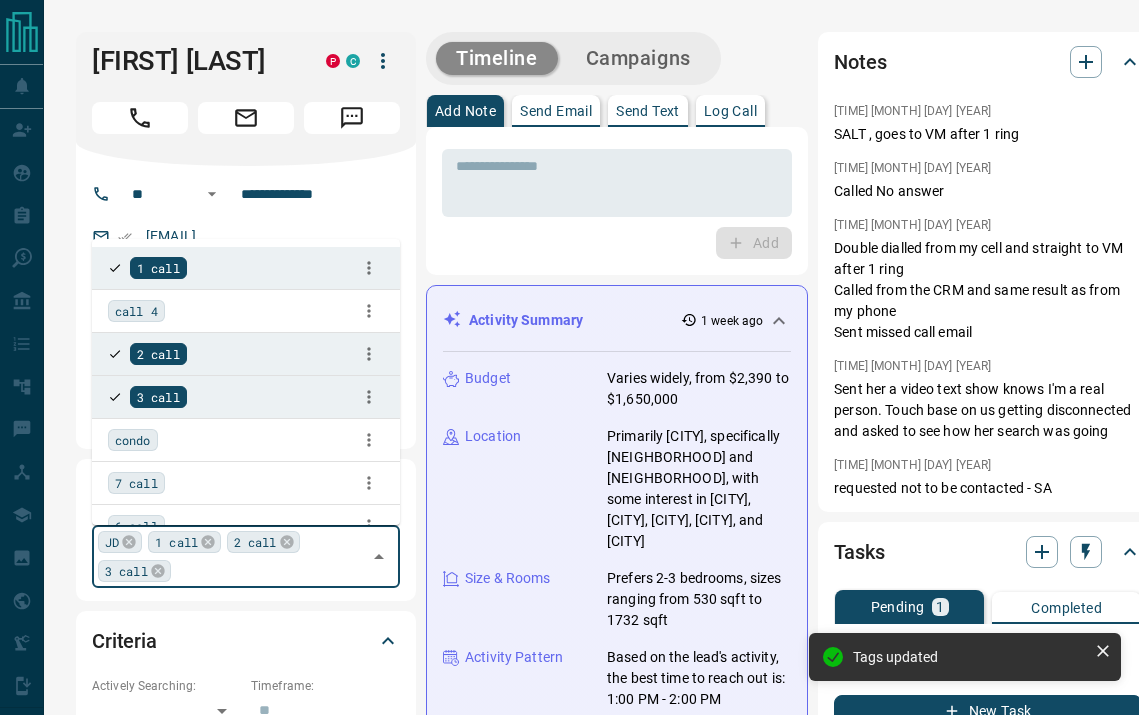 click on "**********" at bounding box center (591, 1373) 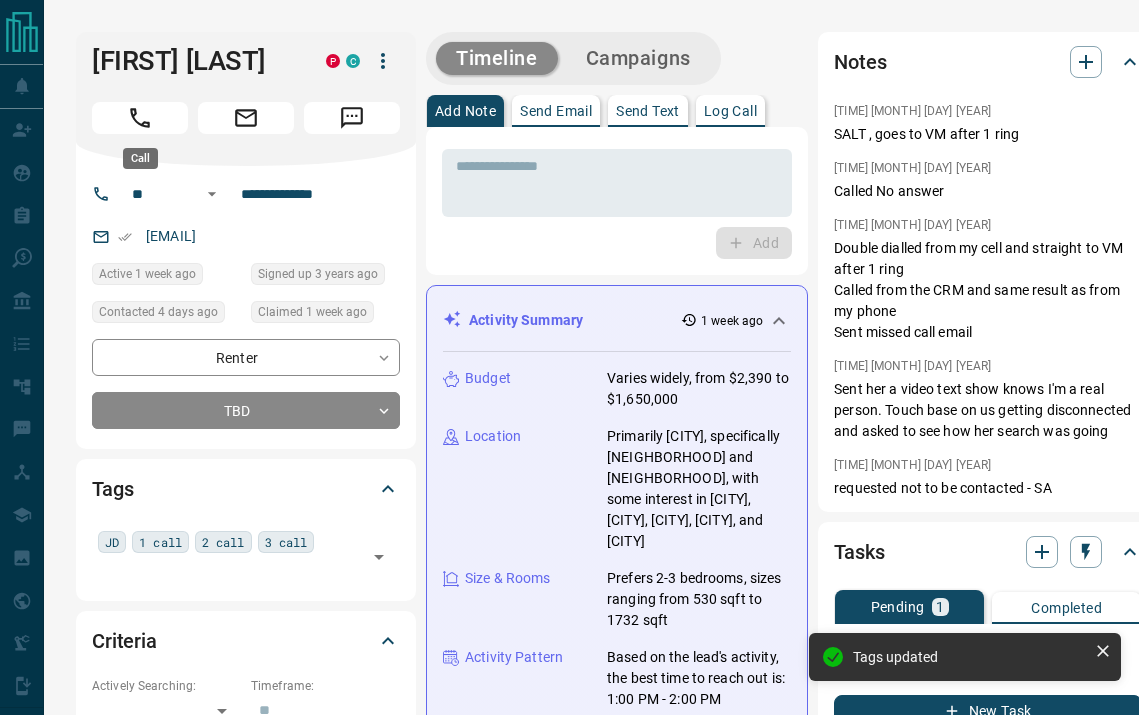click 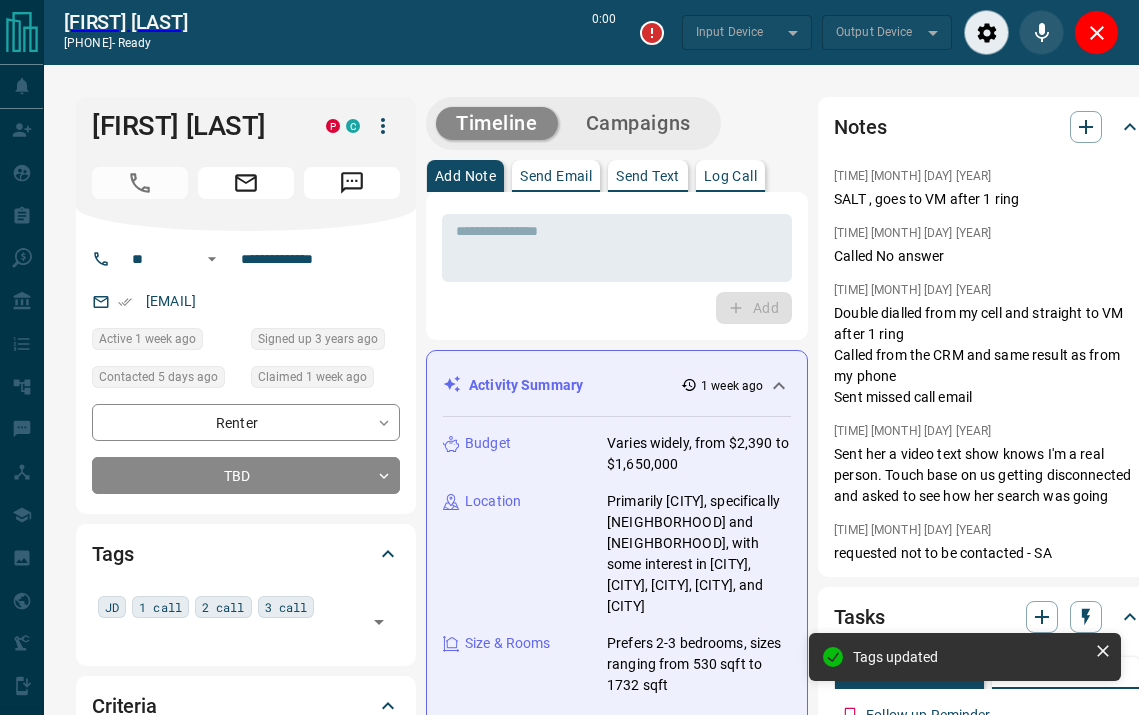 type on "*******" 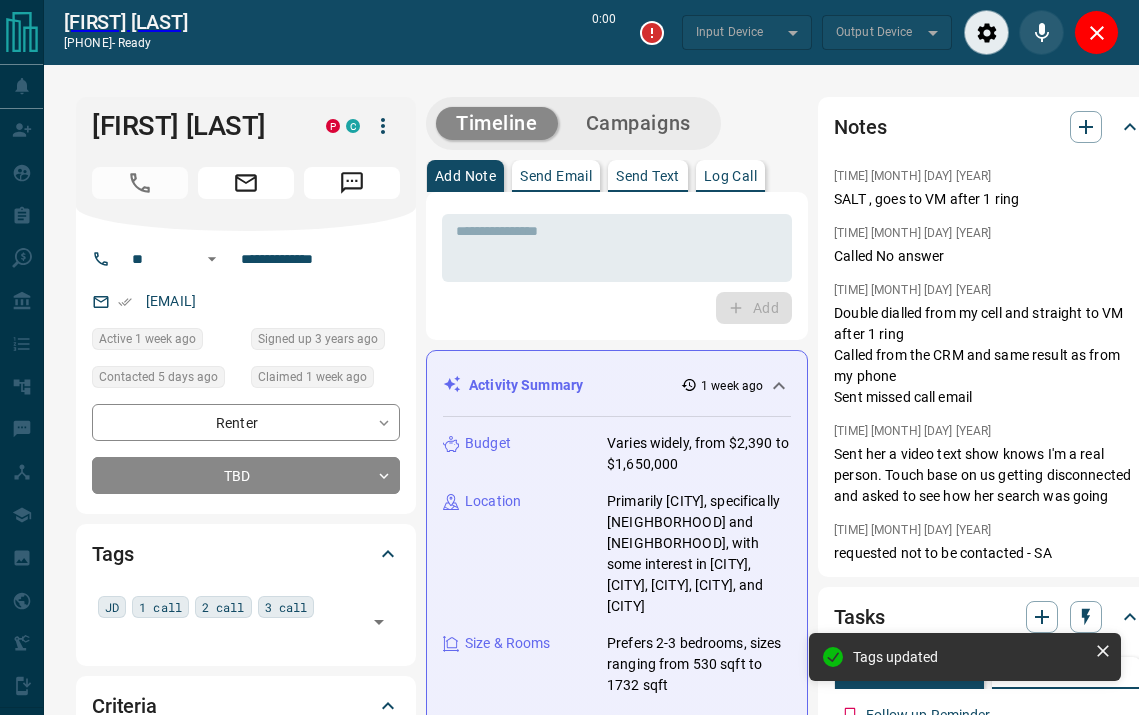 type on "*******" 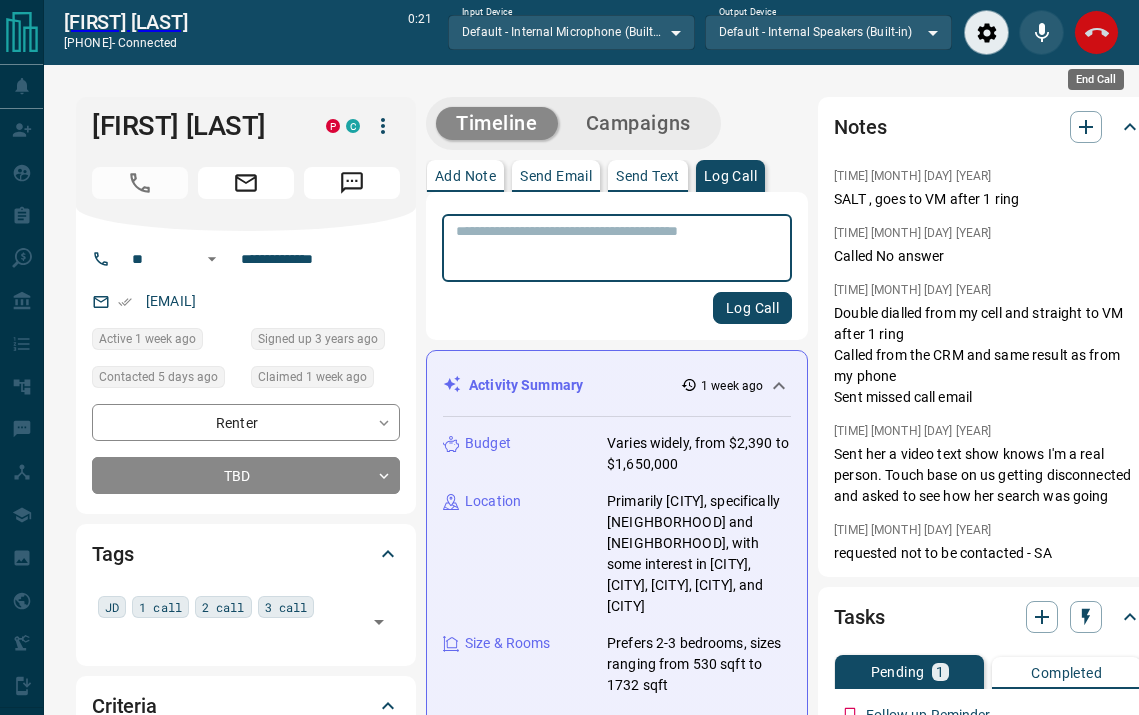 click 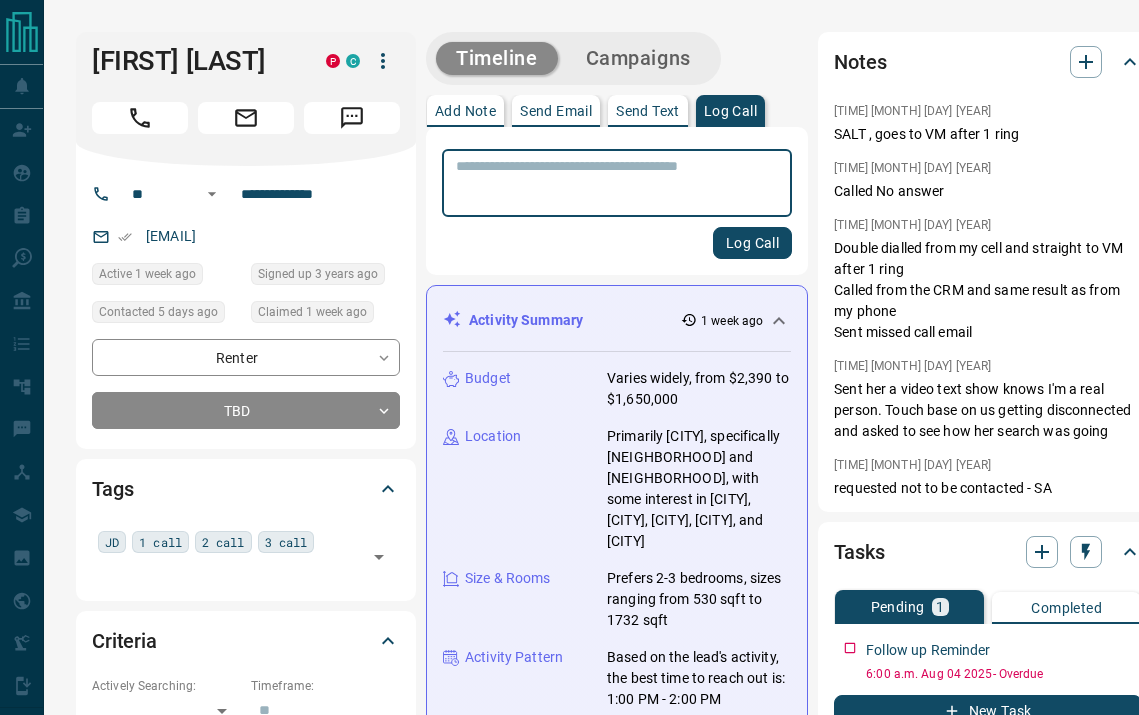 click at bounding box center (617, 183) 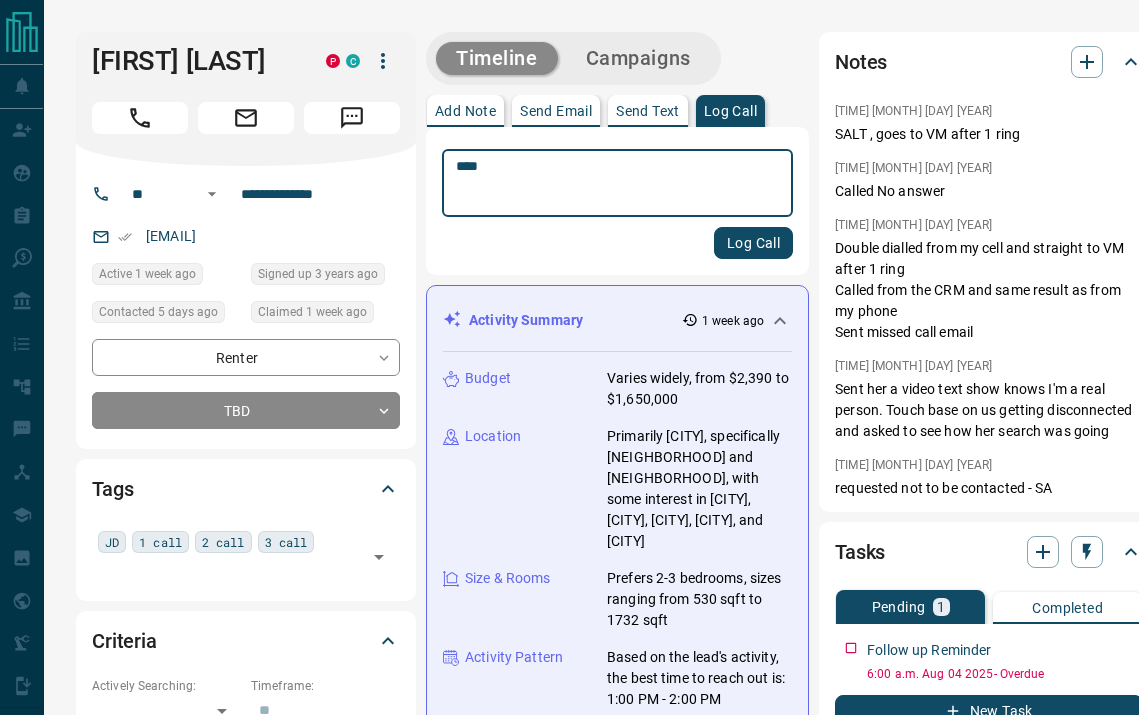 type on "****" 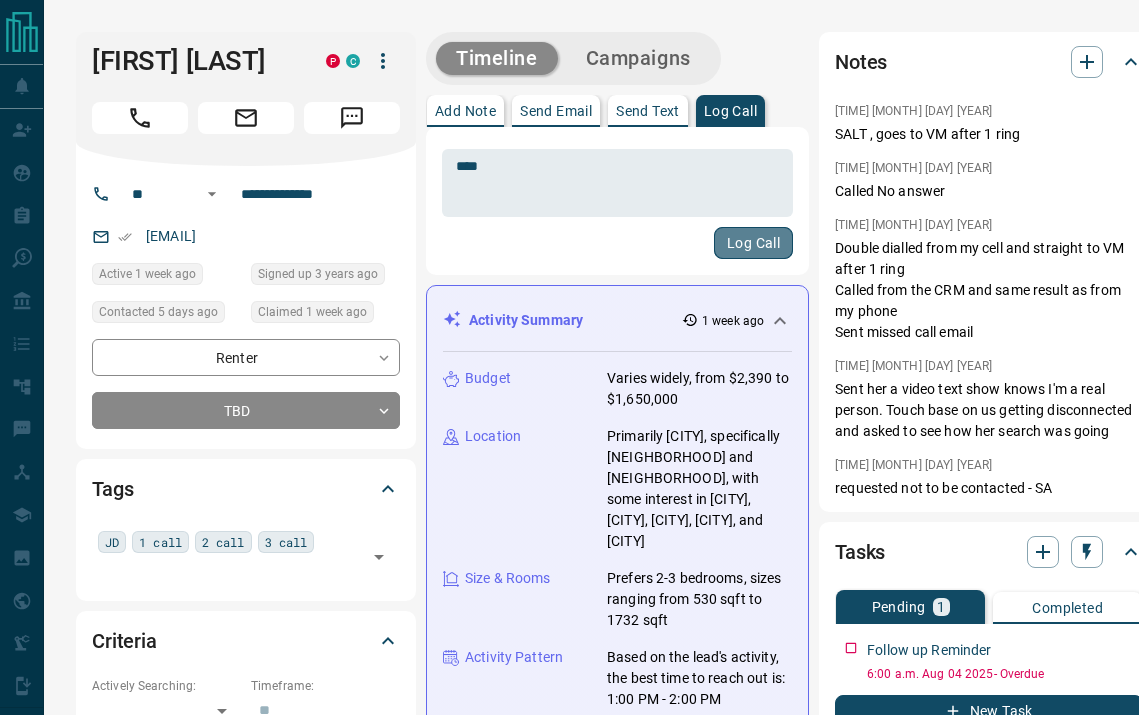 click on "Log Call" at bounding box center [753, 243] 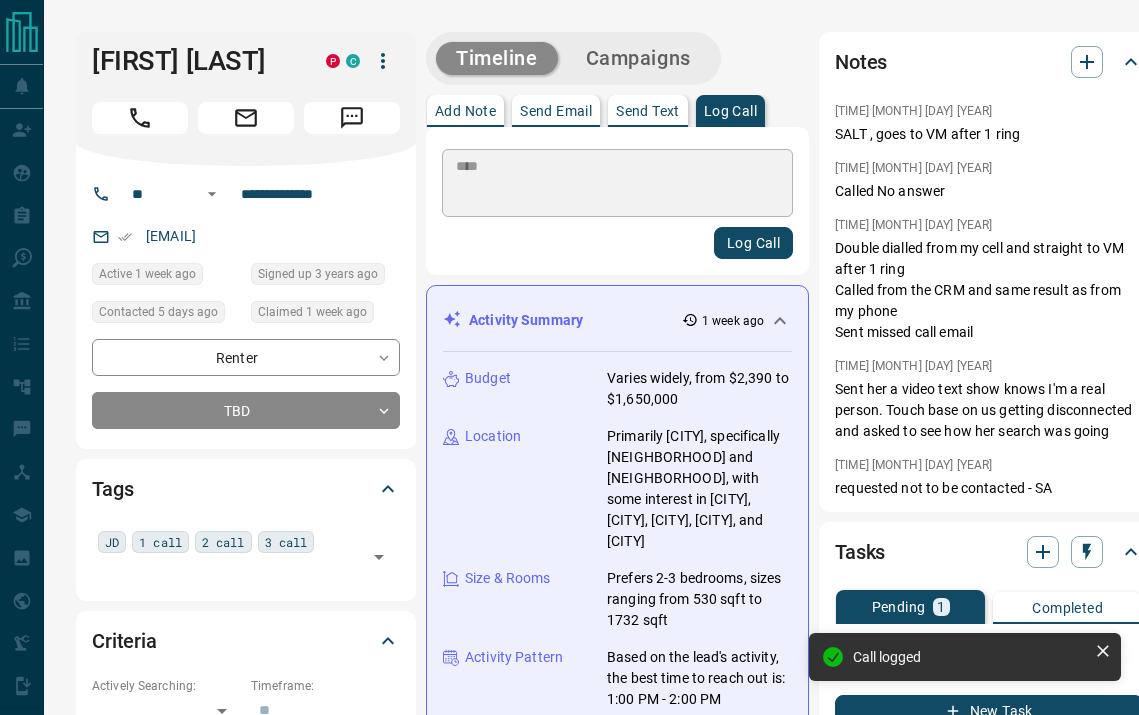 type 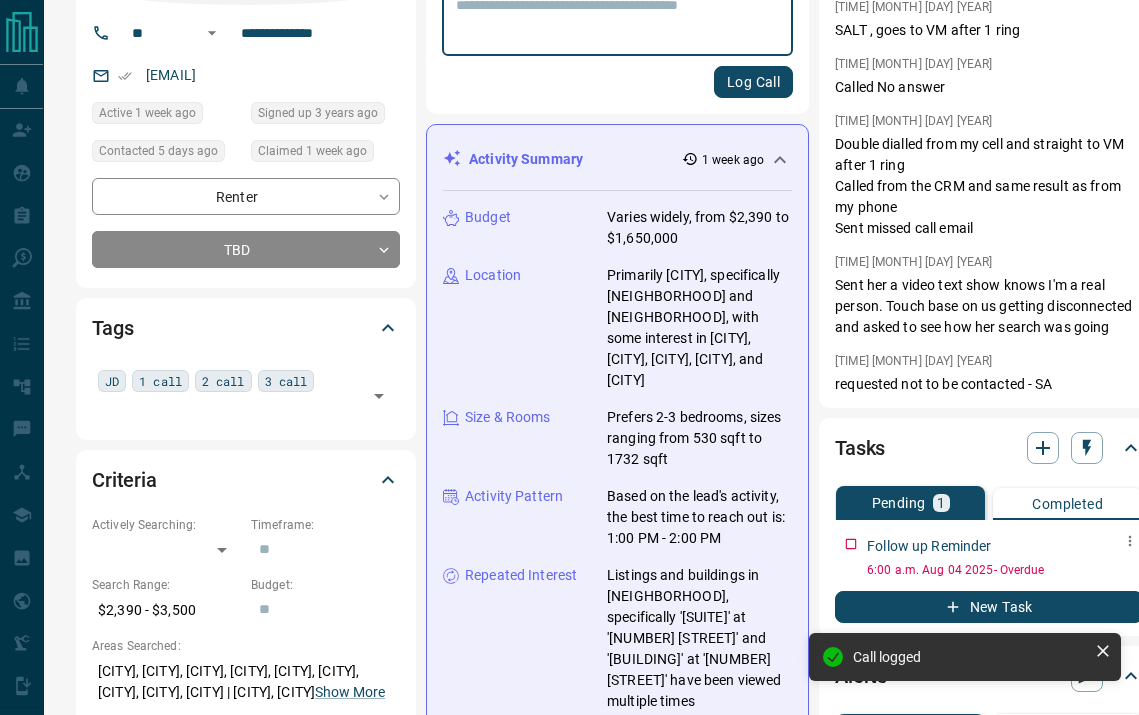 scroll, scrollTop: 161, scrollLeft: 20, axis: both 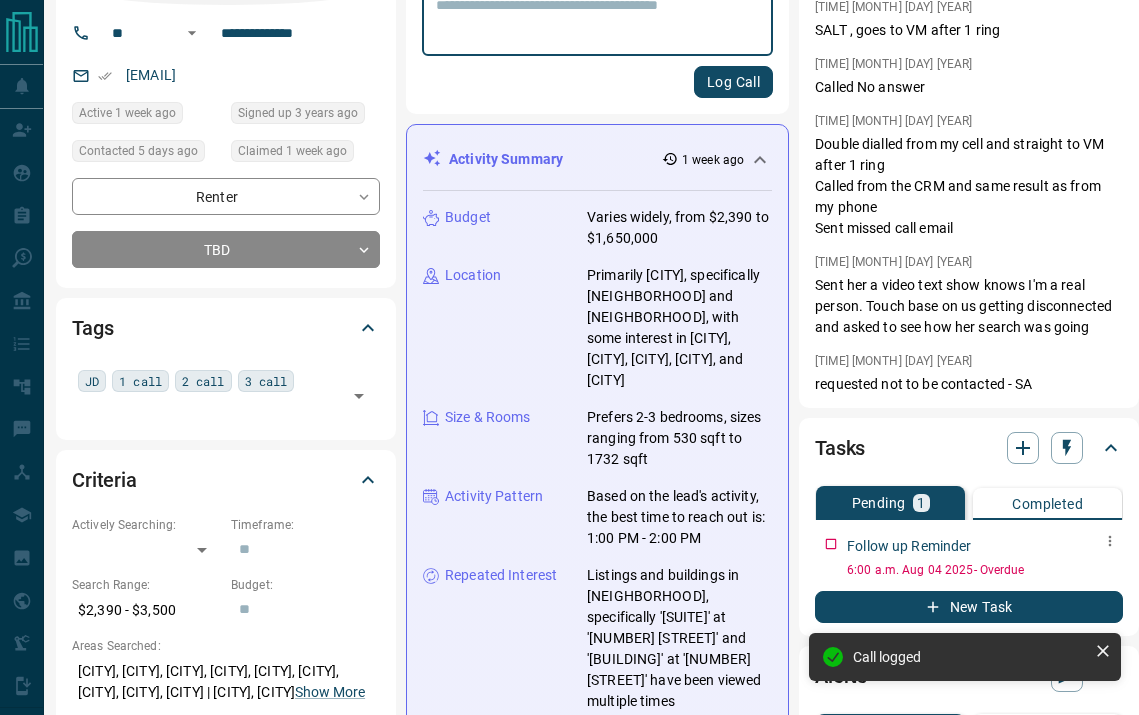click 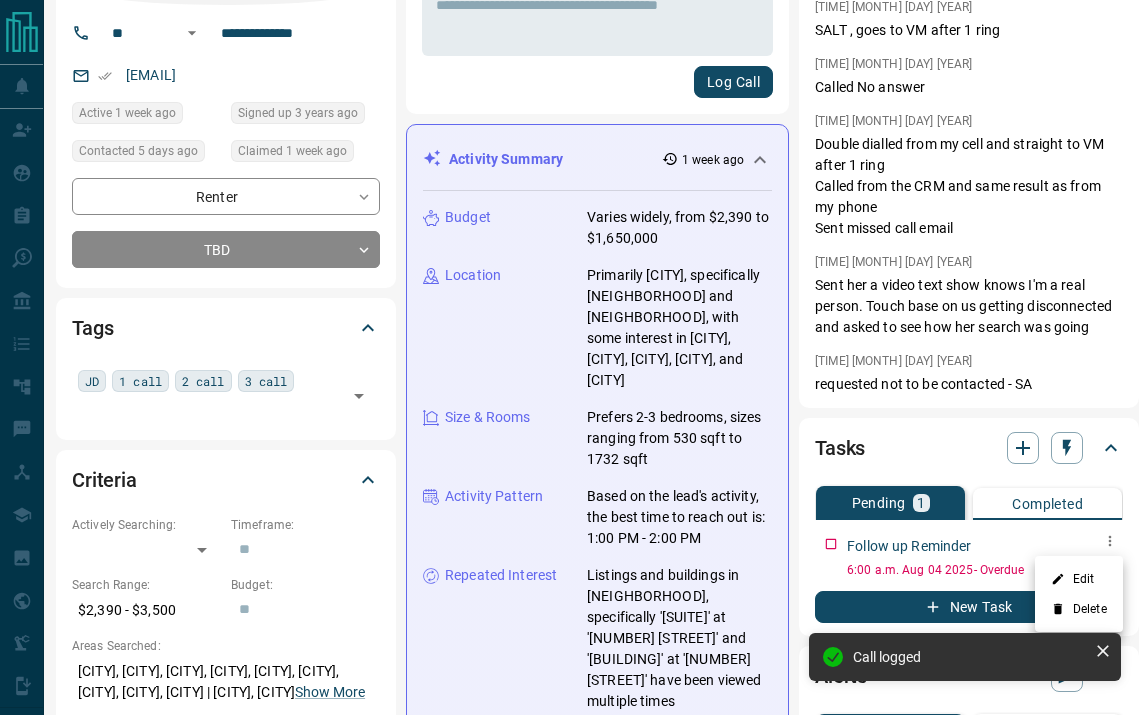 click on "Edit" at bounding box center (1079, 579) 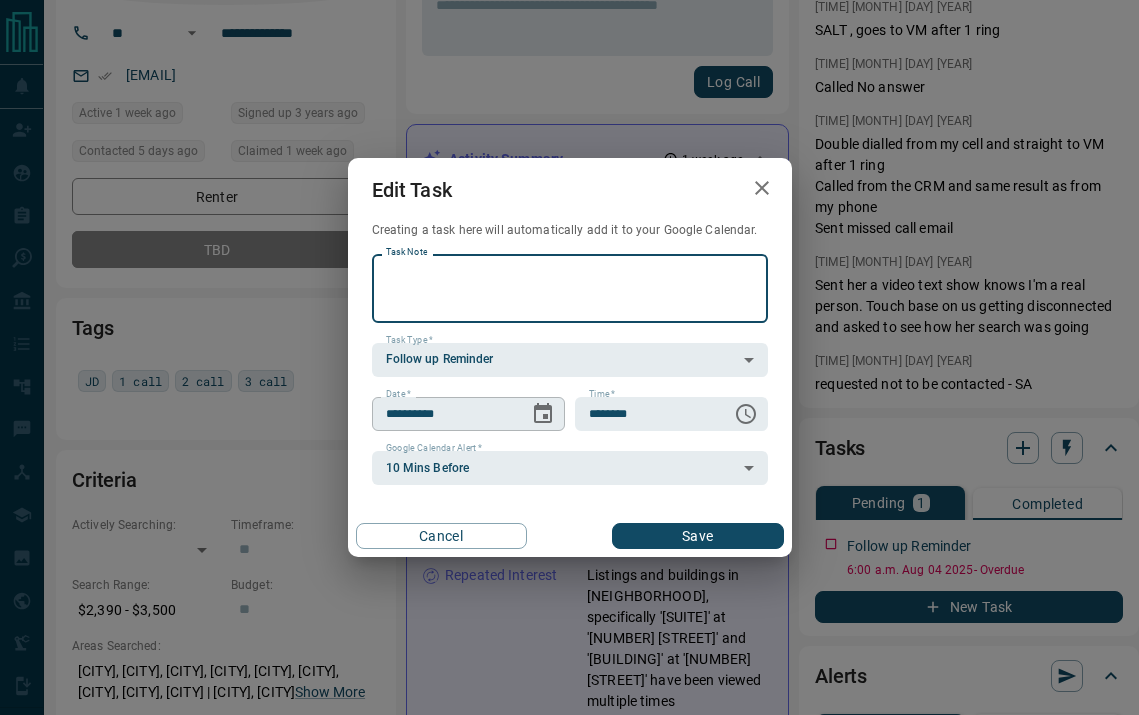click 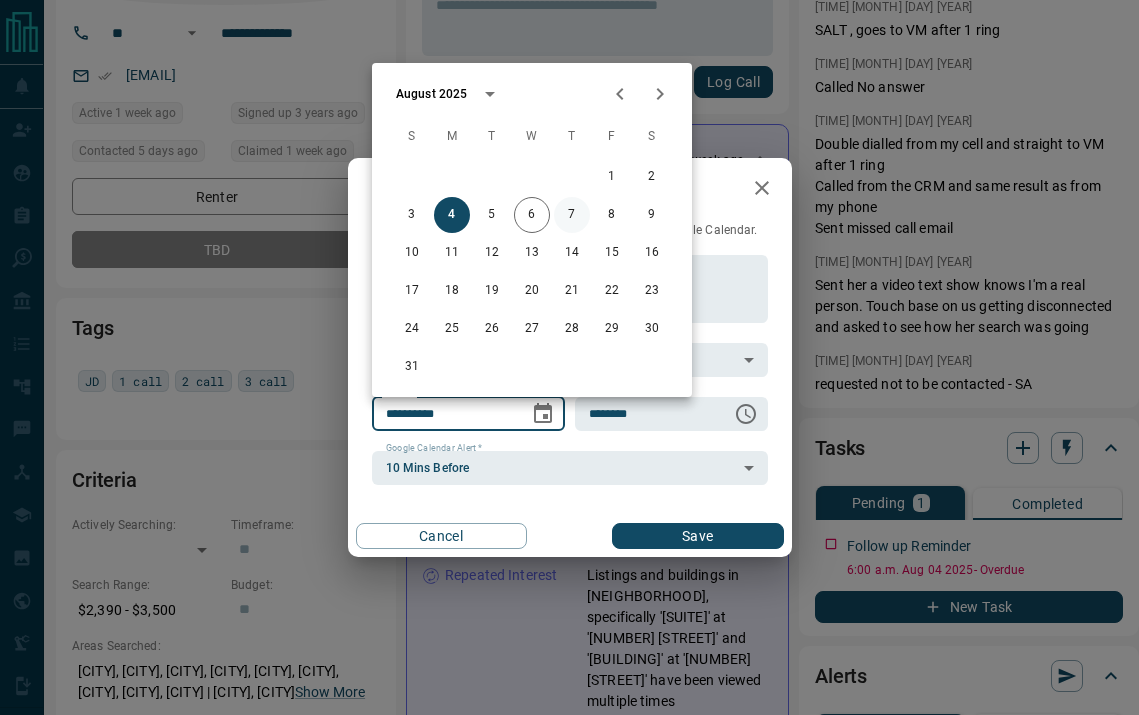 click on "7" at bounding box center [572, 215] 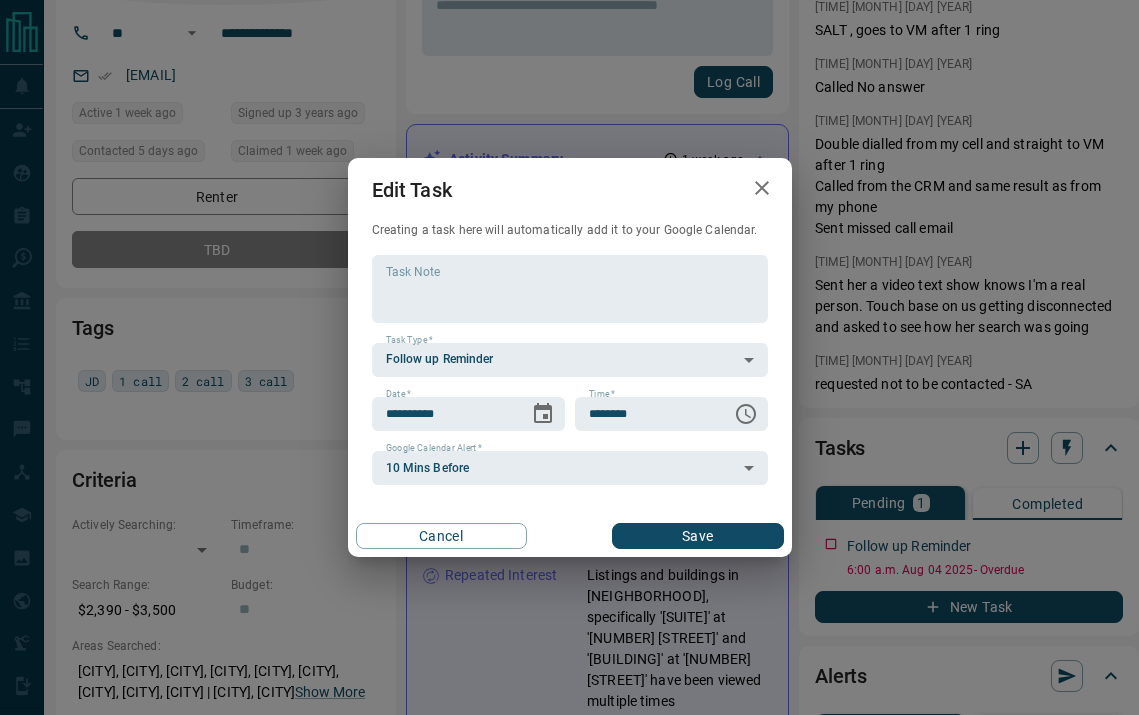 click on "Save" at bounding box center [697, 536] 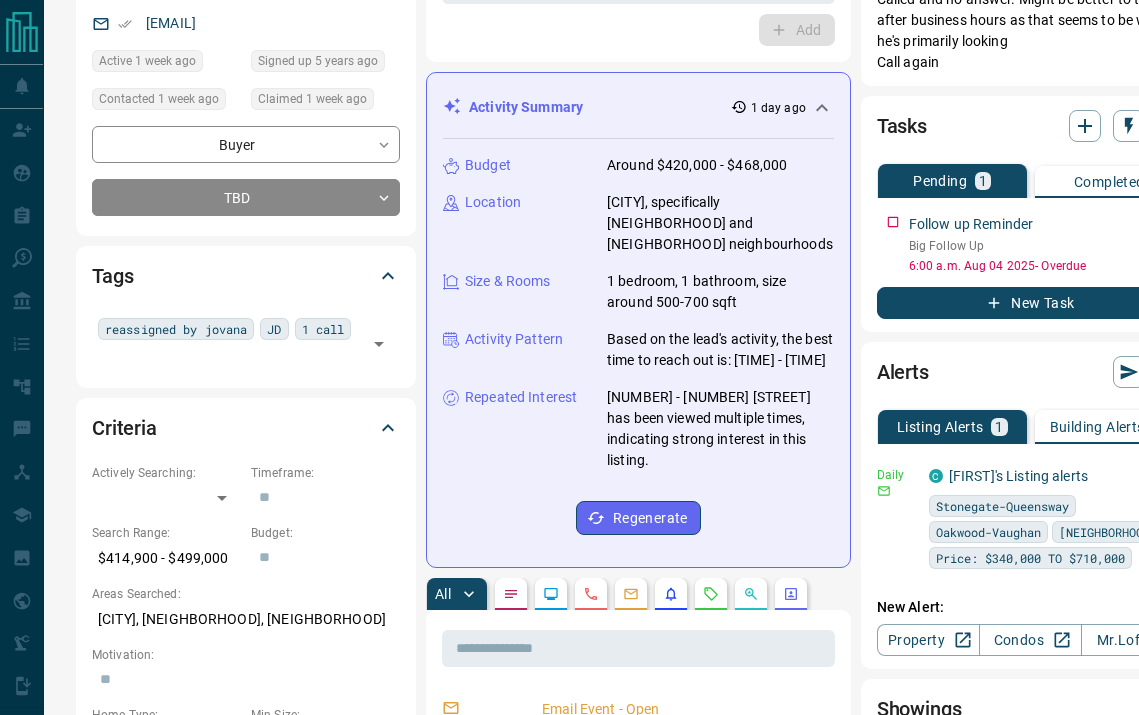 scroll, scrollTop: 0, scrollLeft: 0, axis: both 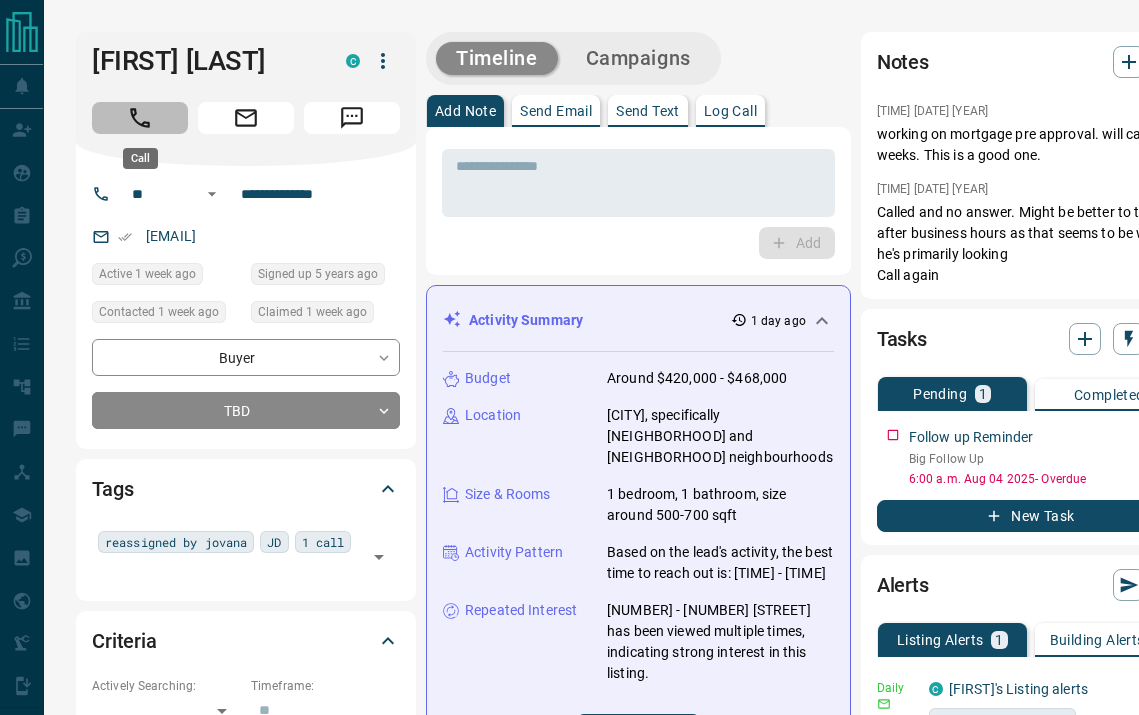 click at bounding box center [140, 118] 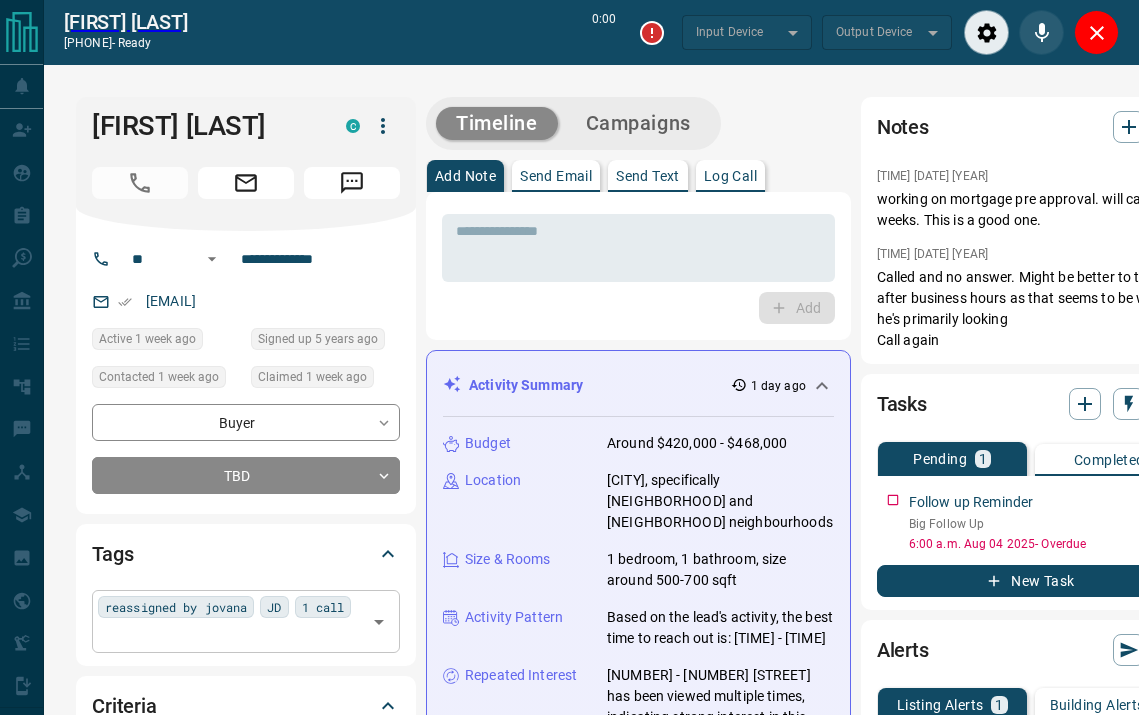 type on "*******" 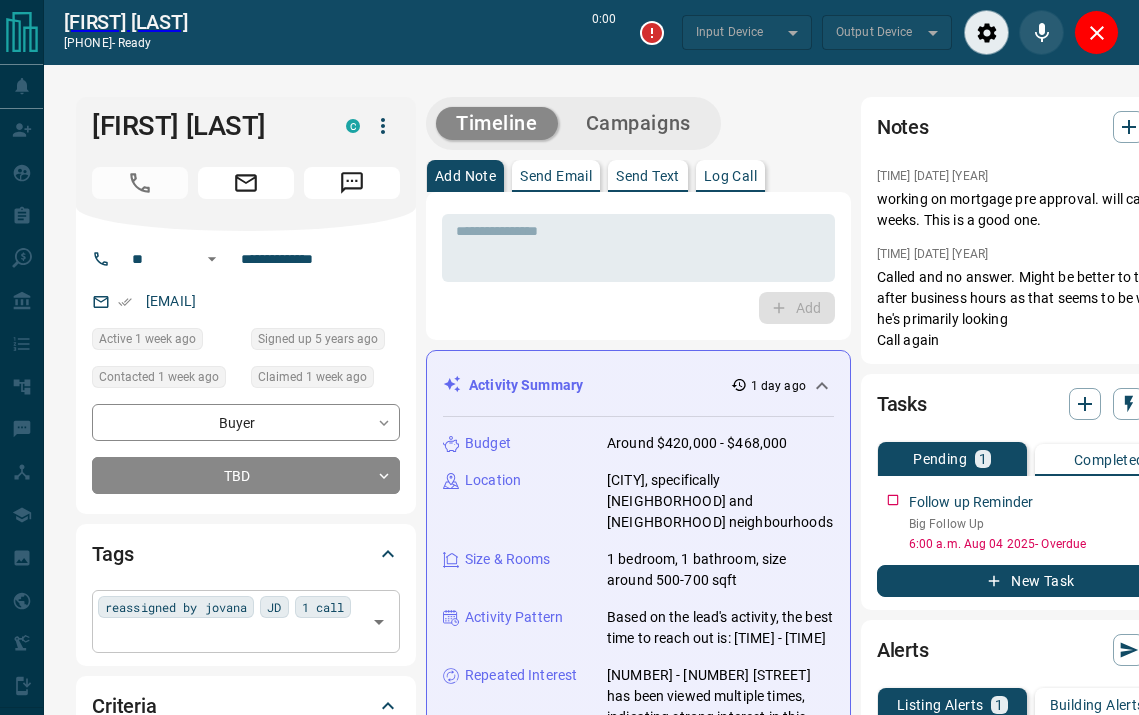 type on "*******" 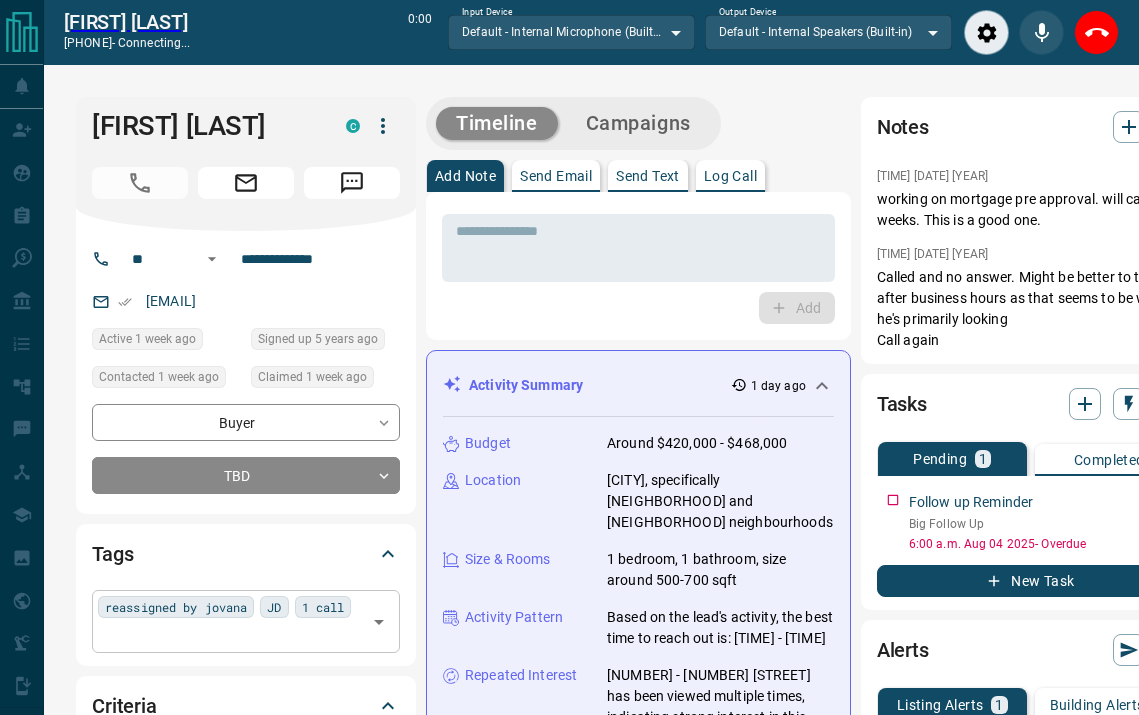 click on "reassigned by jovana JD 1 call ​" at bounding box center [246, 621] 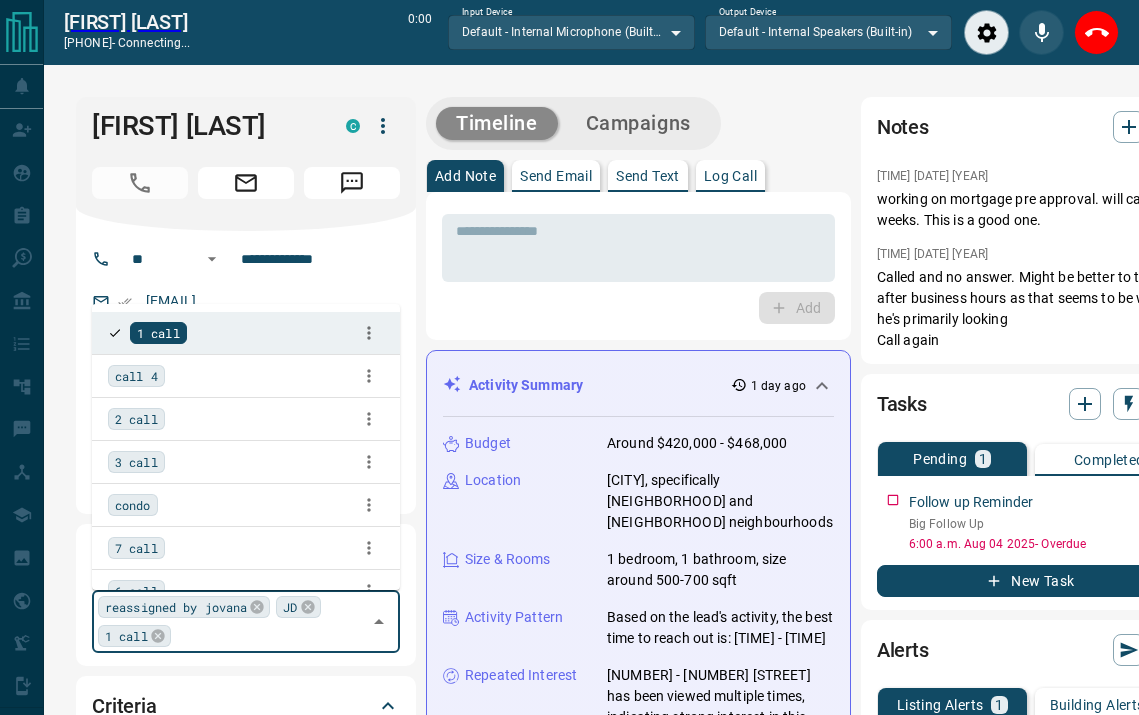 type on "*" 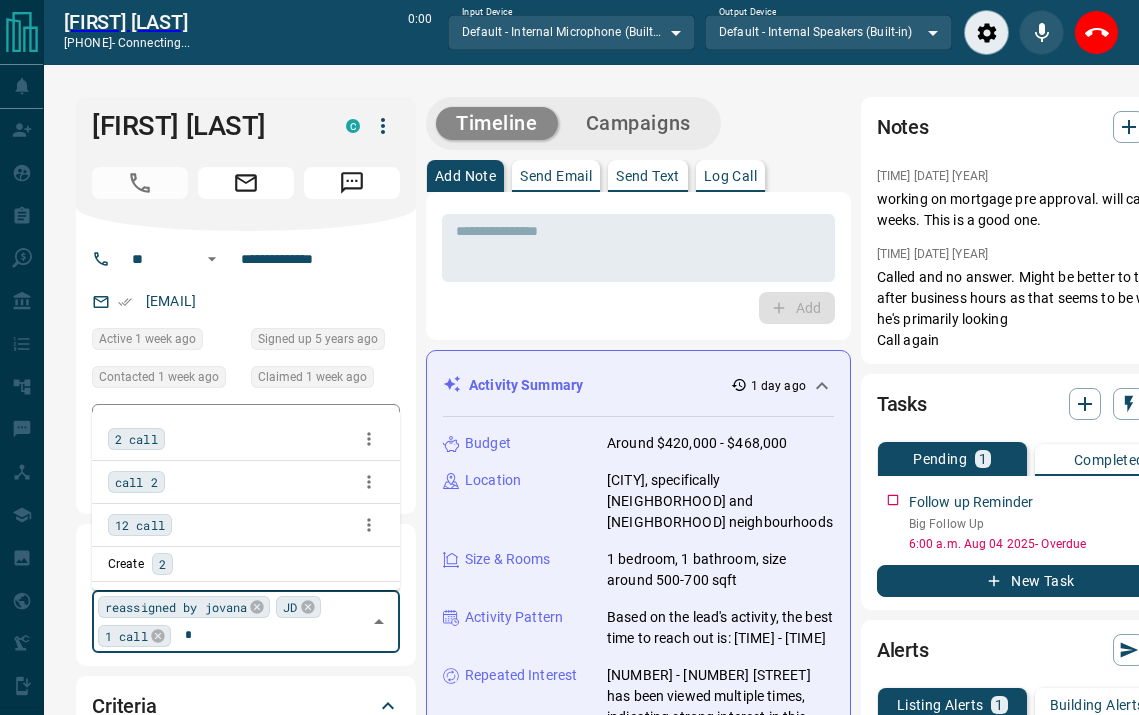 click on "2 call" at bounding box center (136, 439) 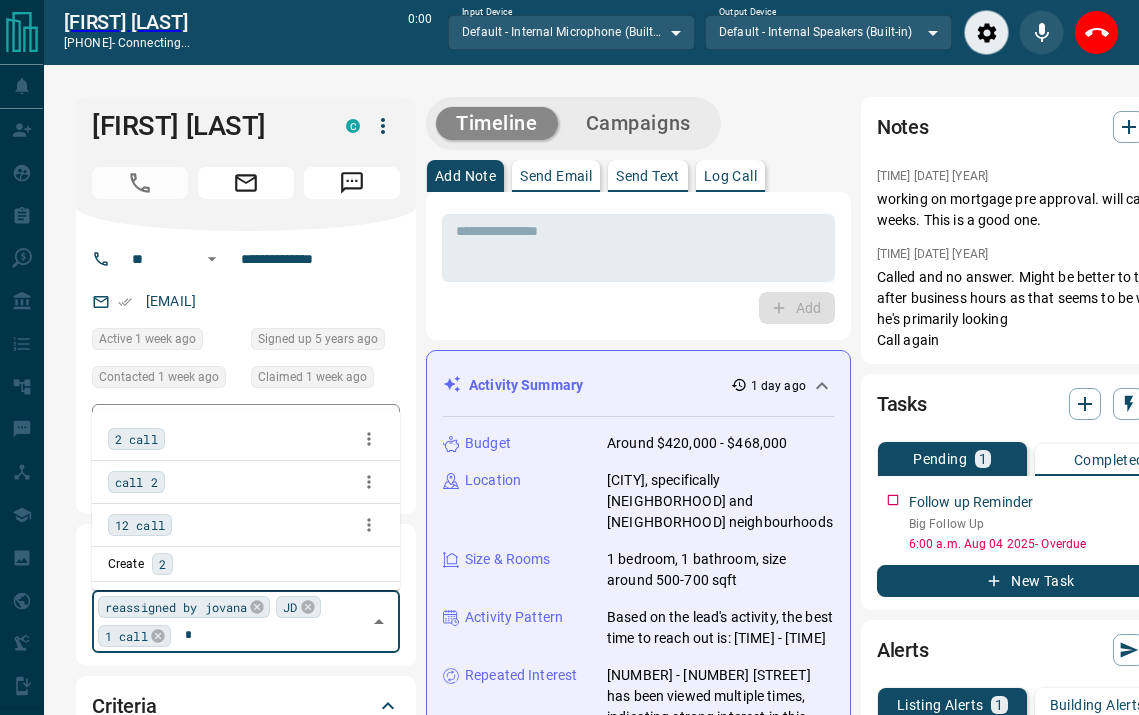 type 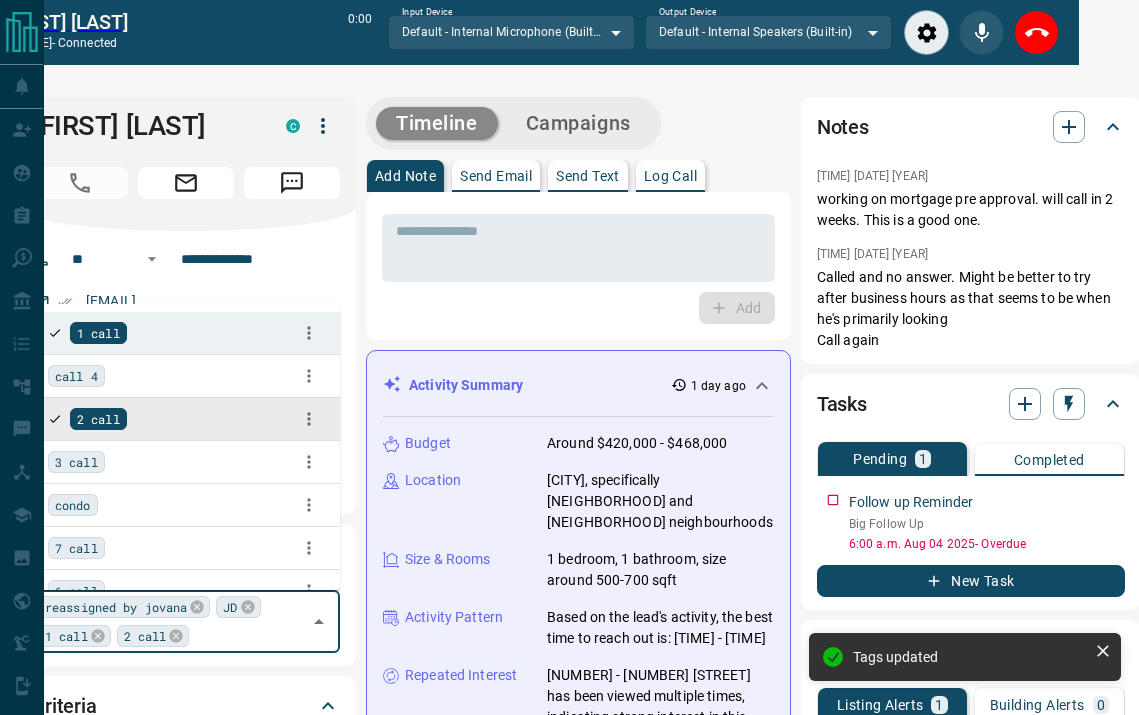 scroll, scrollTop: 0, scrollLeft: 0, axis: both 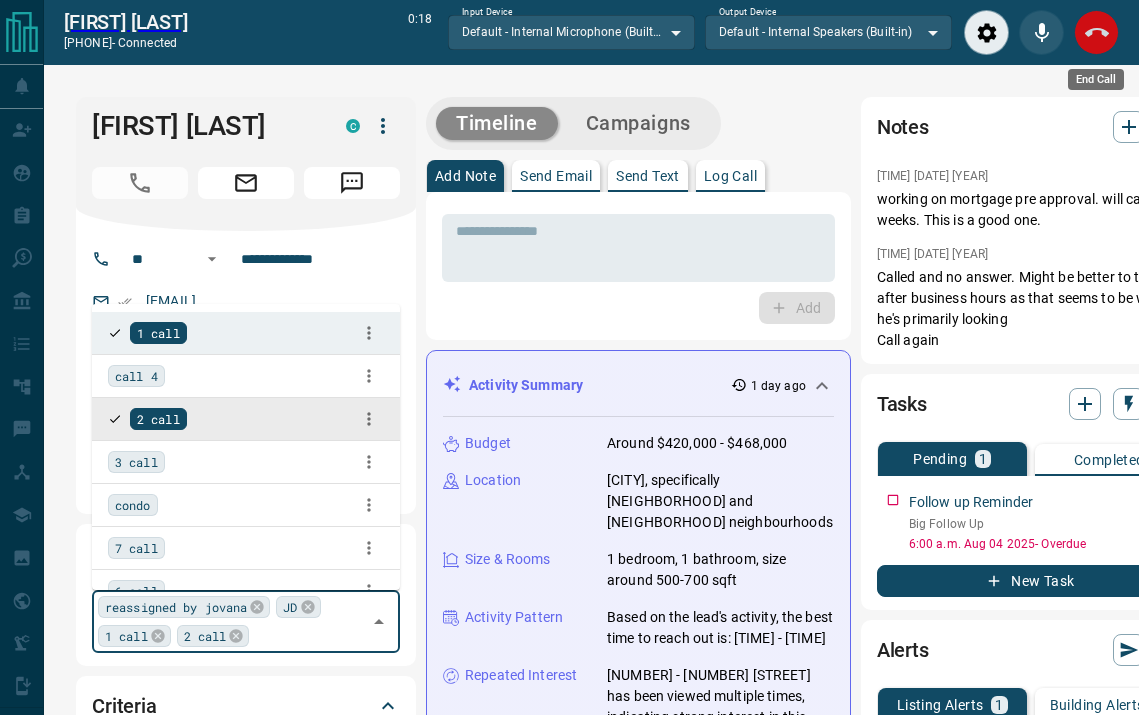 click 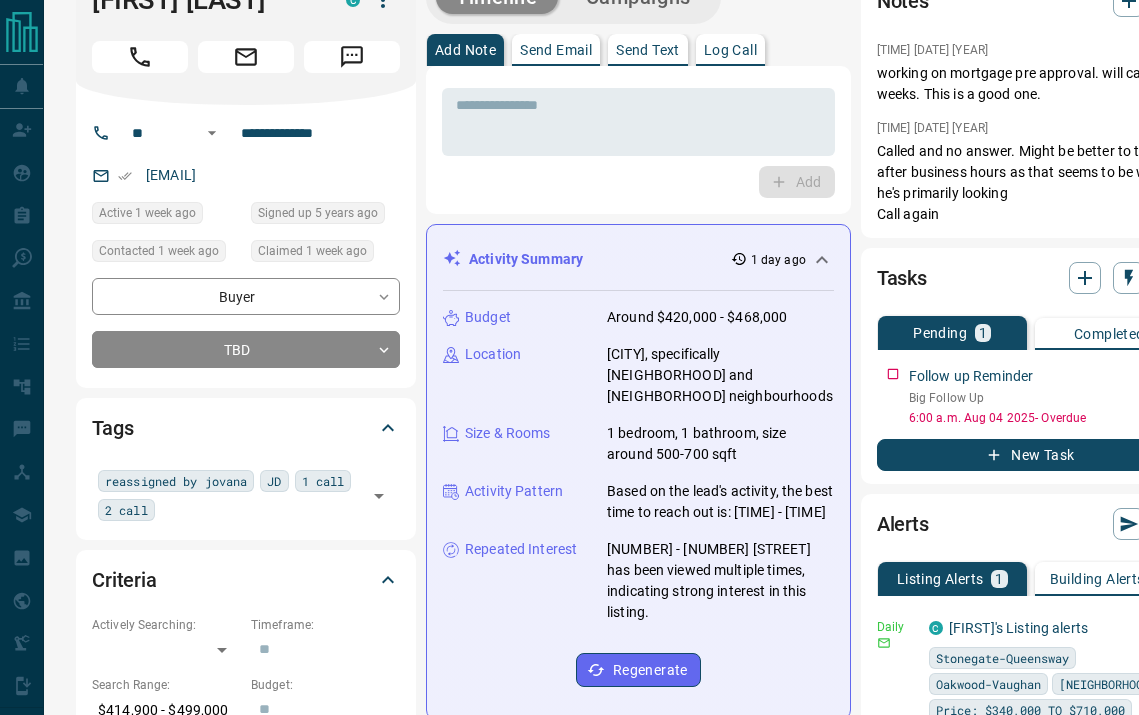 scroll, scrollTop: 61, scrollLeft: 60, axis: both 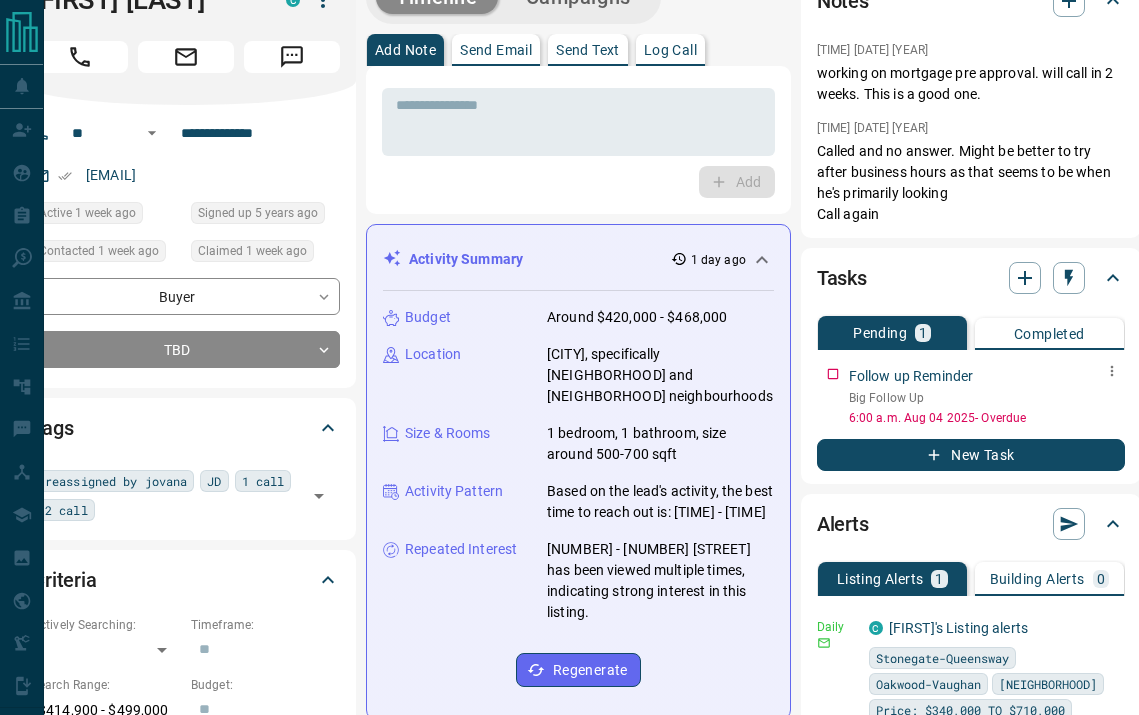 click 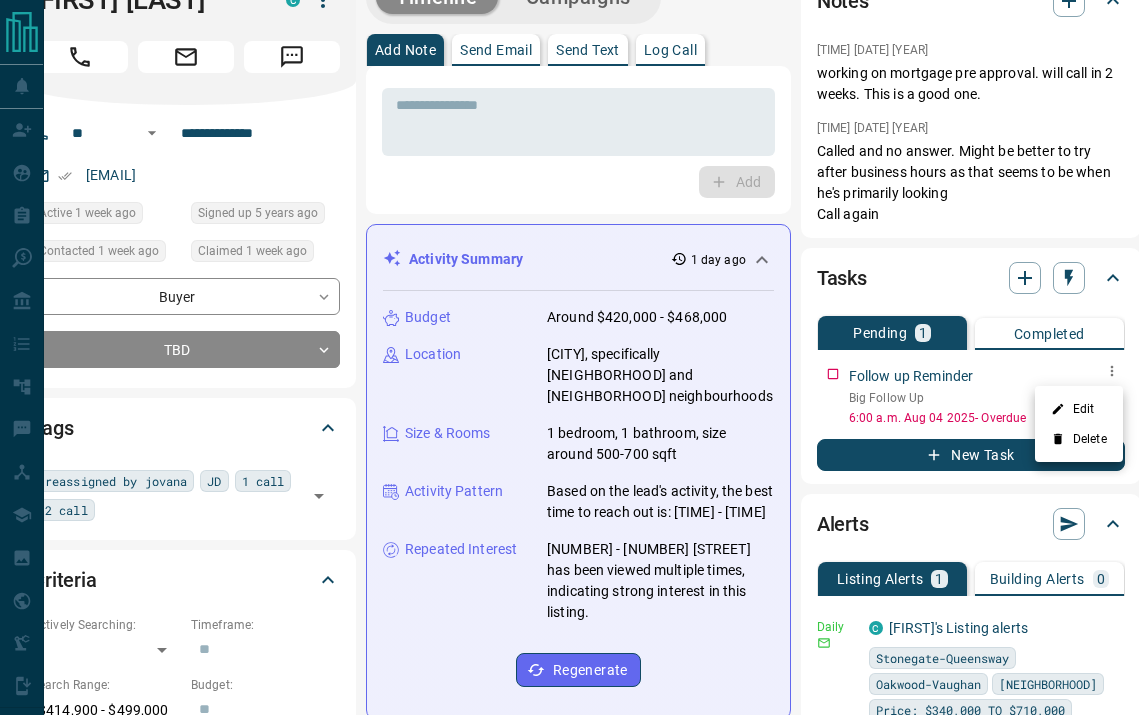 click 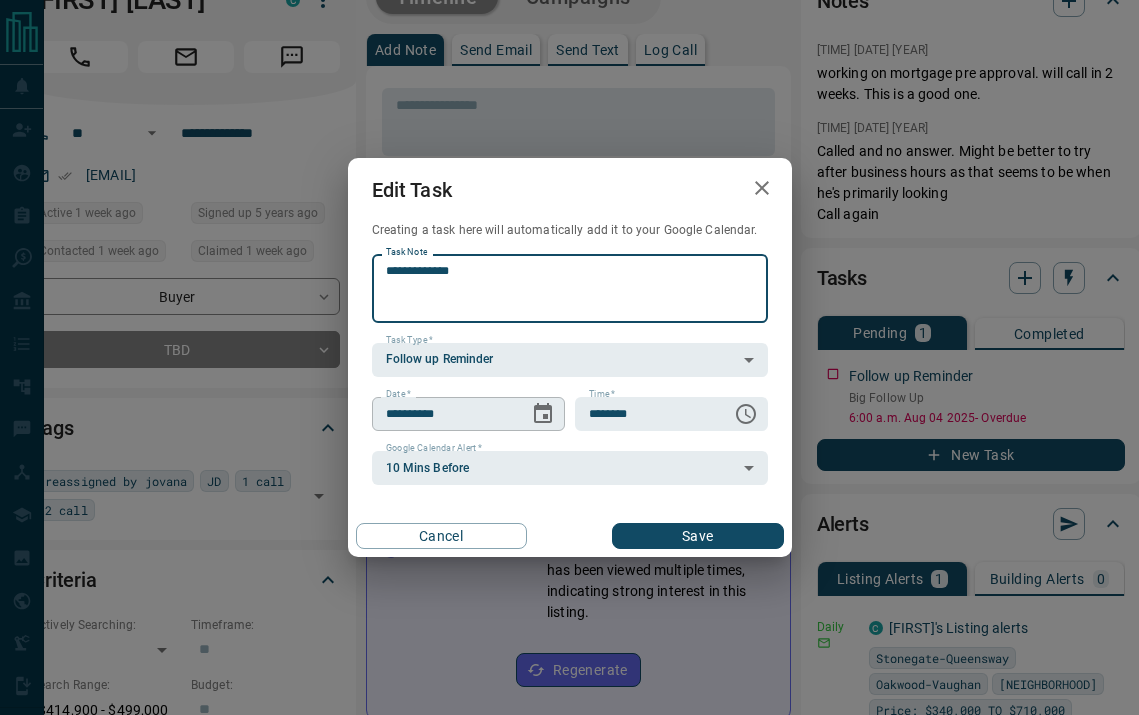 click 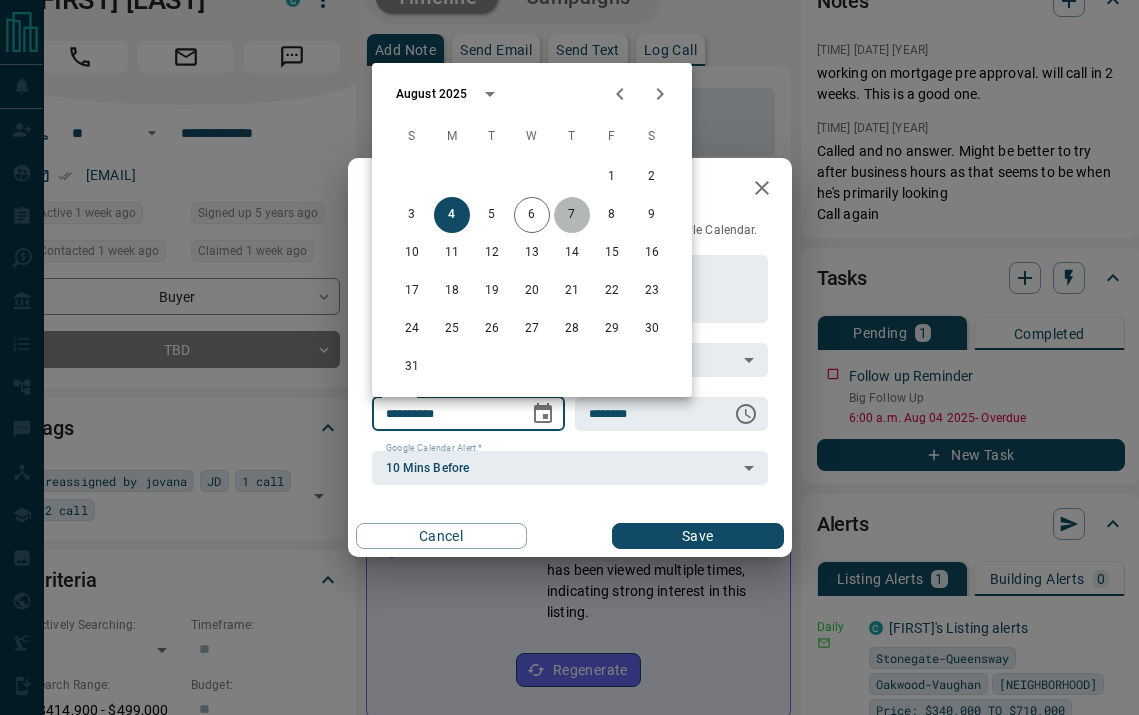 click on "7" at bounding box center (572, 215) 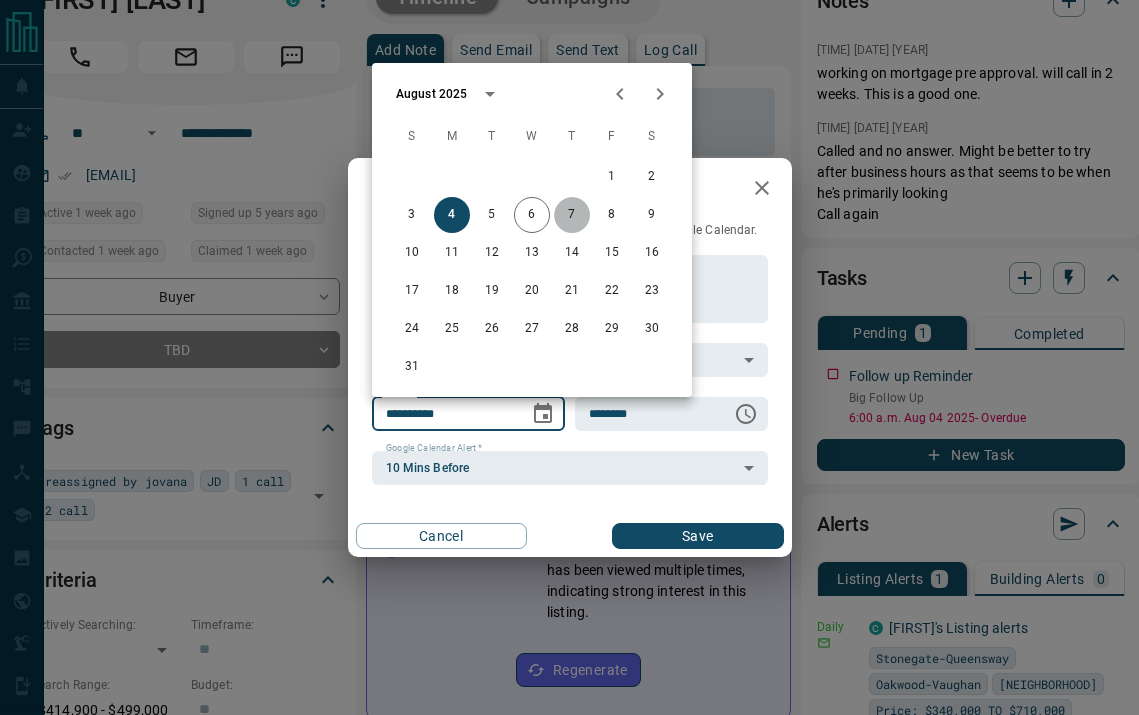 type on "**********" 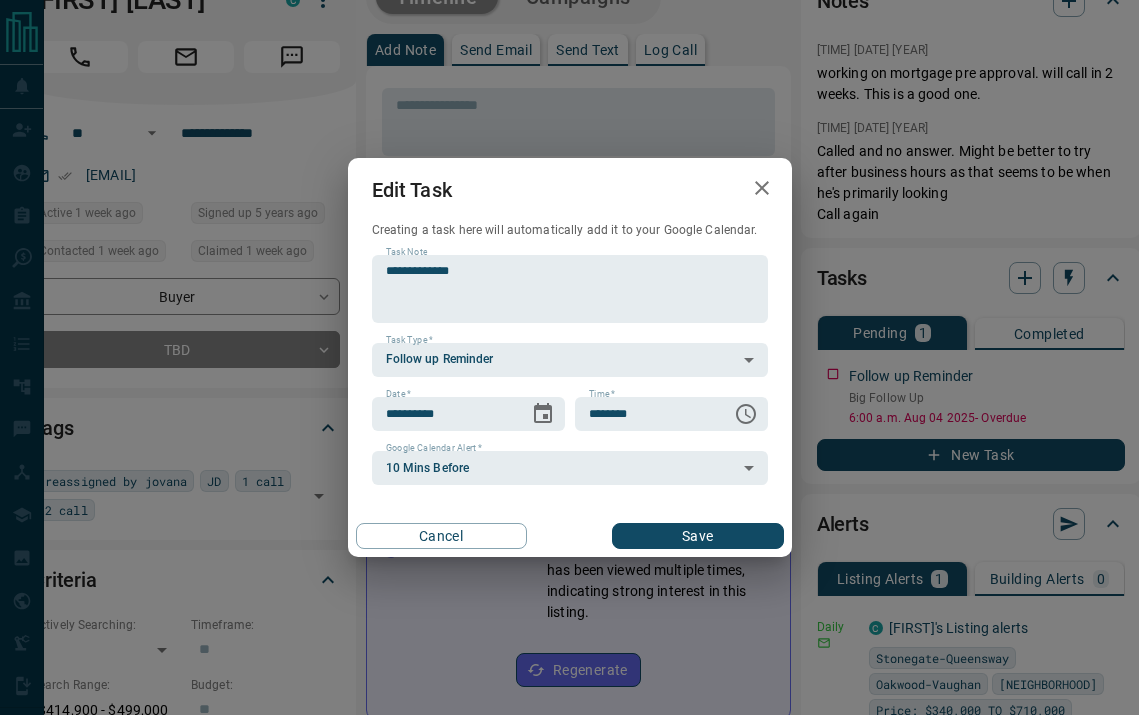 click on "Save" at bounding box center (697, 536) 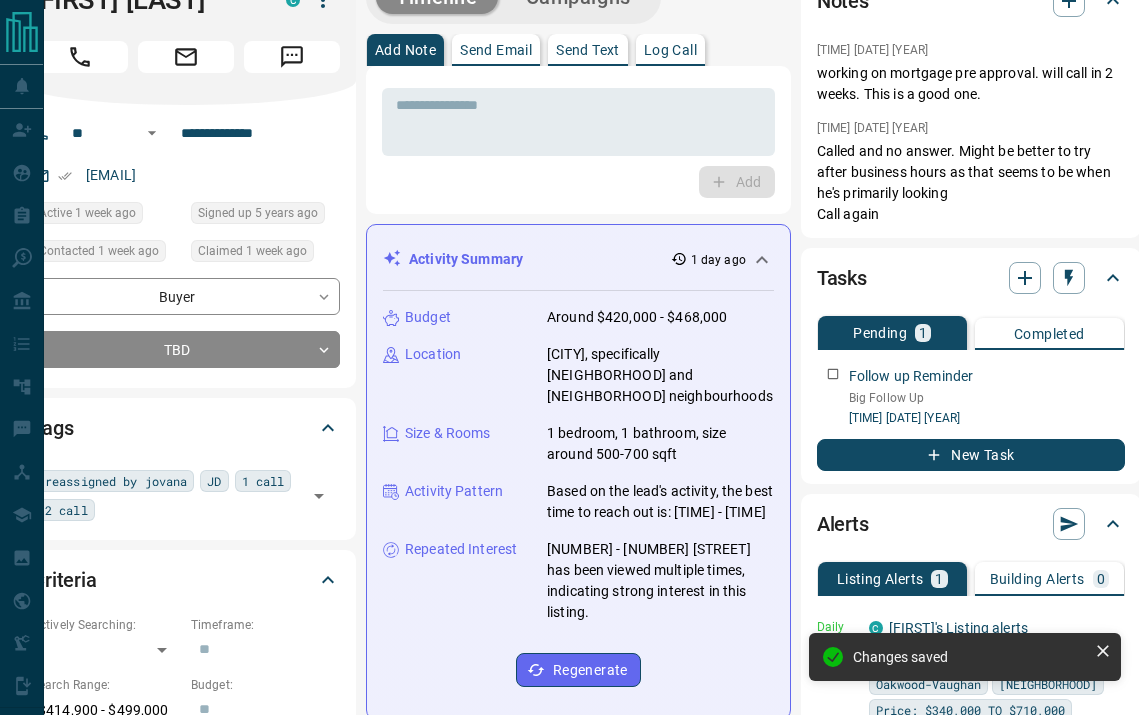 scroll, scrollTop: 0, scrollLeft: 60, axis: horizontal 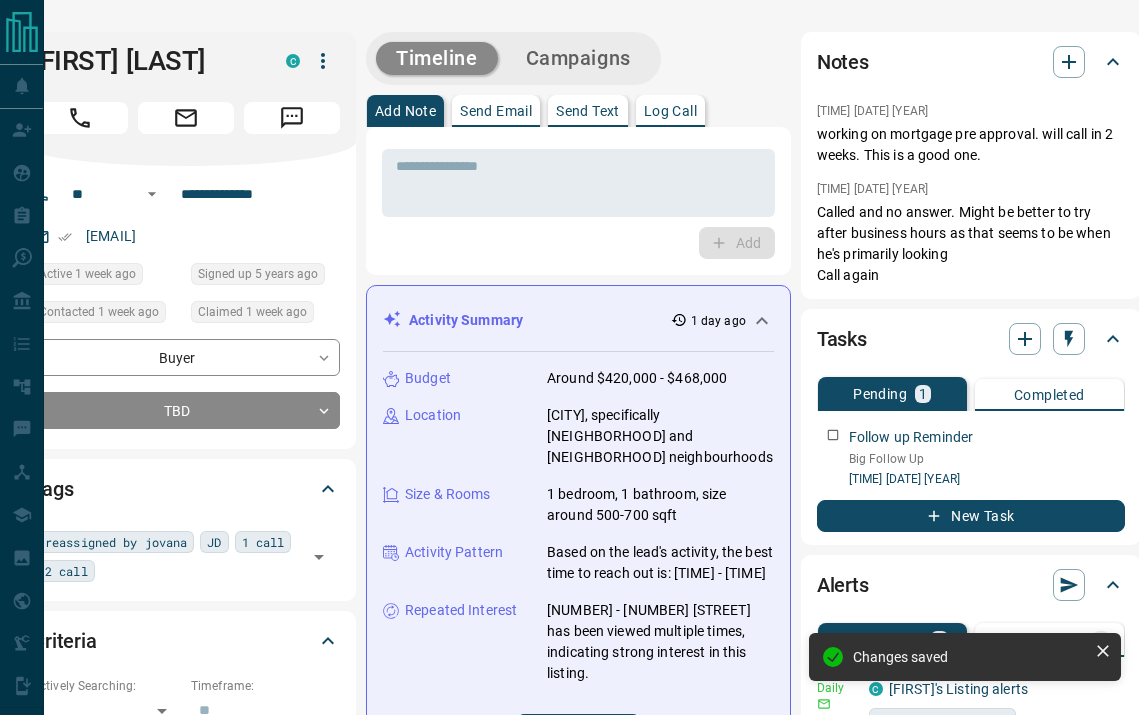 click on "Log Call" at bounding box center [670, 111] 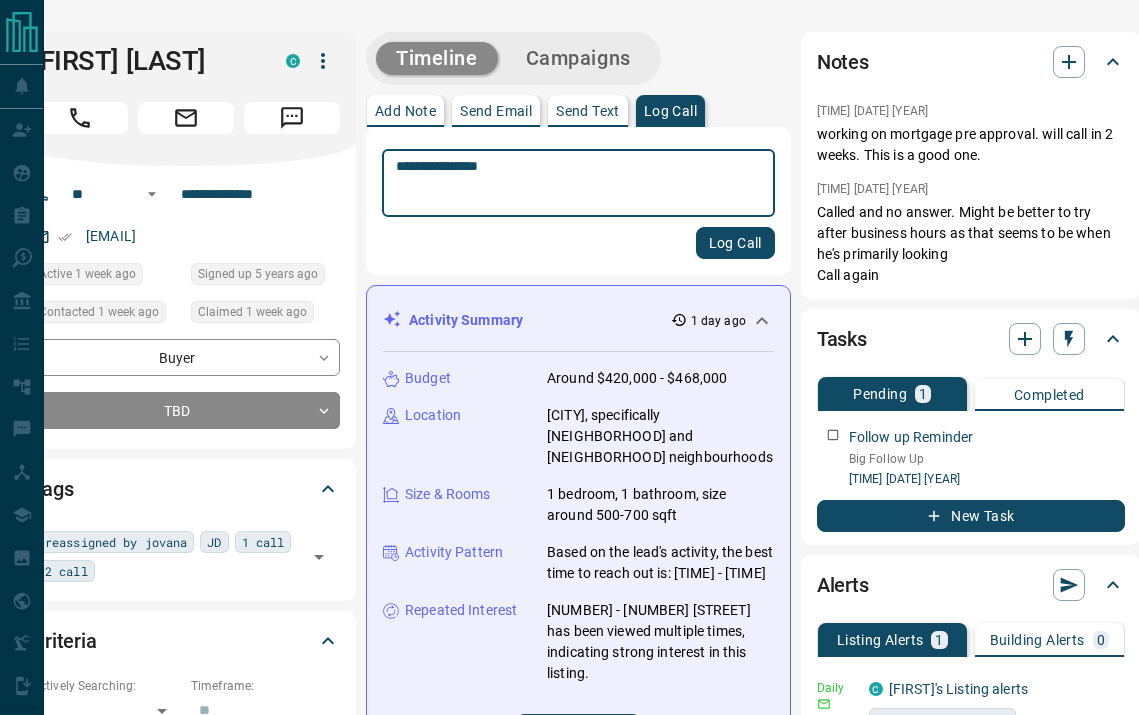 type on "**********" 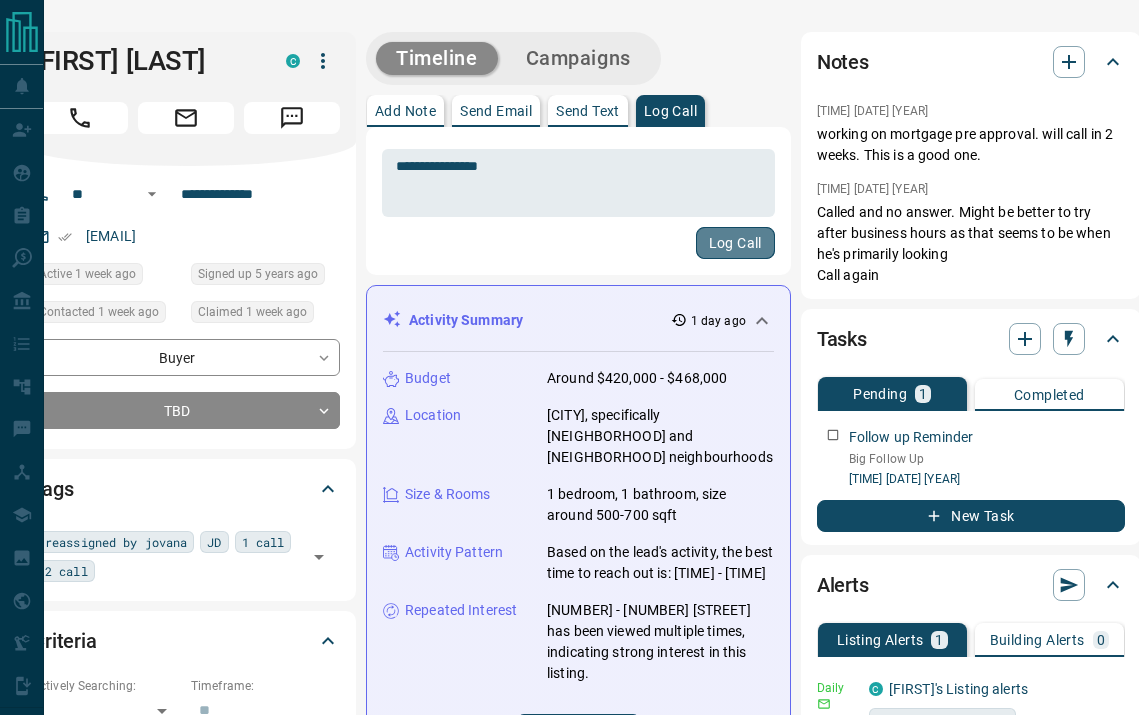 click on "Log Call" at bounding box center [735, 243] 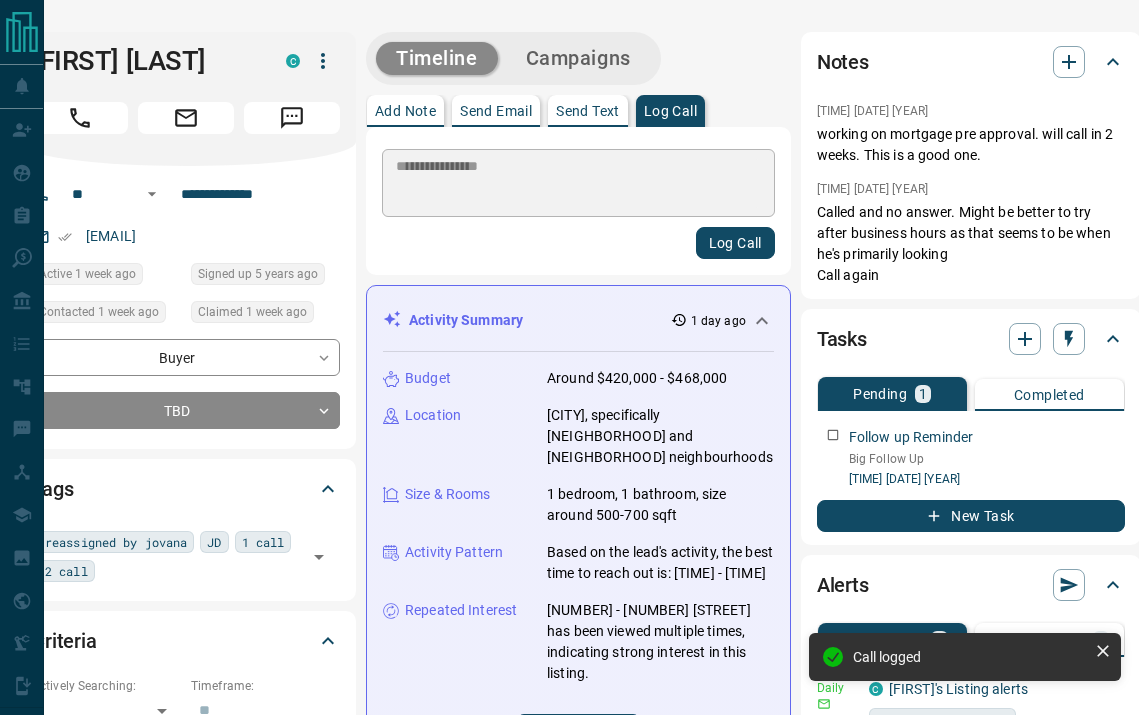 type 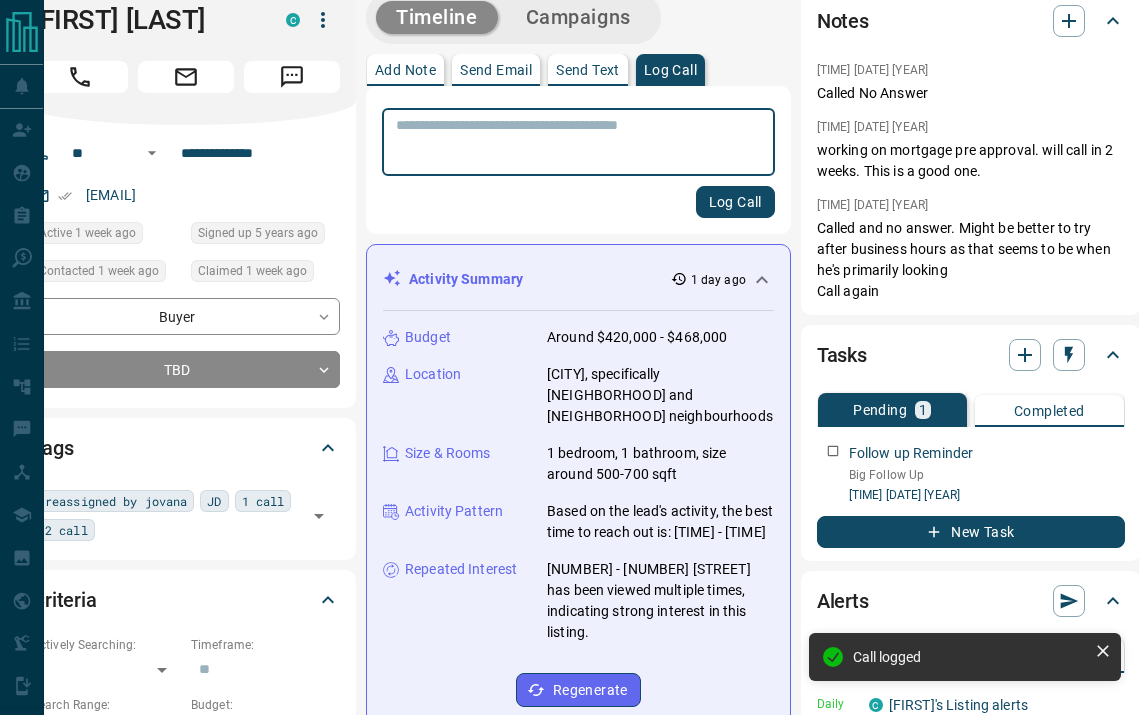 scroll, scrollTop: 0, scrollLeft: 60, axis: horizontal 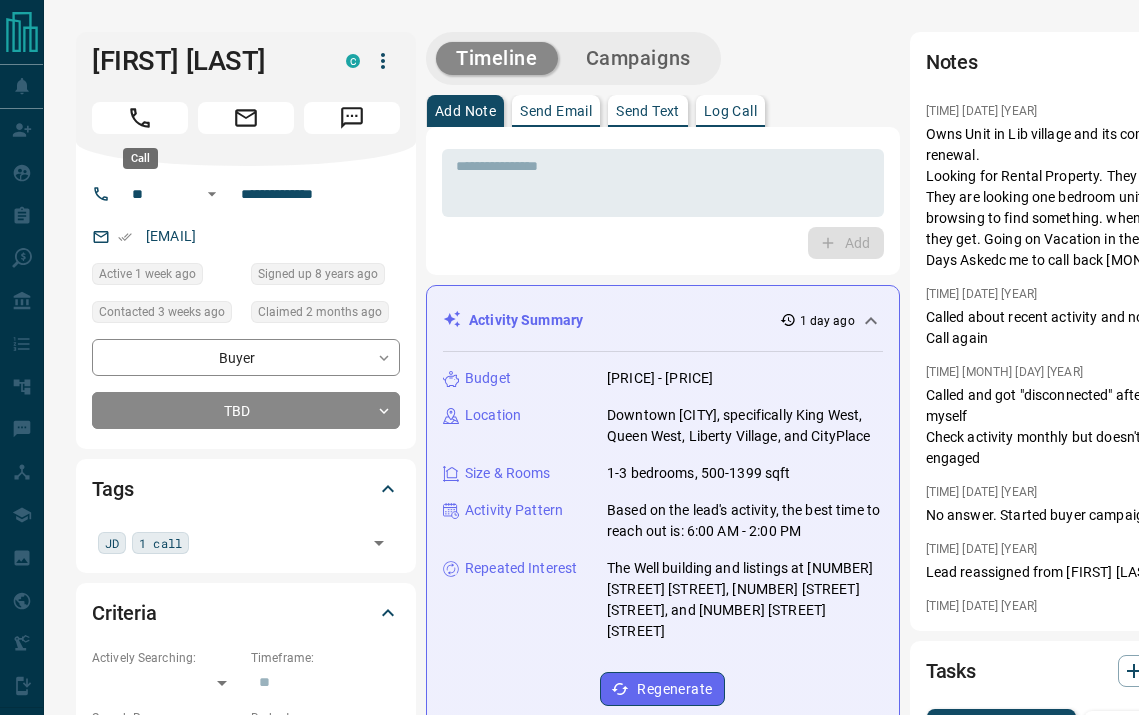 click 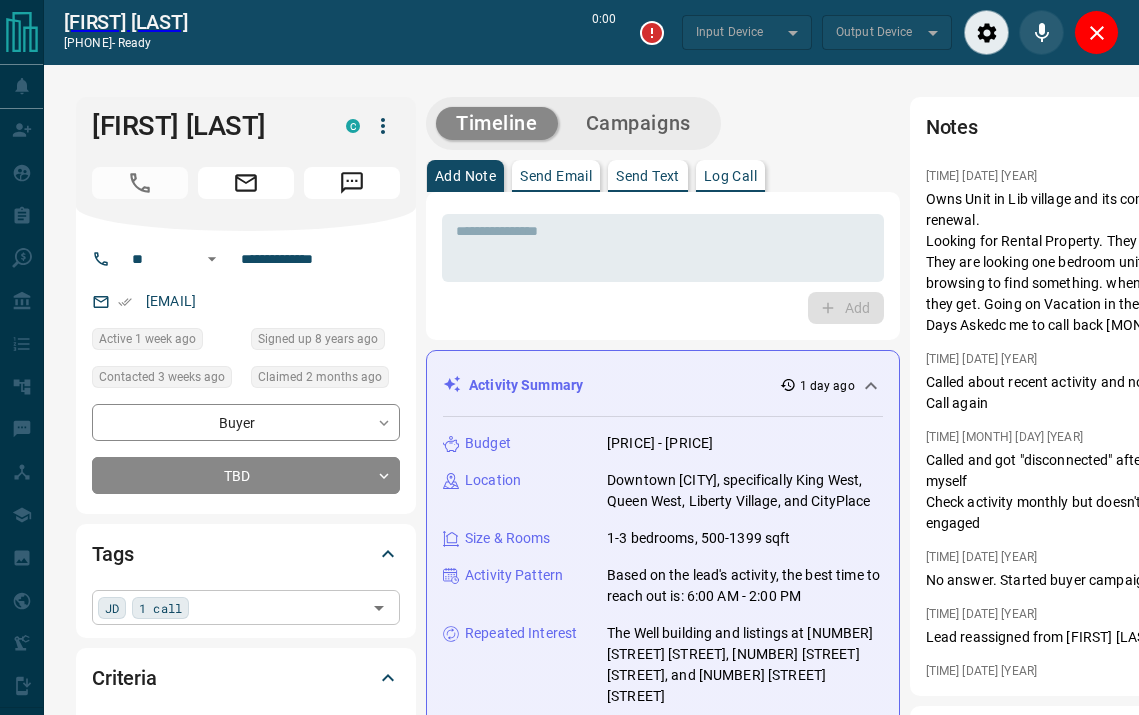 click on "JD 1 call ​" at bounding box center [246, 607] 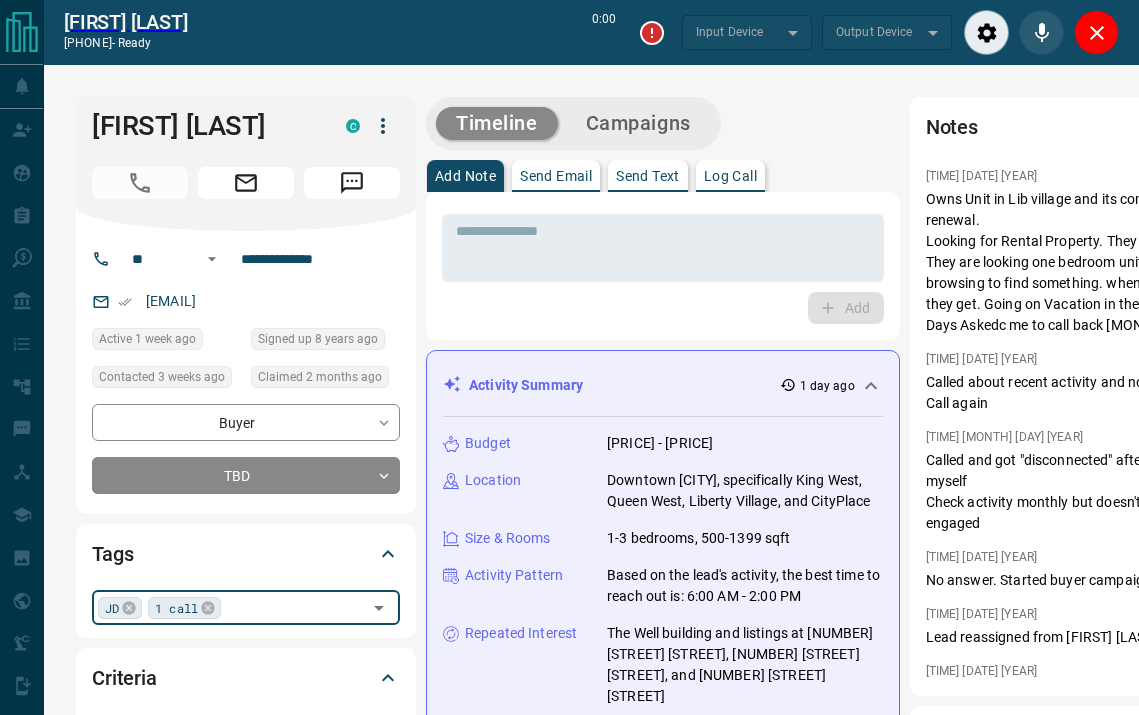 type on "*" 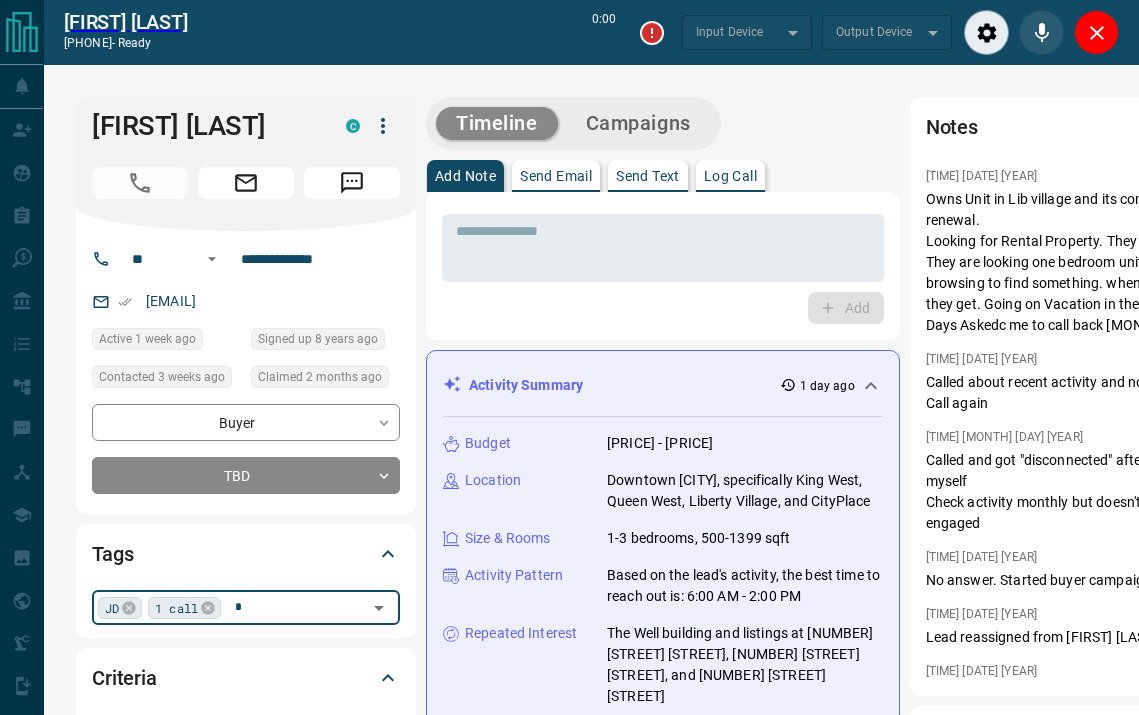 type on "*******" 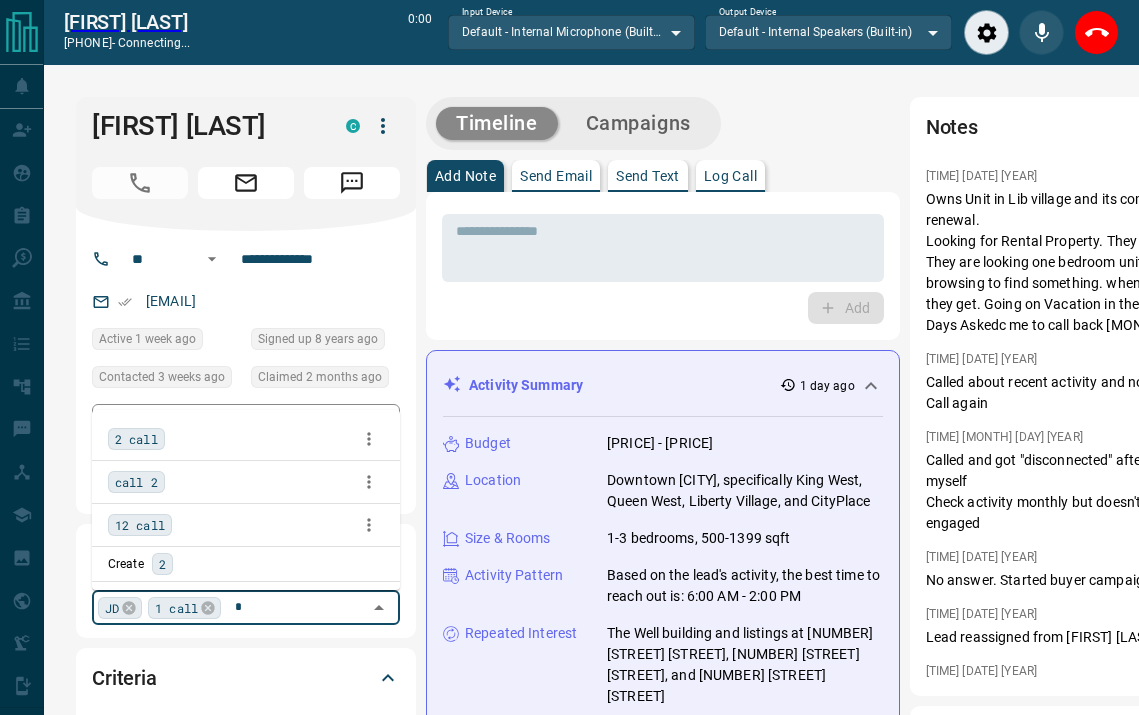 click on "2 call" at bounding box center [136, 439] 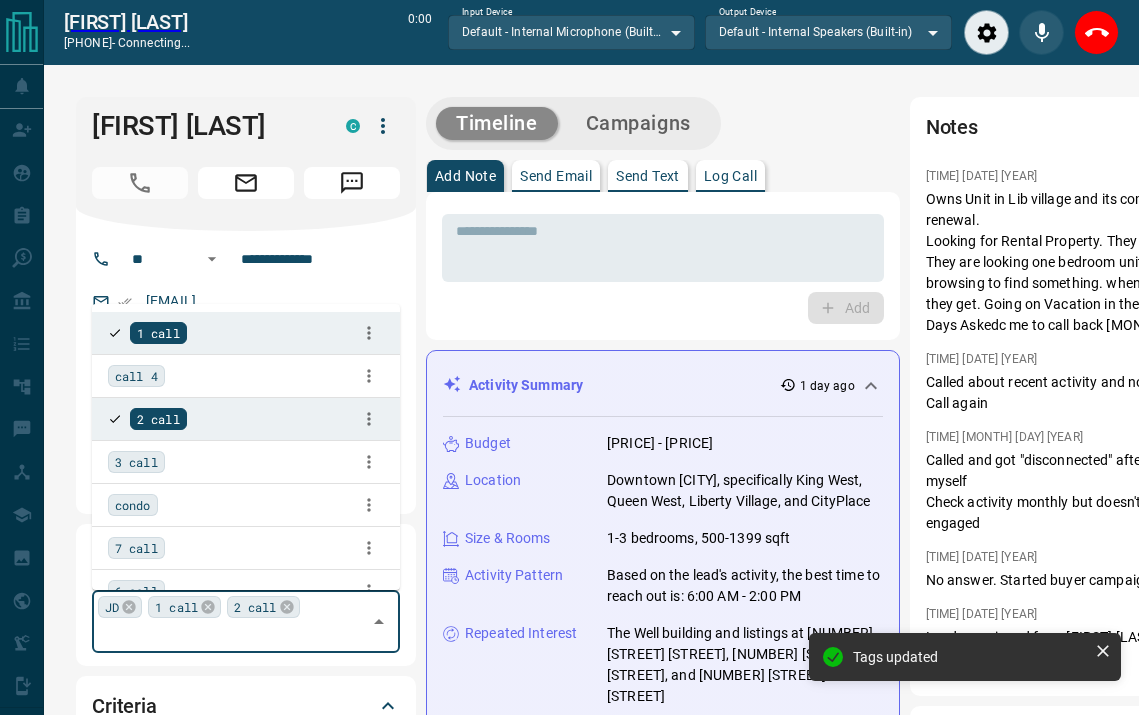 click on "Log Call" at bounding box center (730, 176) 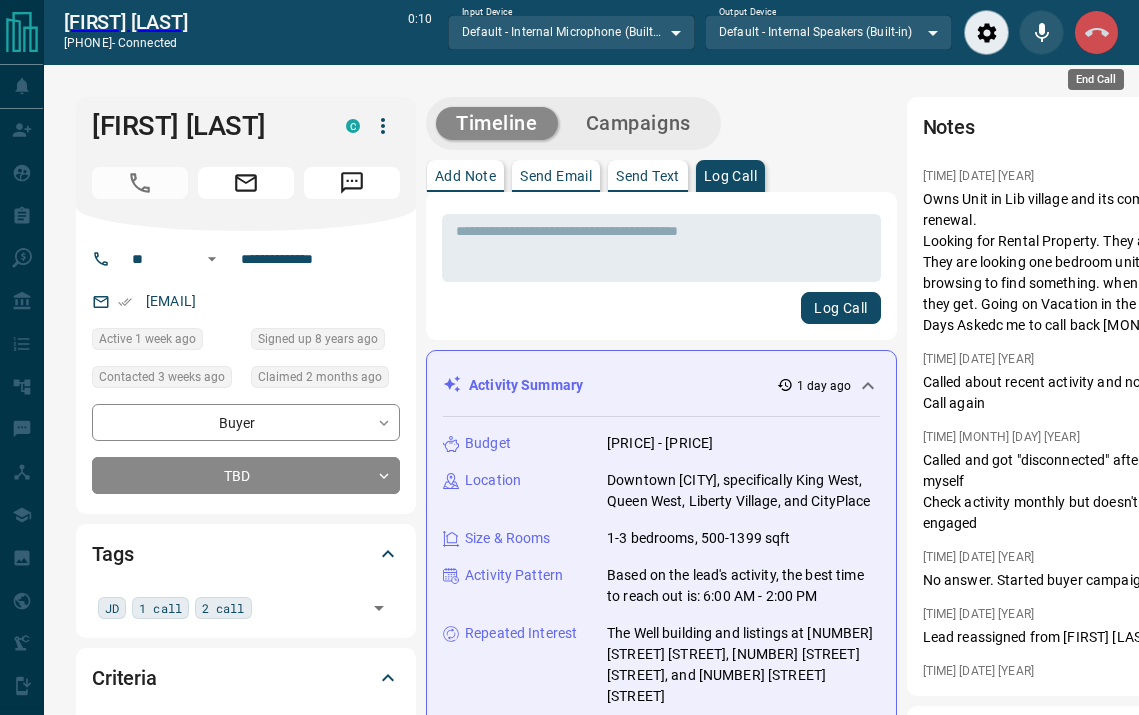 click at bounding box center (1096, 32) 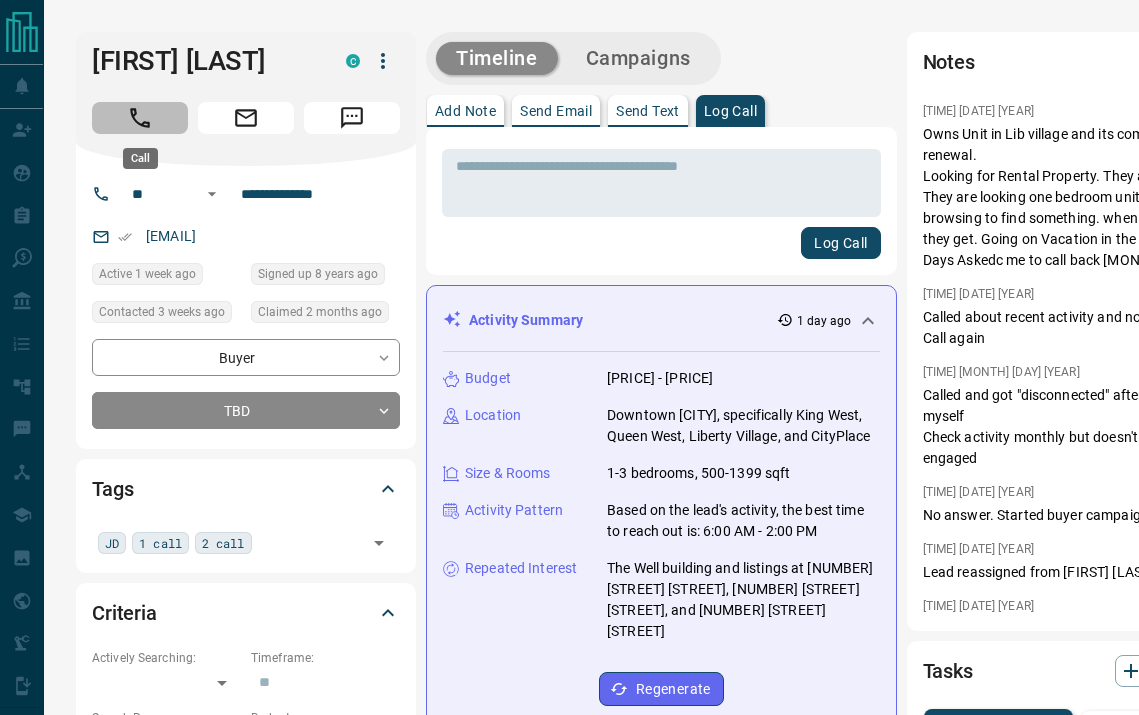 click 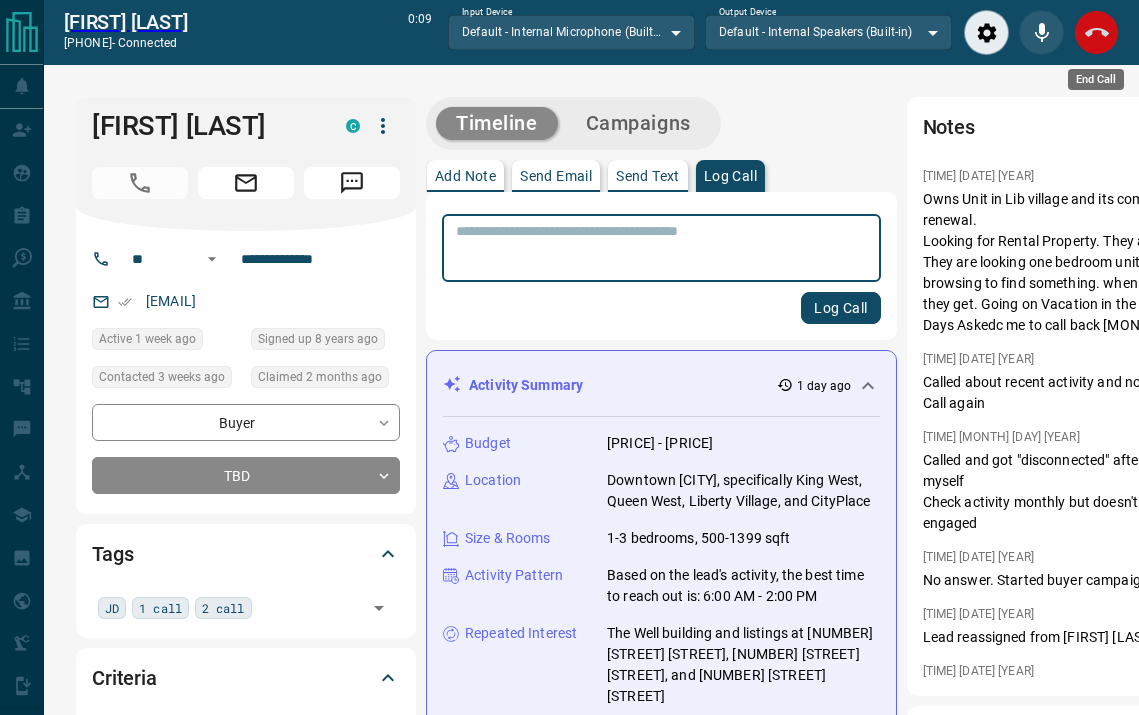 click 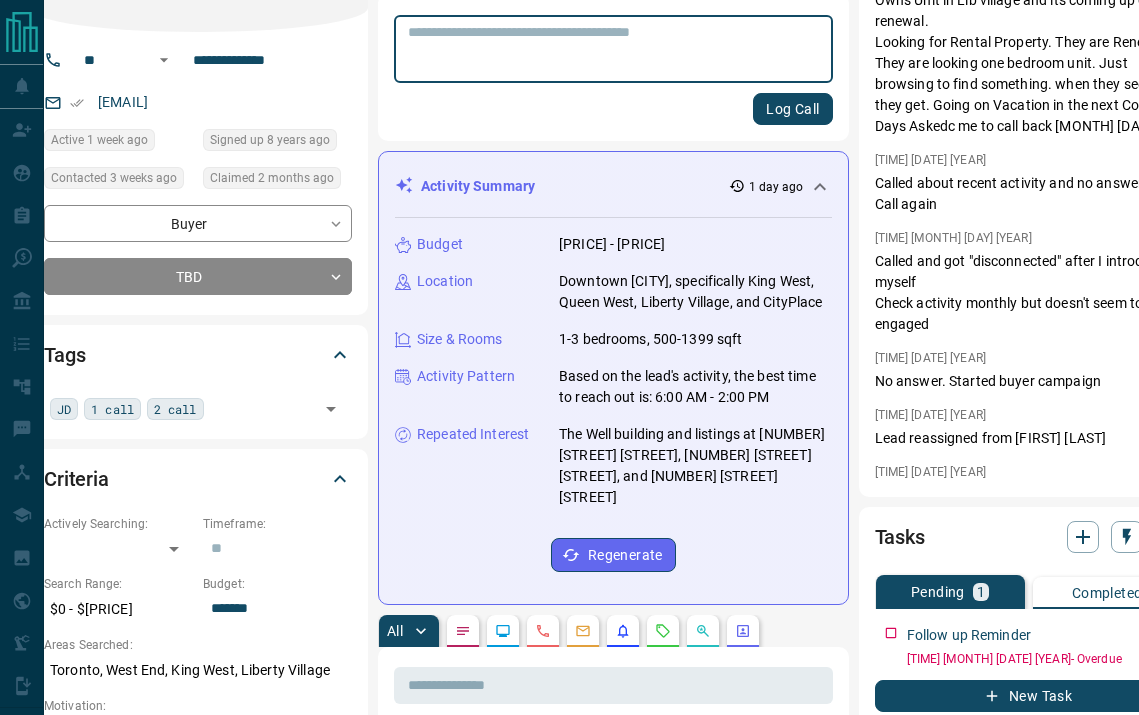 scroll, scrollTop: 134, scrollLeft: 57, axis: both 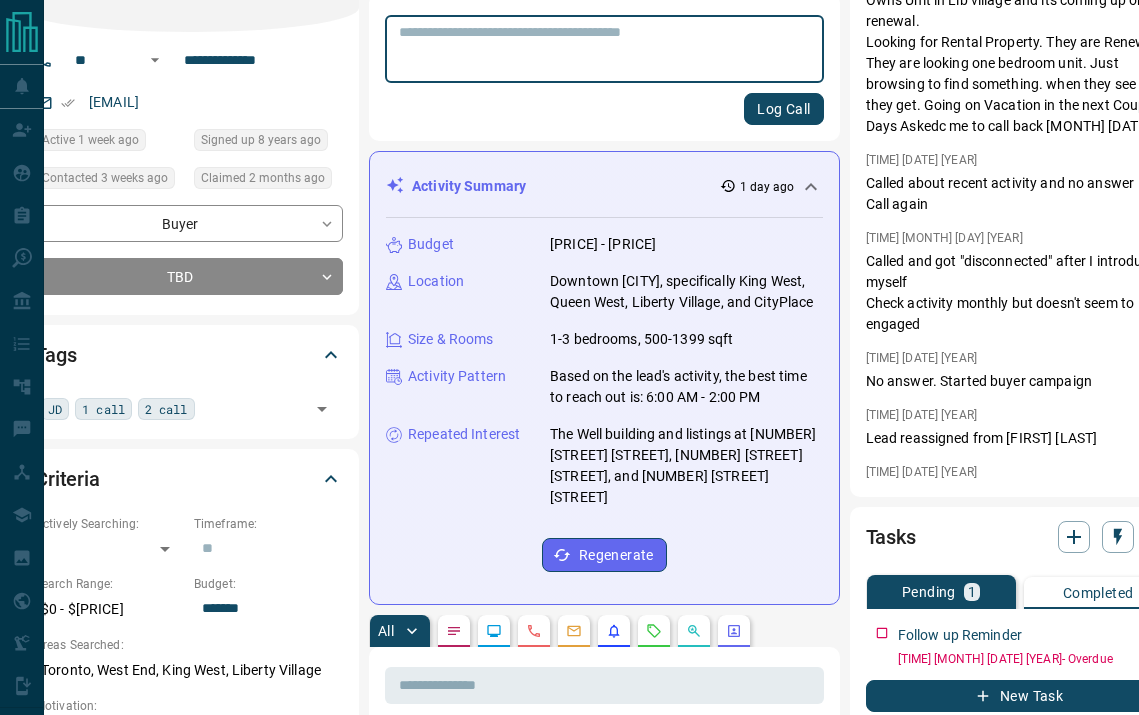 click 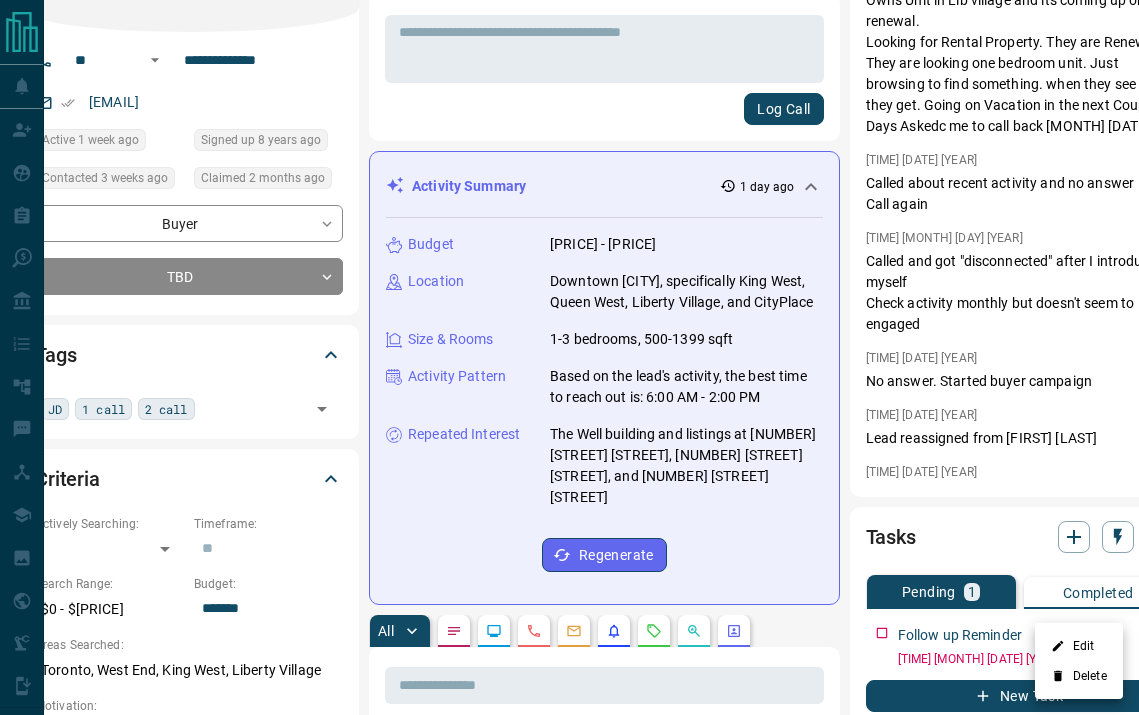 click on "Edit" at bounding box center [1079, 646] 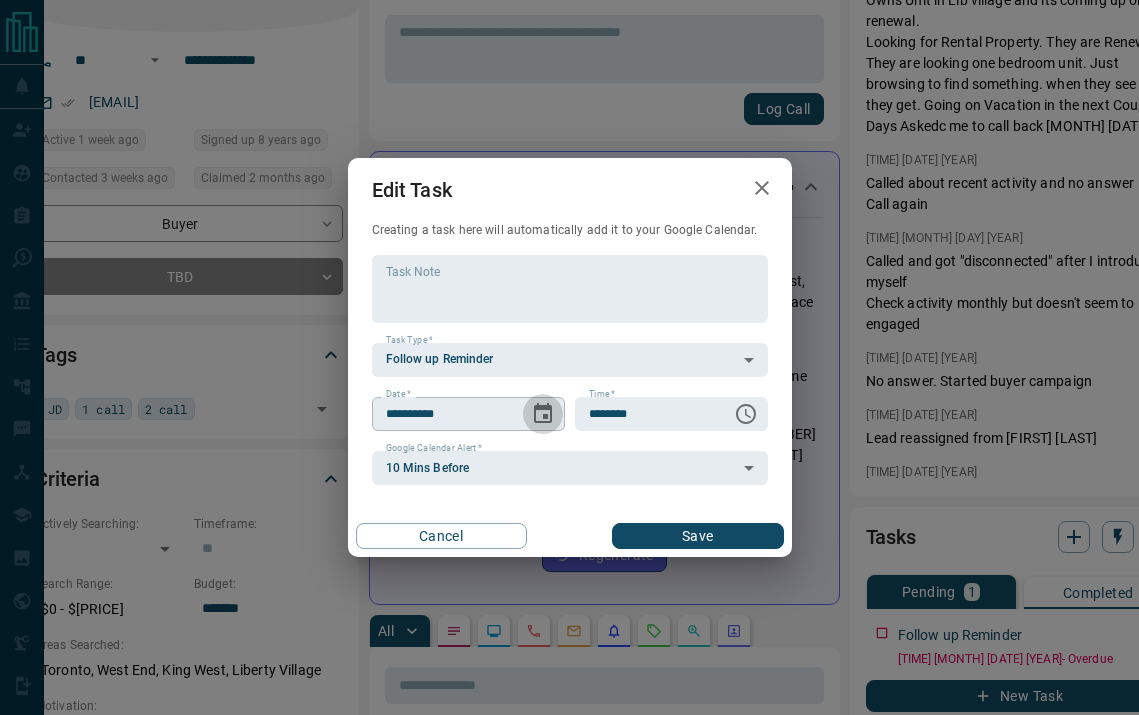 click 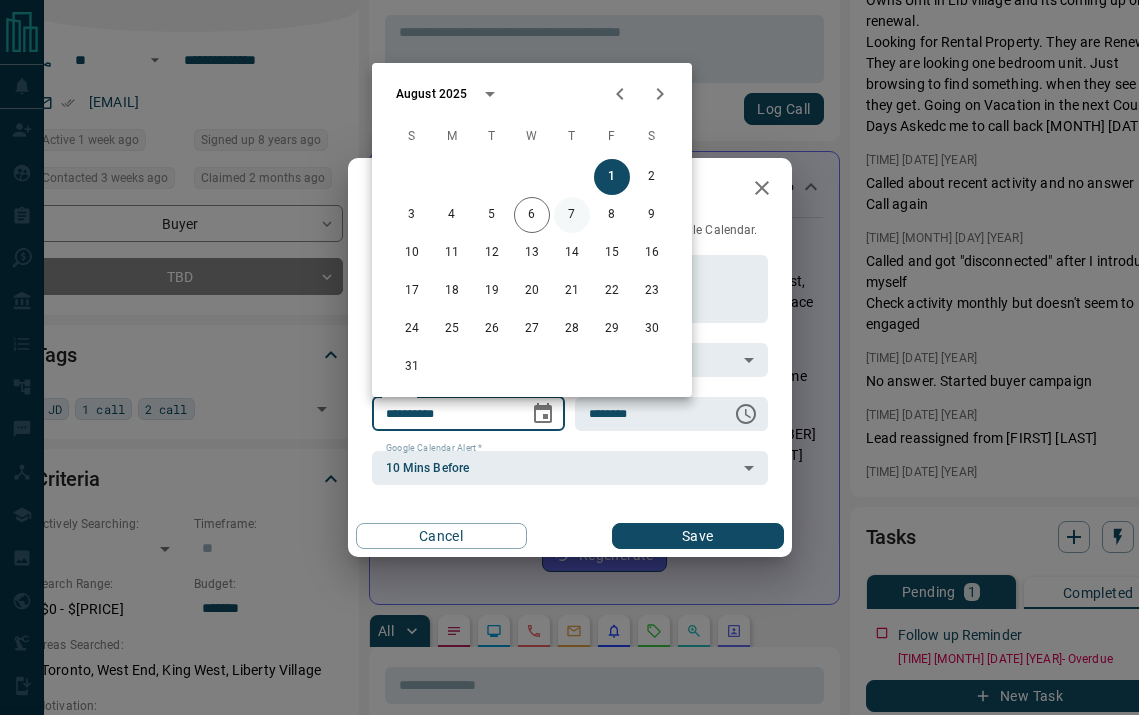 click on "7" at bounding box center [572, 215] 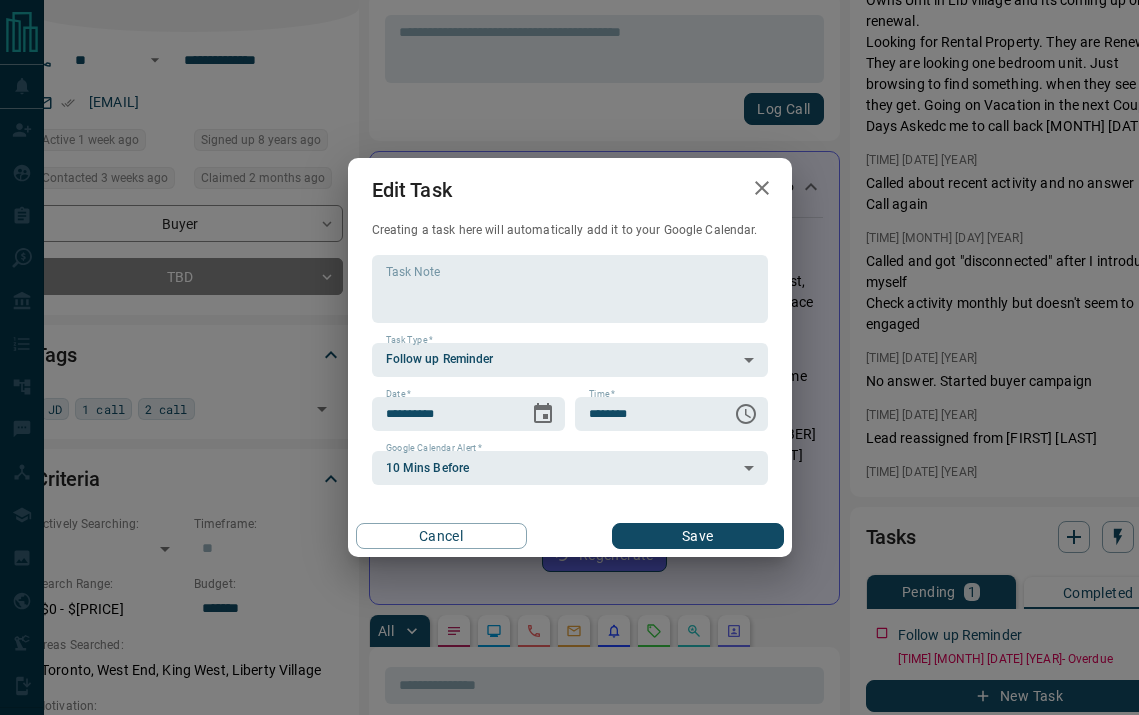 click on "Save" at bounding box center (697, 536) 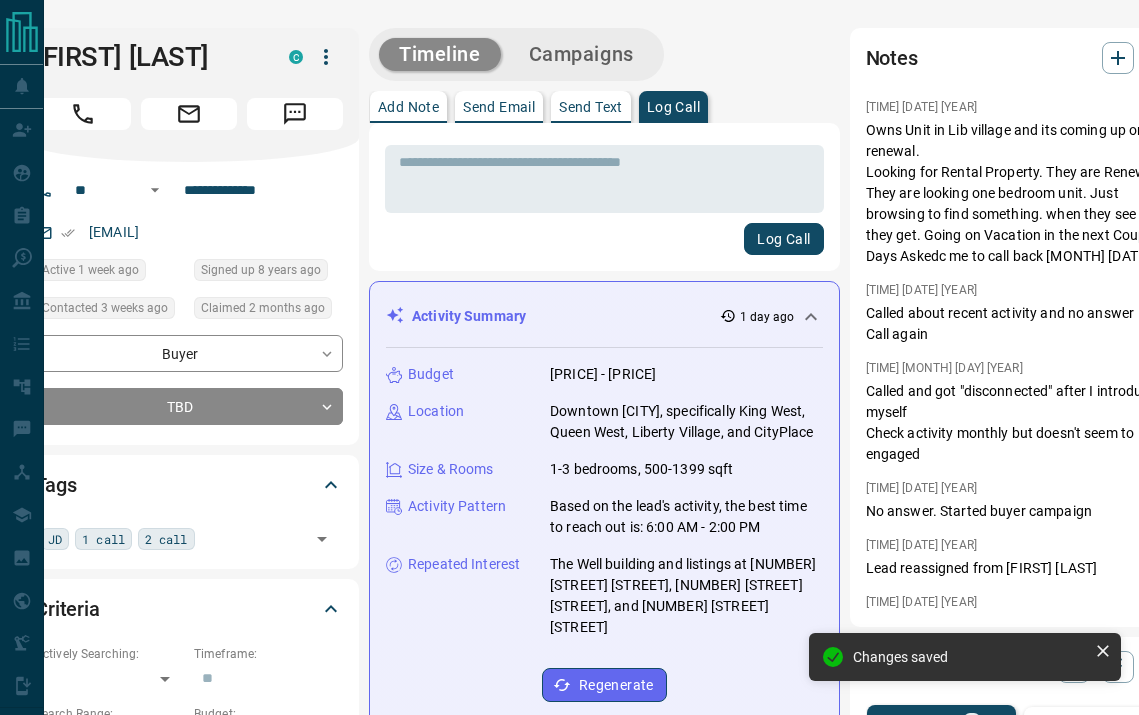 scroll, scrollTop: 0, scrollLeft: 57, axis: horizontal 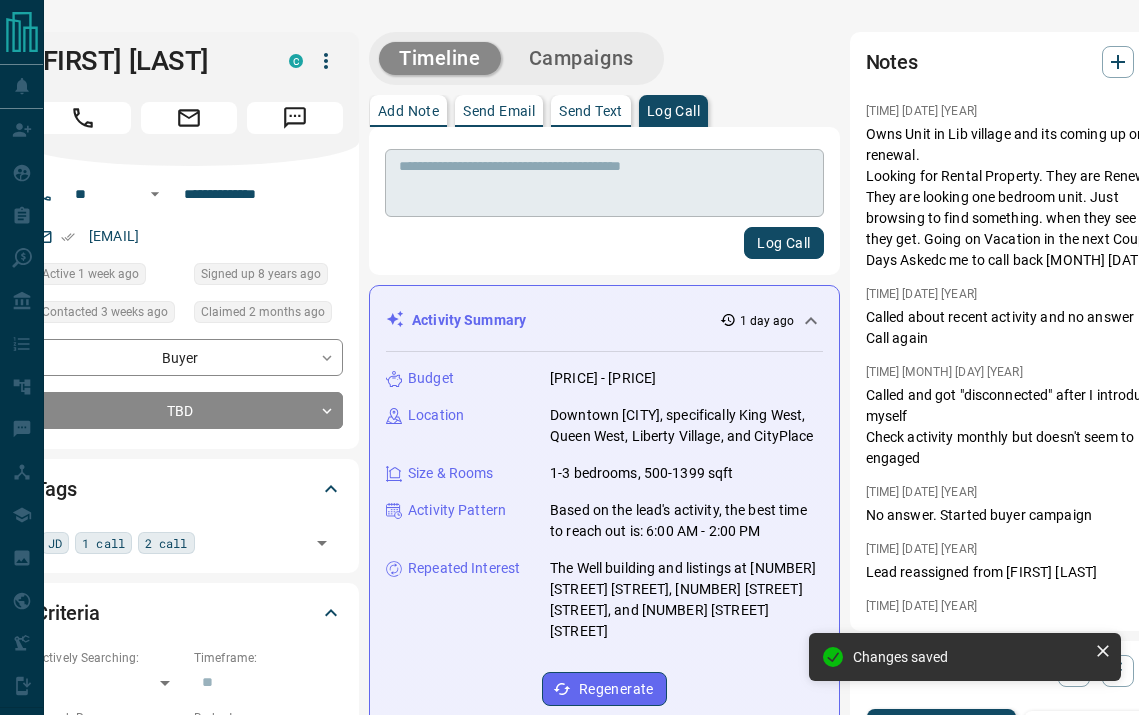 click at bounding box center [604, 183] 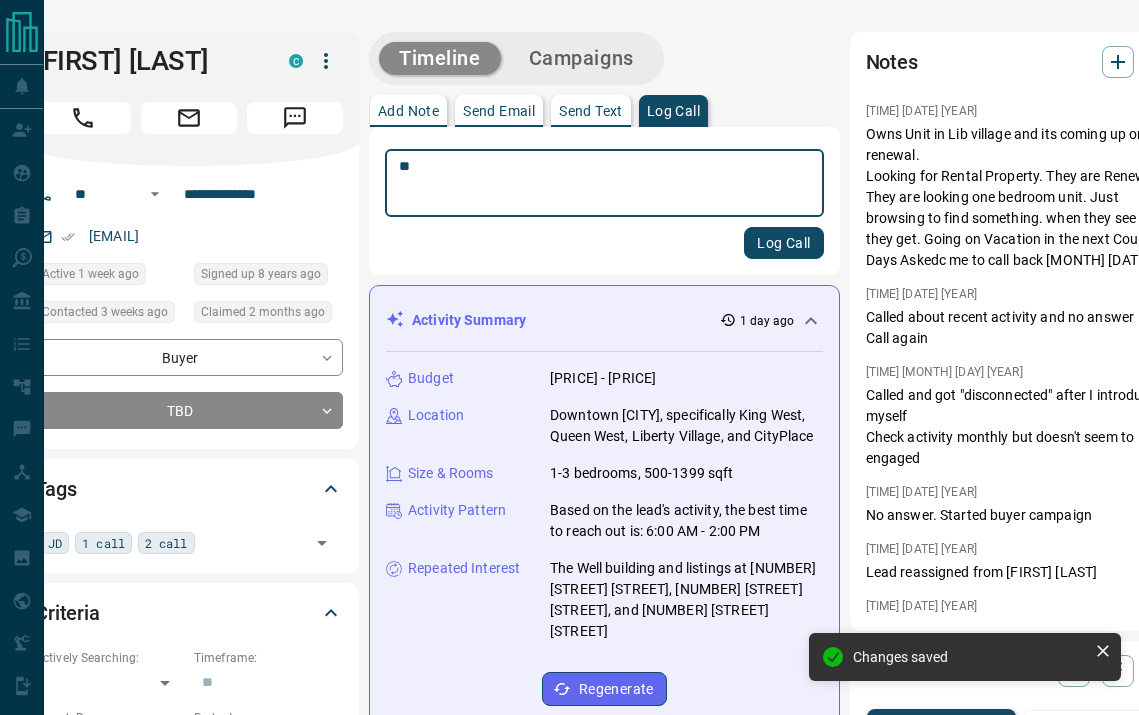 type on "*" 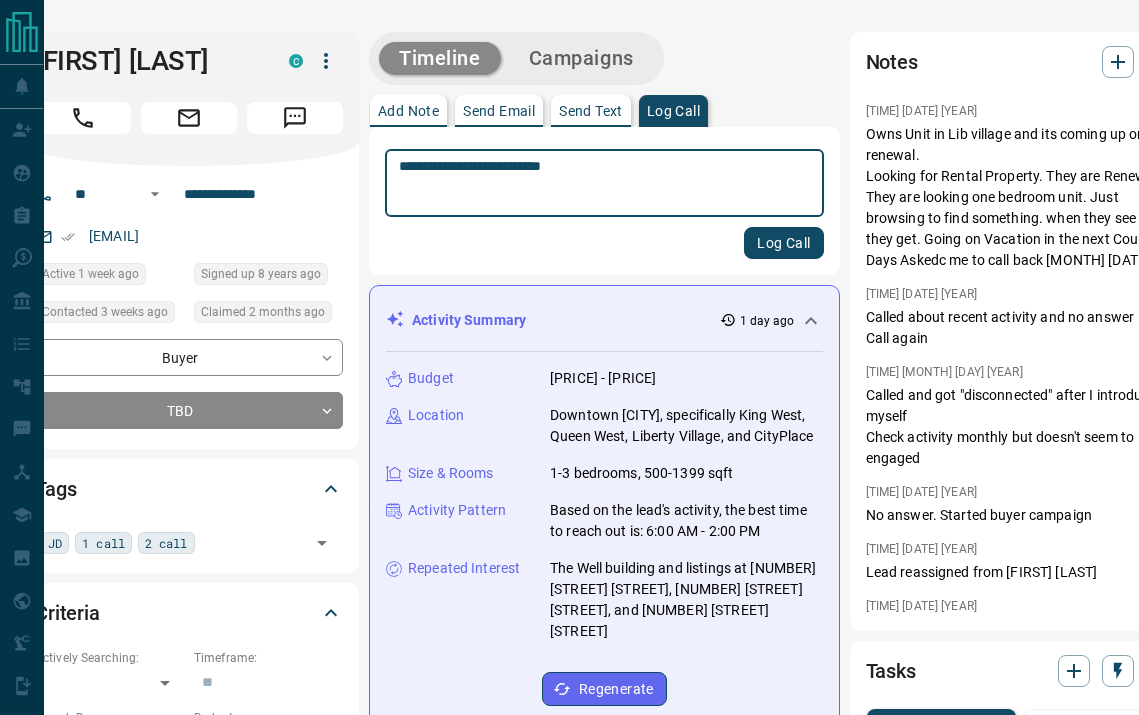 type on "**********" 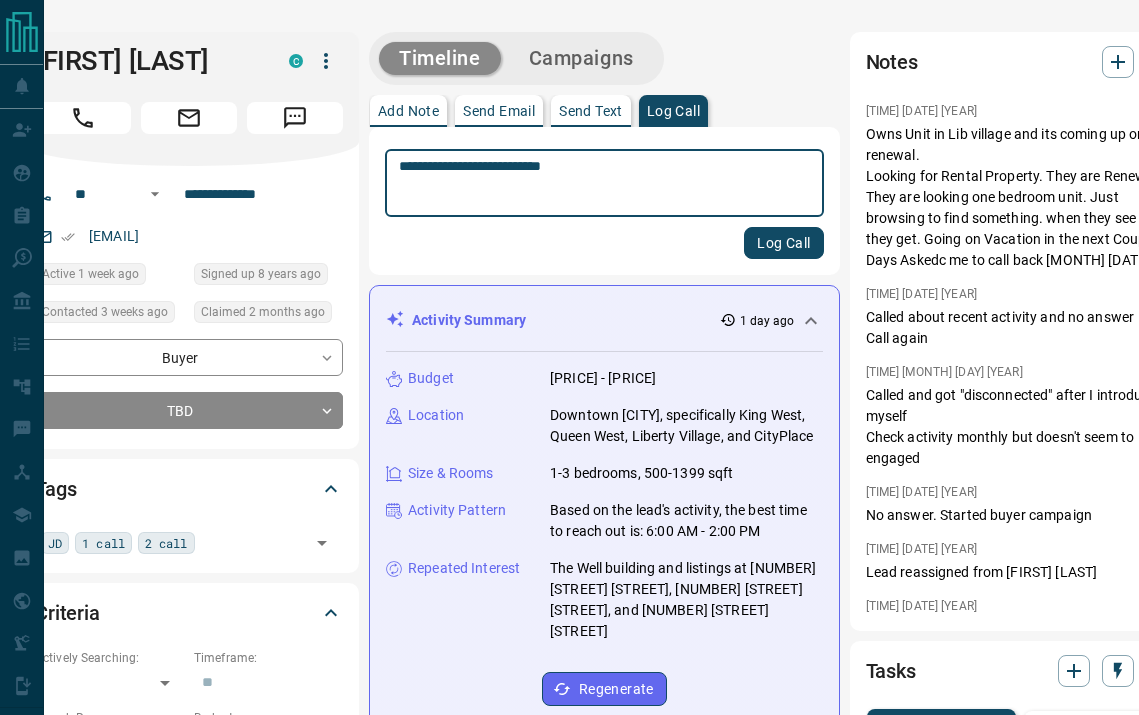 click on "Log Call" at bounding box center (783, 243) 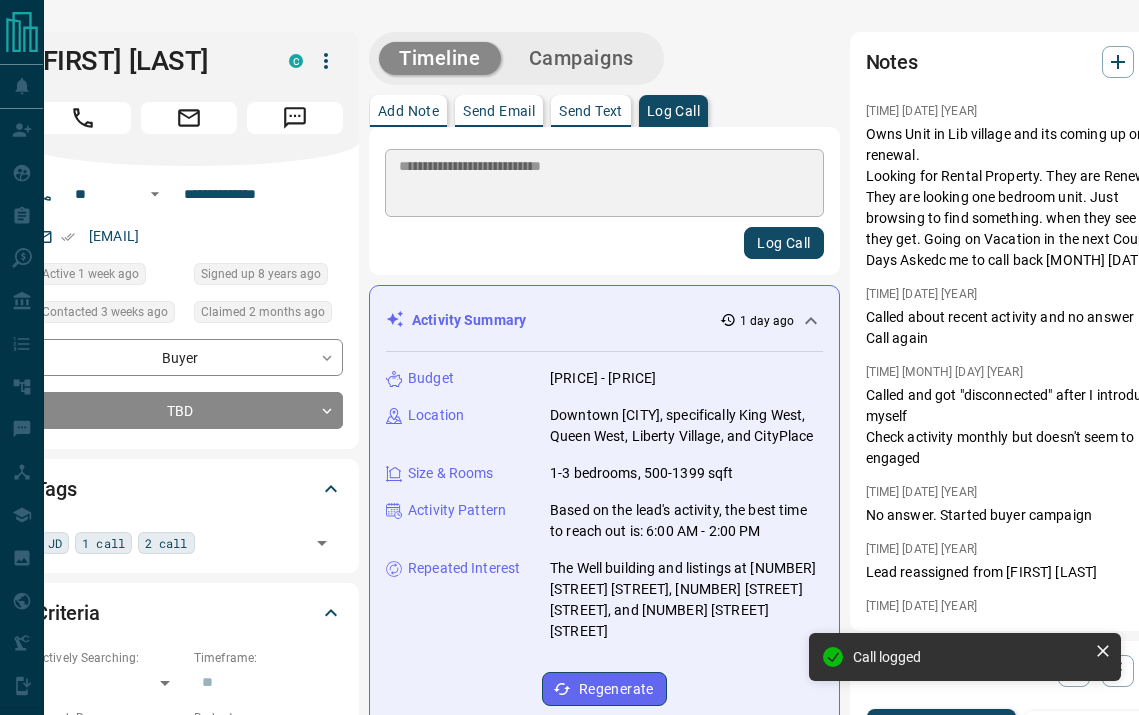 type 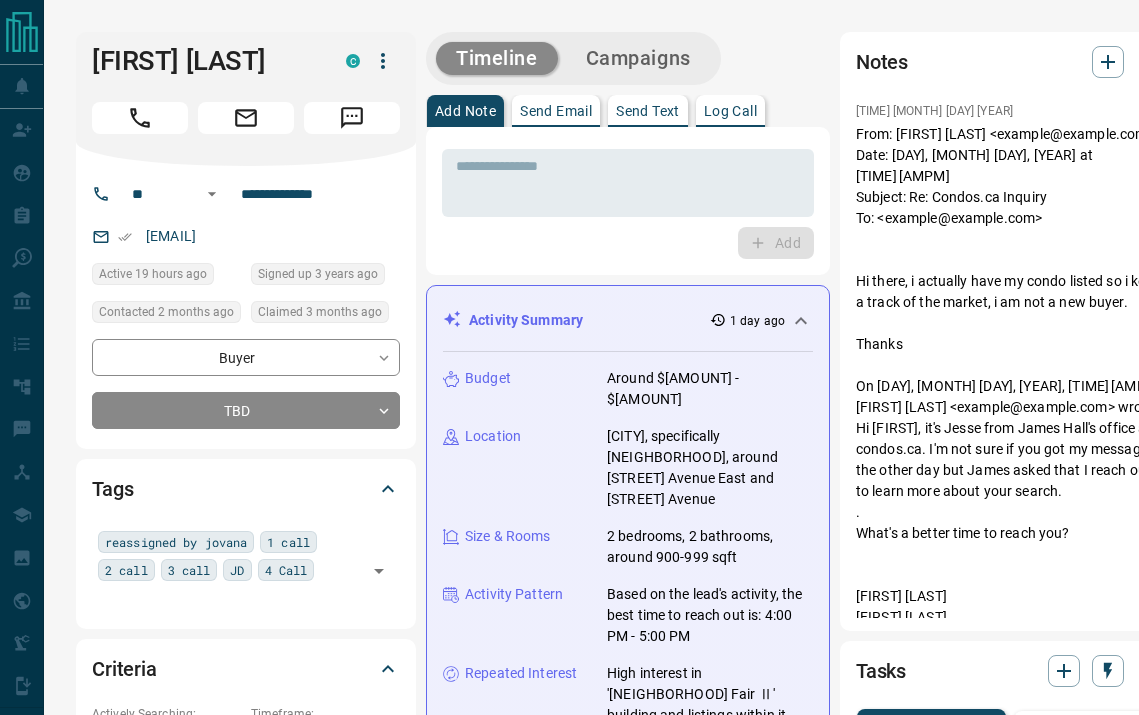 scroll, scrollTop: 0, scrollLeft: 0, axis: both 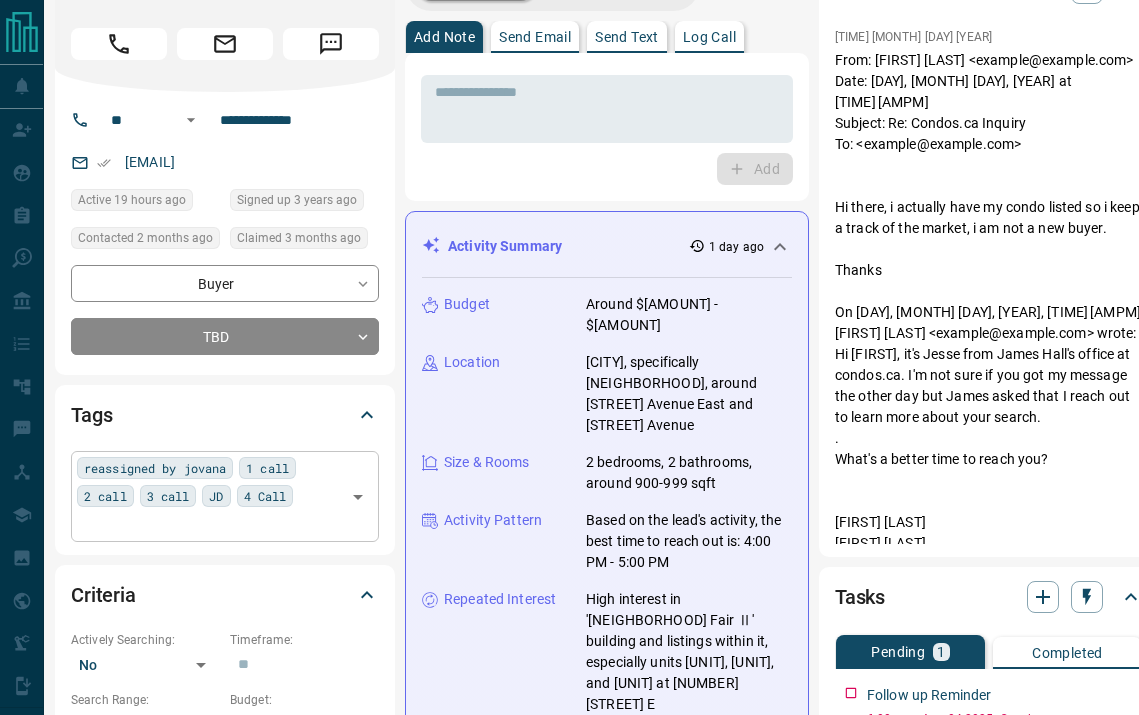 click at bounding box center (208, 524) 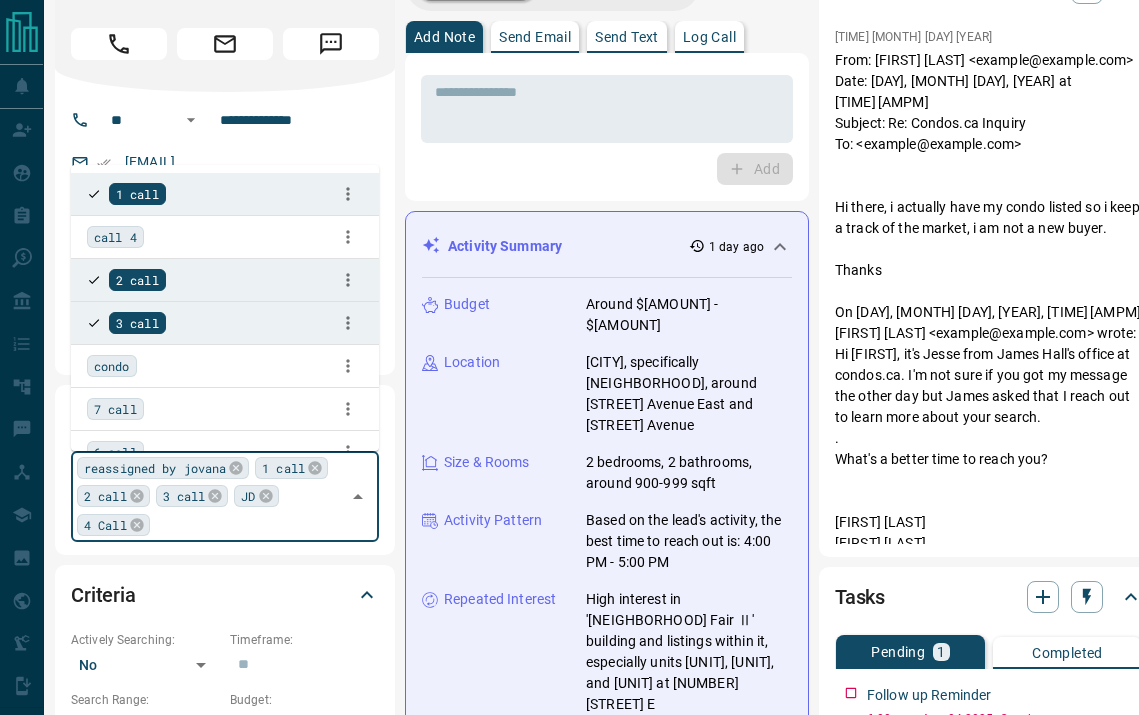 type on "*" 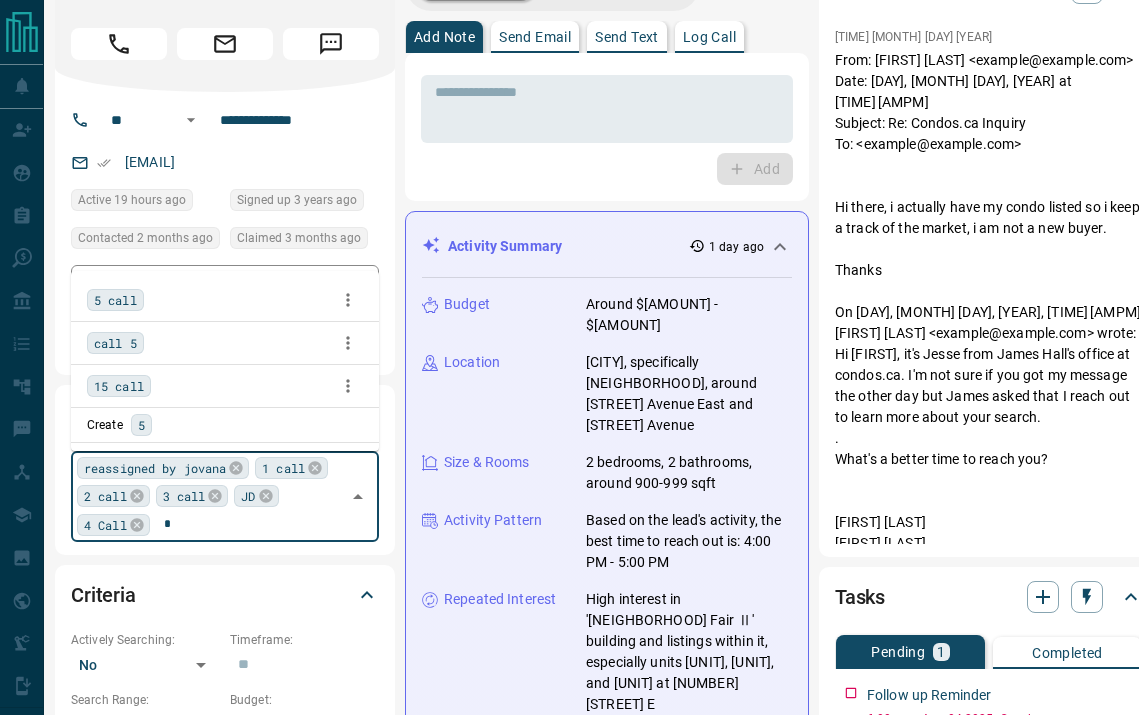 click on "5 call" at bounding box center [115, 300] 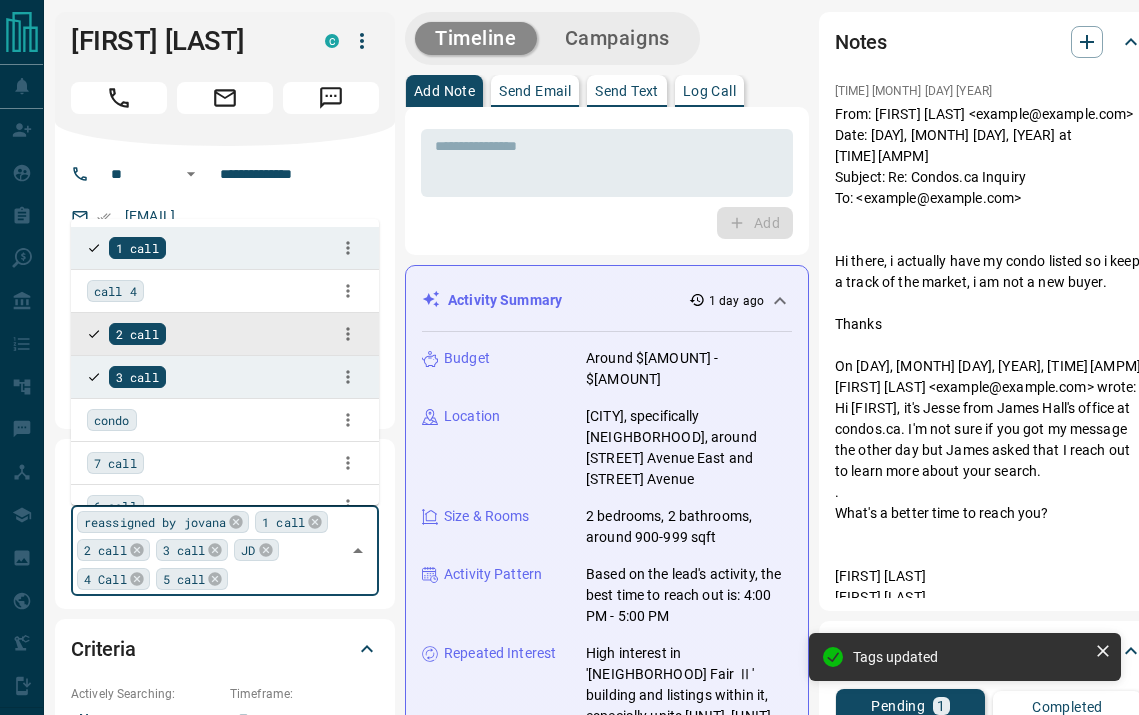 scroll, scrollTop: 0, scrollLeft: 21, axis: horizontal 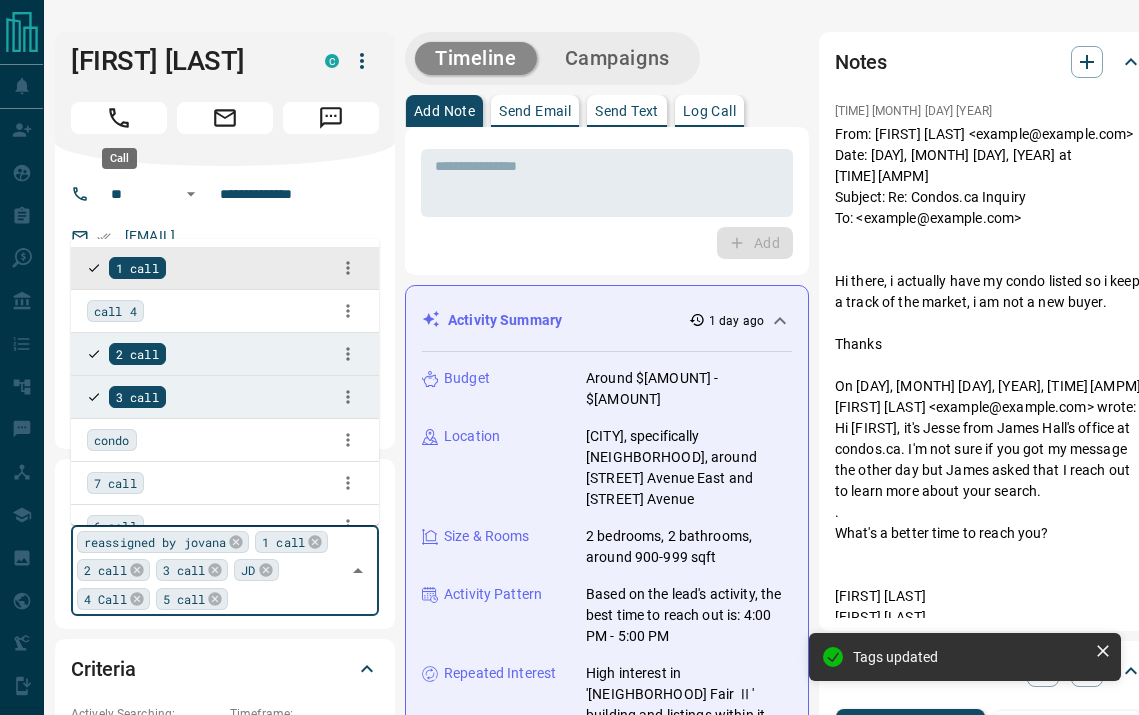 click 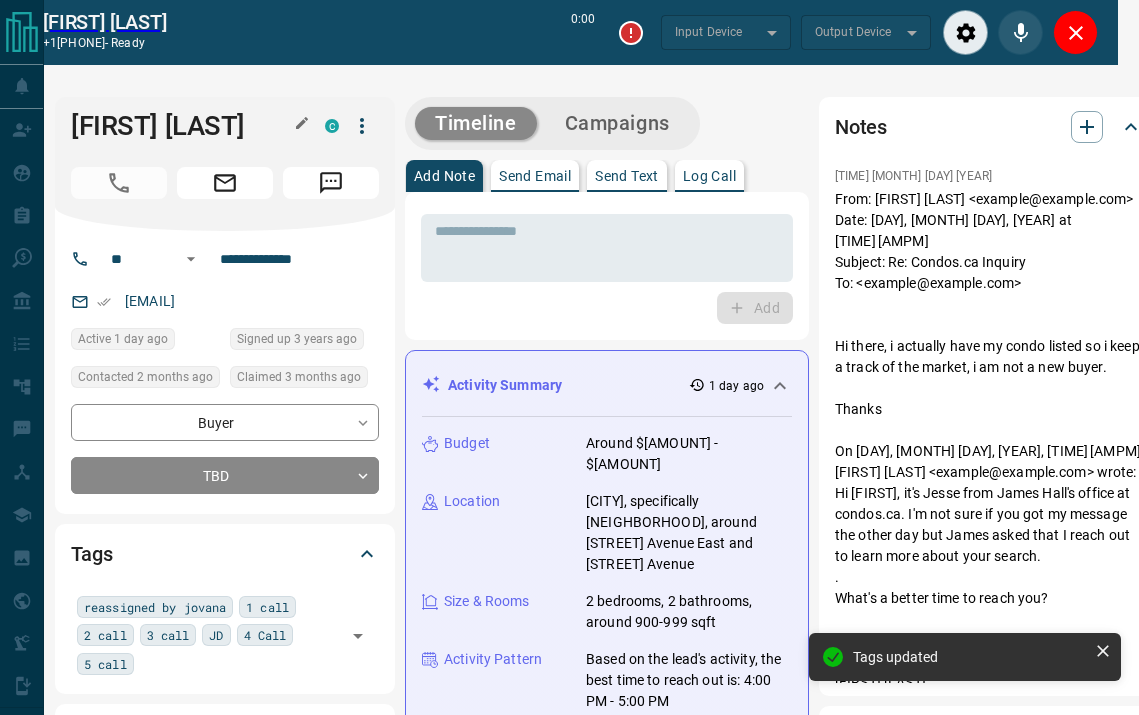 type on "*******" 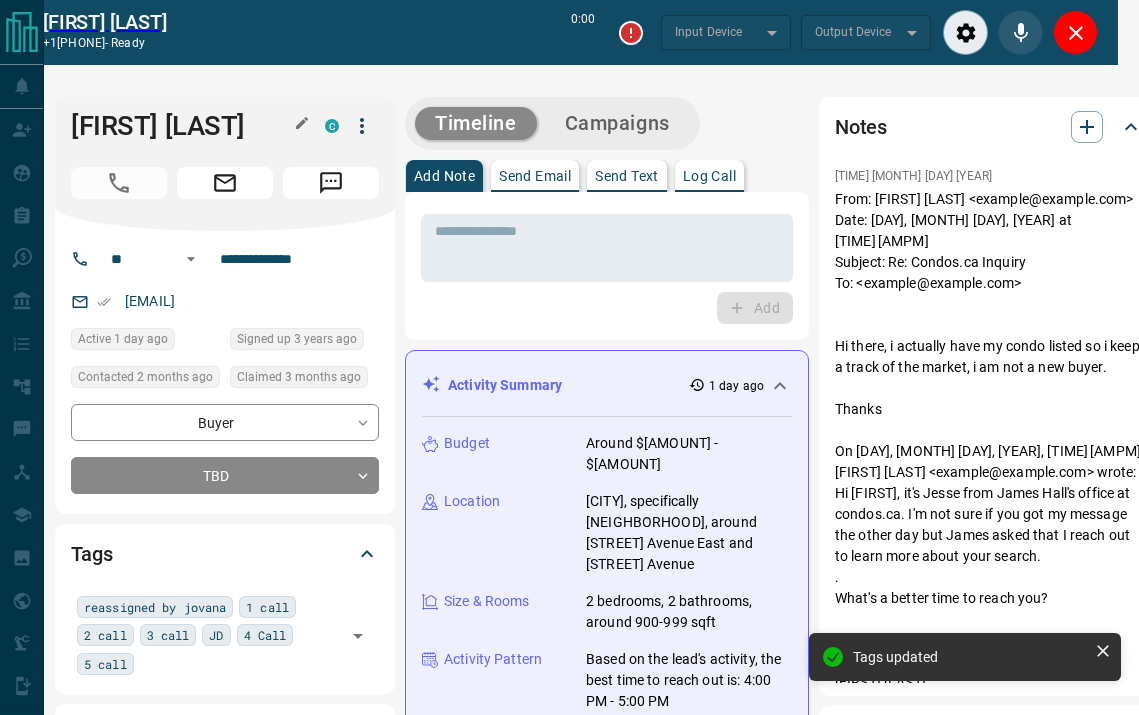 type on "*******" 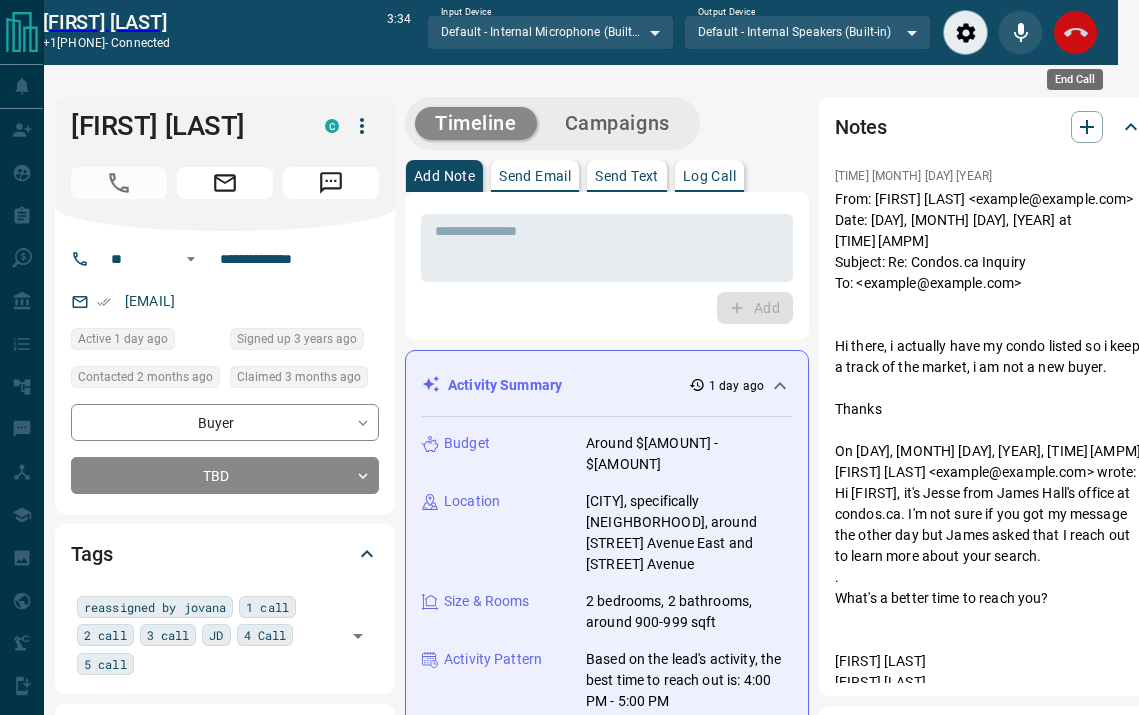 click at bounding box center (1075, 32) 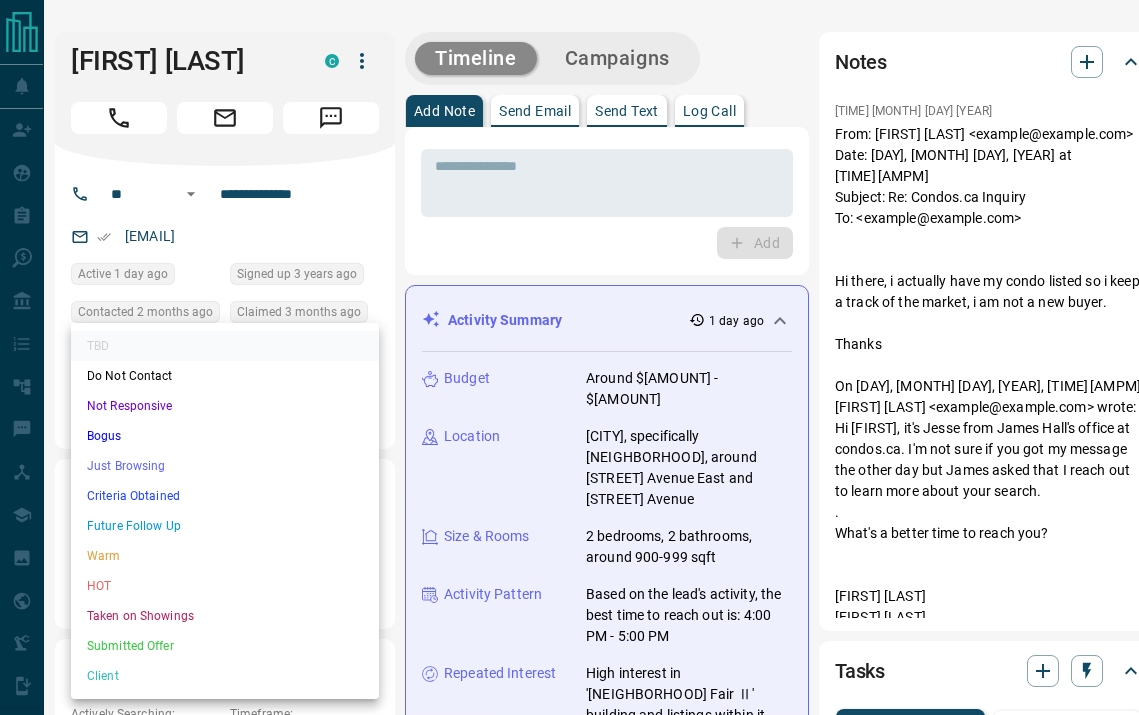 click on "**********" at bounding box center (548, 1331) 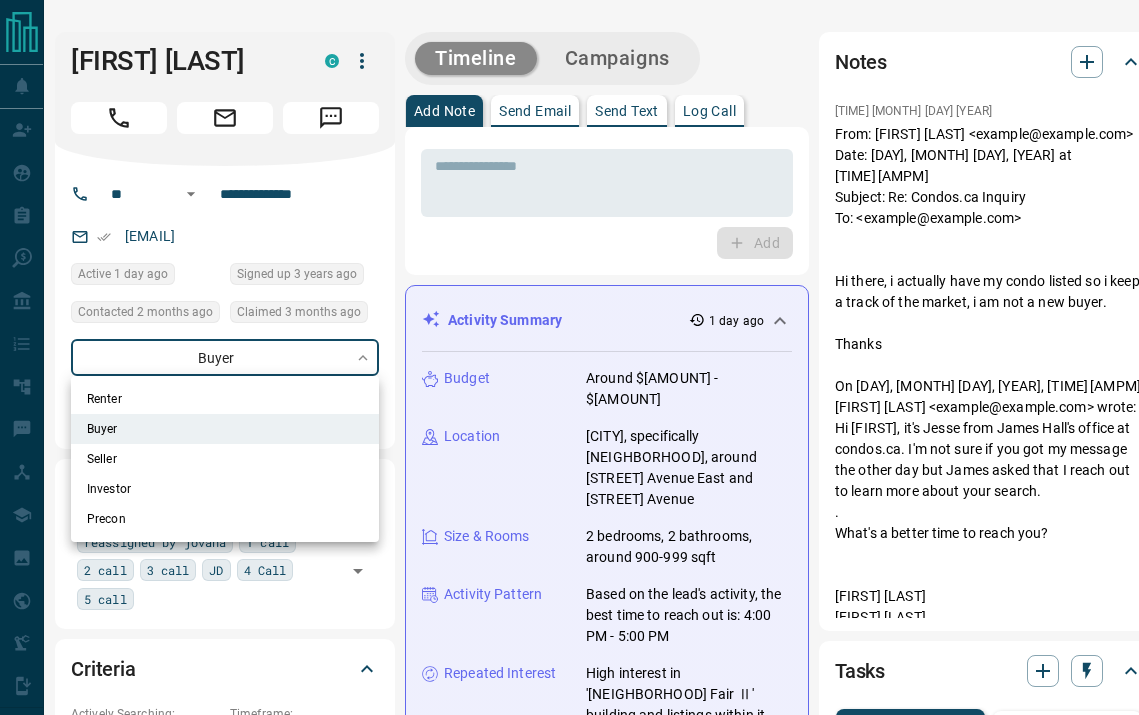 click on "**********" at bounding box center (548, 1331) 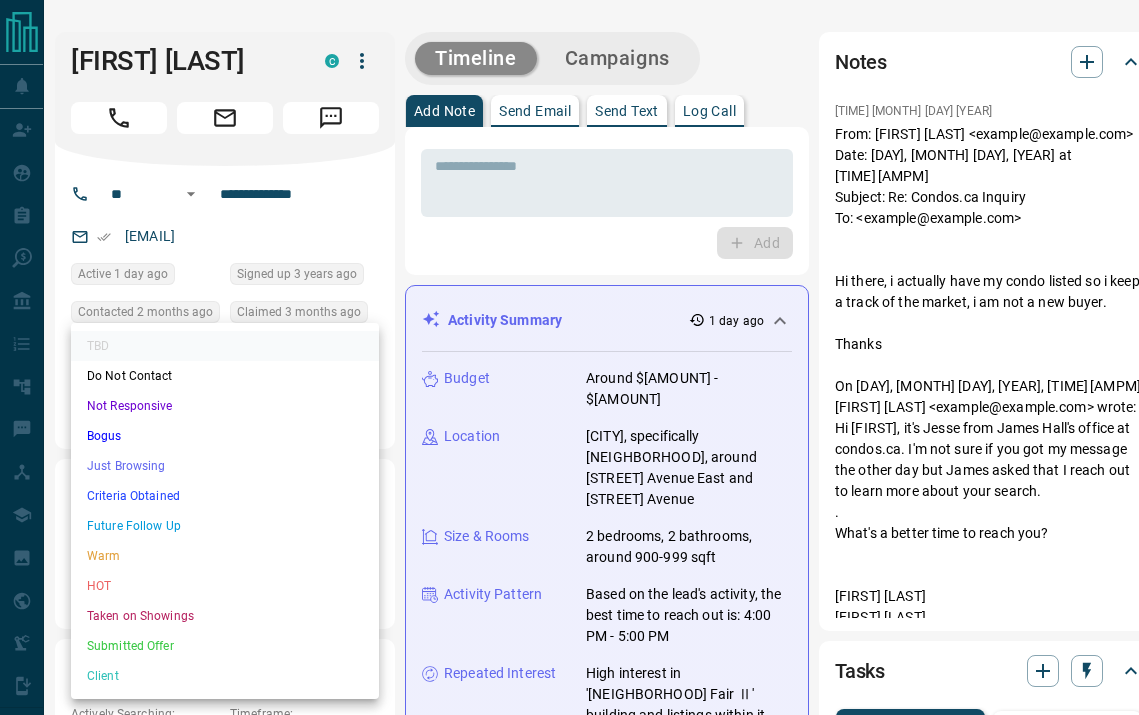 click on "**********" at bounding box center (548, 1331) 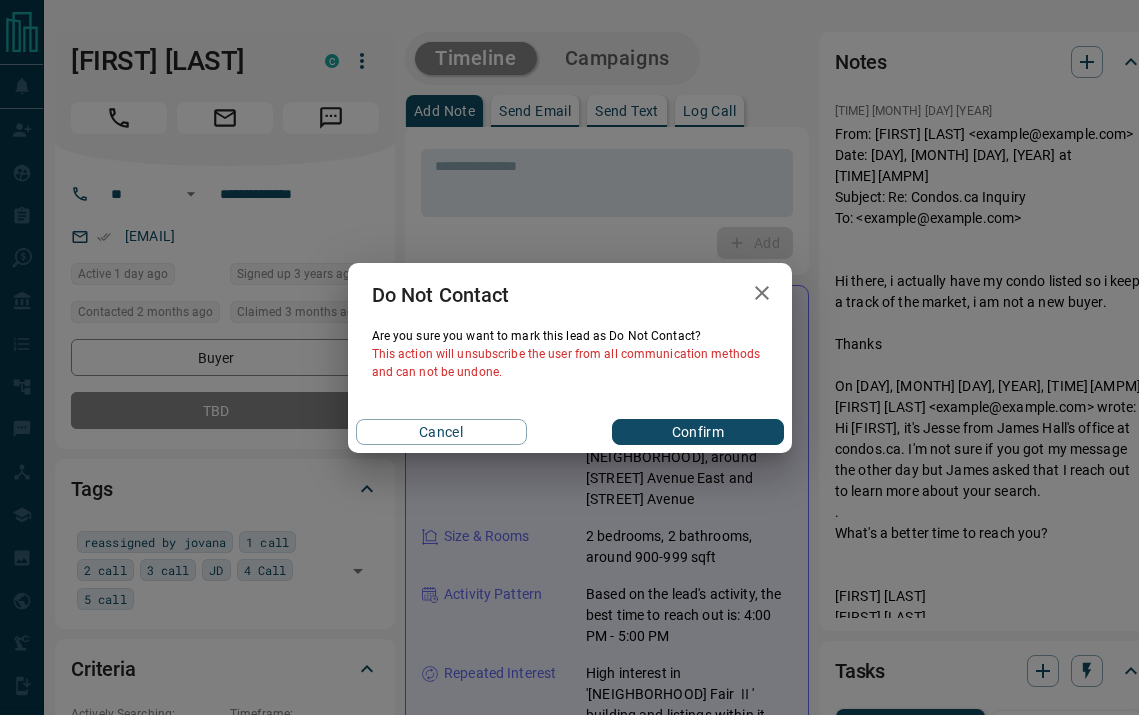 click on "Confirm" at bounding box center (697, 432) 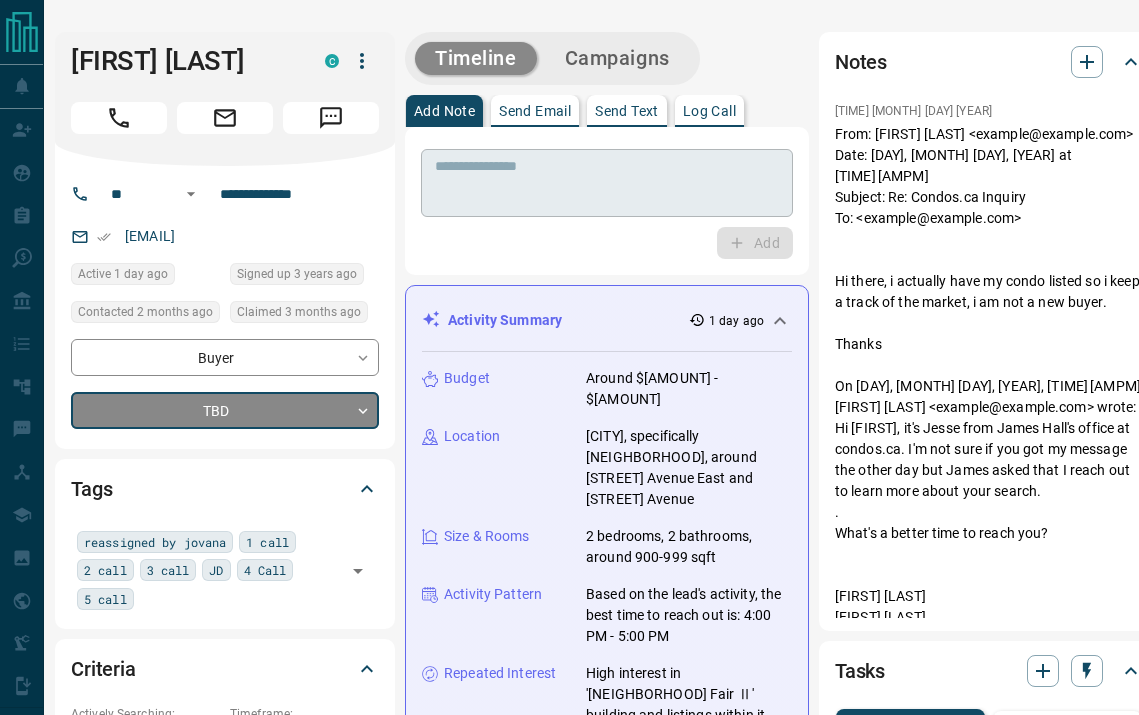 click at bounding box center (607, 183) 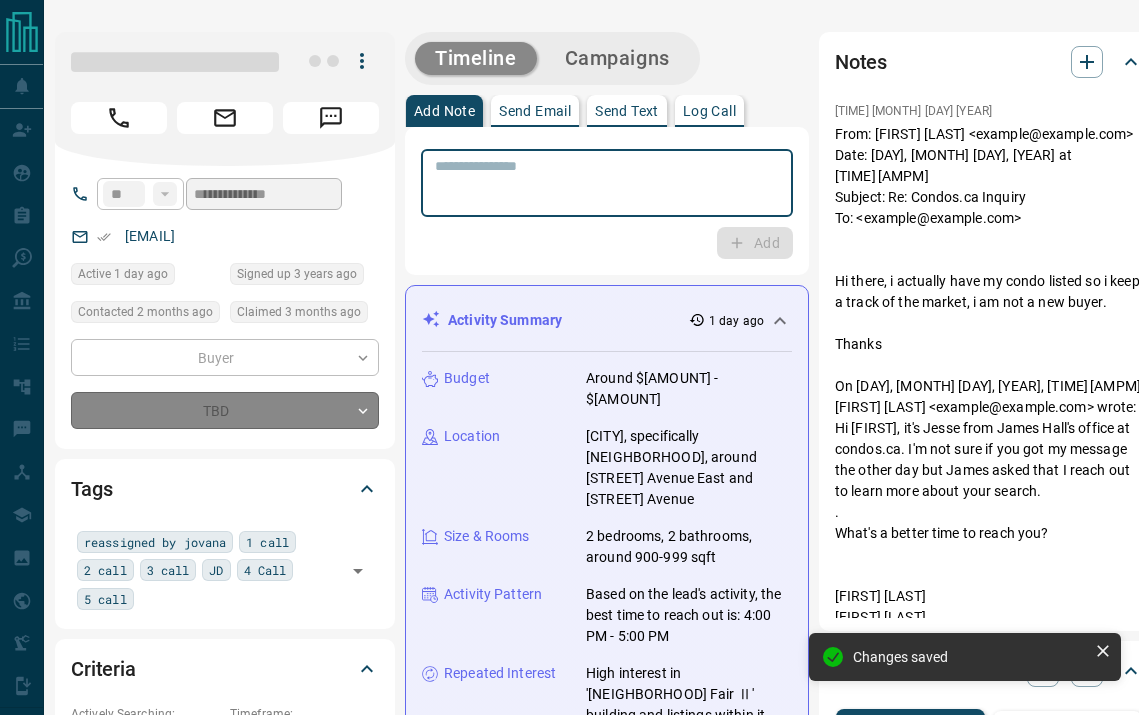 type on "*" 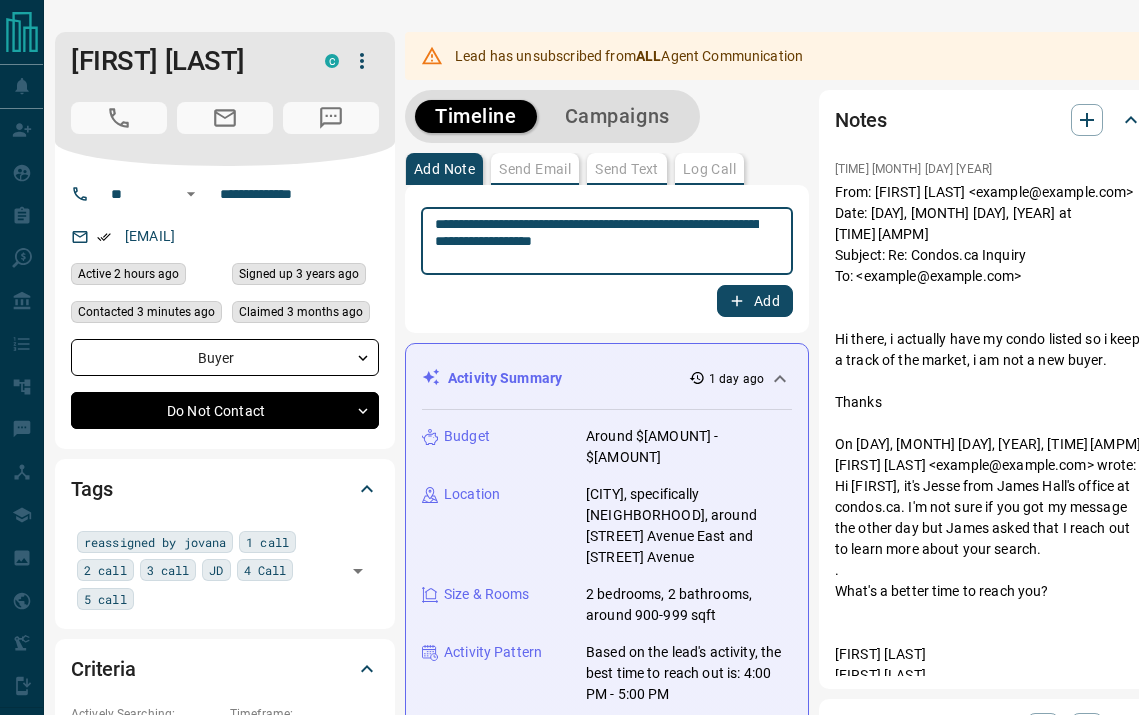 type on "**********" 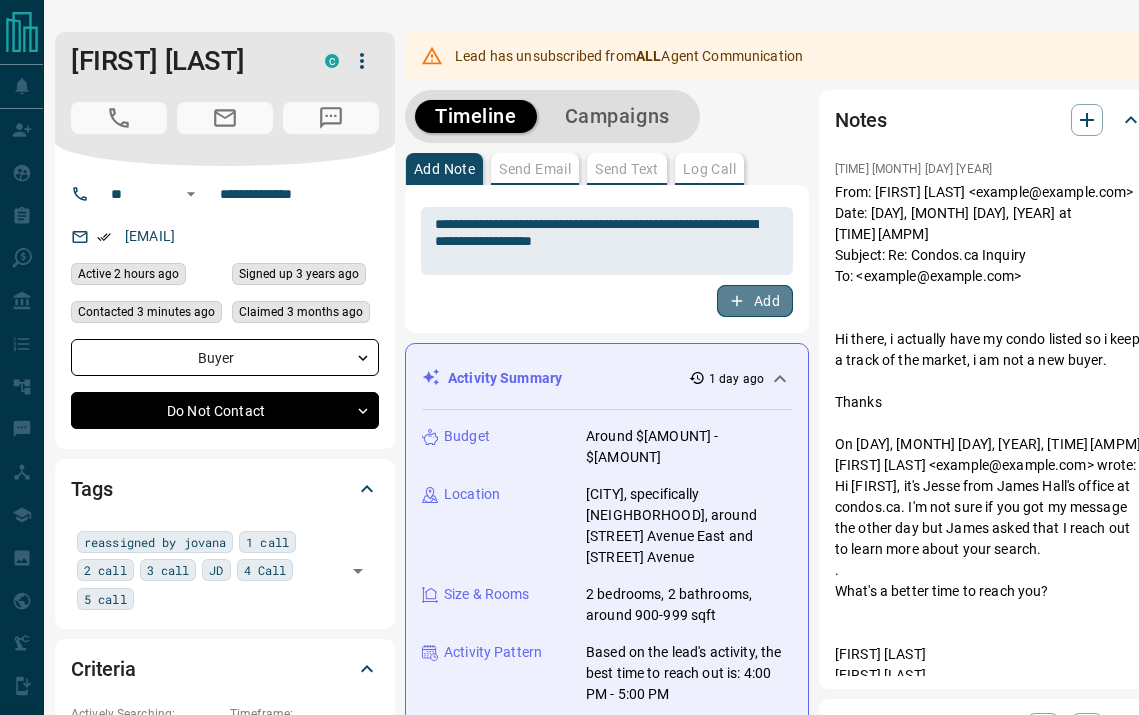 click on "Add" at bounding box center [755, 301] 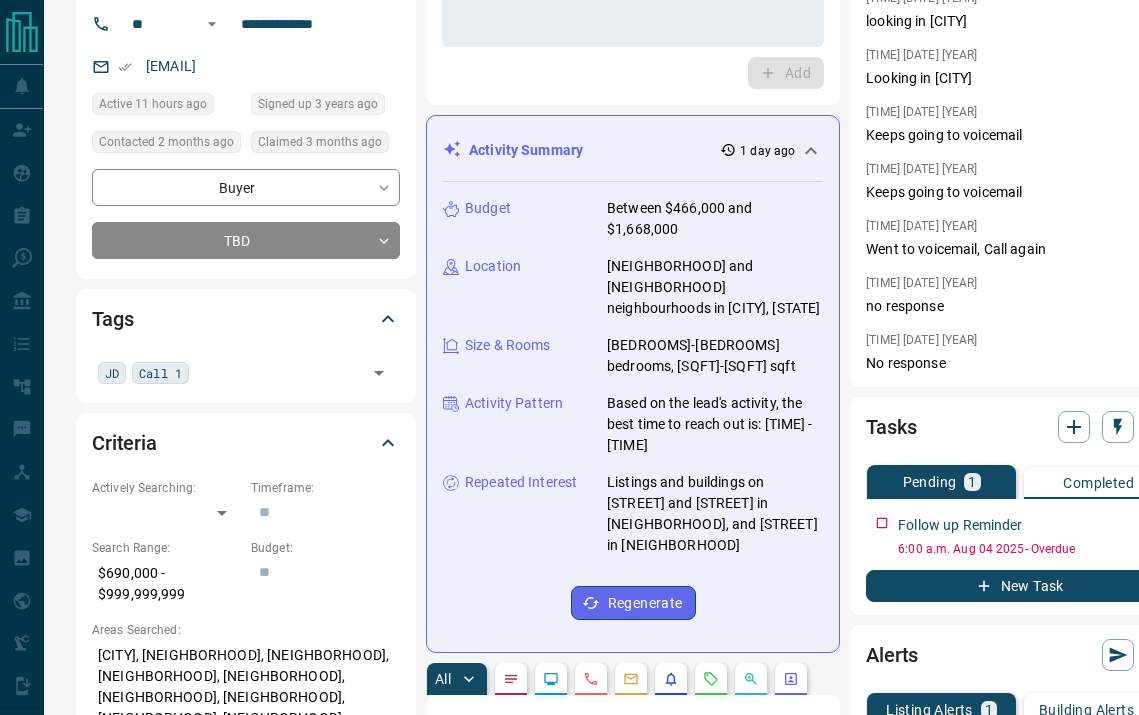 scroll, scrollTop: 0, scrollLeft: 0, axis: both 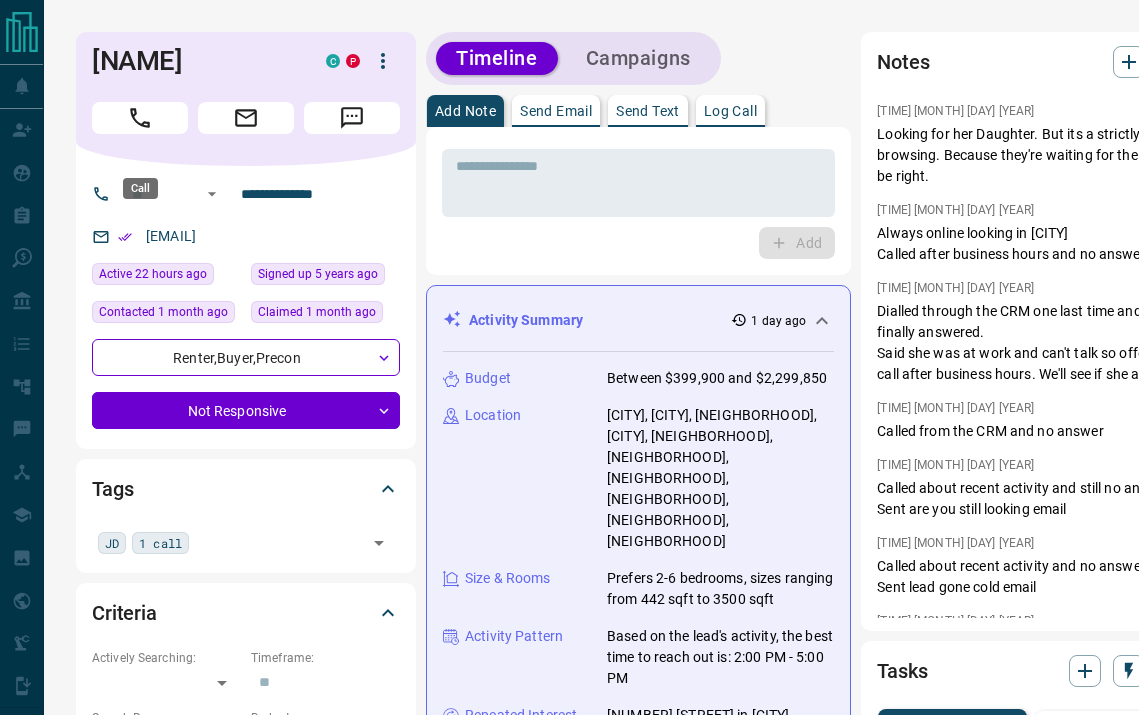 click at bounding box center (140, 118) 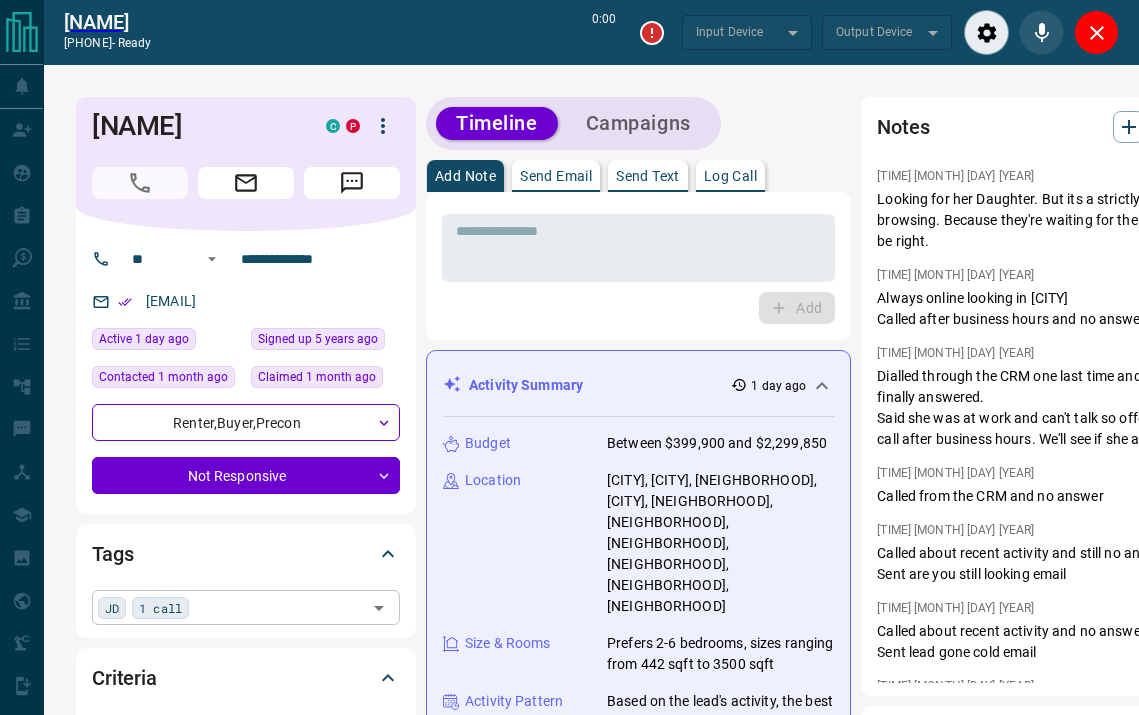 click at bounding box center (278, 607) 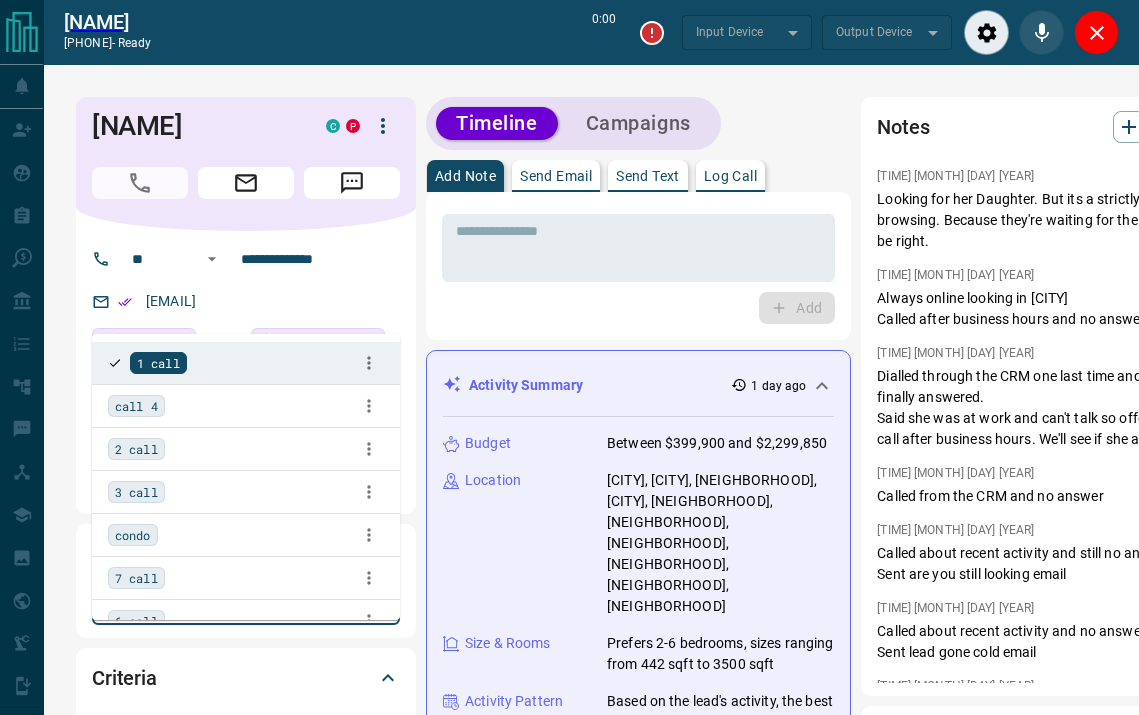 type on "*" 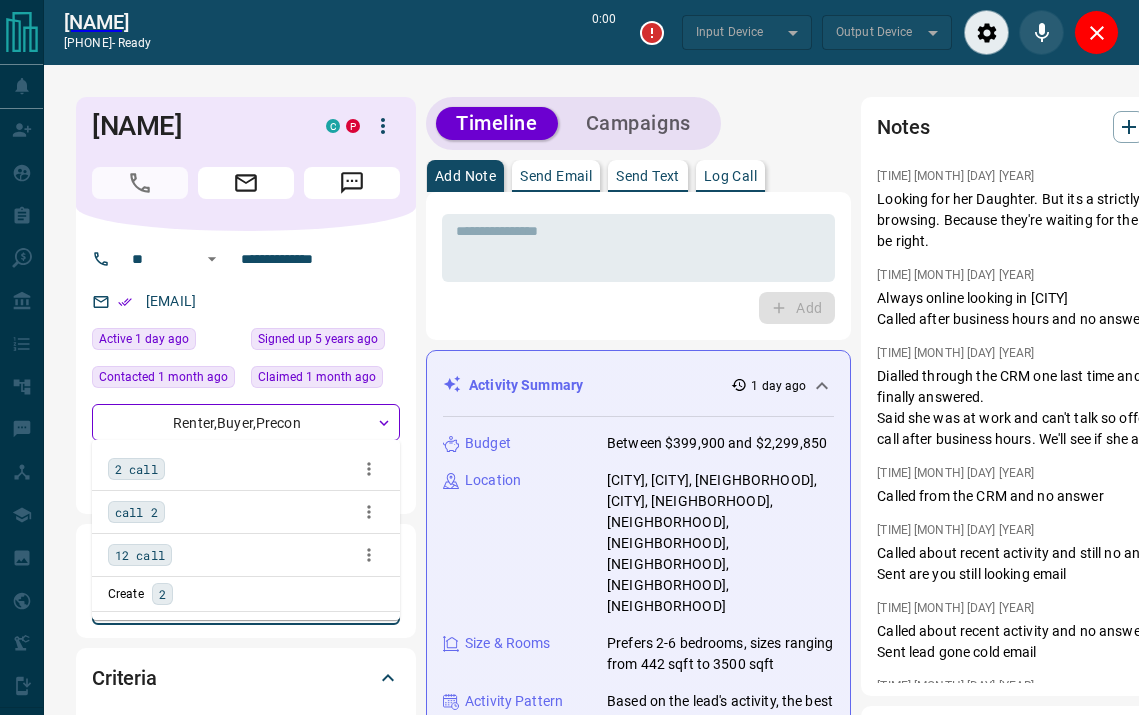 type on "*******" 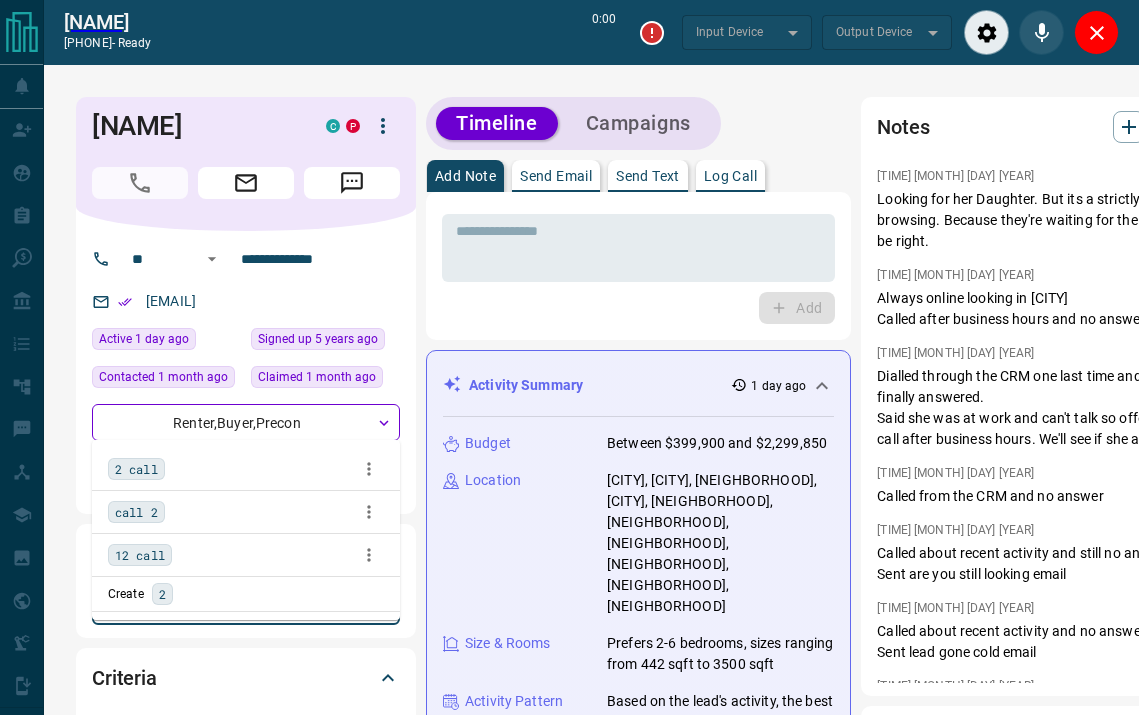 type on "*******" 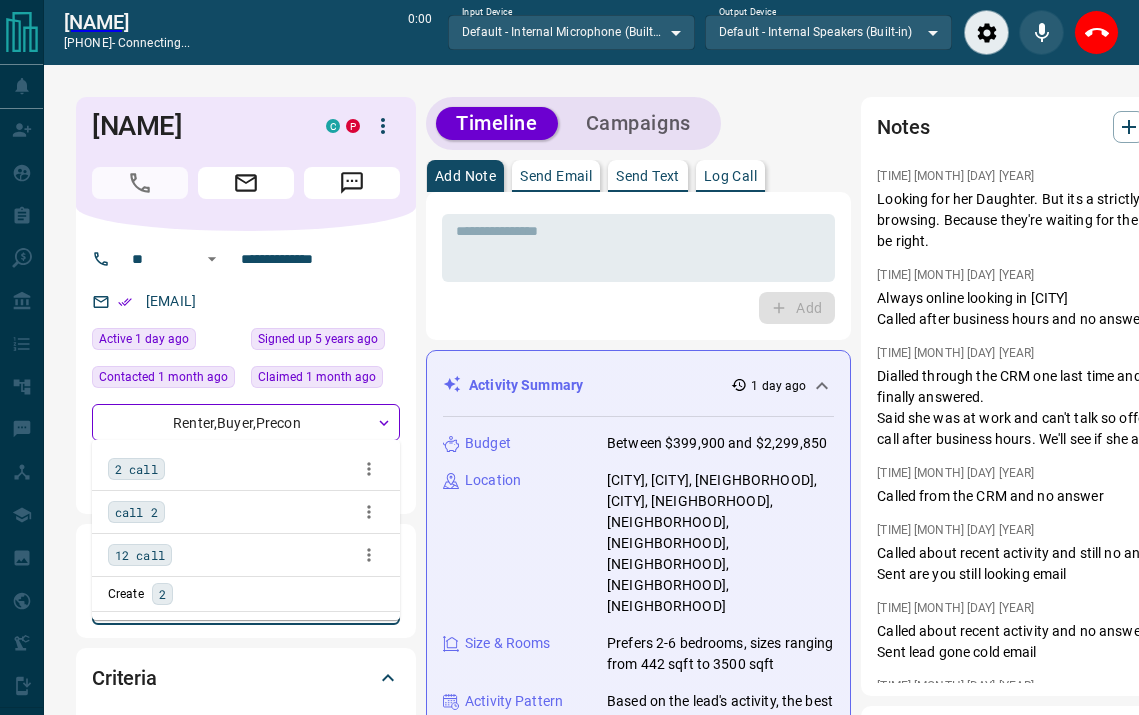 click on "2 call" at bounding box center (136, 469) 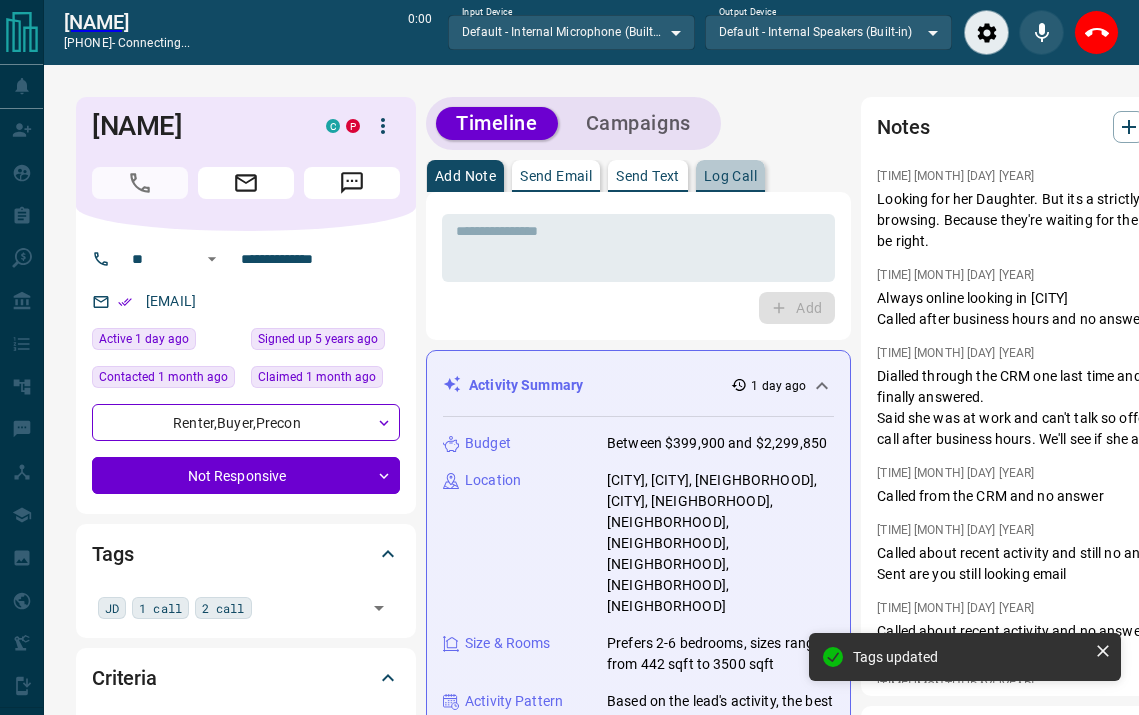 click on "Log Call" at bounding box center (730, 176) 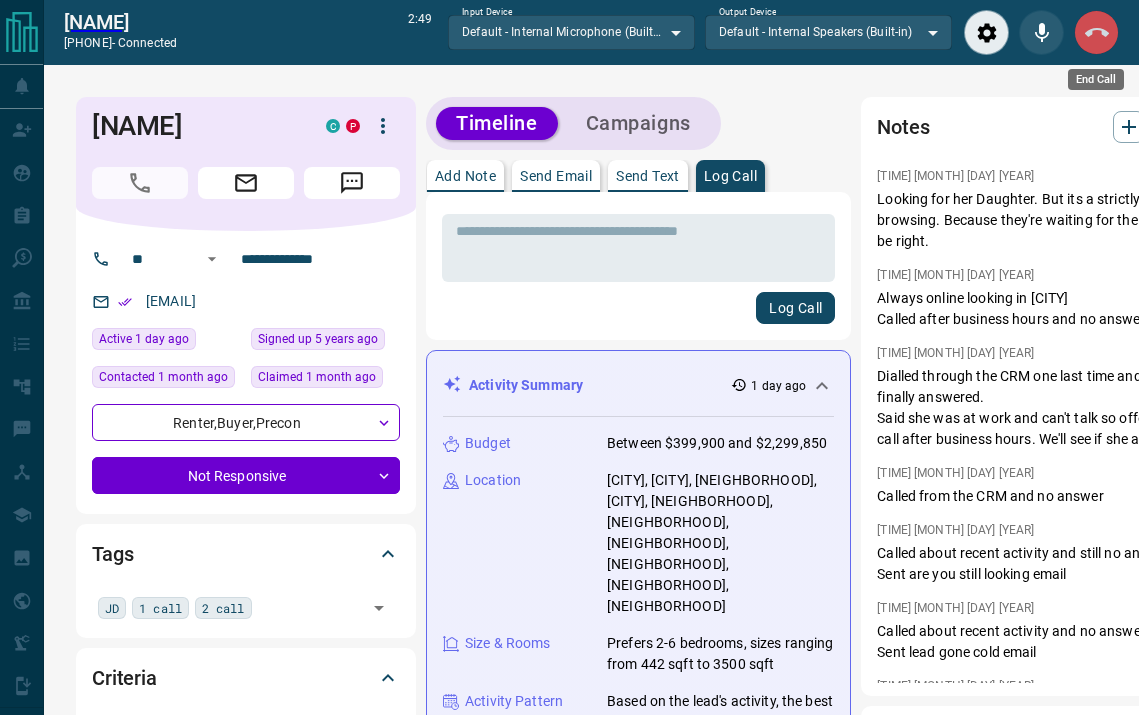 click at bounding box center [1096, 32] 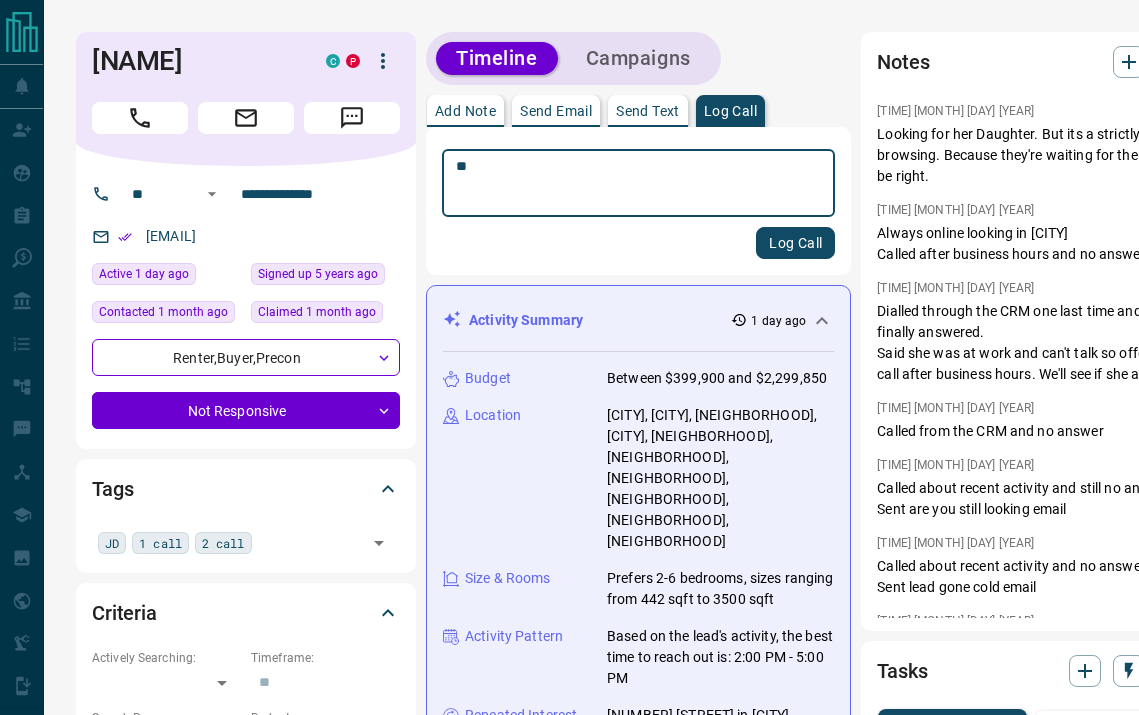 type on "*" 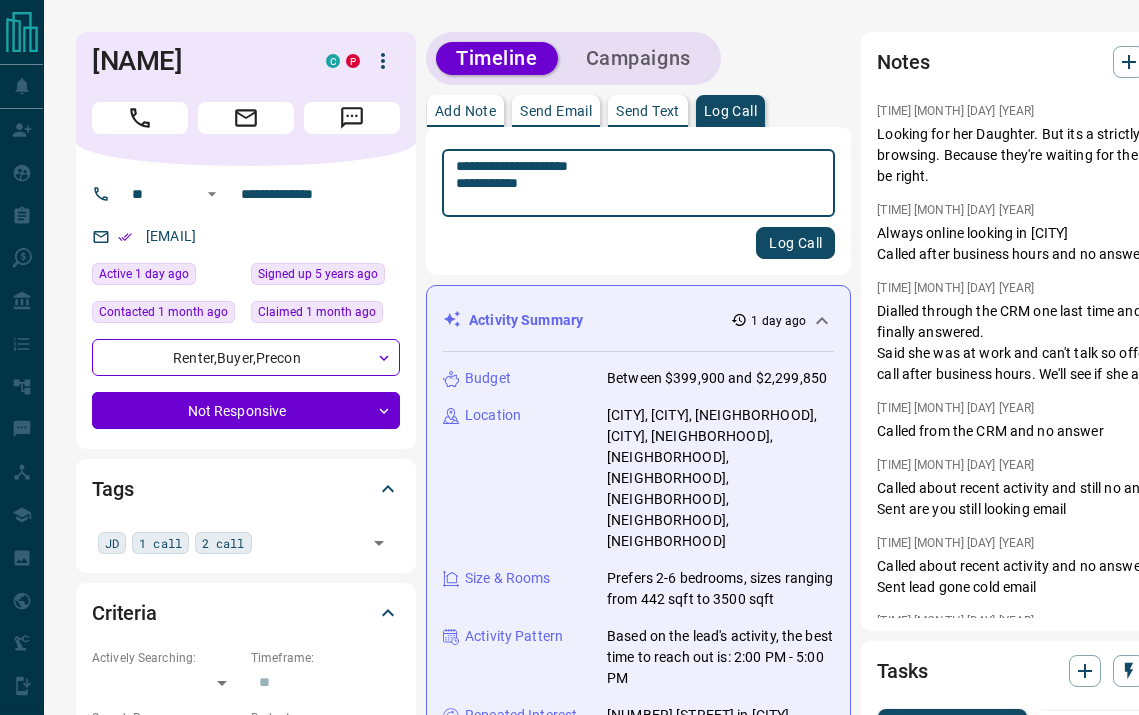 type on "**********" 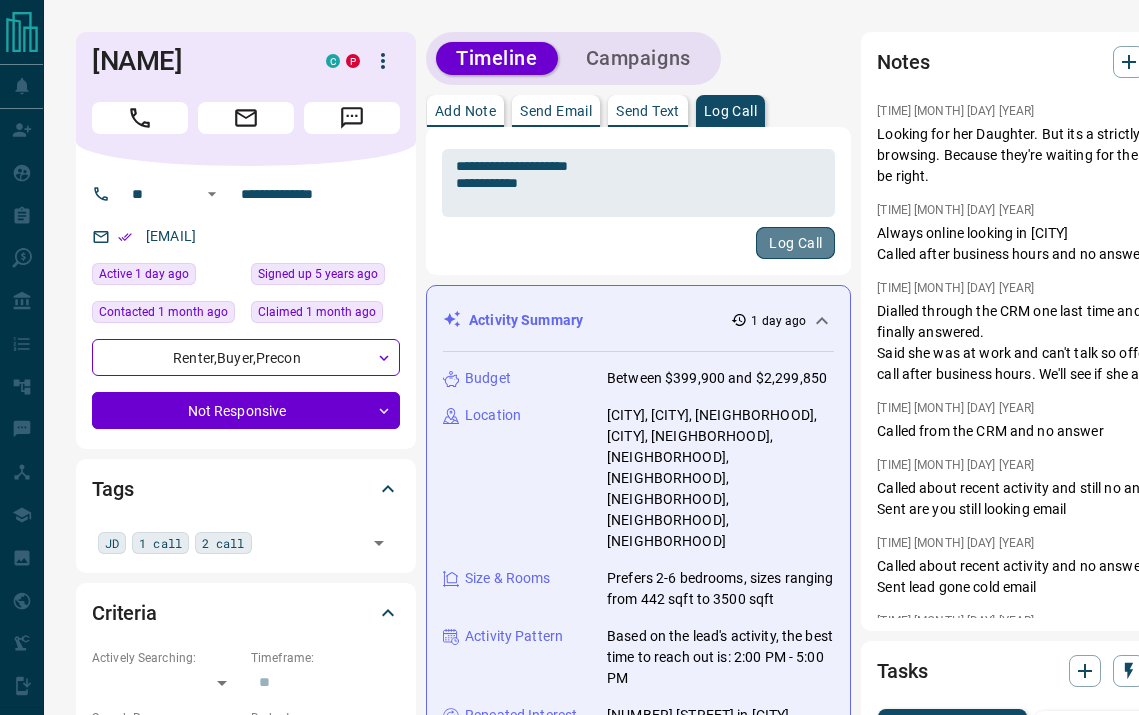 click on "Log Call" at bounding box center (795, 243) 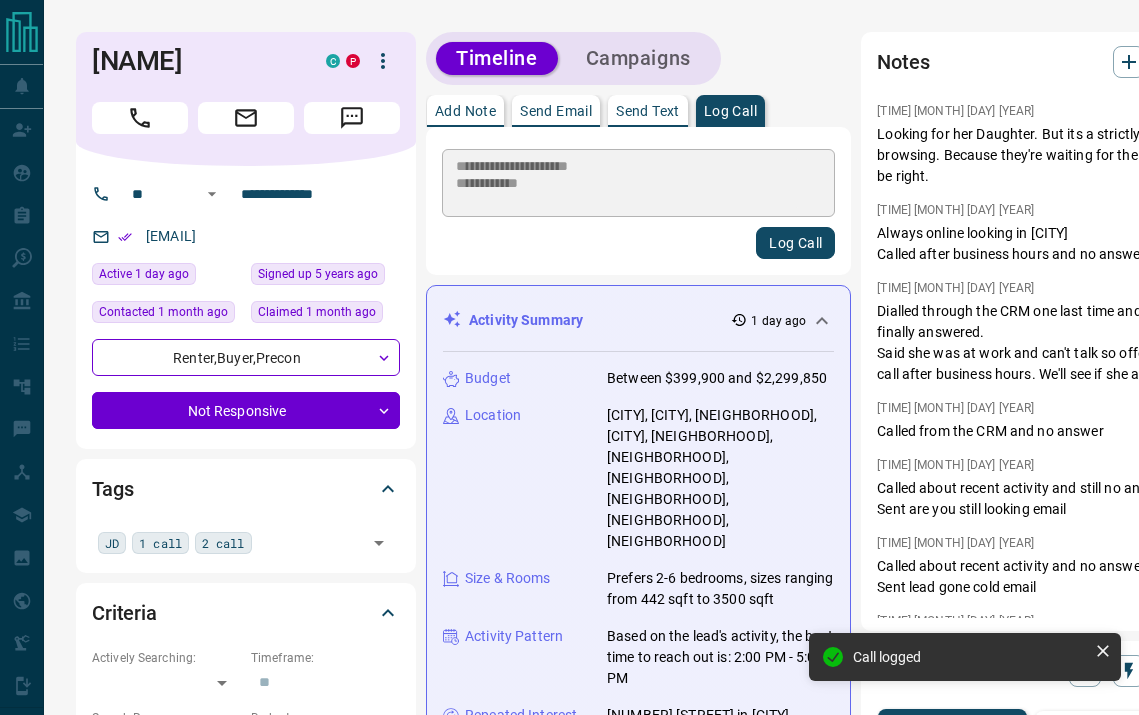 type 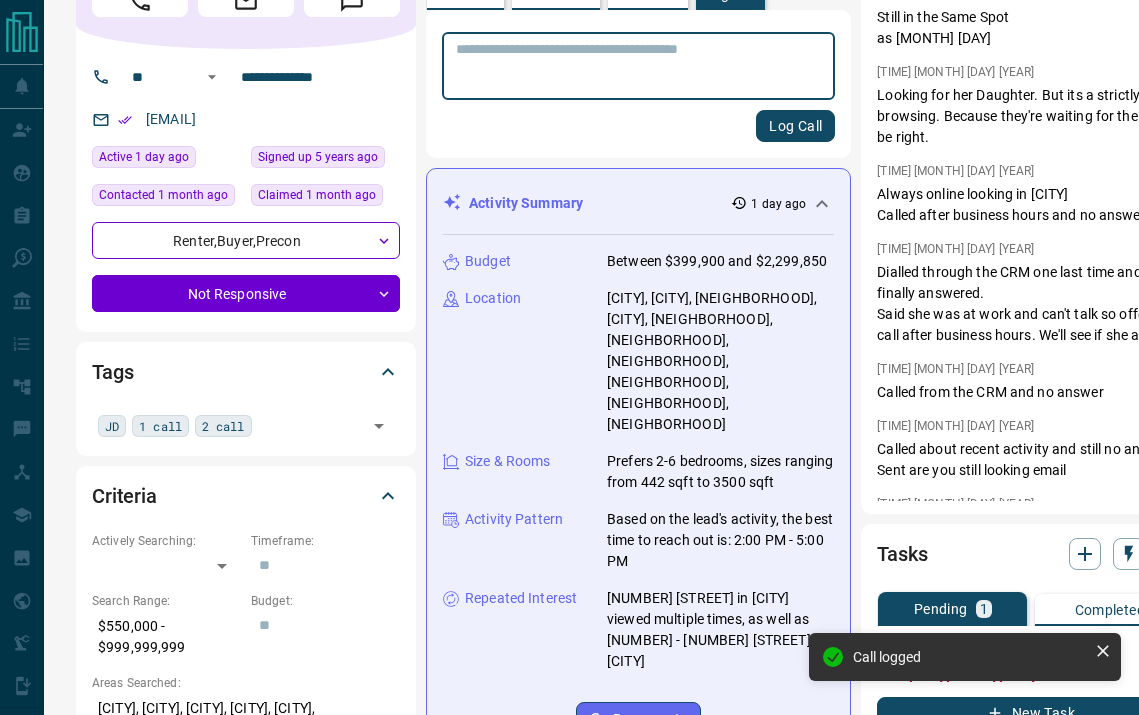 scroll, scrollTop: 124, scrollLeft: 0, axis: vertical 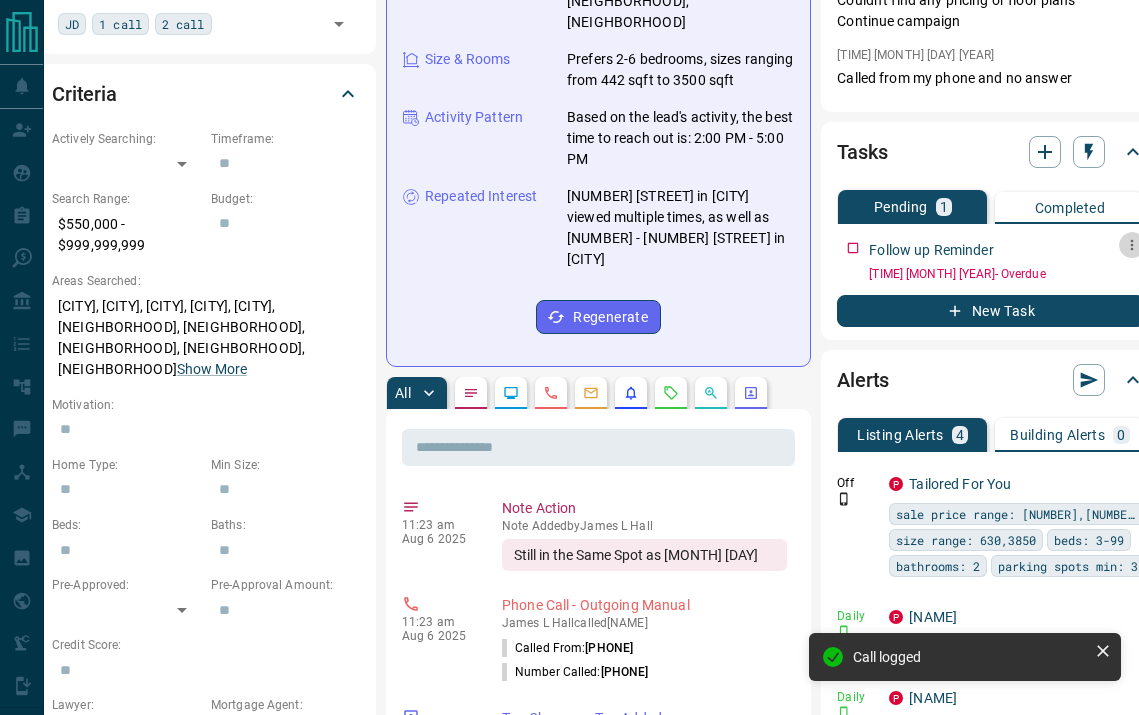 click 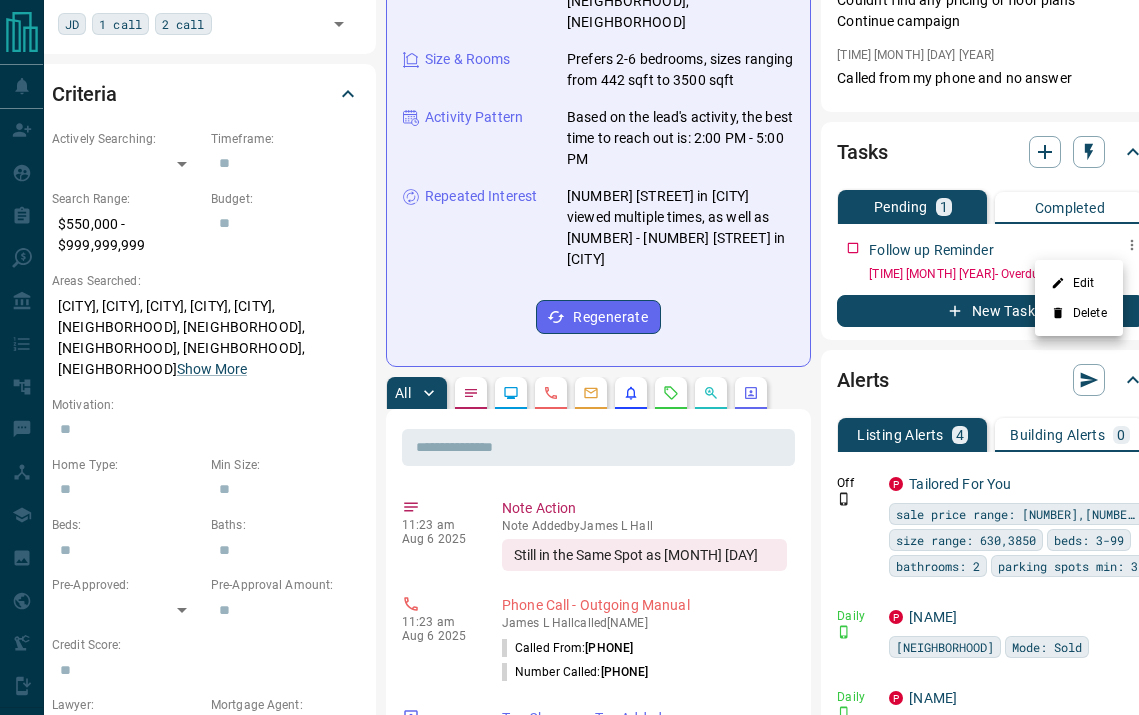 click on "Edit" at bounding box center [1079, 283] 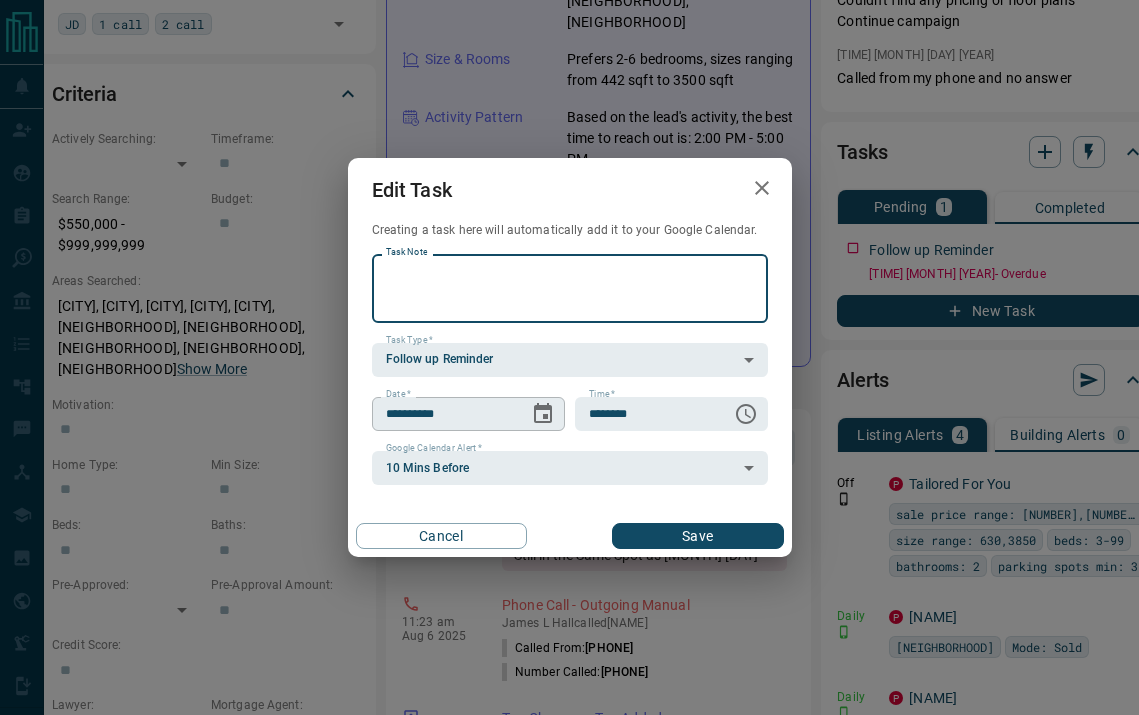 click 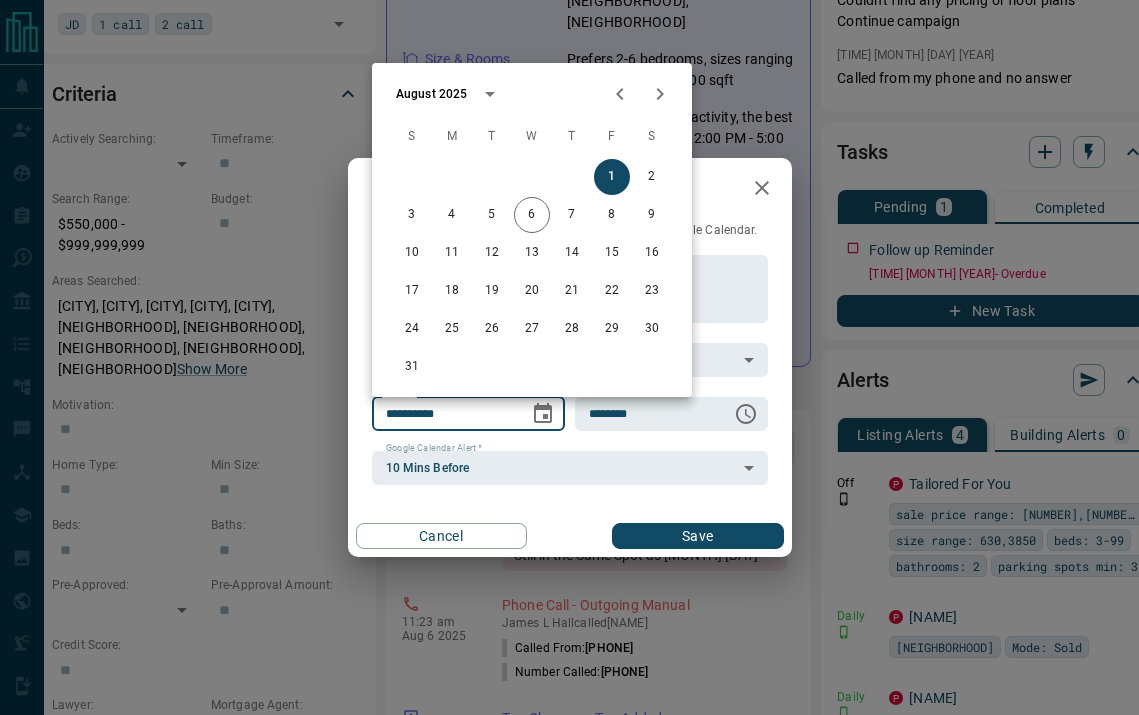click 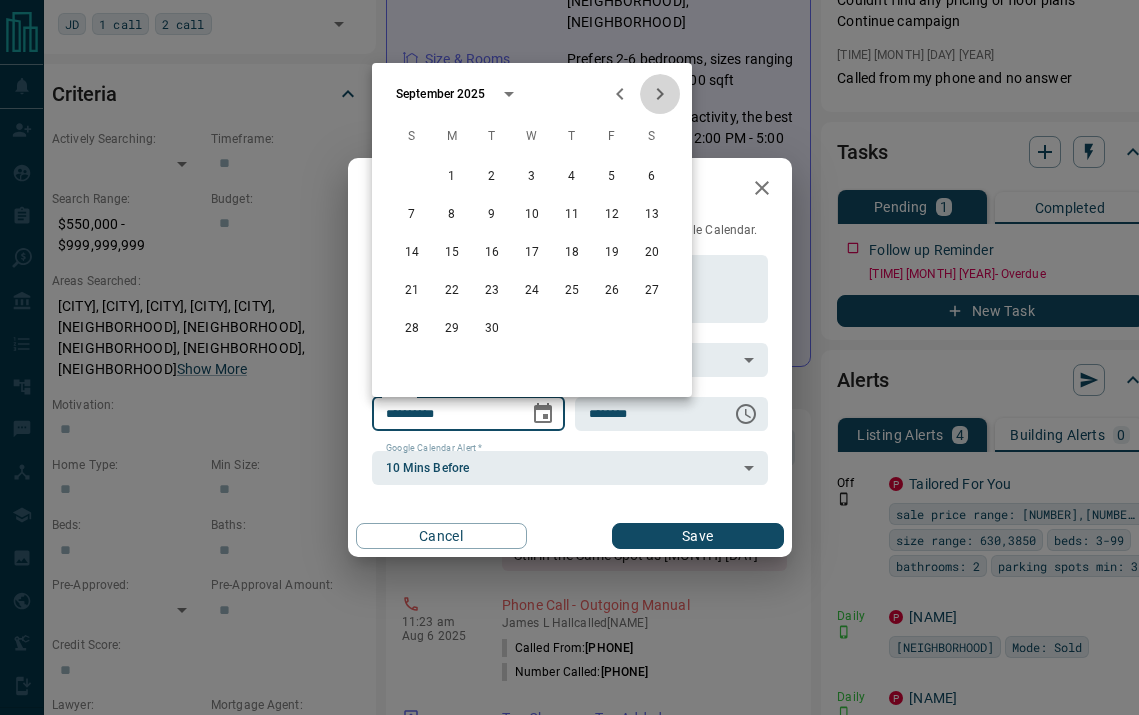 click 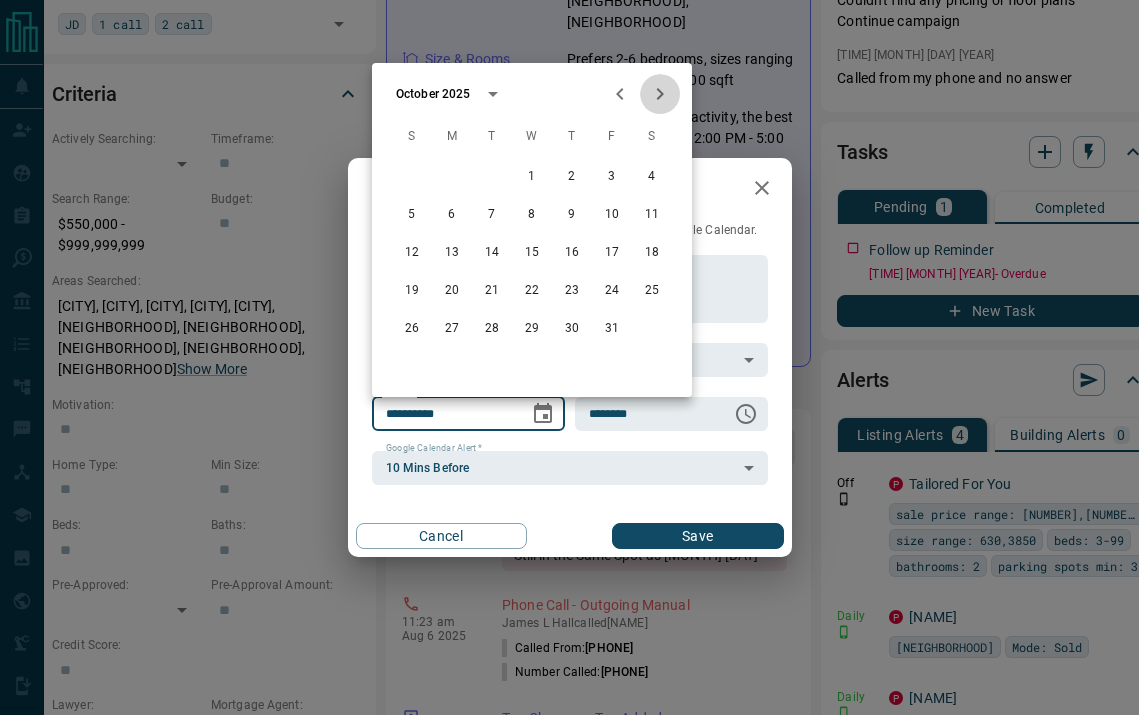 click 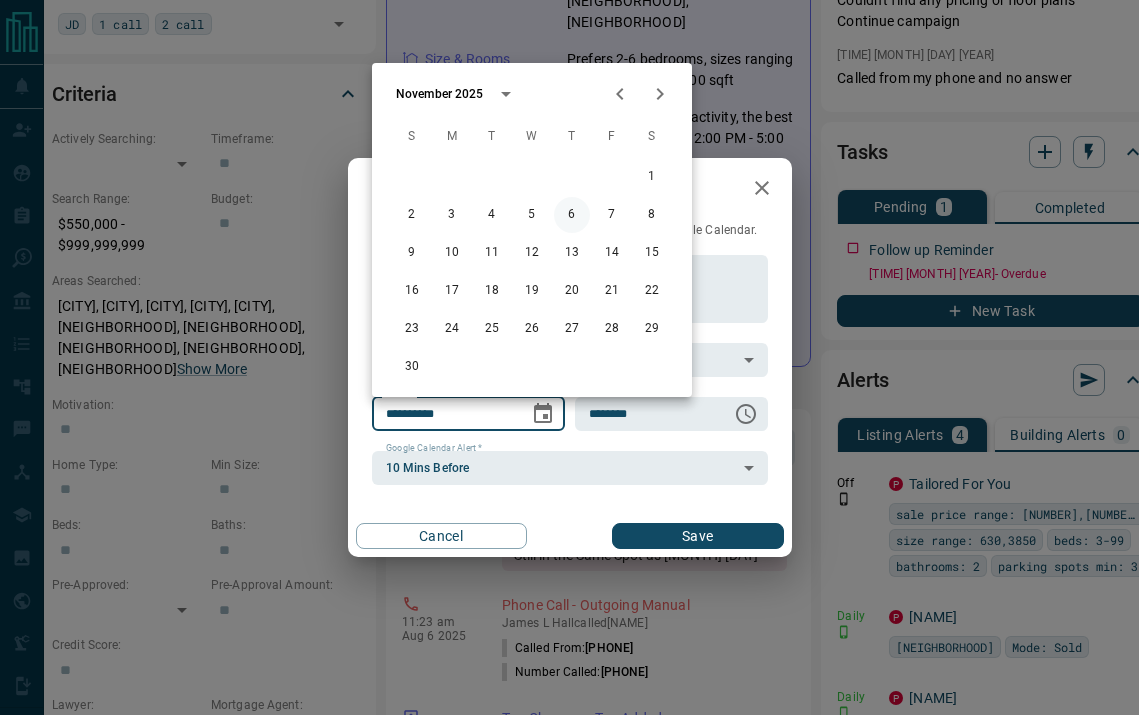 click on "6" at bounding box center [572, 215] 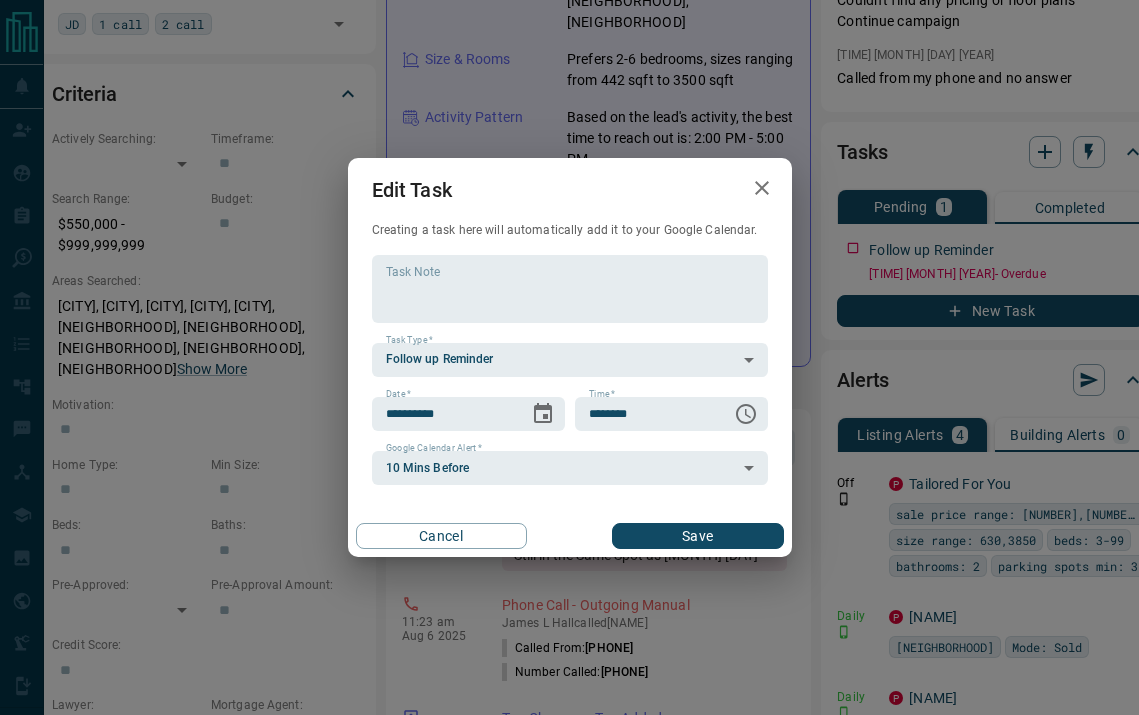 click on "Save" at bounding box center (697, 536) 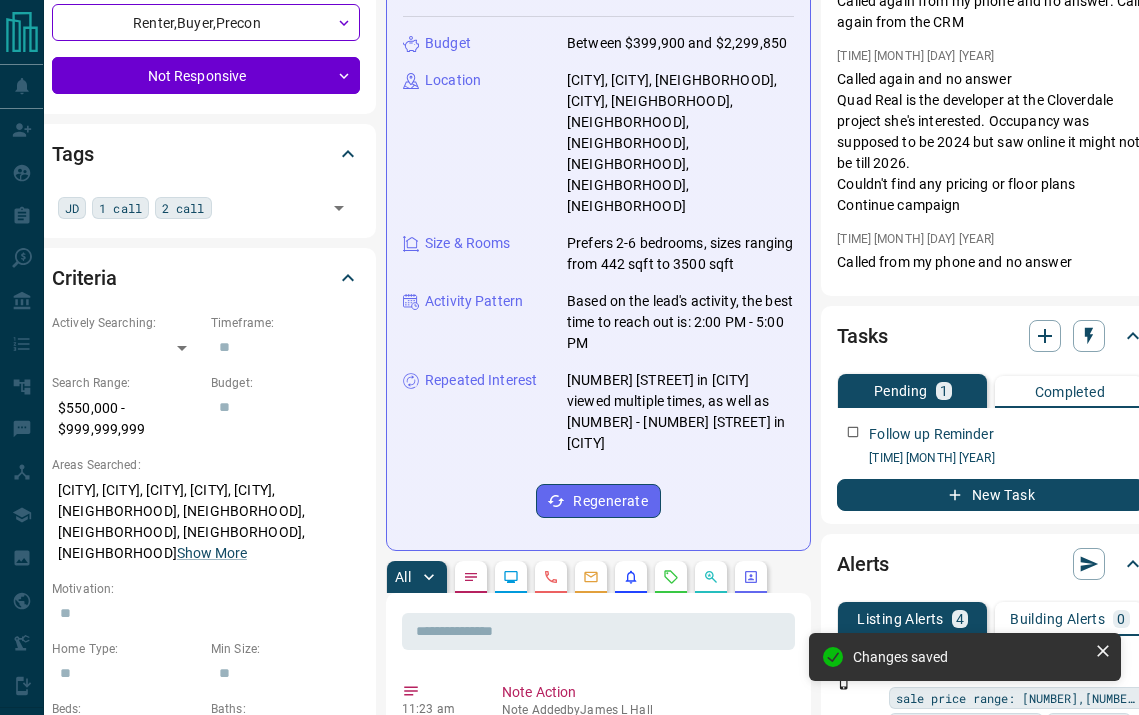 scroll, scrollTop: 0, scrollLeft: 40, axis: horizontal 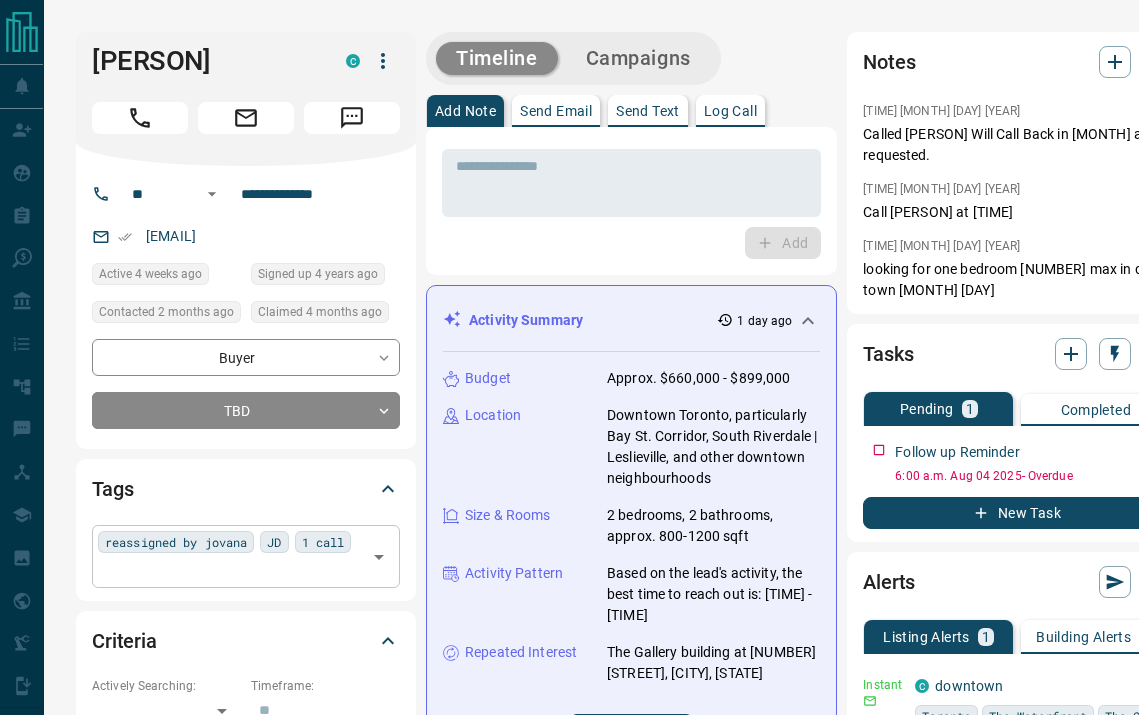click at bounding box center (229, 570) 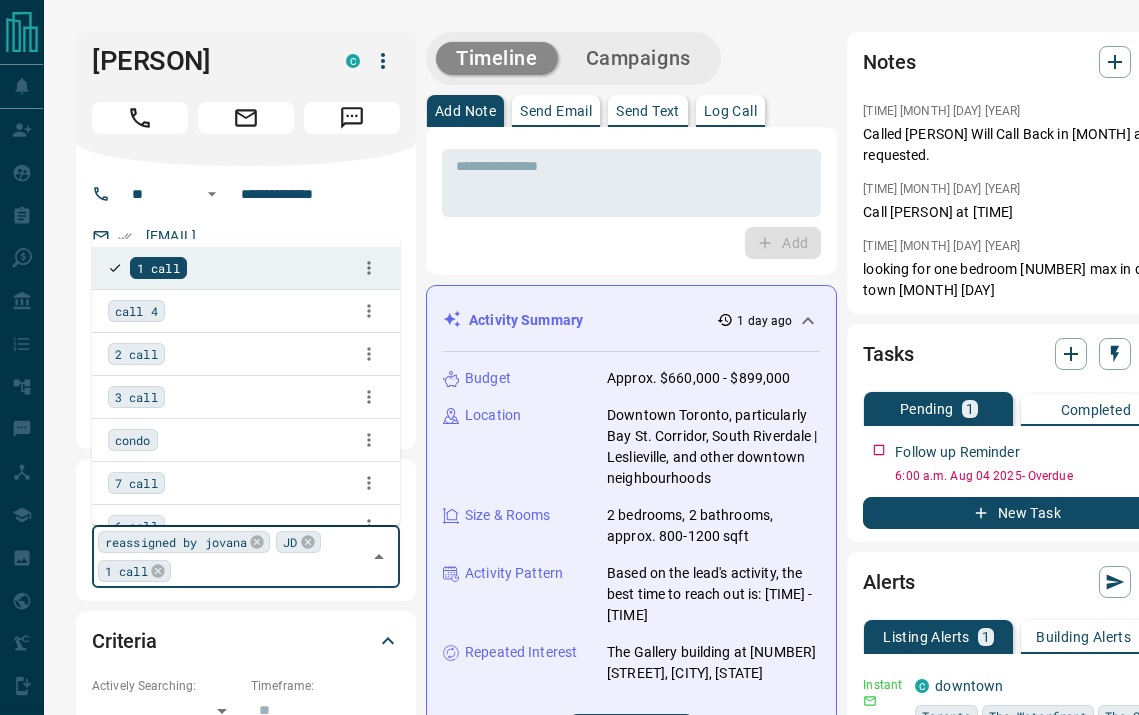 type on "*" 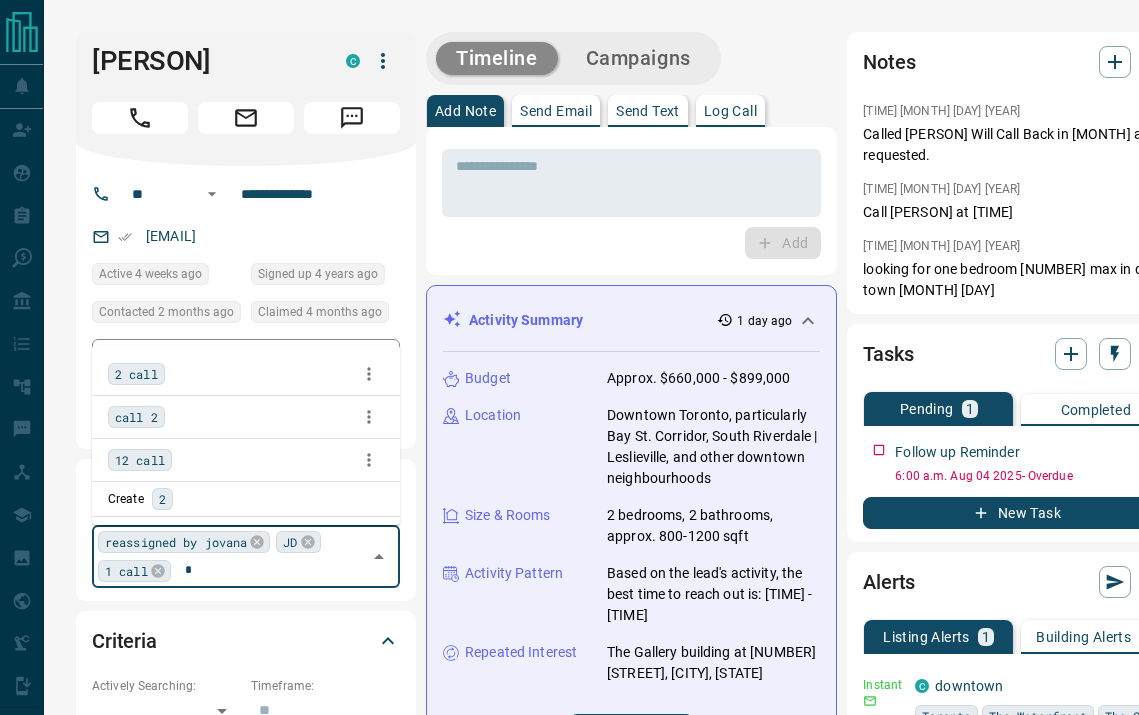 click on "2 call" at bounding box center [136, 374] 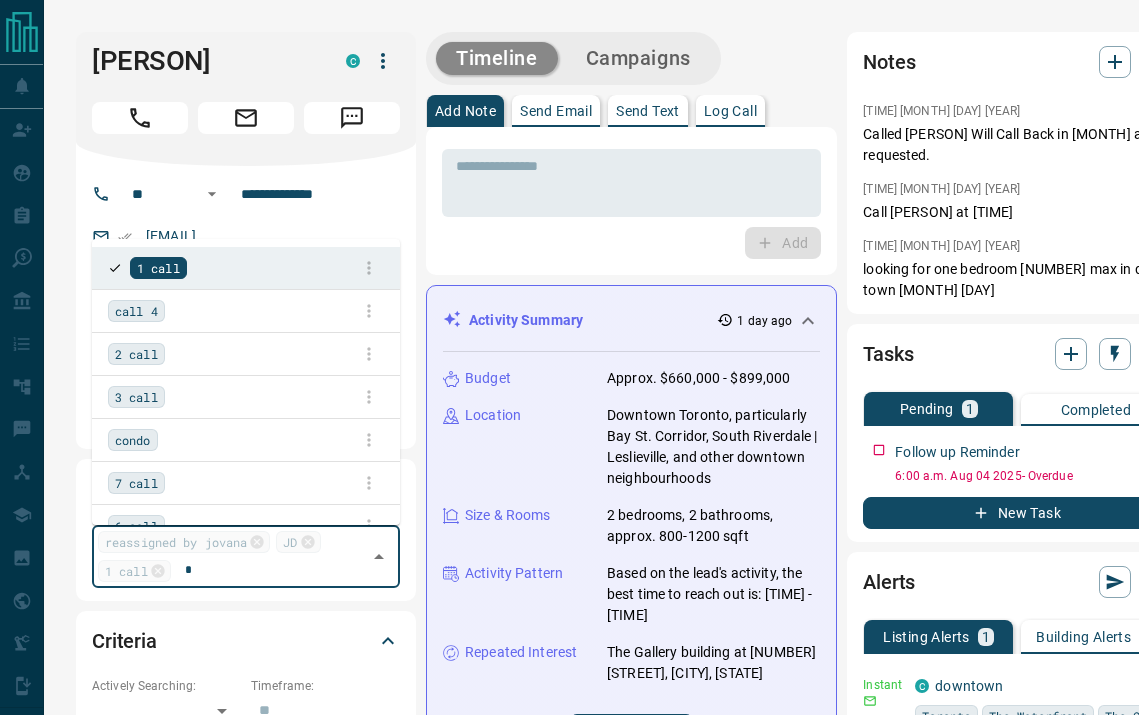 type 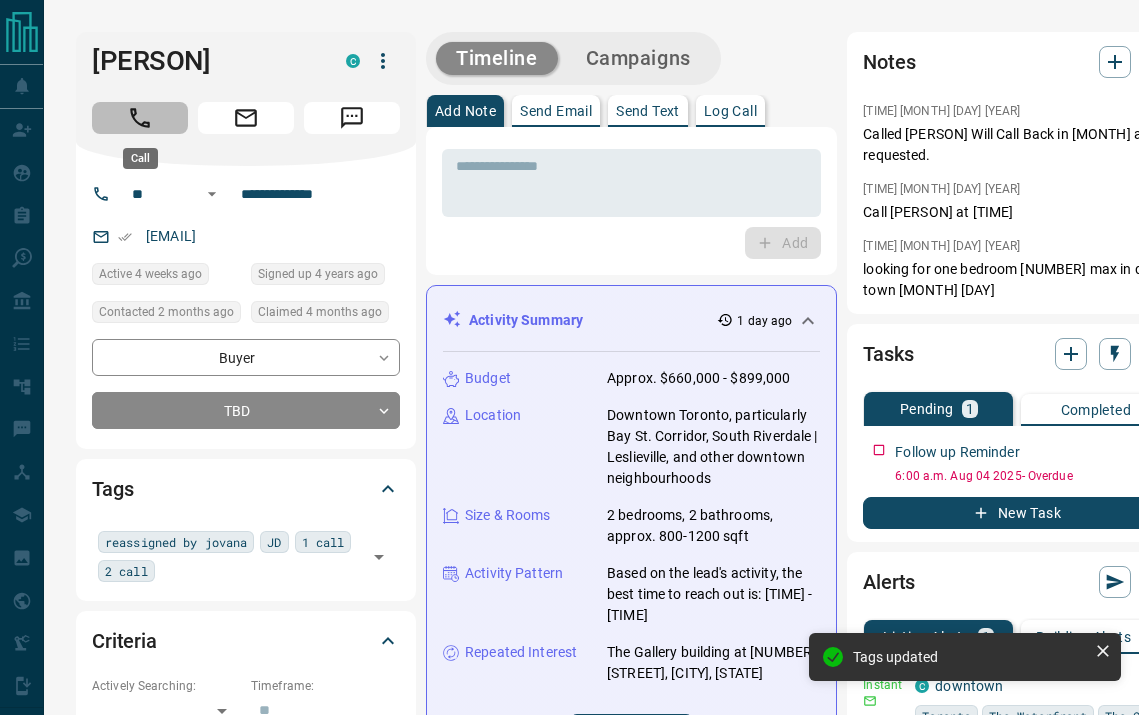 click at bounding box center (140, 118) 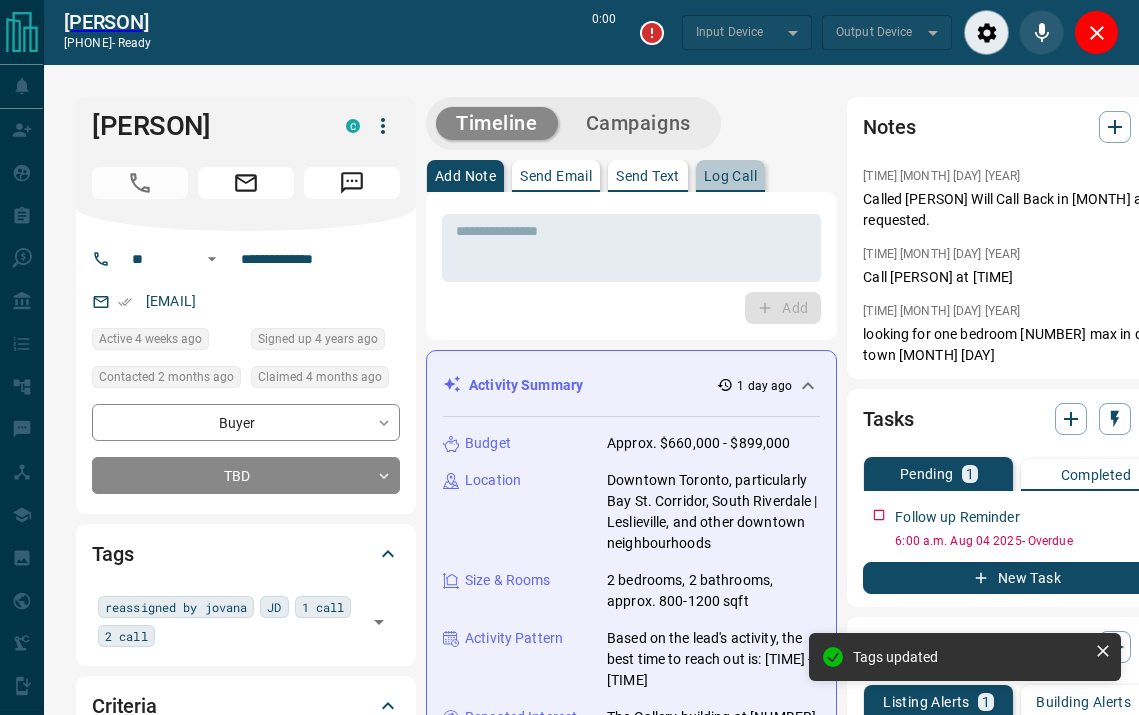 click on "Log Call" at bounding box center [730, 176] 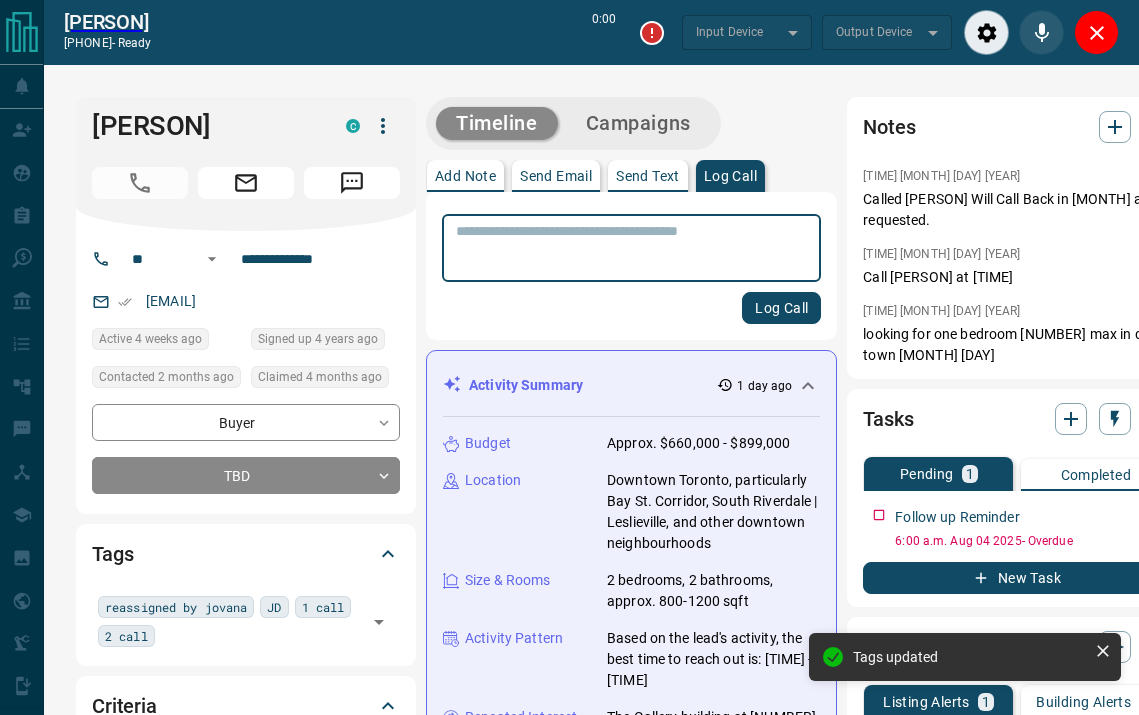 type on "*******" 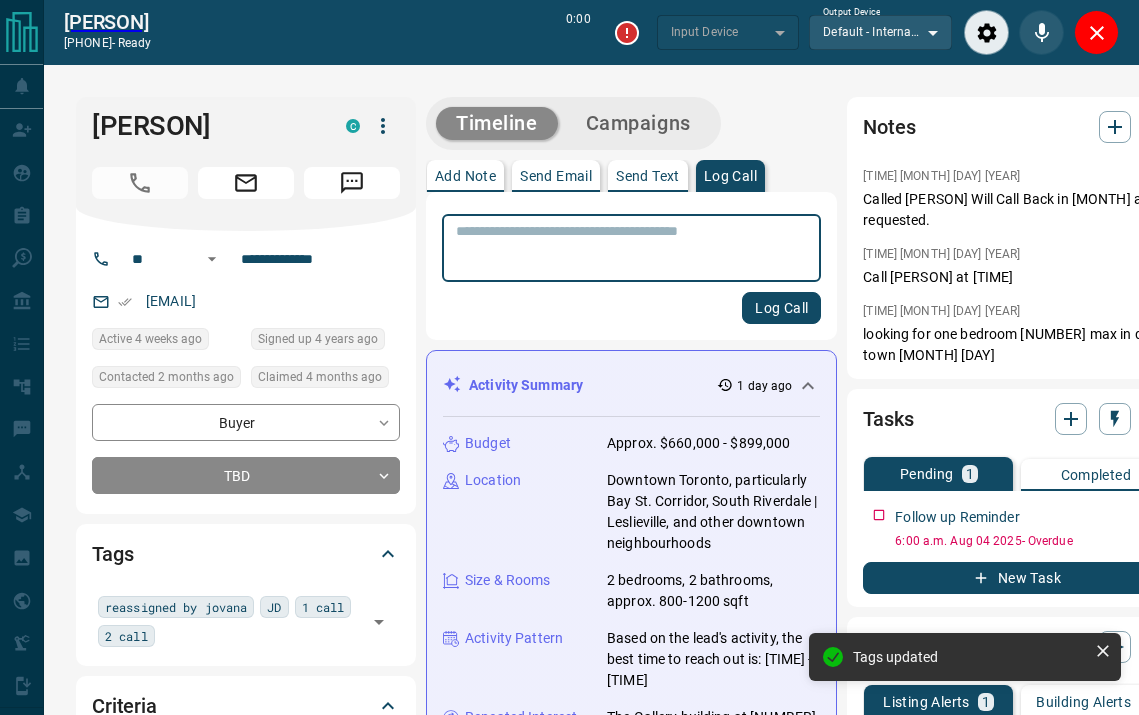 type on "*******" 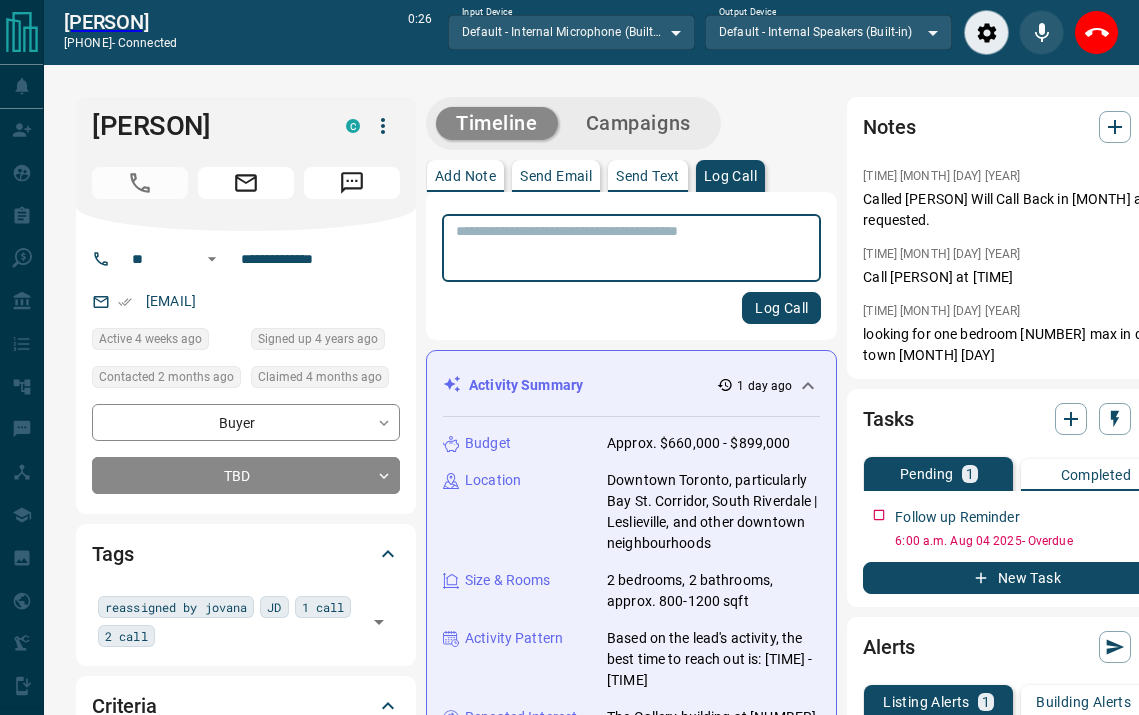 scroll, scrollTop: 0, scrollLeft: 35, axis: horizontal 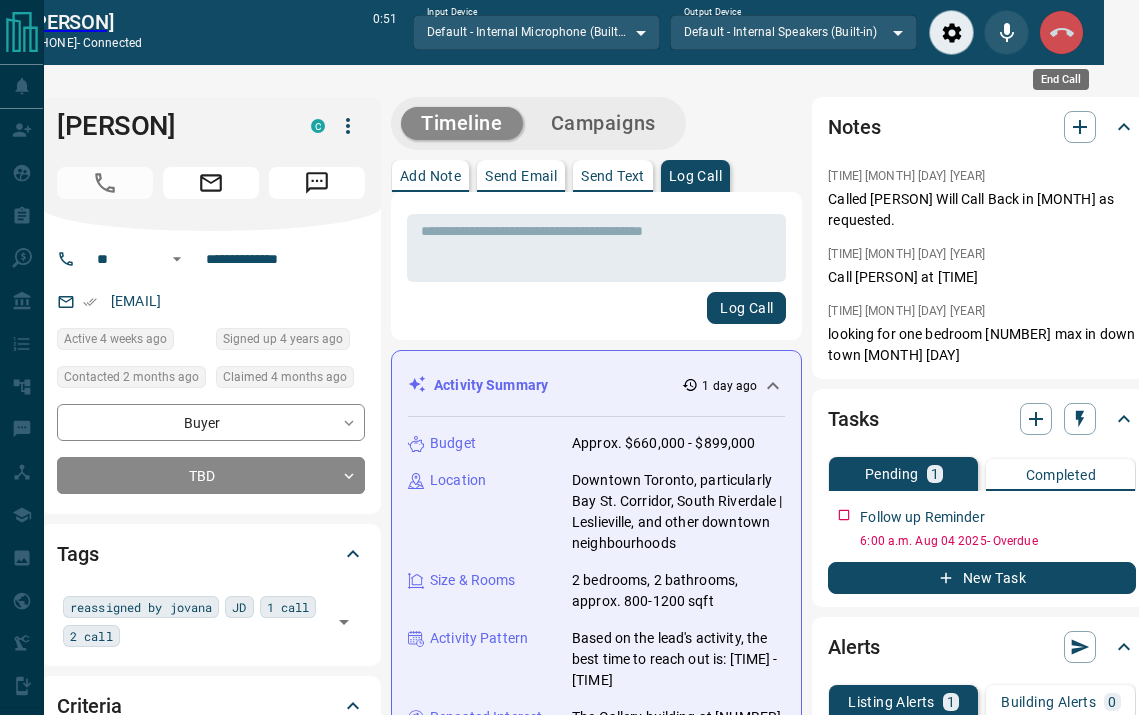 click 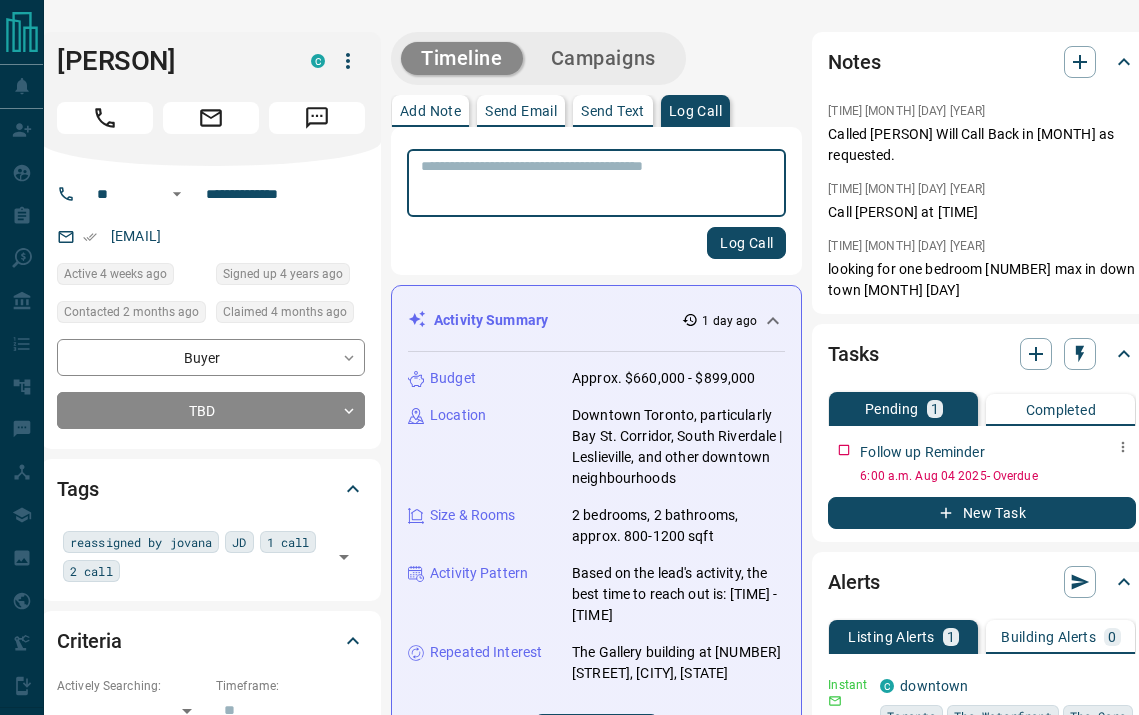click 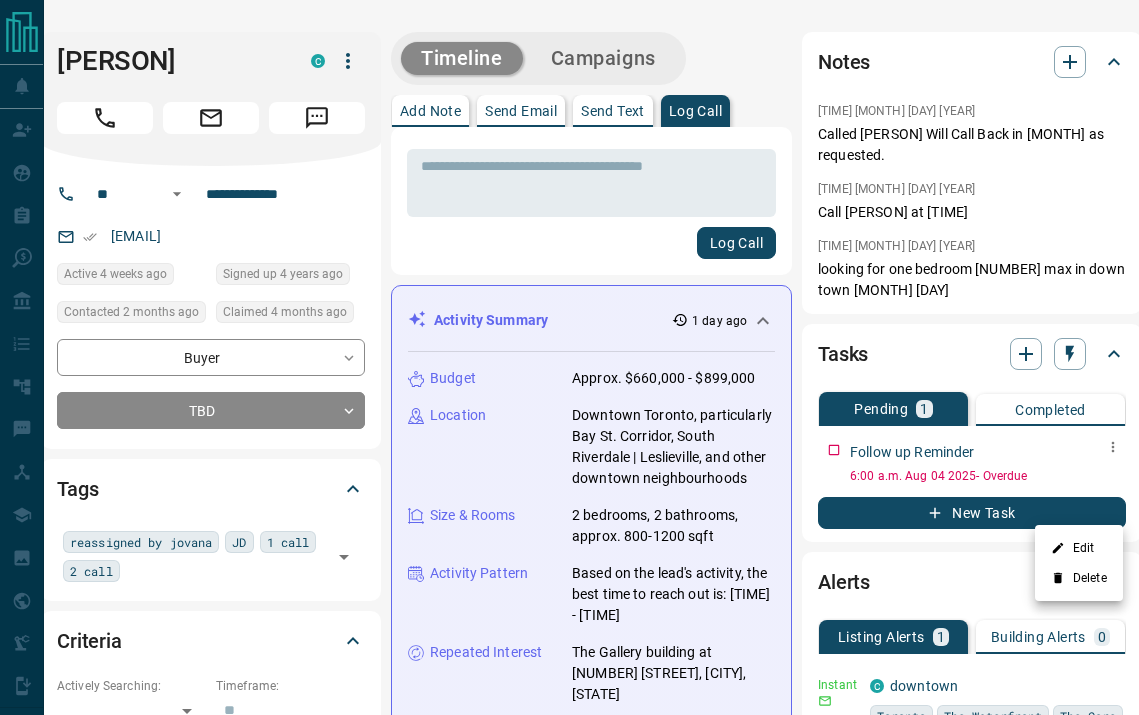 scroll, scrollTop: 0, scrollLeft: 25, axis: horizontal 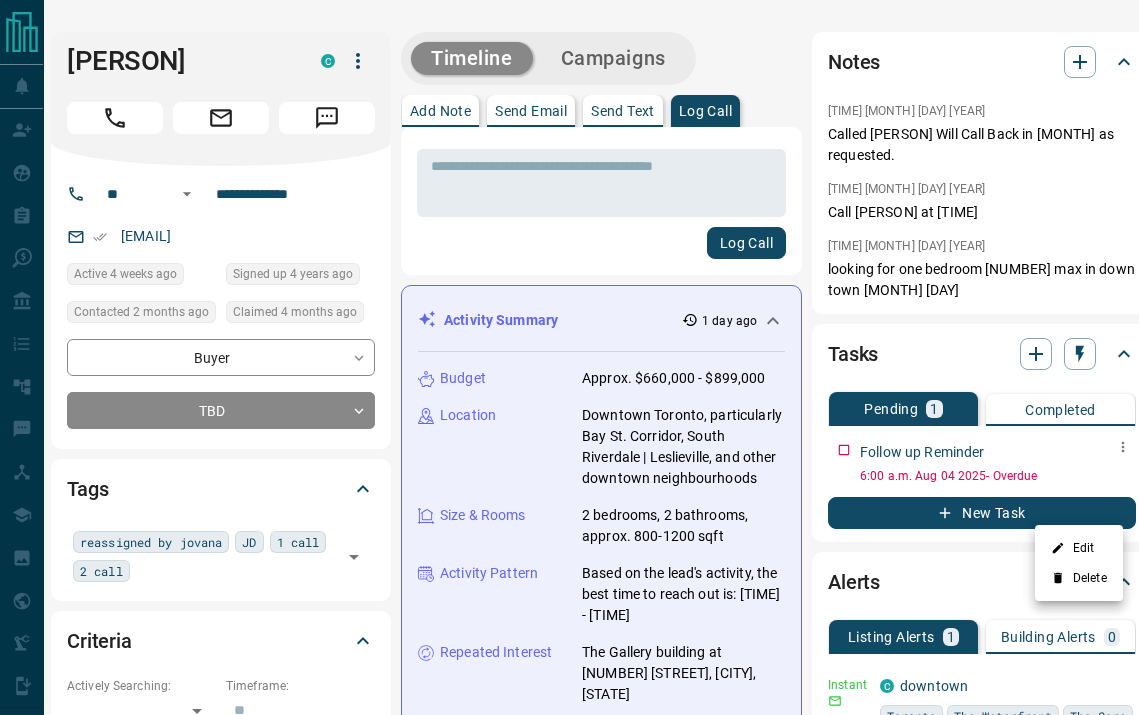 click on "Edit" at bounding box center [1079, 548] 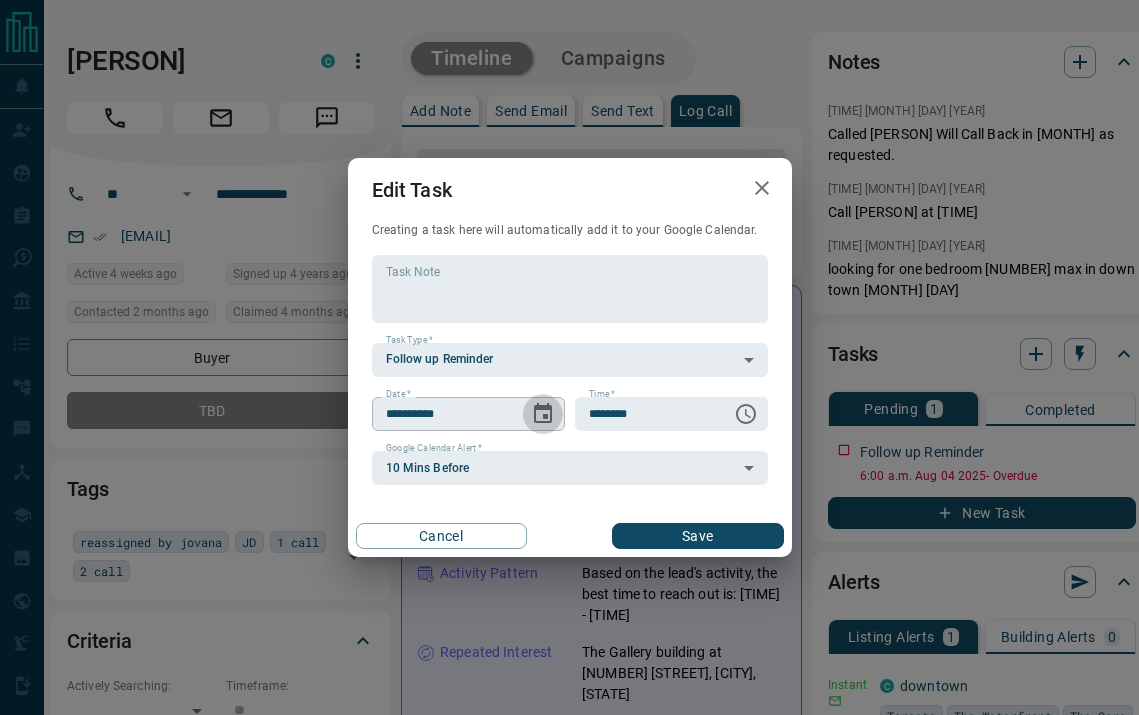 click 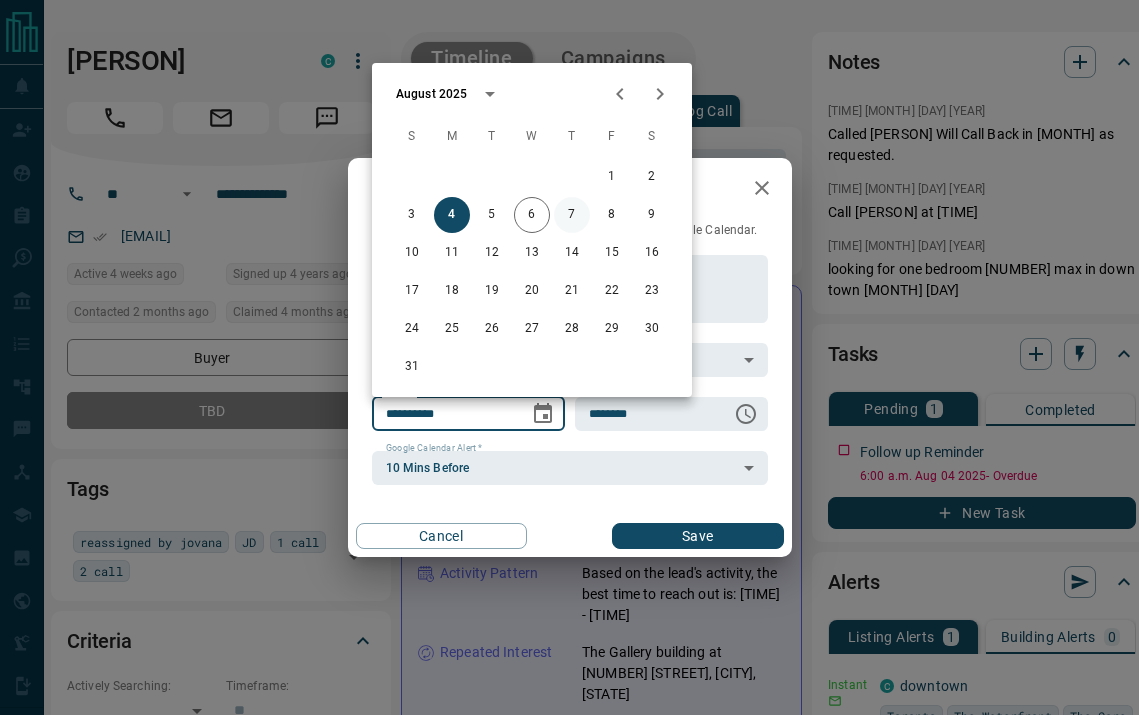 click on "7" at bounding box center (572, 215) 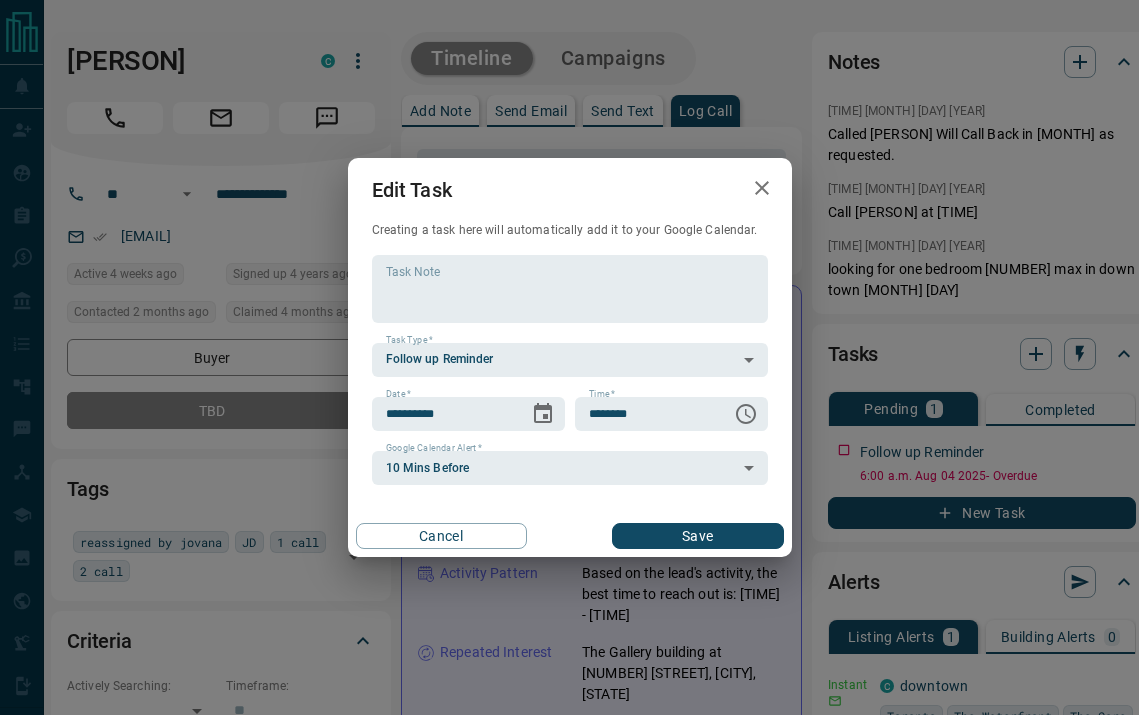 type on "**********" 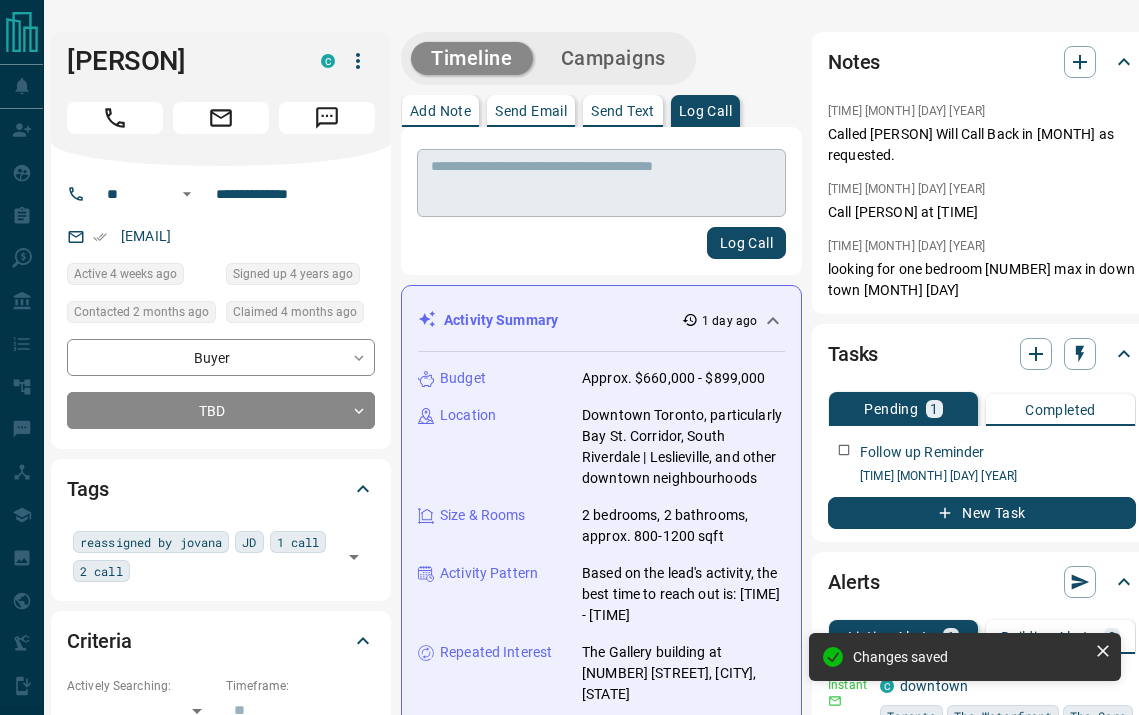 click at bounding box center [601, 183] 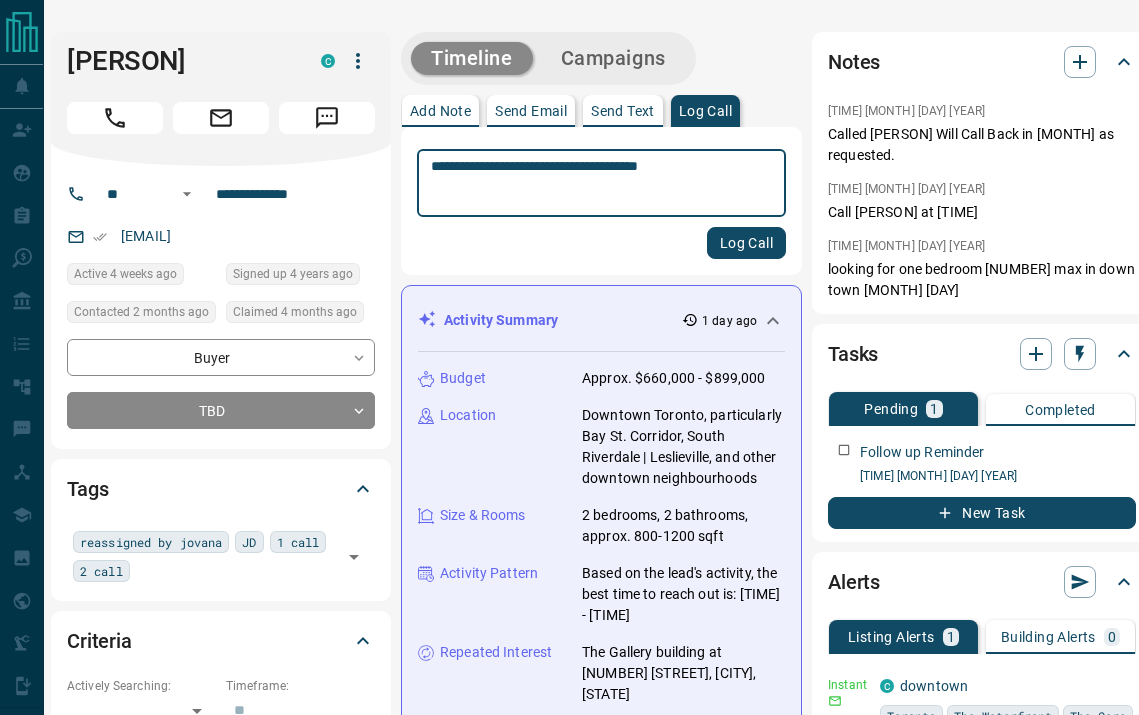 type on "**********" 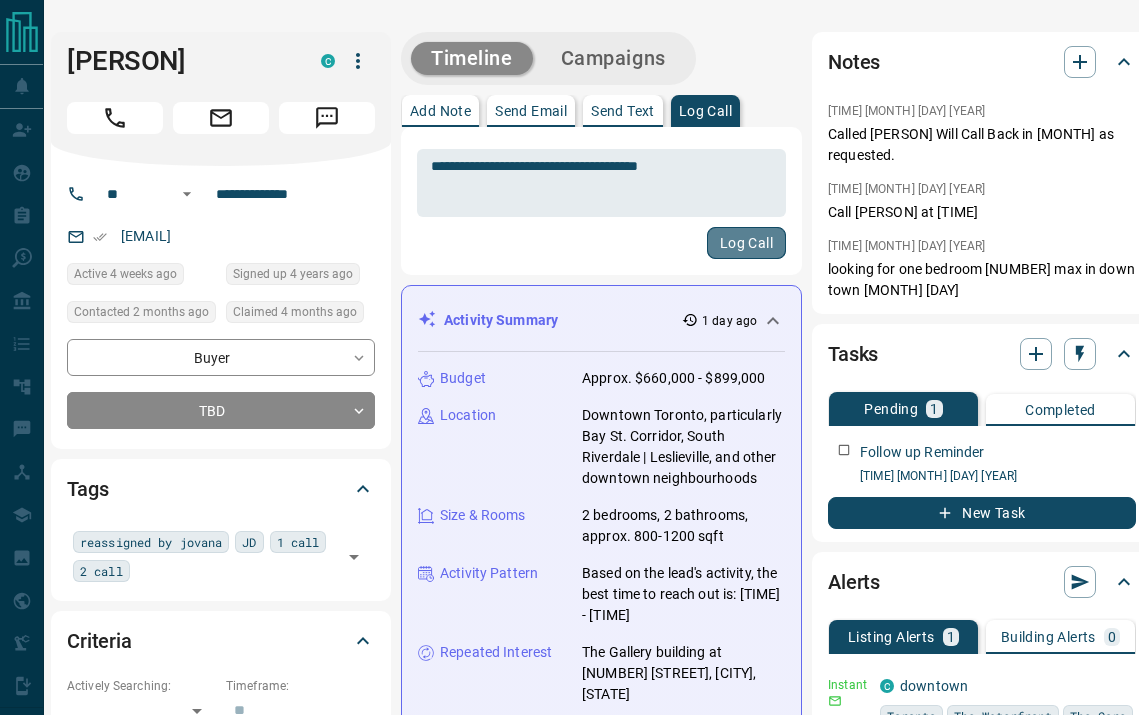 click on "Log Call" at bounding box center (746, 243) 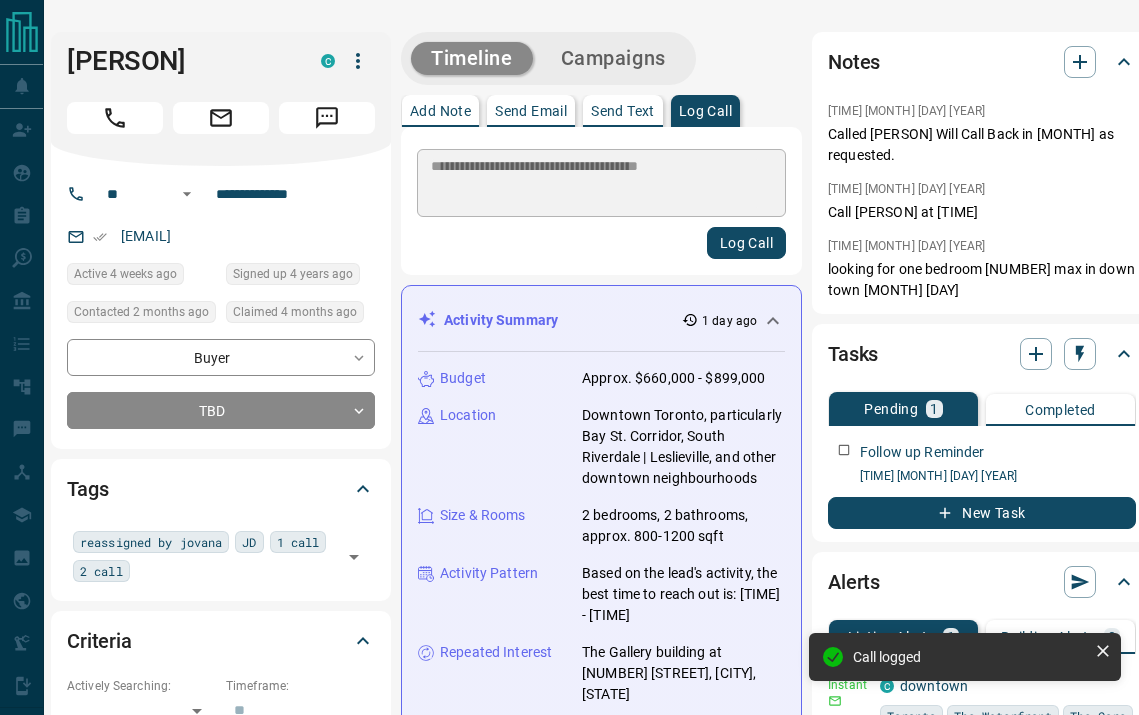 type 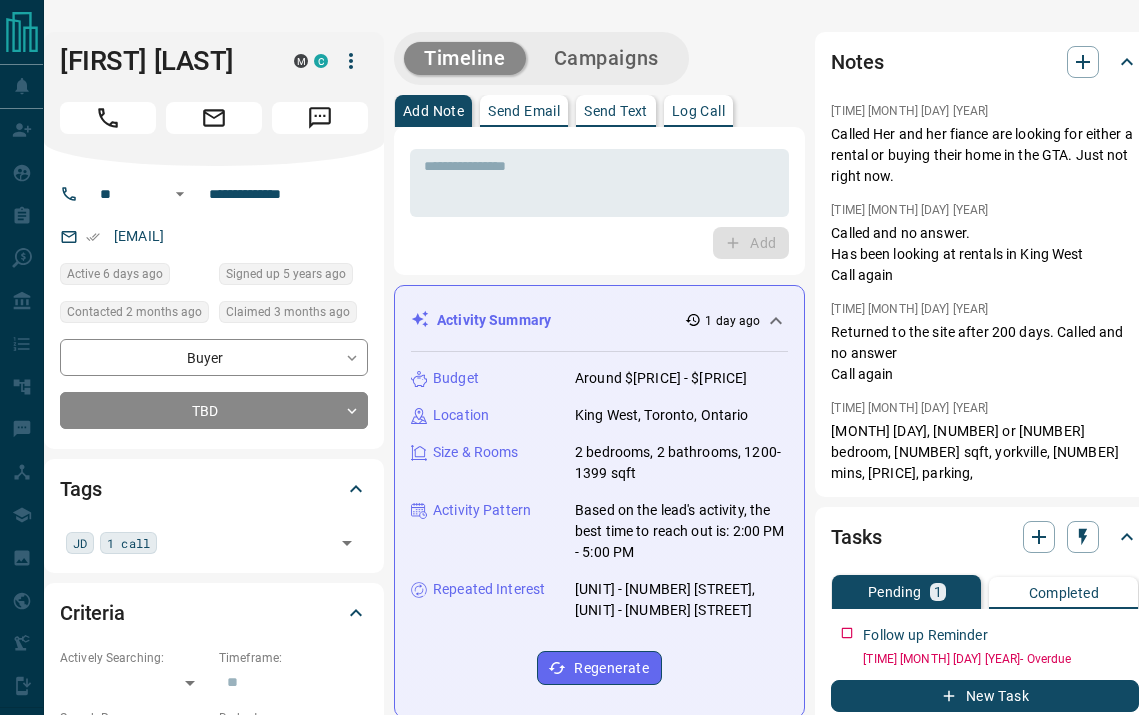scroll, scrollTop: 0, scrollLeft: 0, axis: both 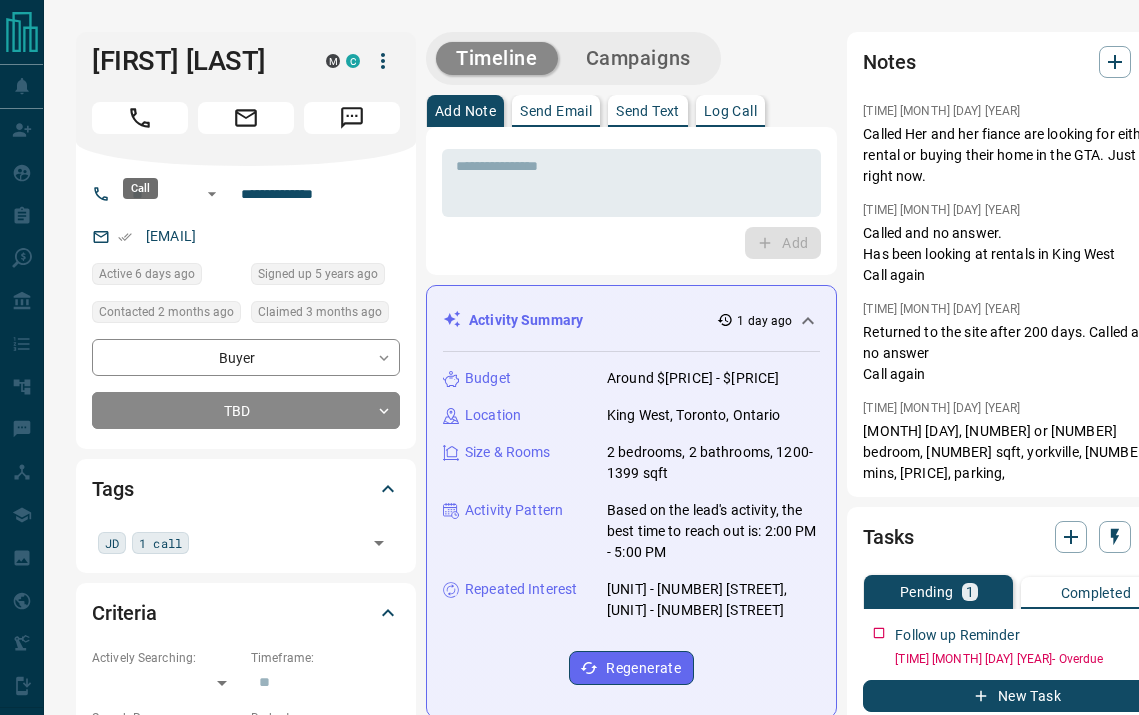 click 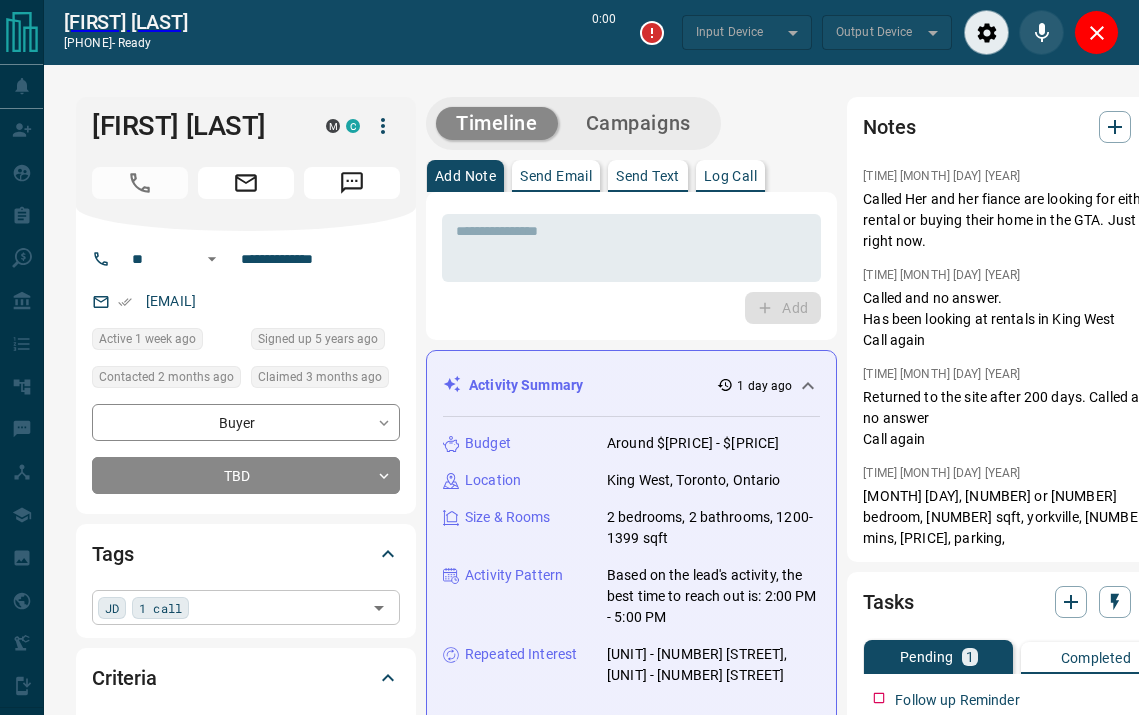 click on "JD 1 call ​" at bounding box center [246, 607] 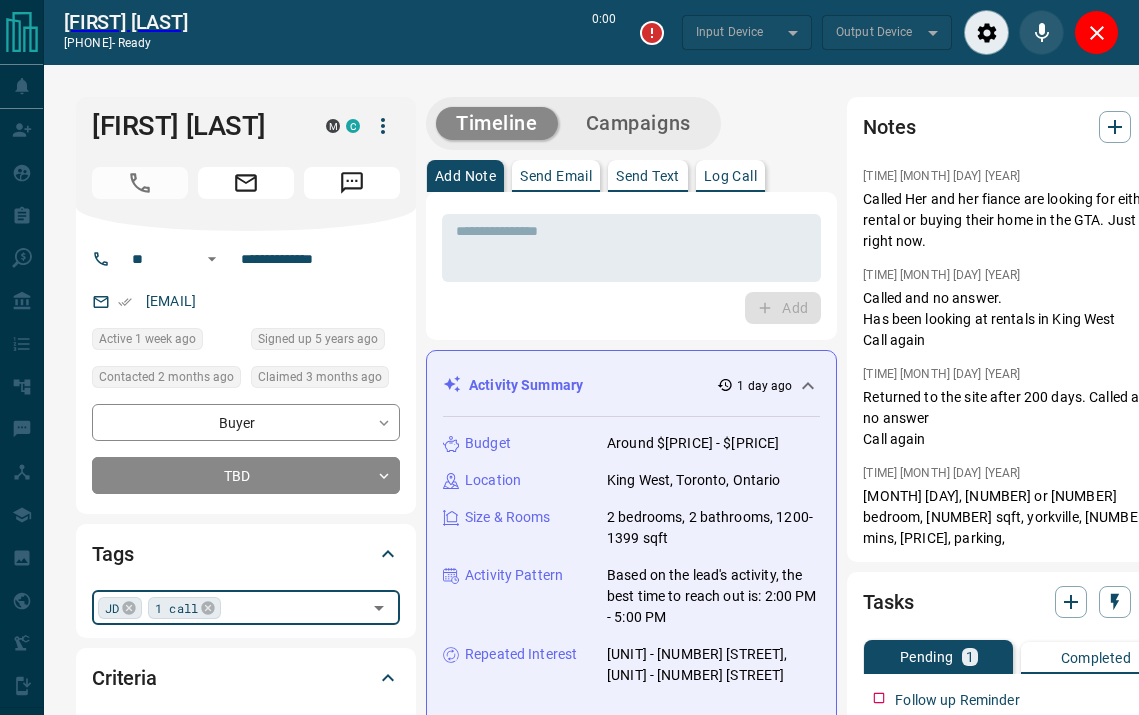 type on "*******" 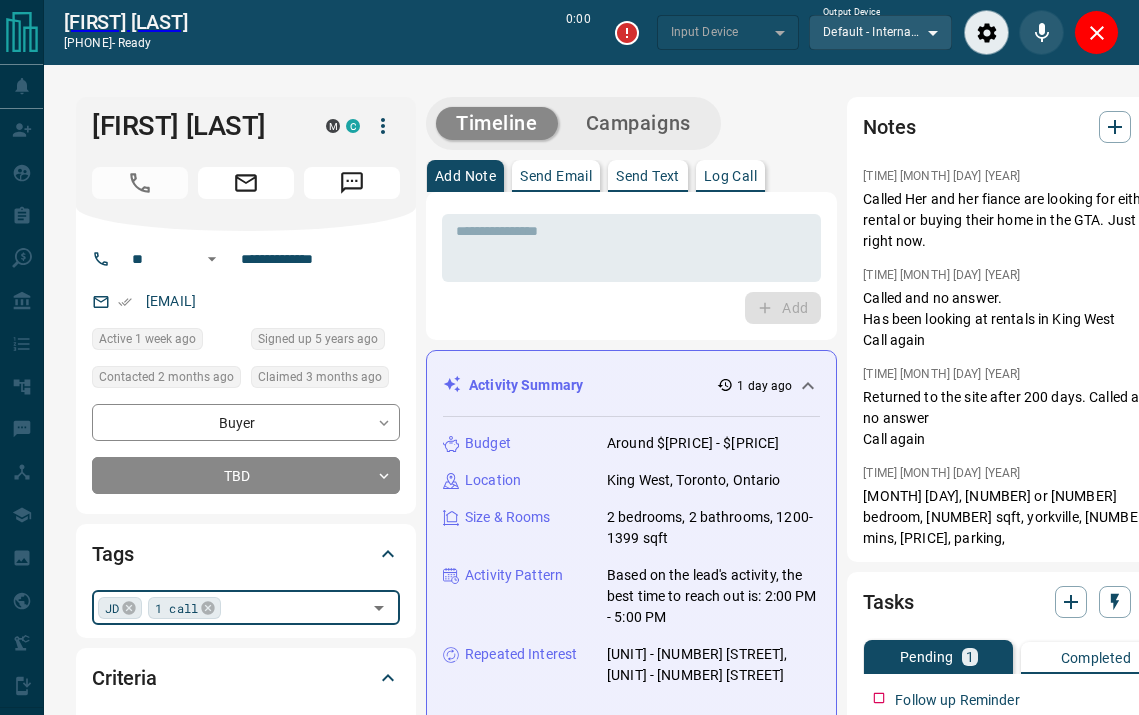 type on "*******" 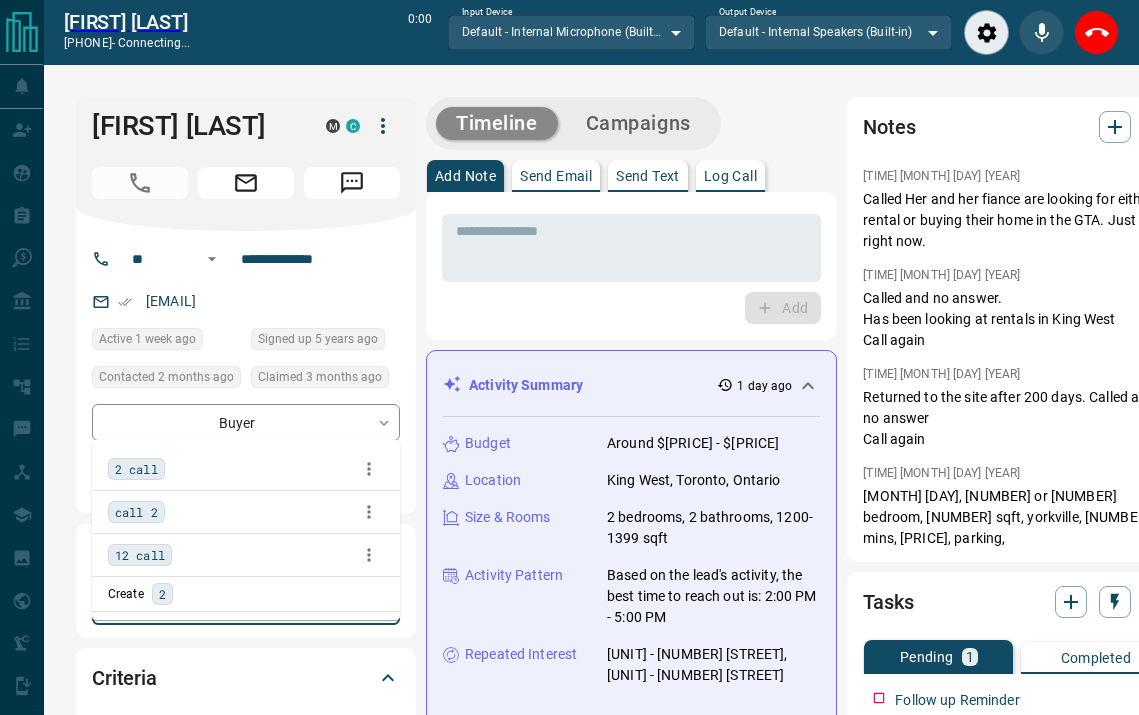 click on "2 call" at bounding box center (136, 469) 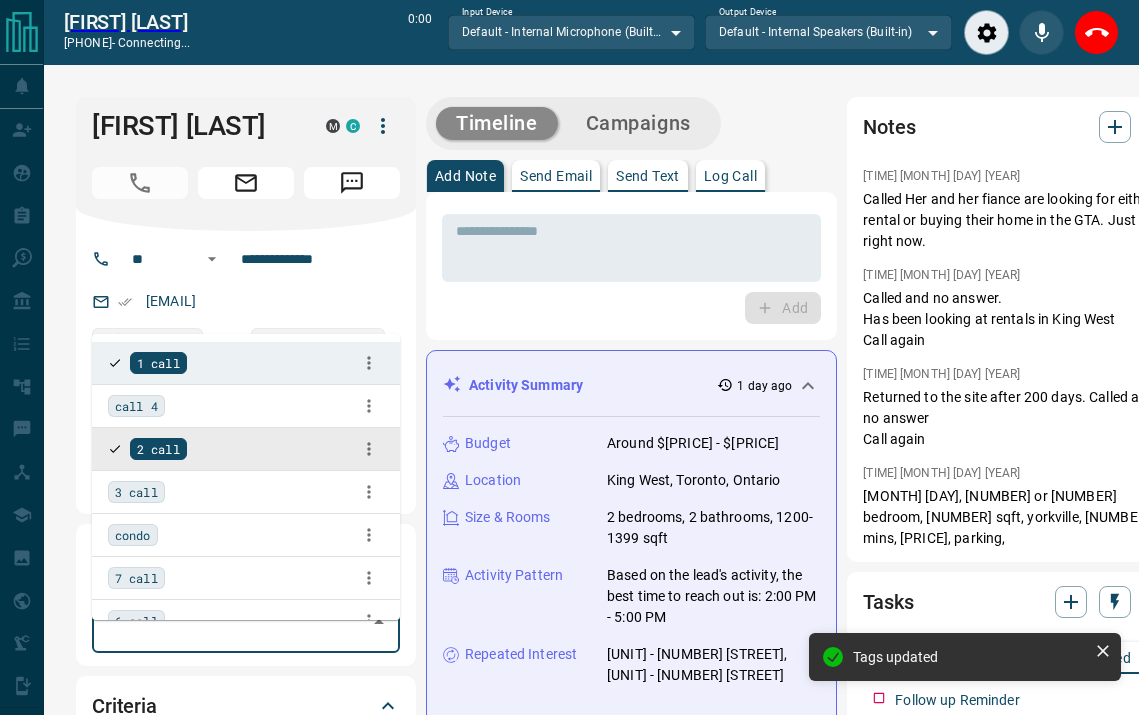 click on "**********" at bounding box center (591, 1312) 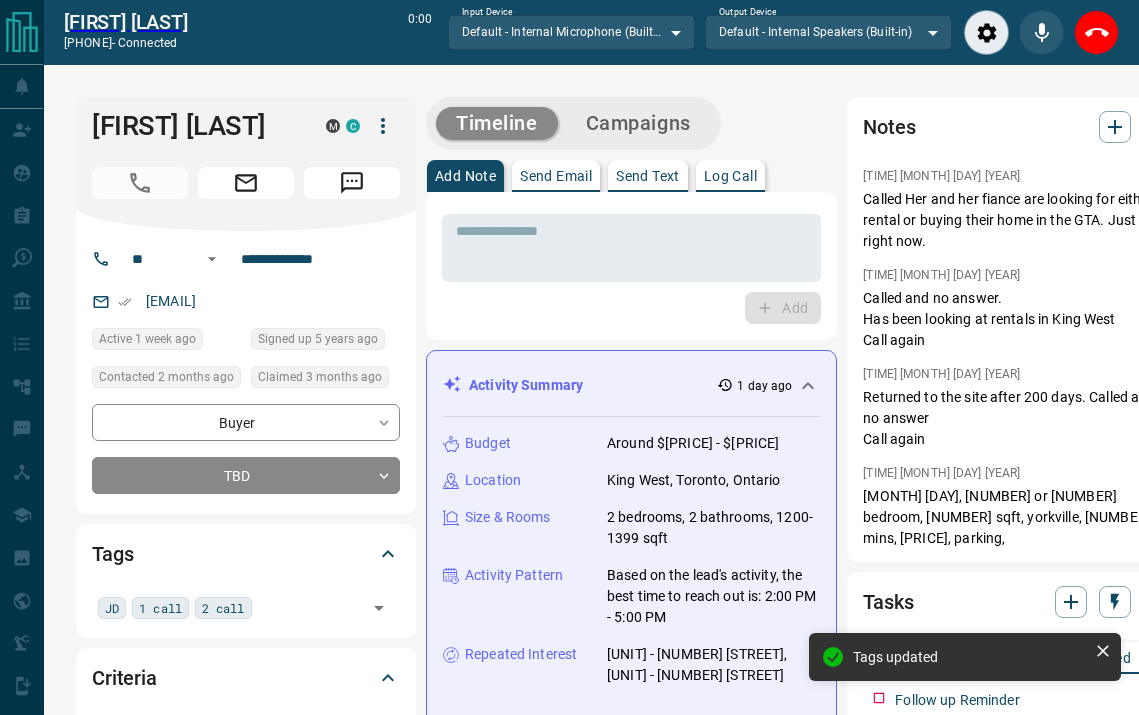 click on "Log Call" at bounding box center [730, 176] 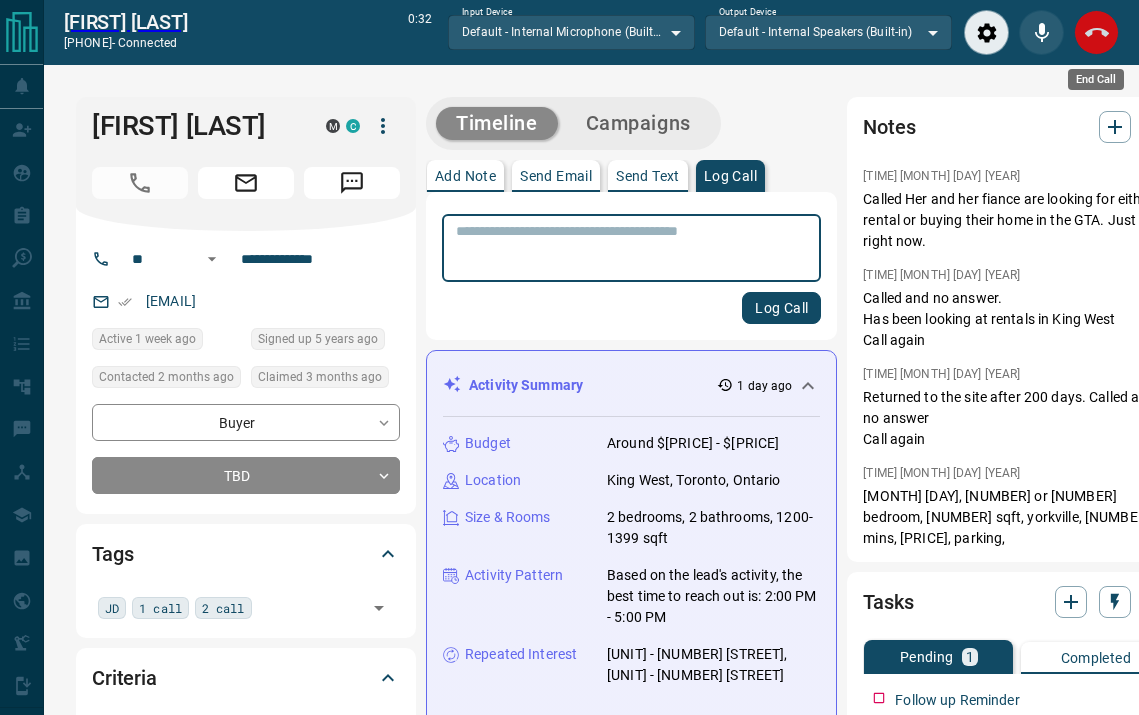 click 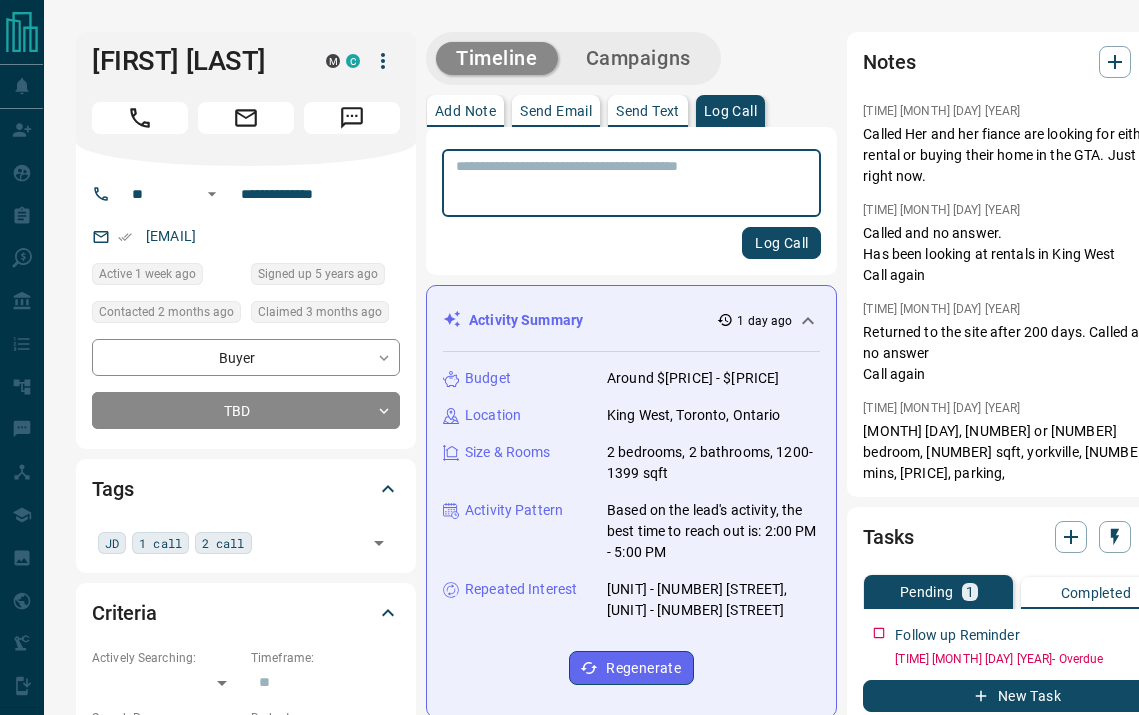scroll, scrollTop: 0, scrollLeft: 32, axis: horizontal 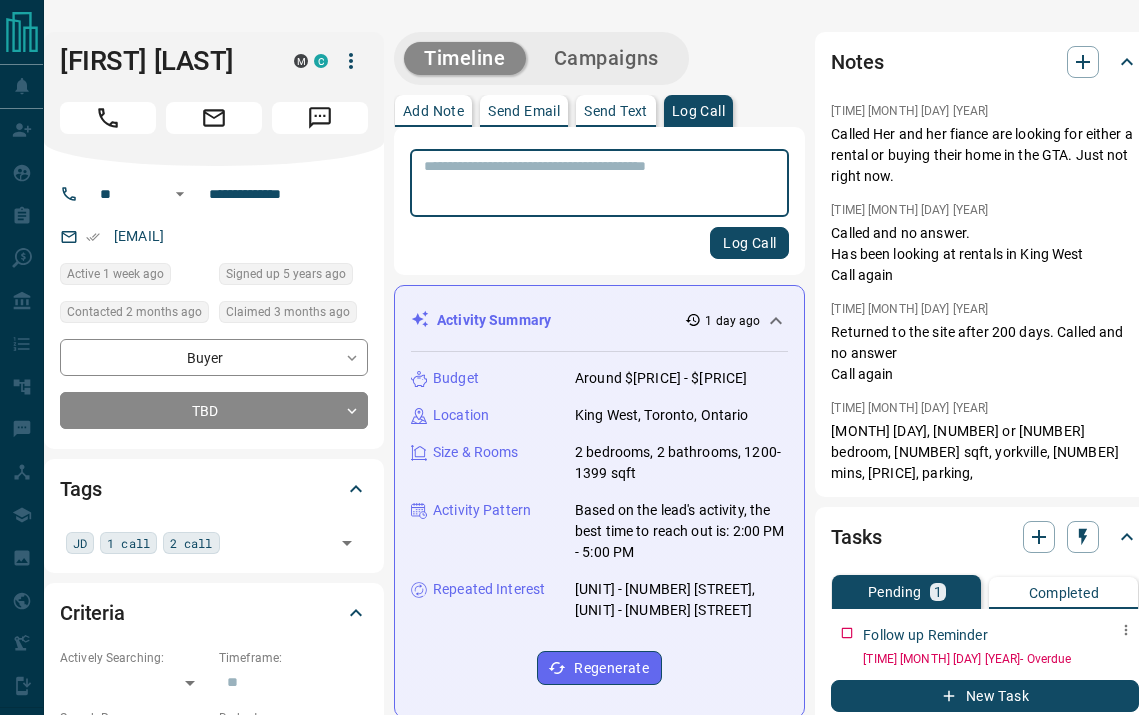 click 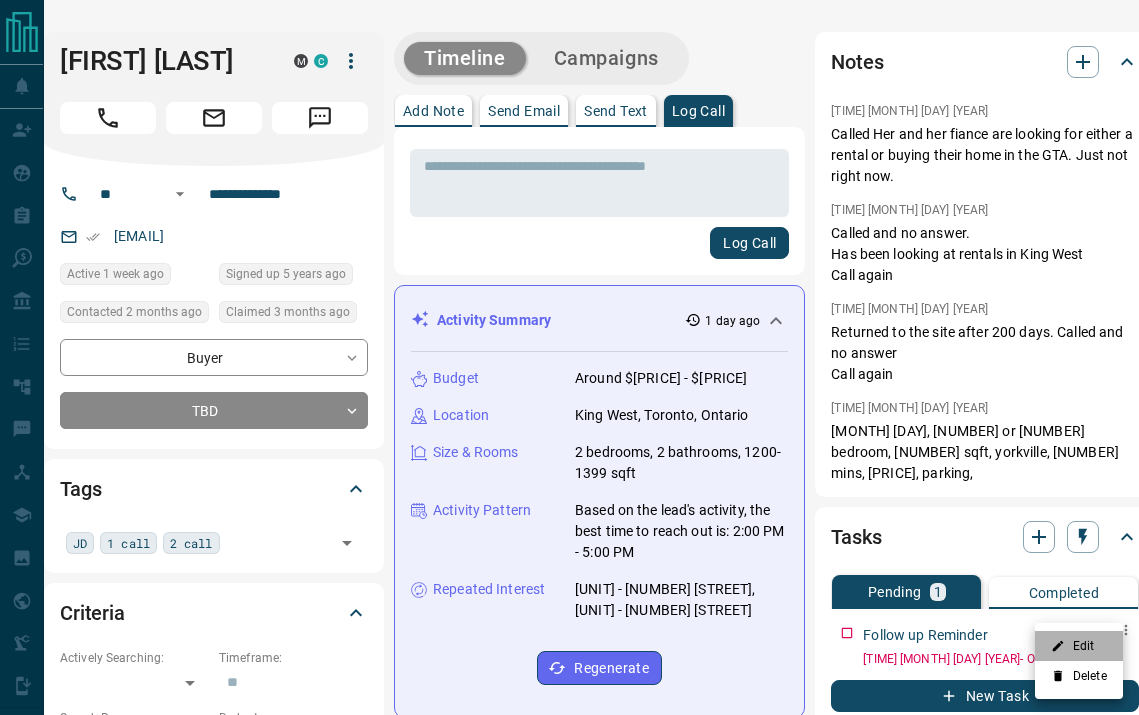click on "Edit" at bounding box center (1079, 646) 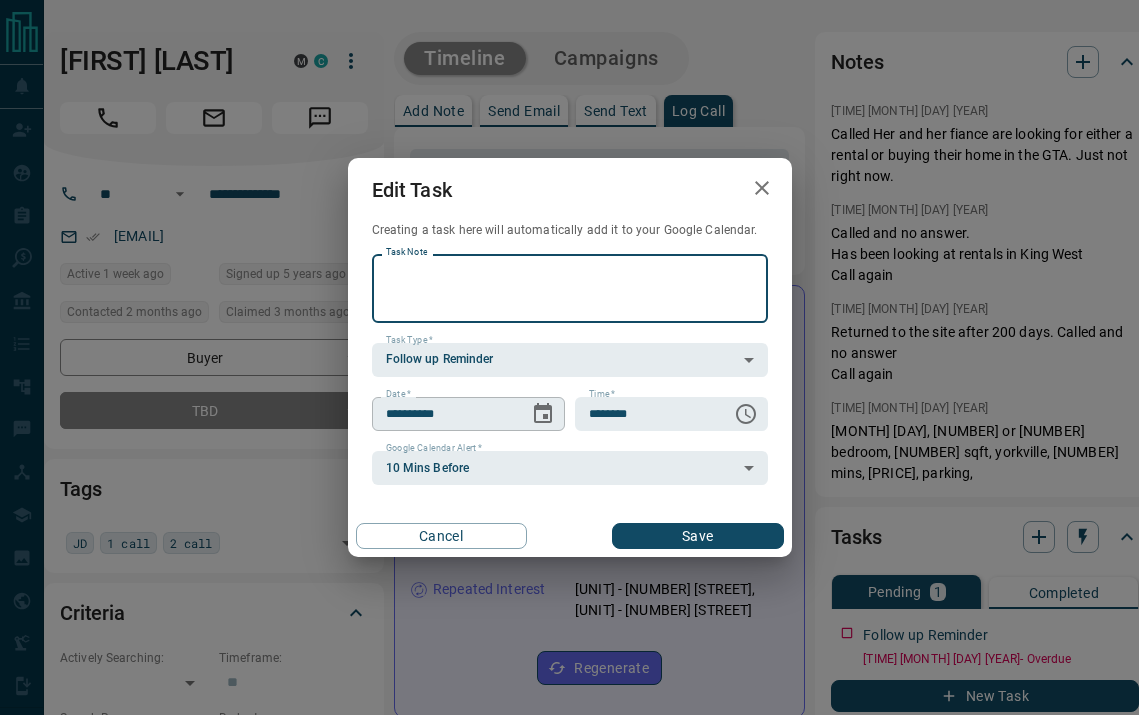 click 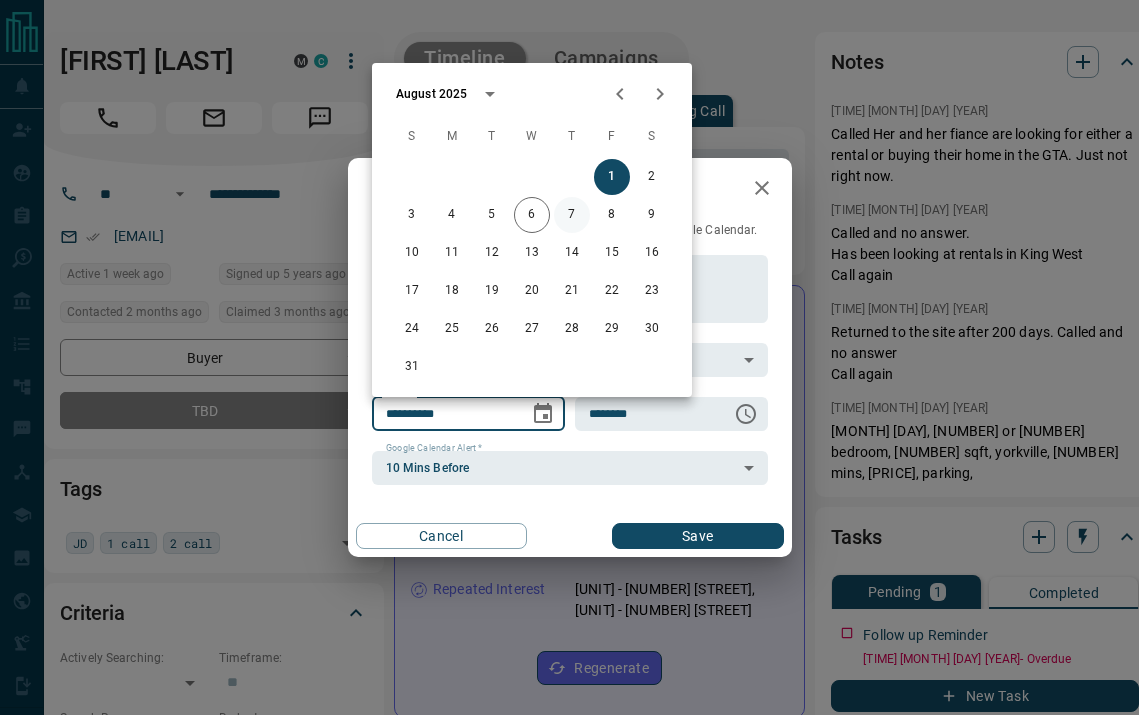 click on "7" at bounding box center (572, 215) 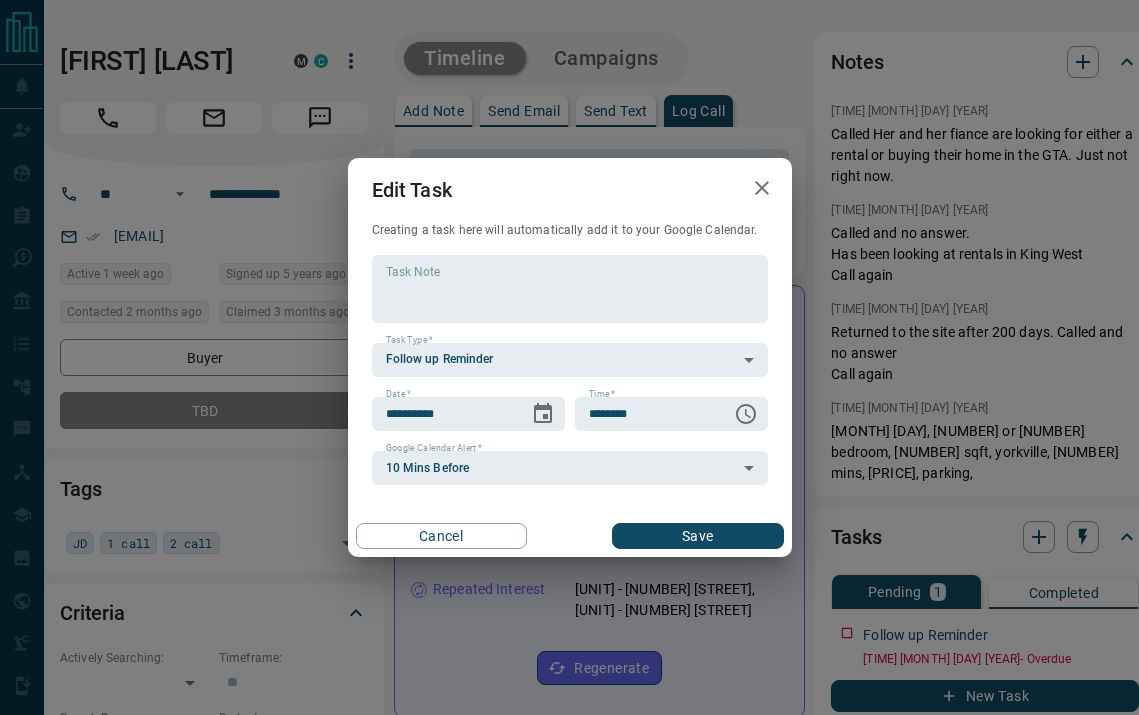click on "Save" at bounding box center (697, 536) 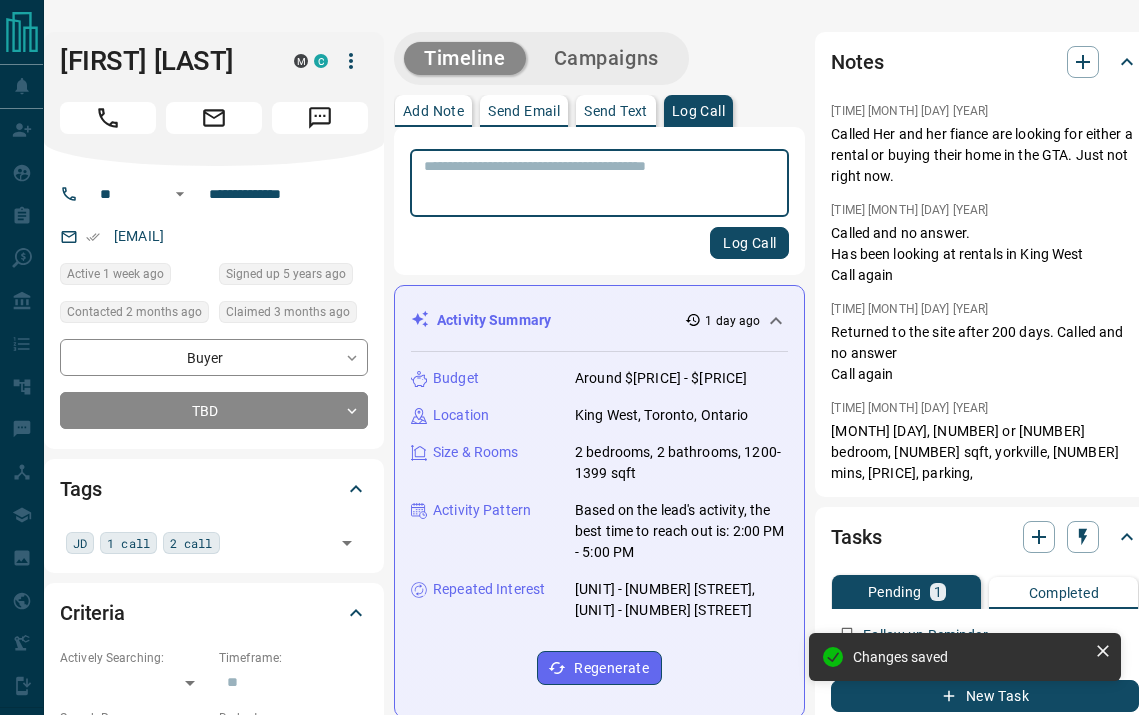 click at bounding box center [599, 183] 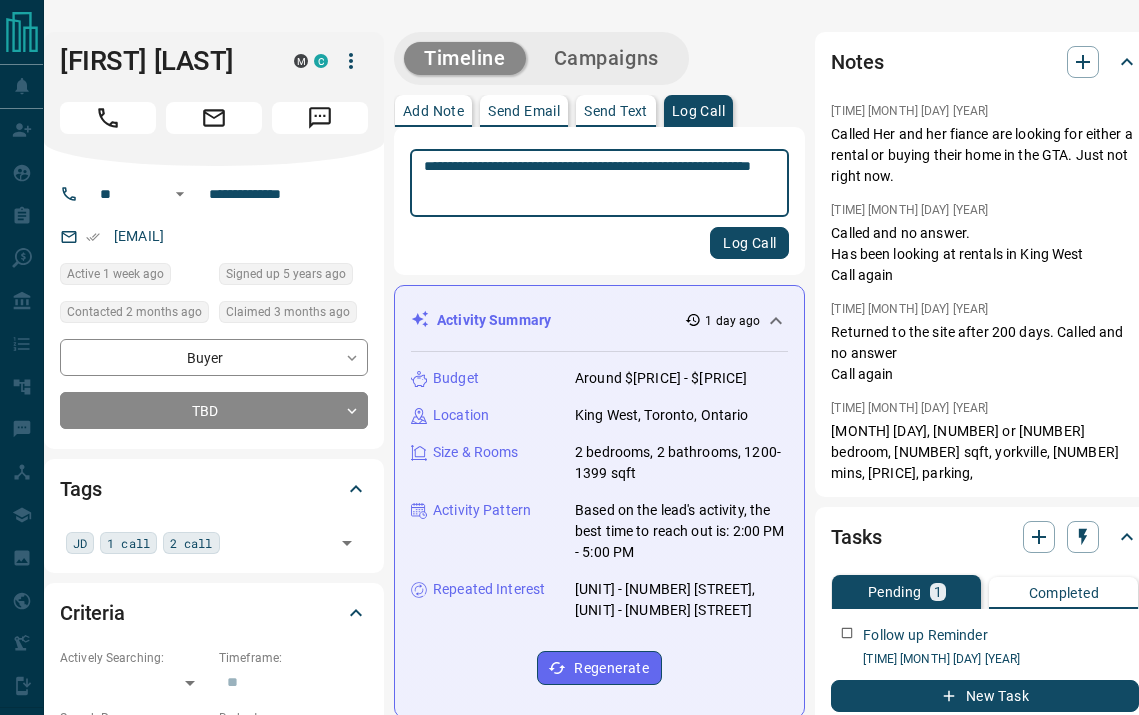 type on "**********" 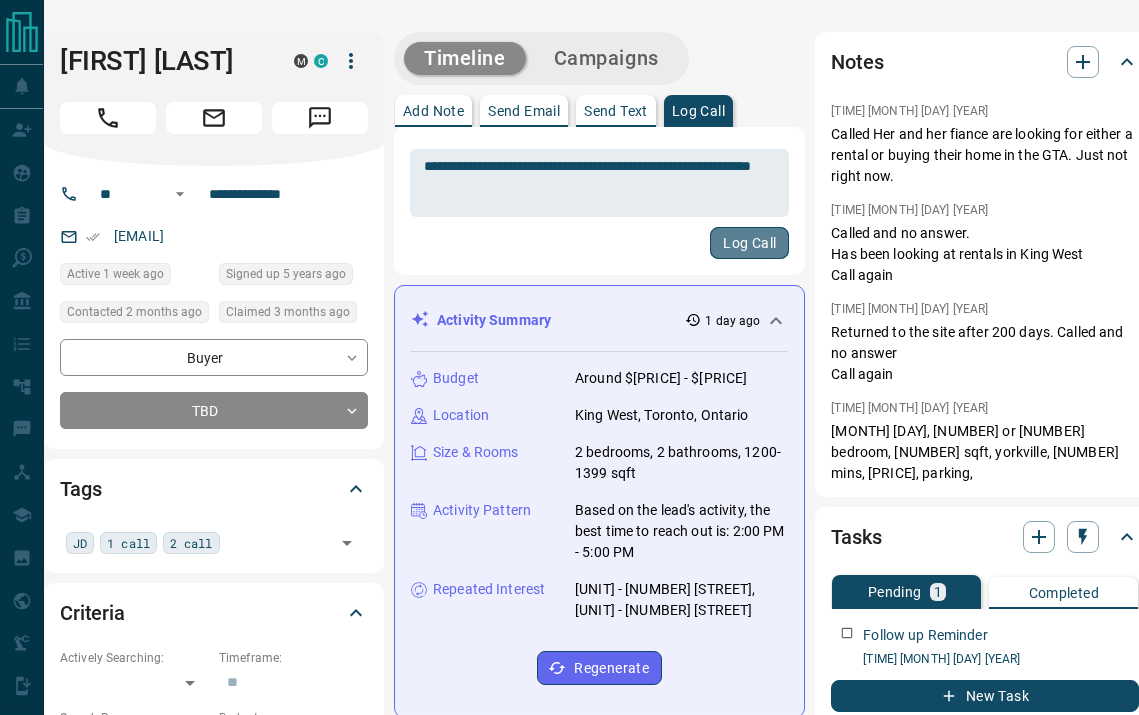 click on "Log Call" at bounding box center [749, 243] 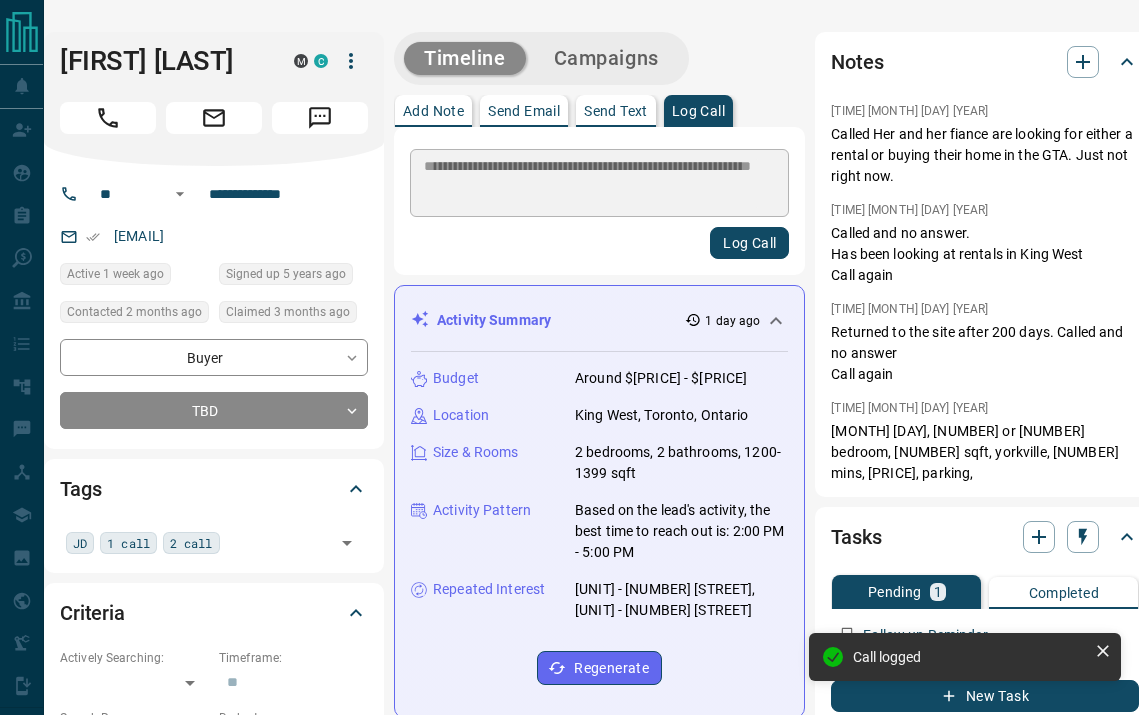 type 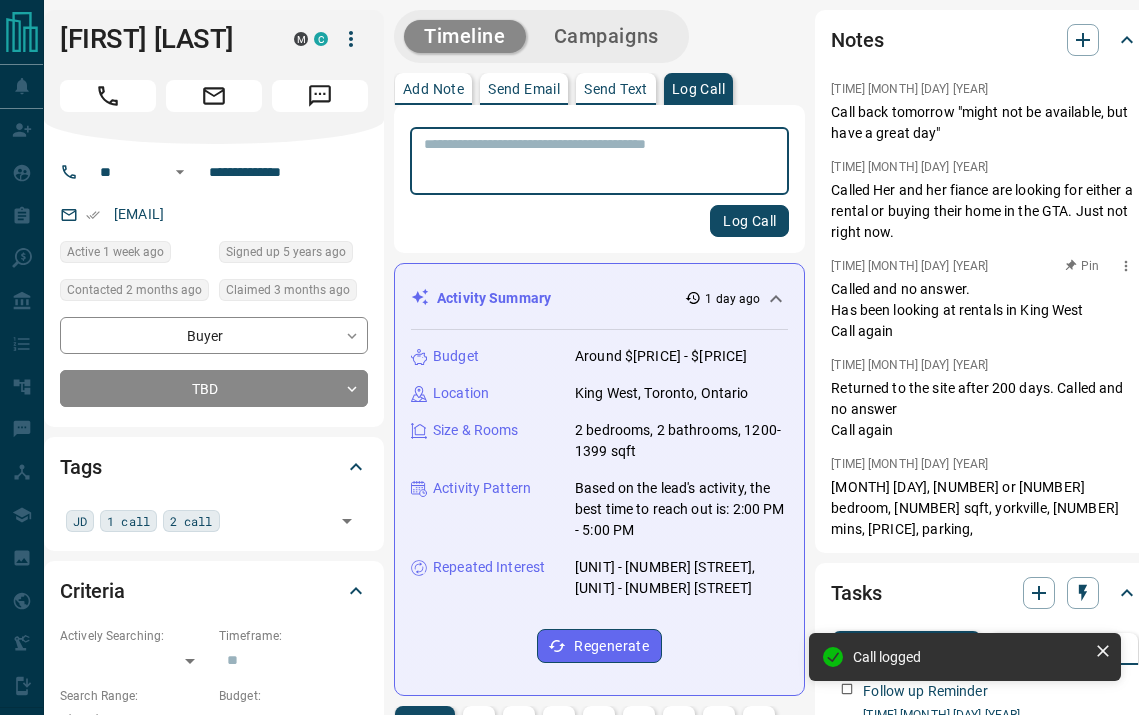 scroll, scrollTop: 27, scrollLeft: 32, axis: both 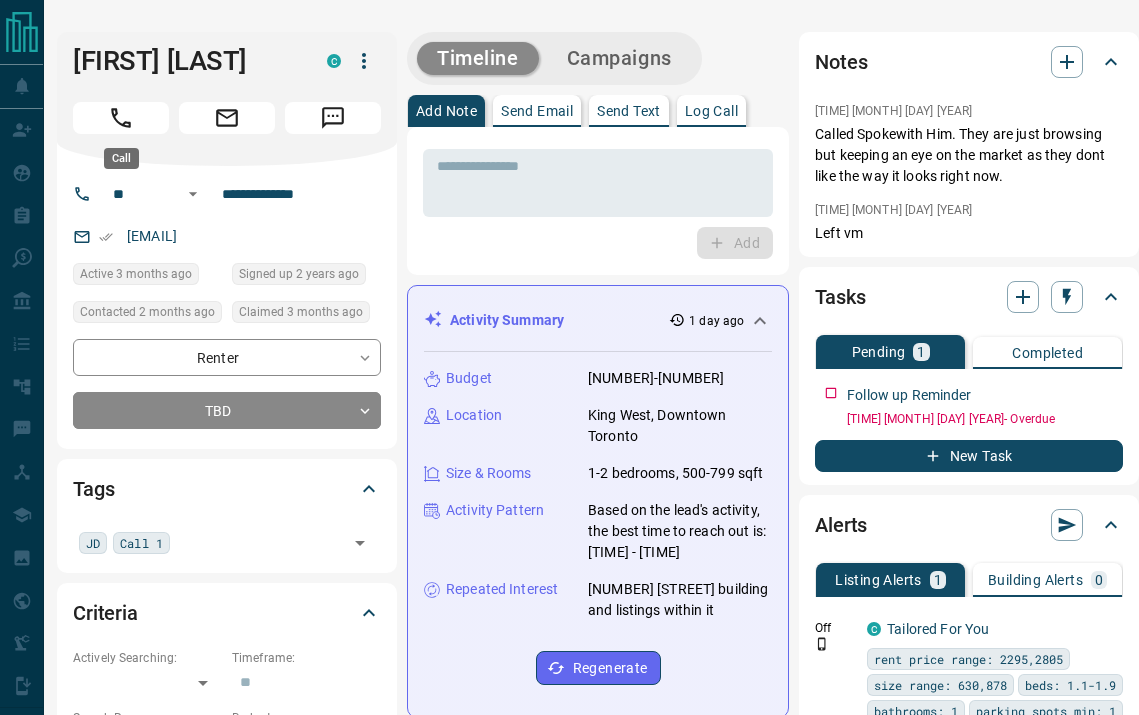 click 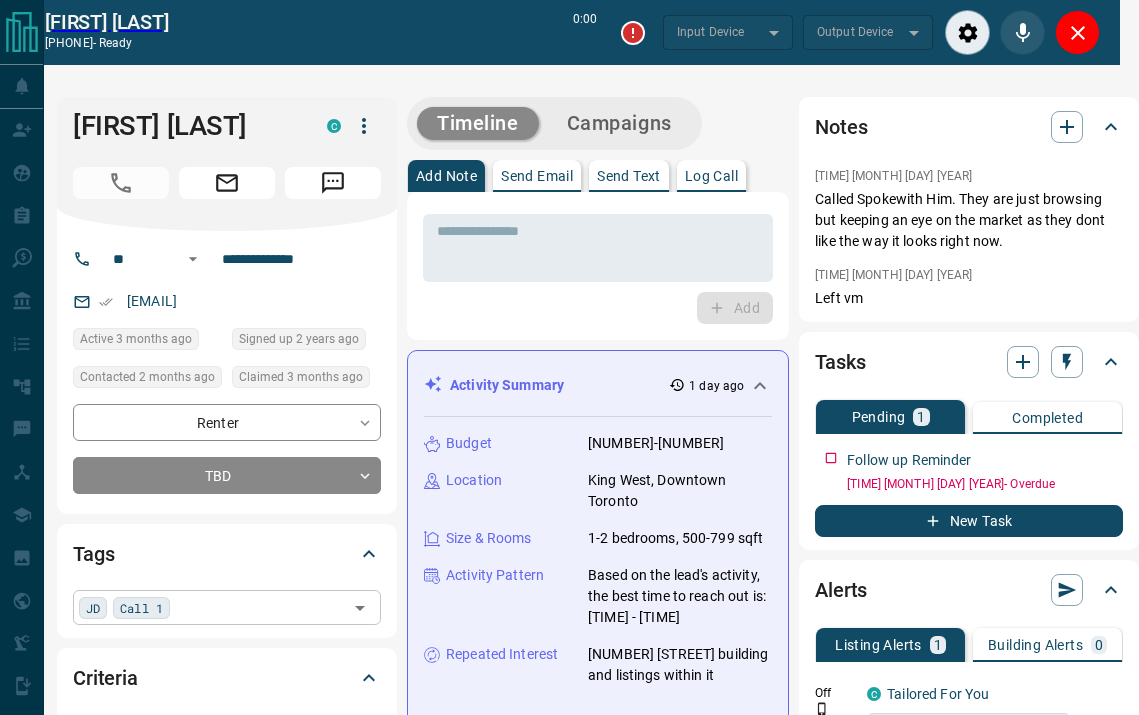 click at bounding box center [259, 607] 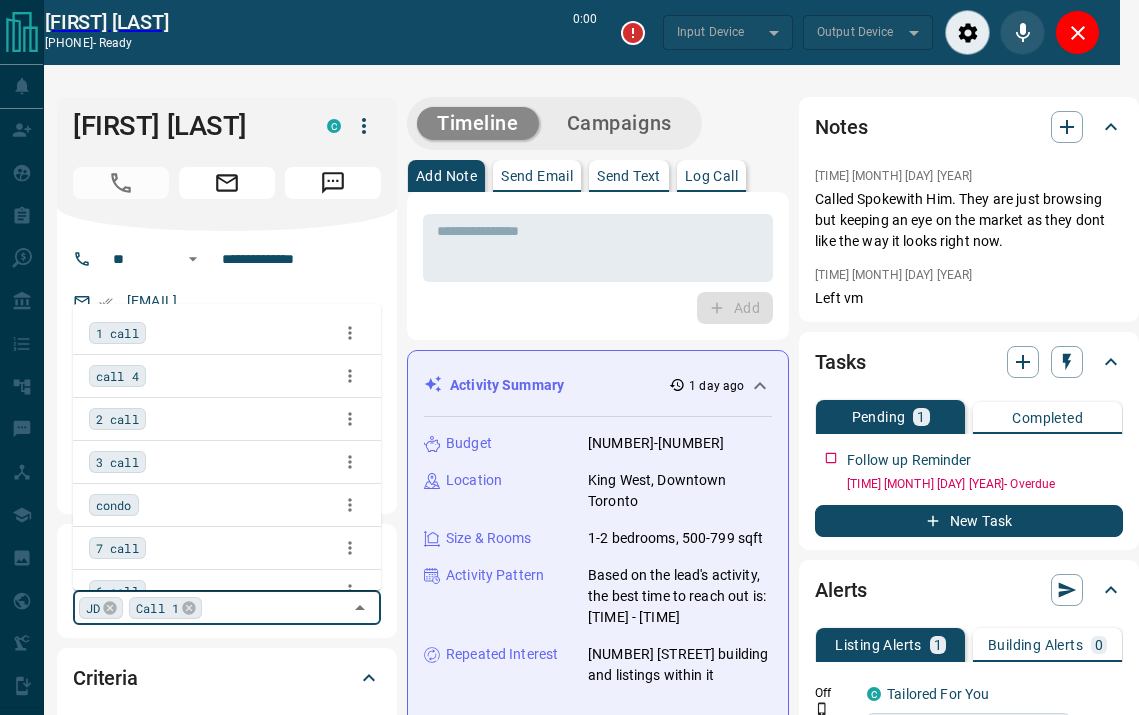 scroll, scrollTop: 495, scrollLeft: 0, axis: vertical 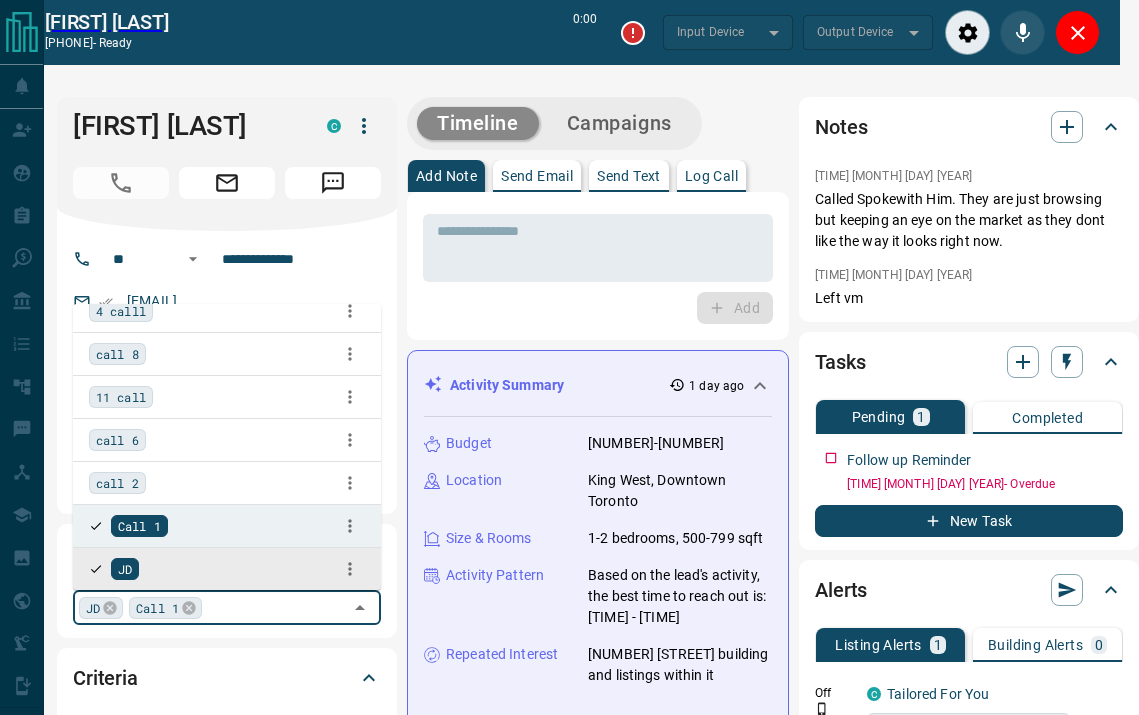 type on "*******" 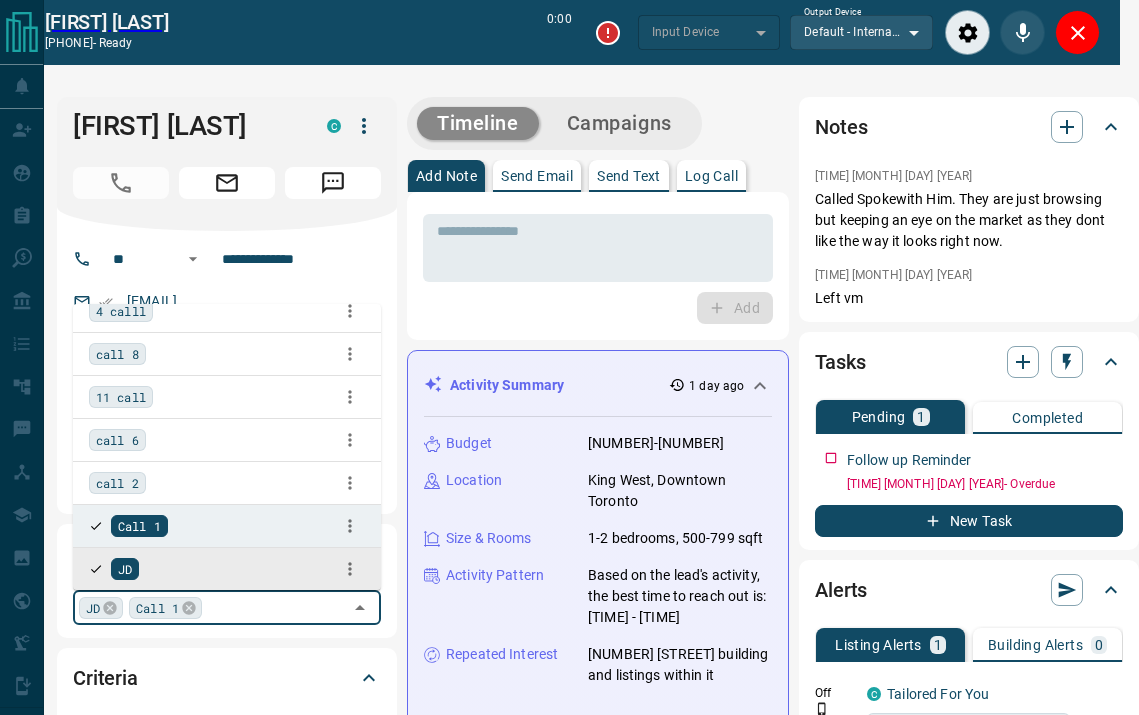 type on "*******" 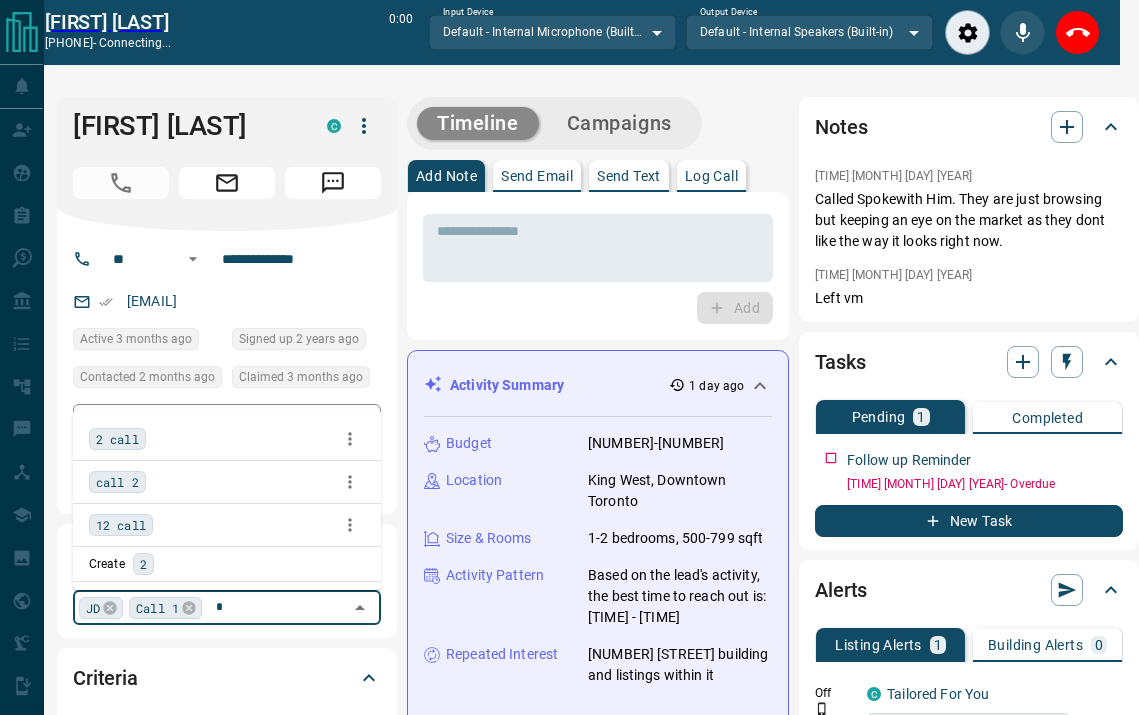 scroll, scrollTop: 0, scrollLeft: 0, axis: both 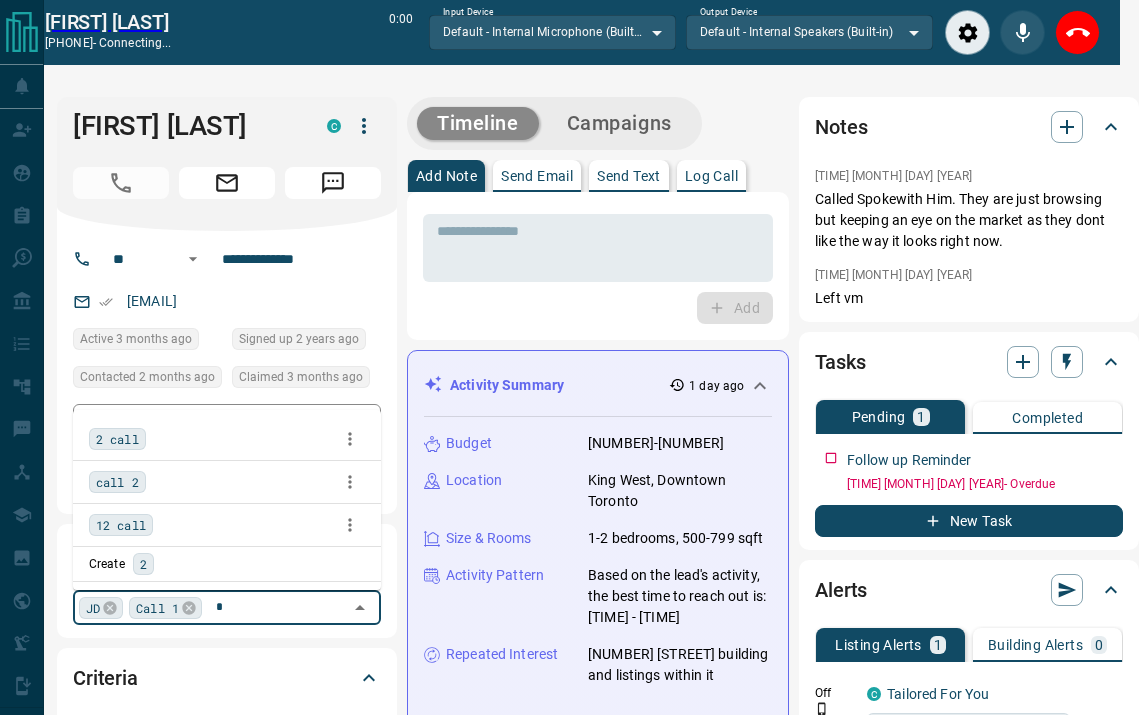 click on "2 call" at bounding box center [117, 439] 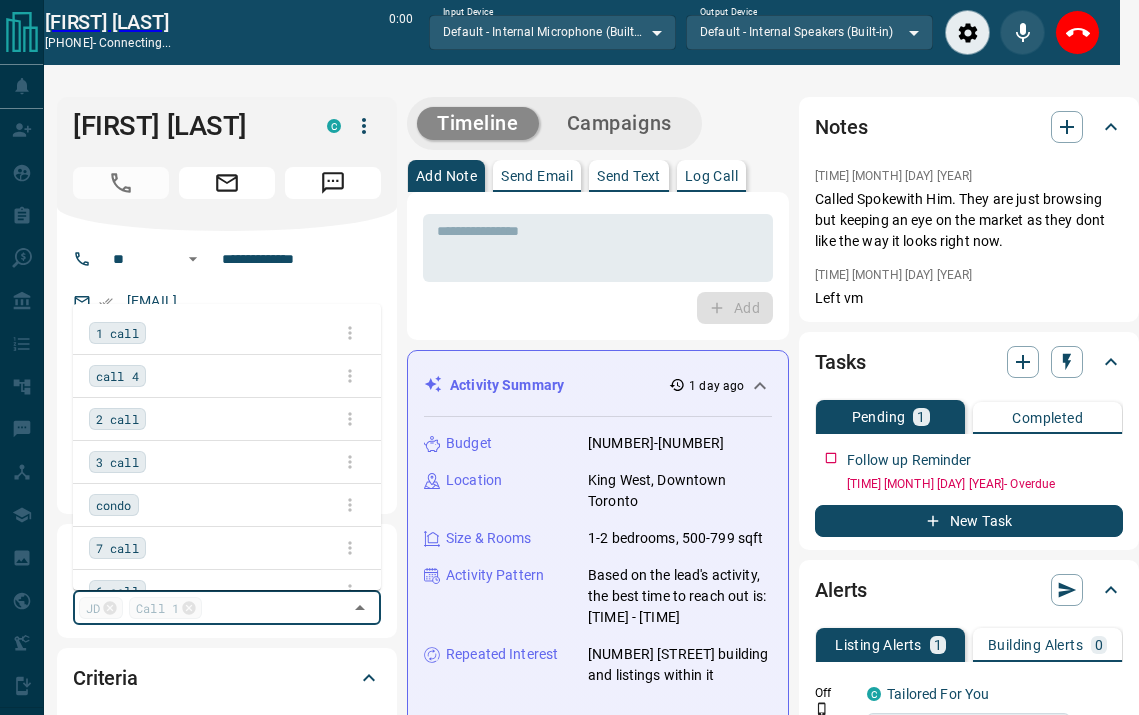 scroll, scrollTop: 495, scrollLeft: 0, axis: vertical 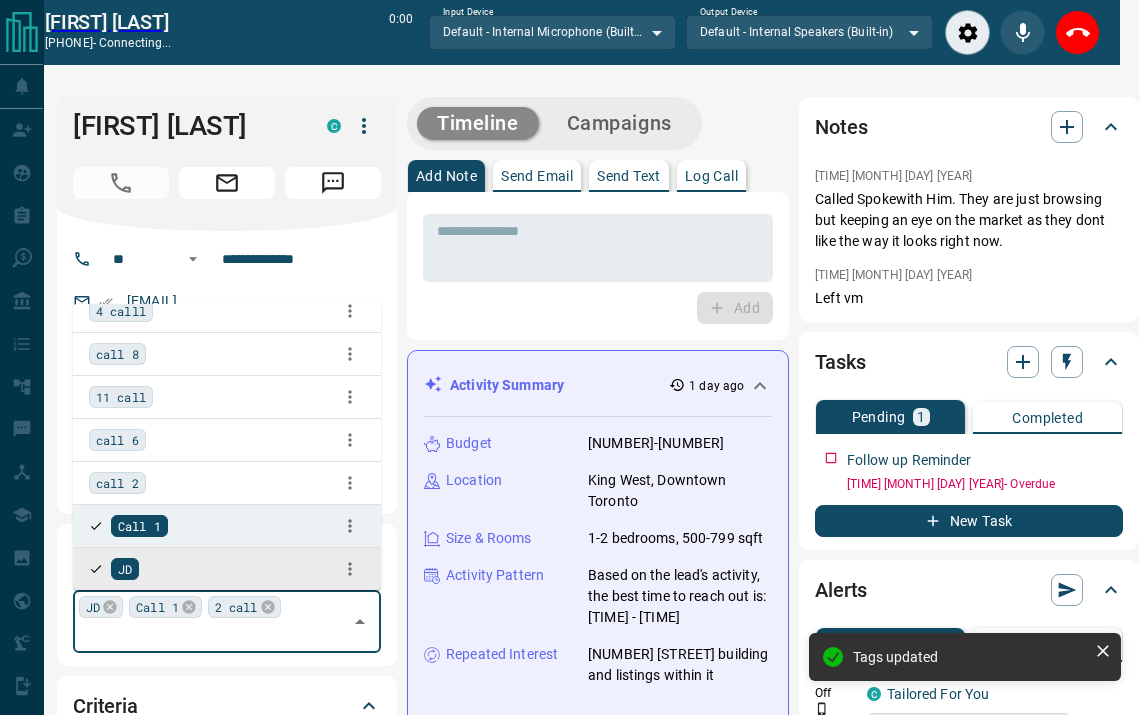 click on "Log Call" at bounding box center (711, 176) 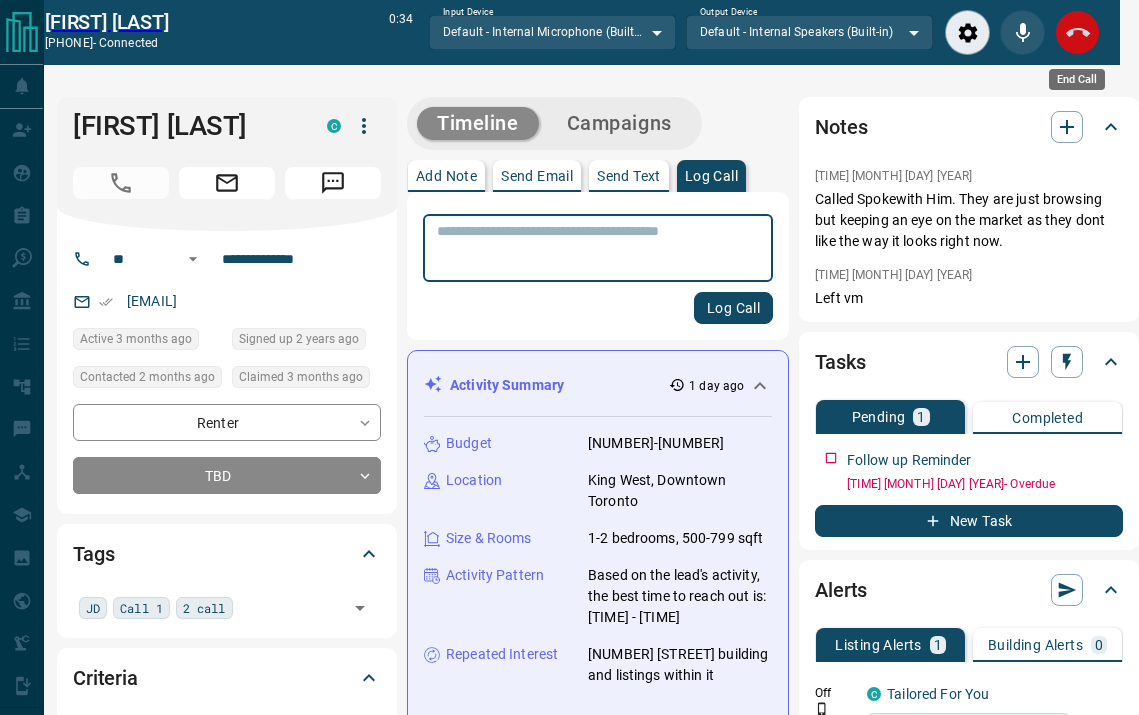 click 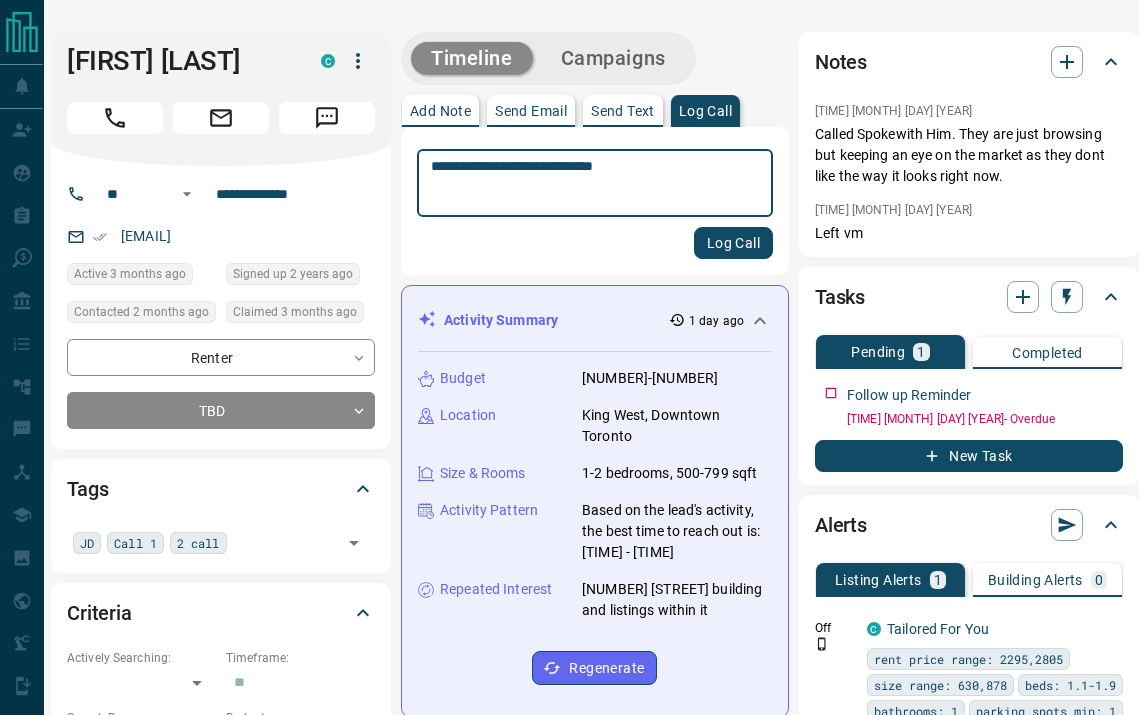type on "**********" 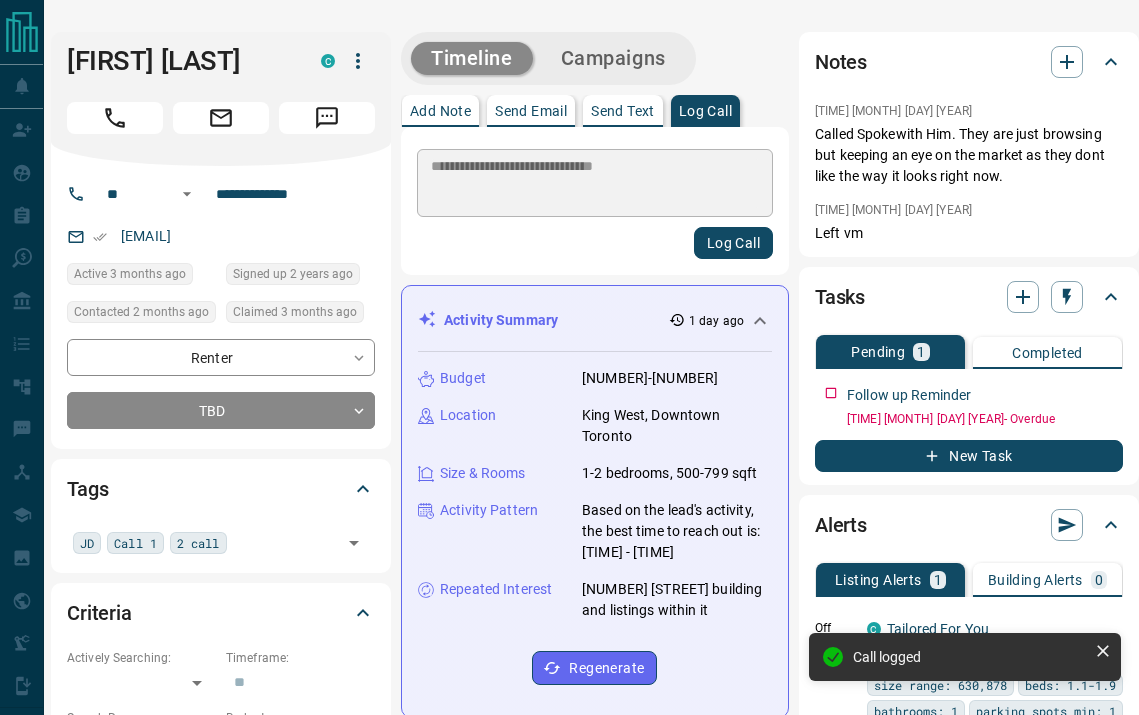type 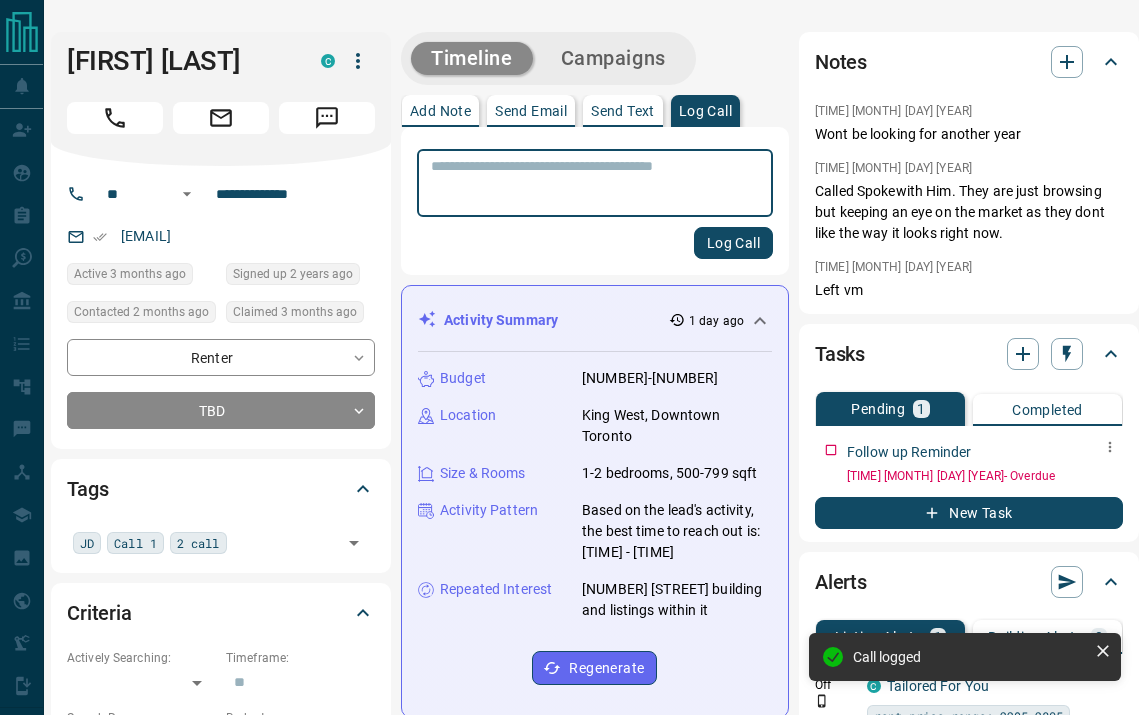 scroll, scrollTop: 0, scrollLeft: 20, axis: horizontal 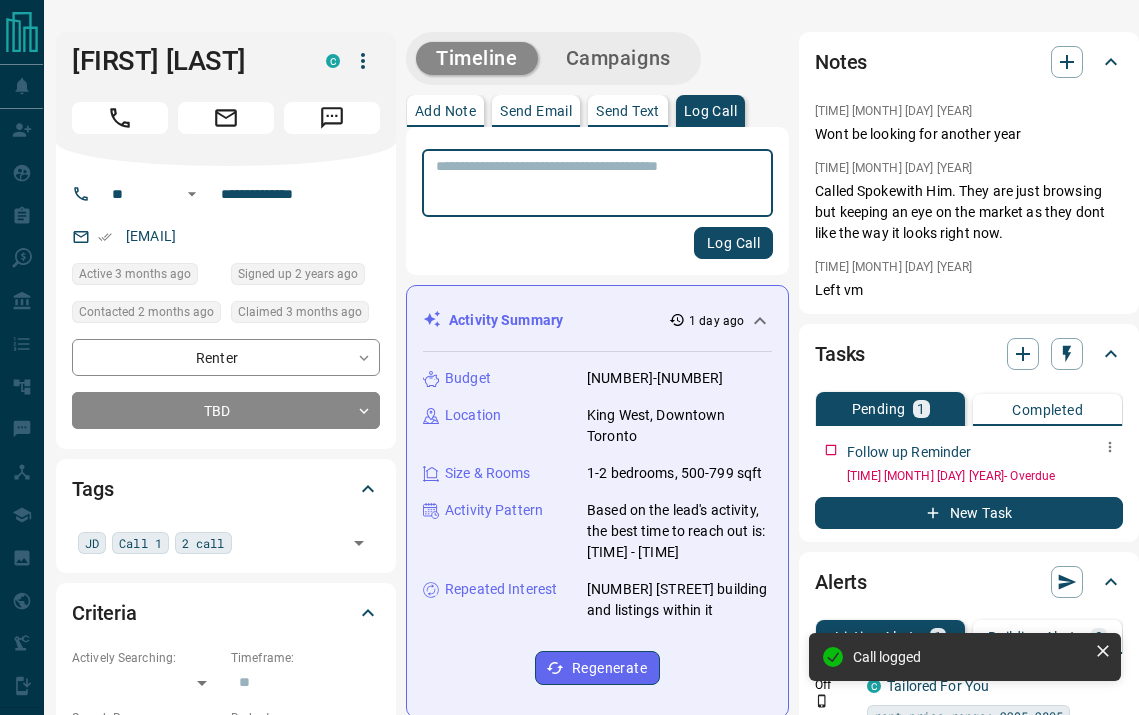 click 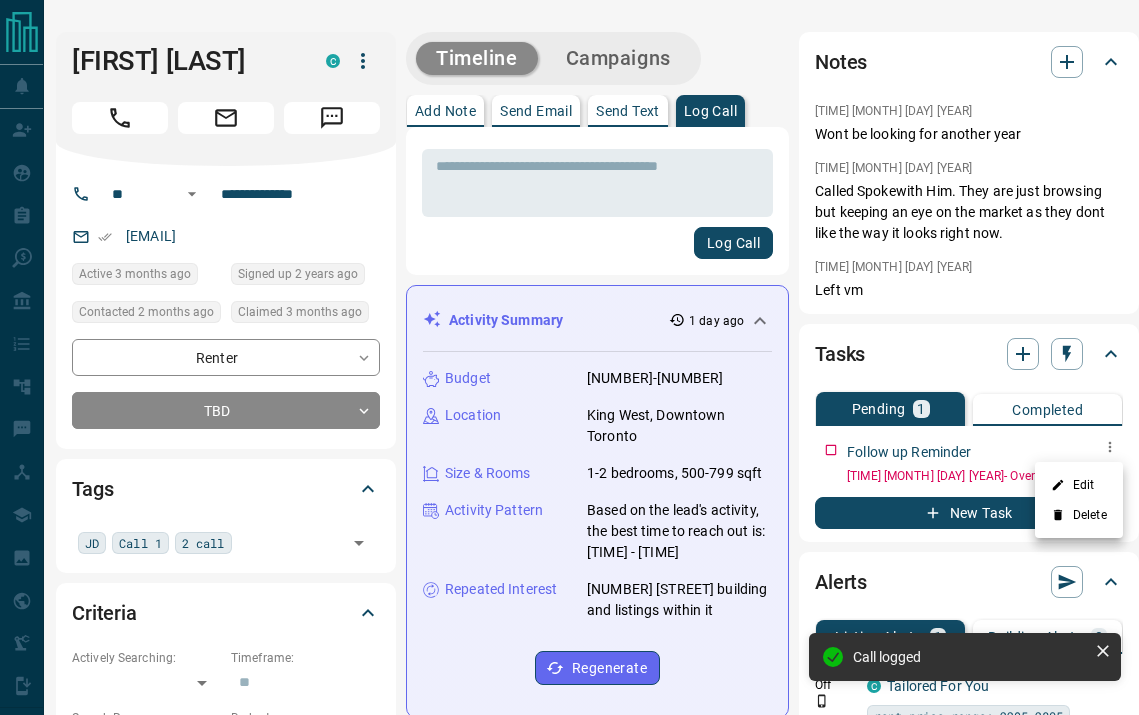 click on "Edit" at bounding box center (1079, 485) 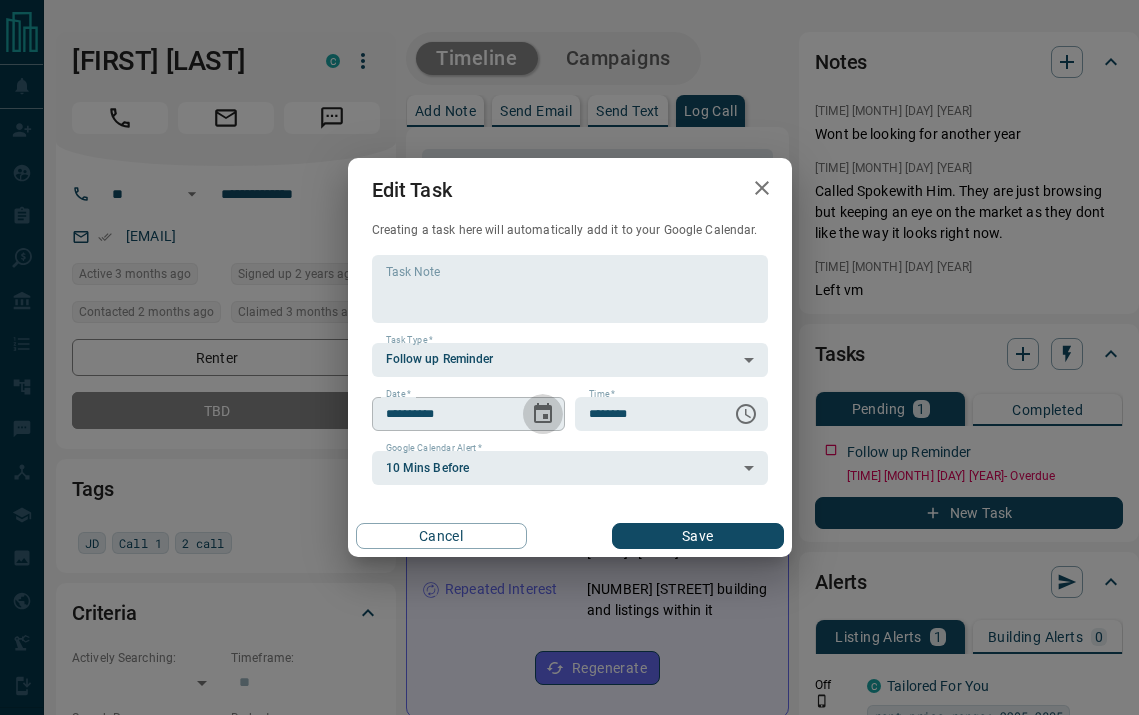 click 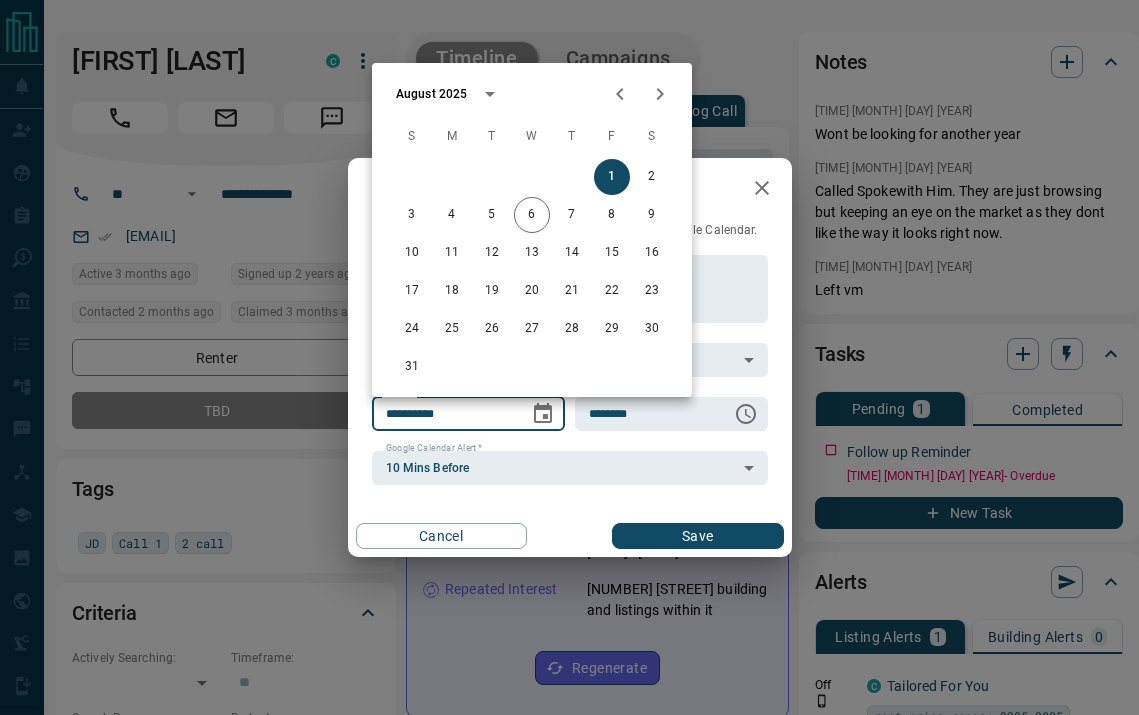 click 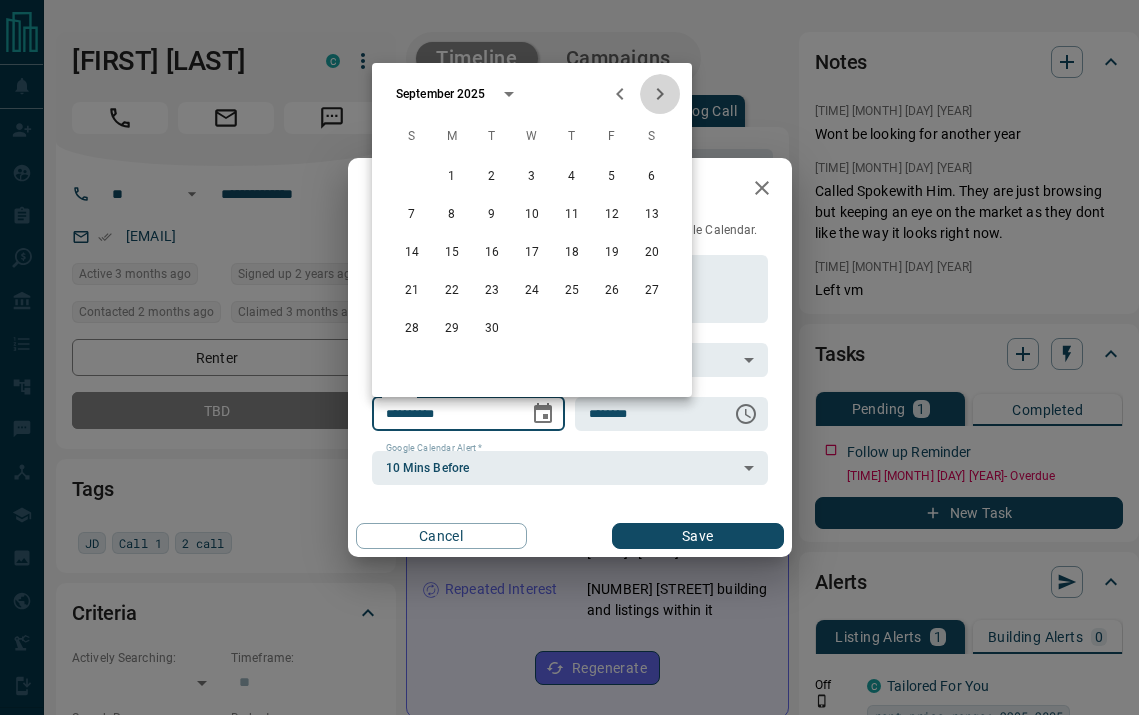 click 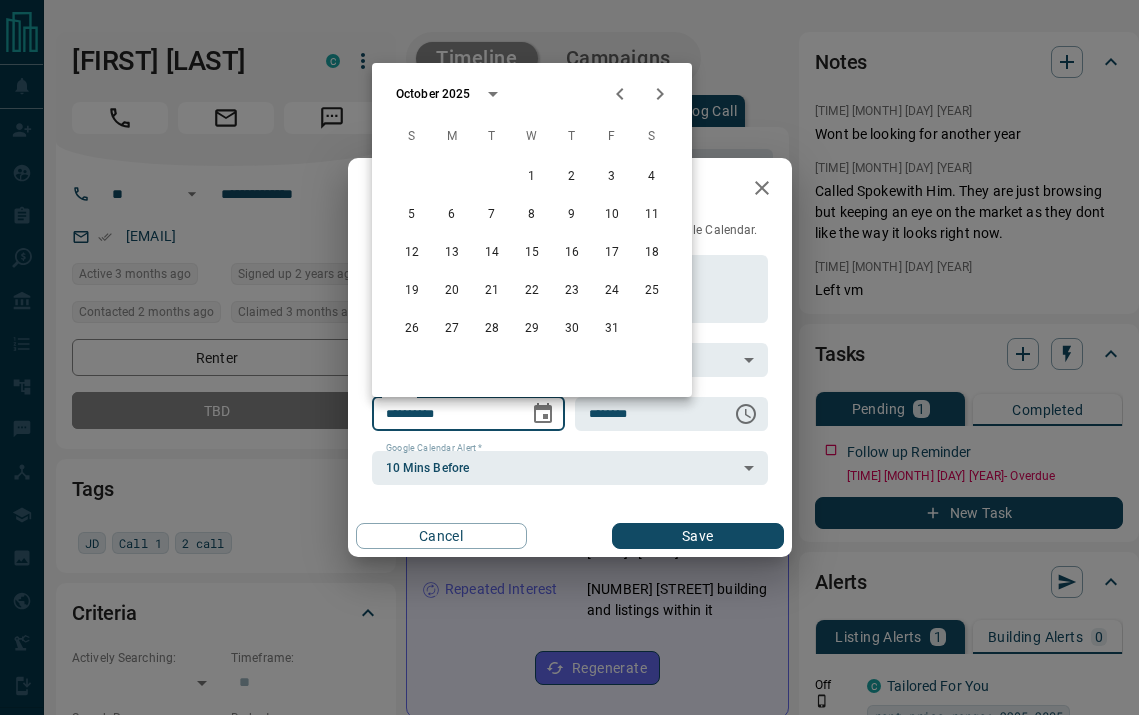 click 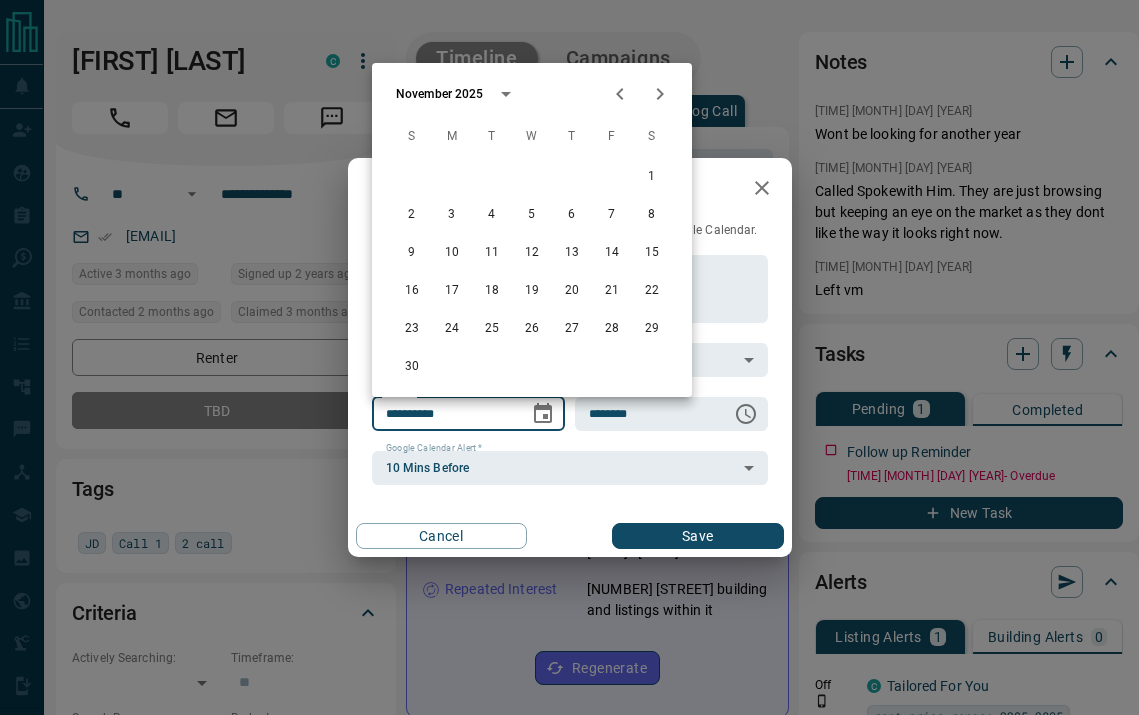 click 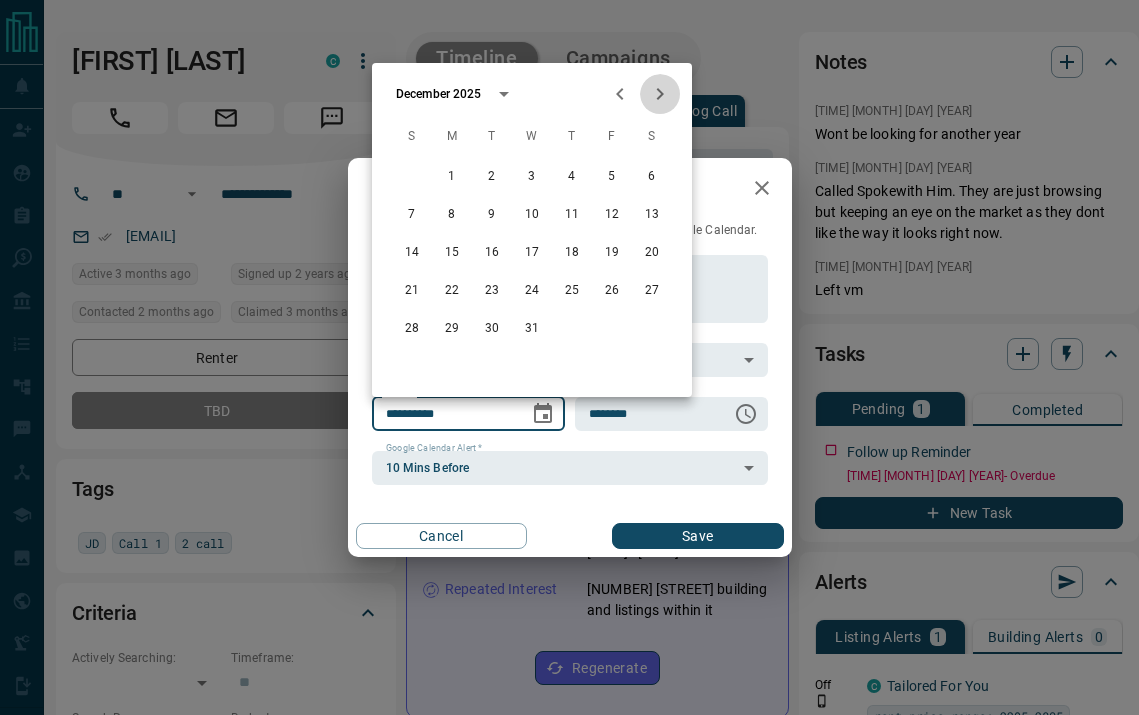 click 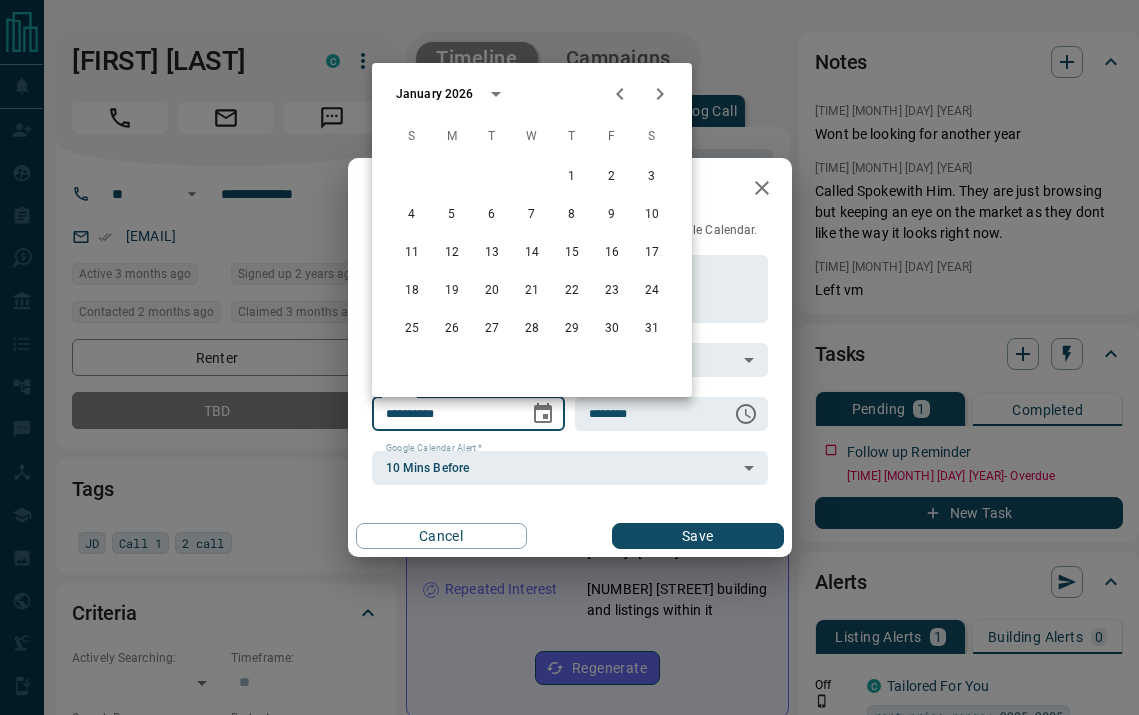click 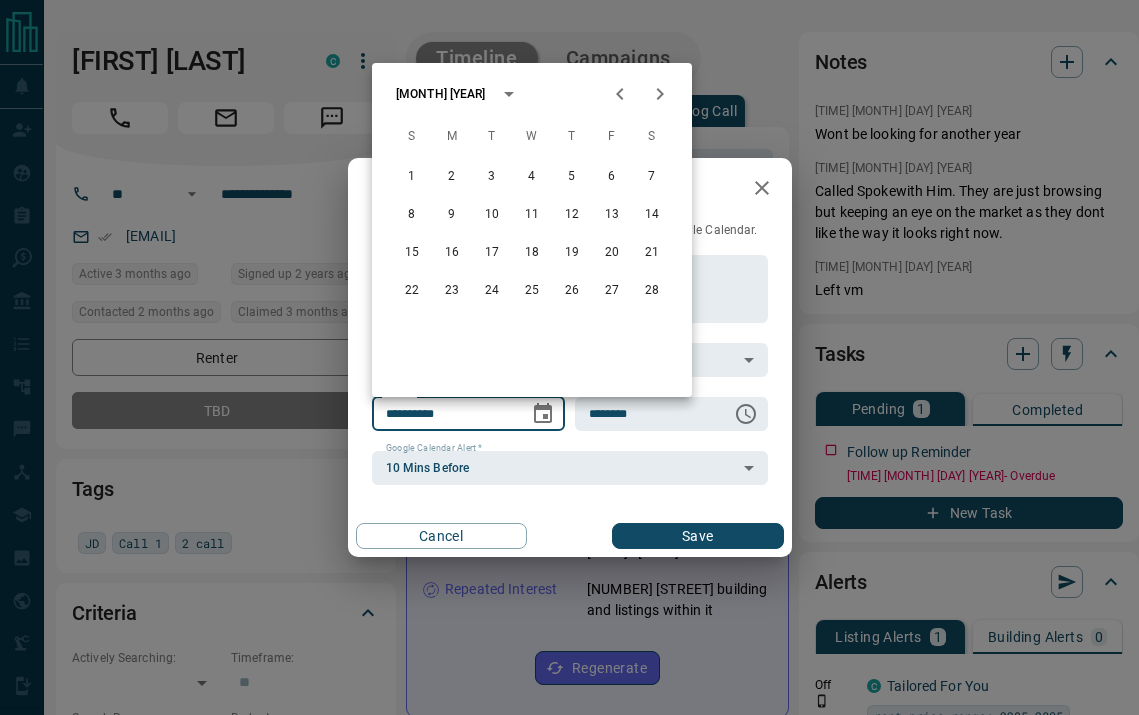 click 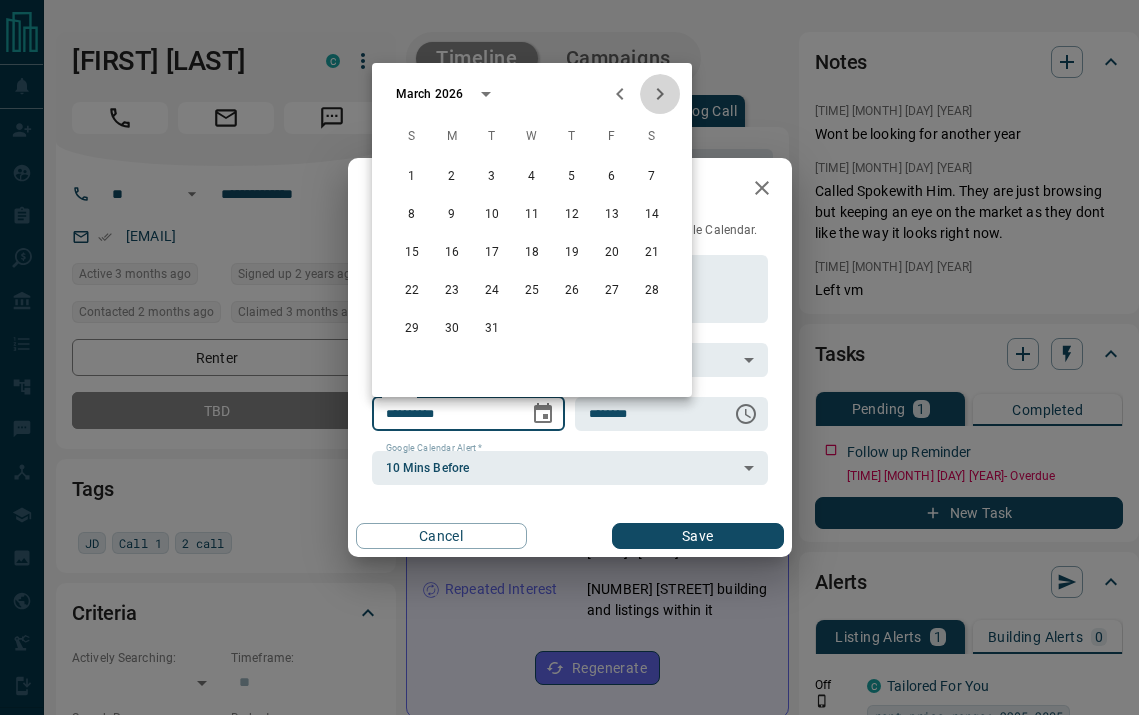 click 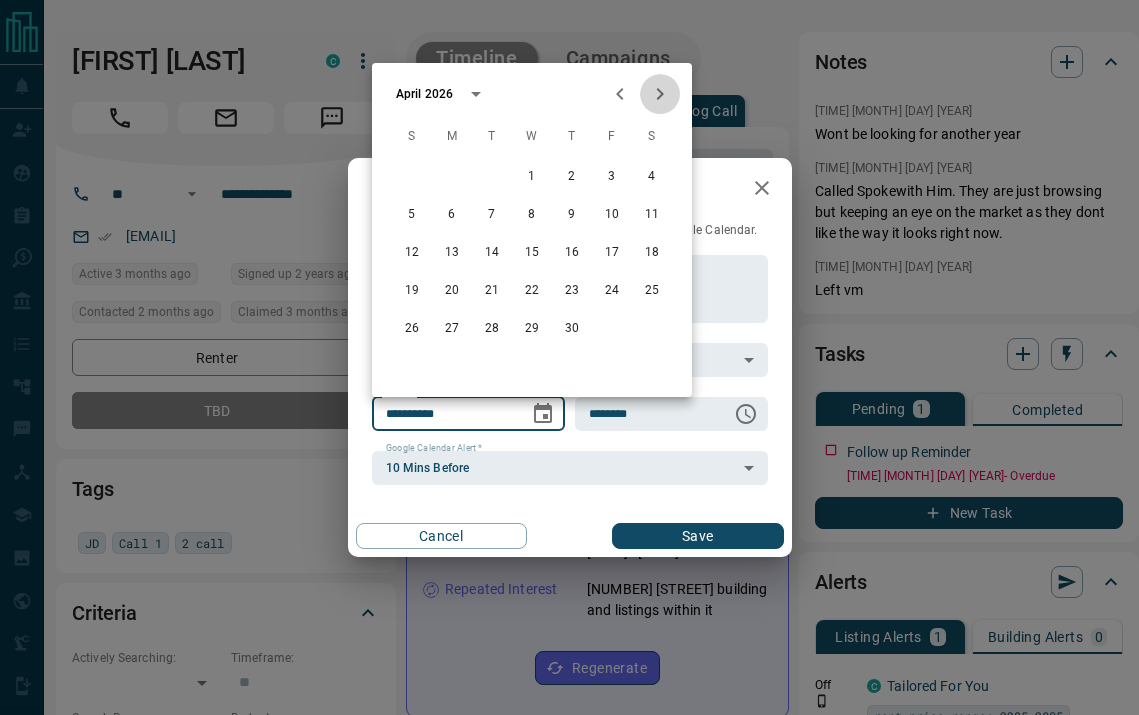 click 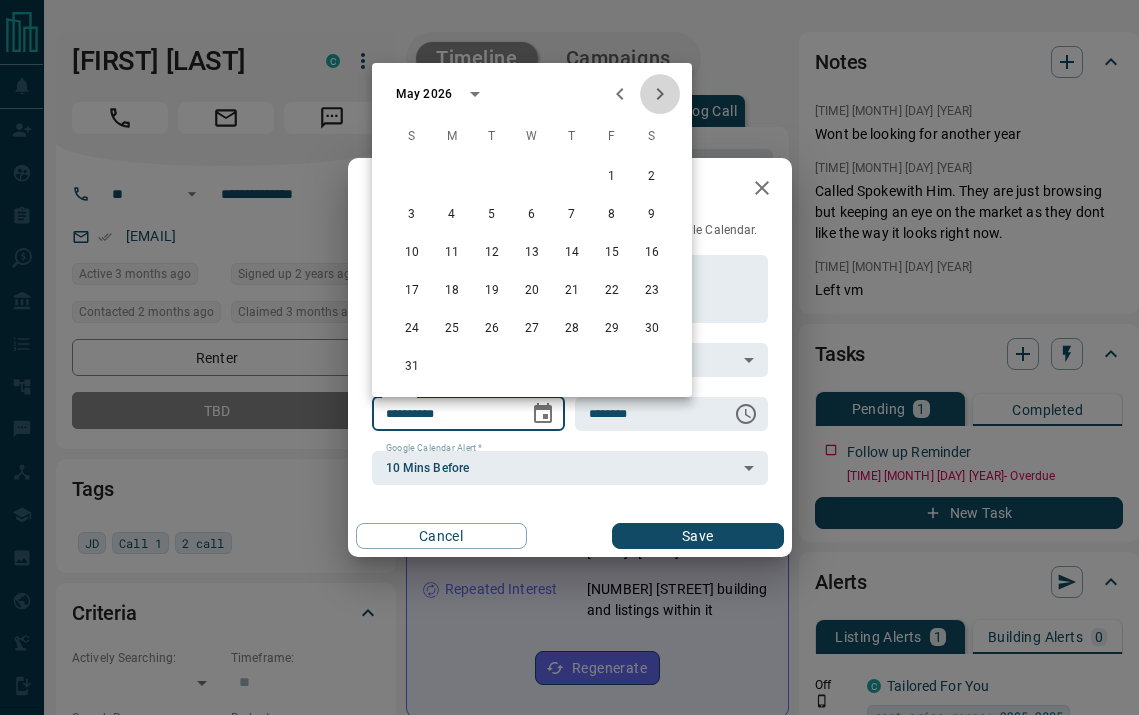 click 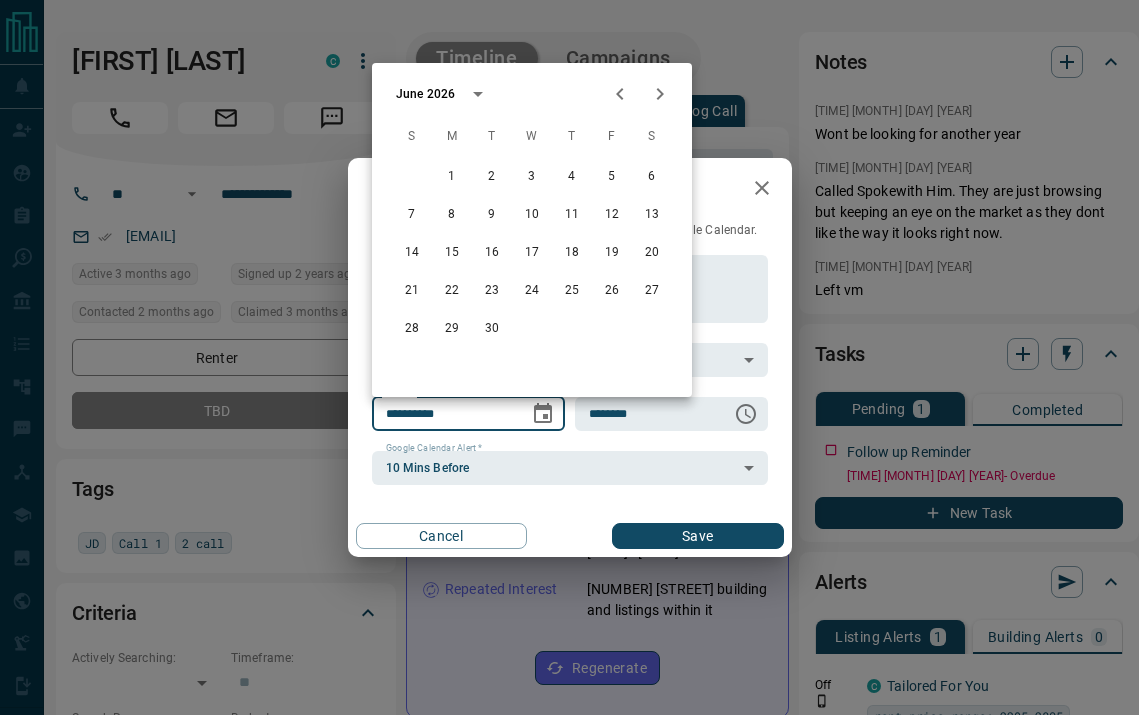 click 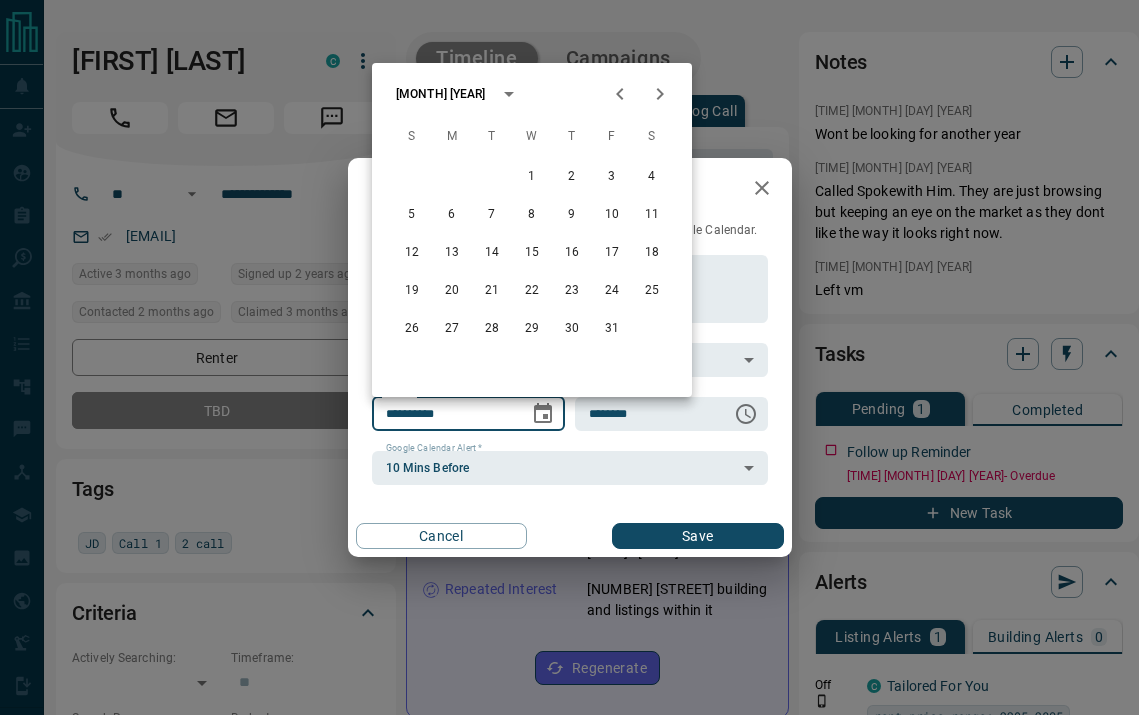 click 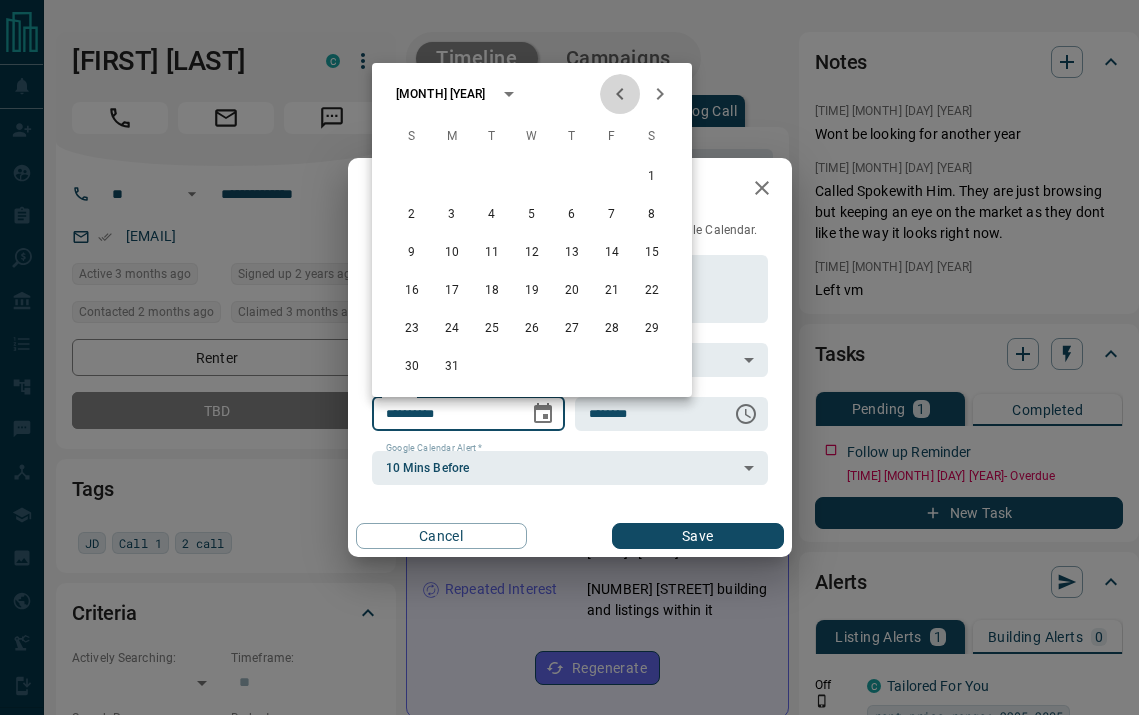 click 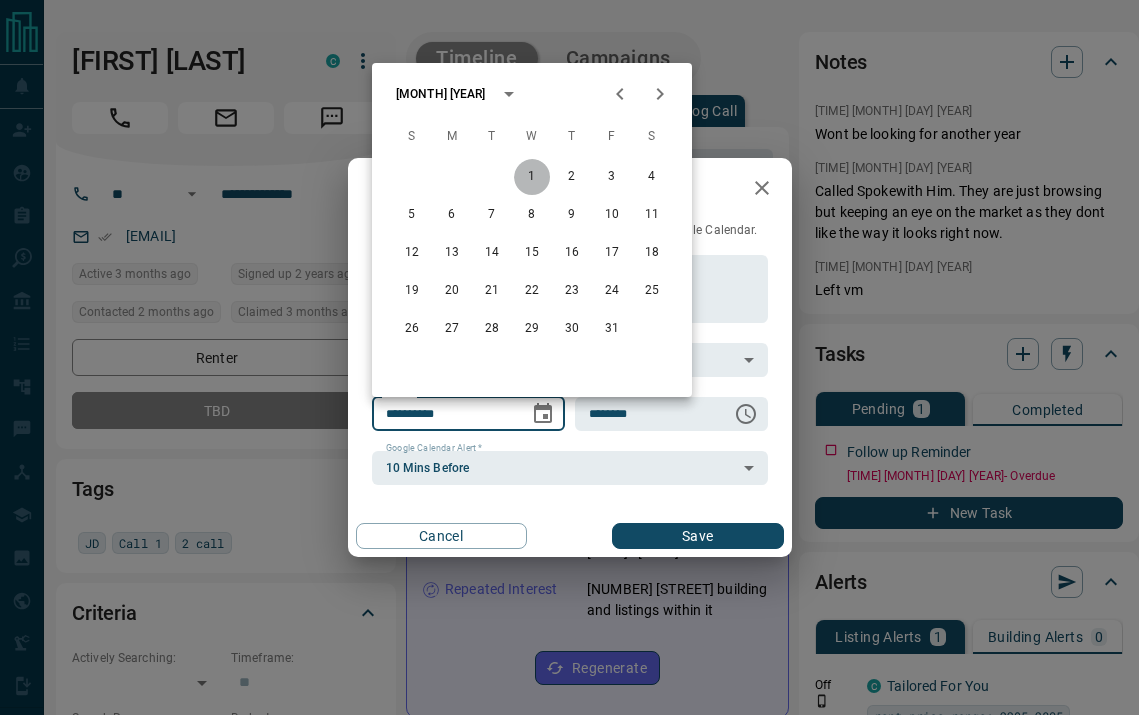 click on "1" at bounding box center (532, 177) 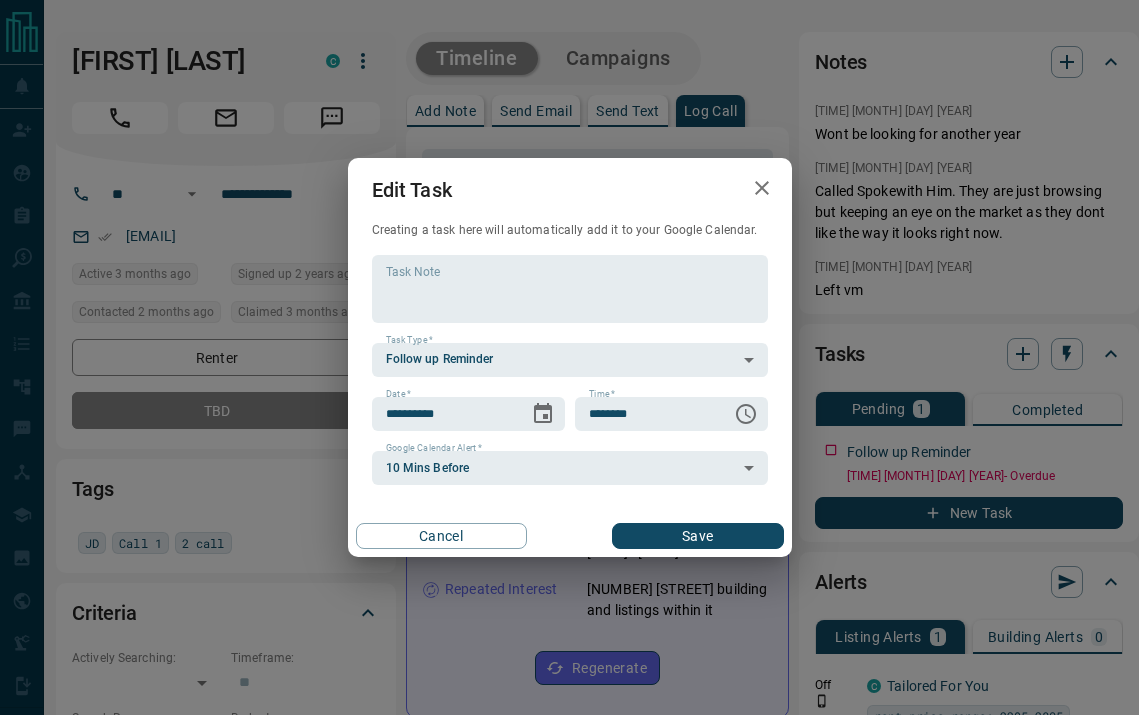 click on "Save" at bounding box center (697, 536) 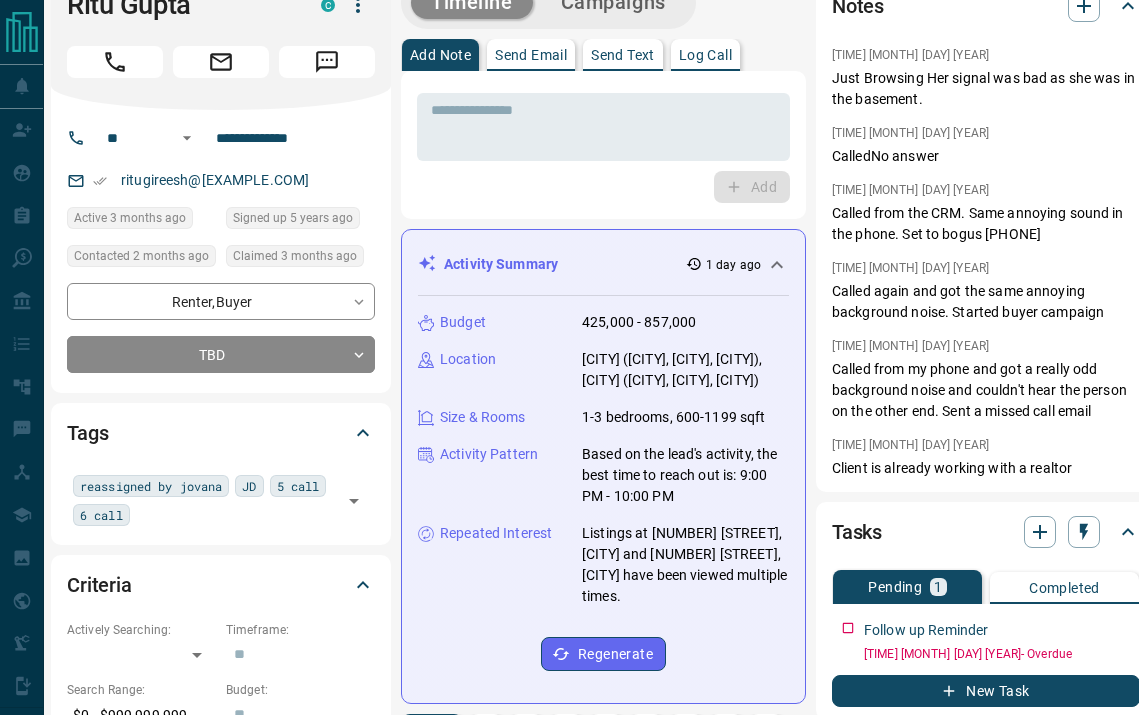 scroll, scrollTop: 0, scrollLeft: 25, axis: horizontal 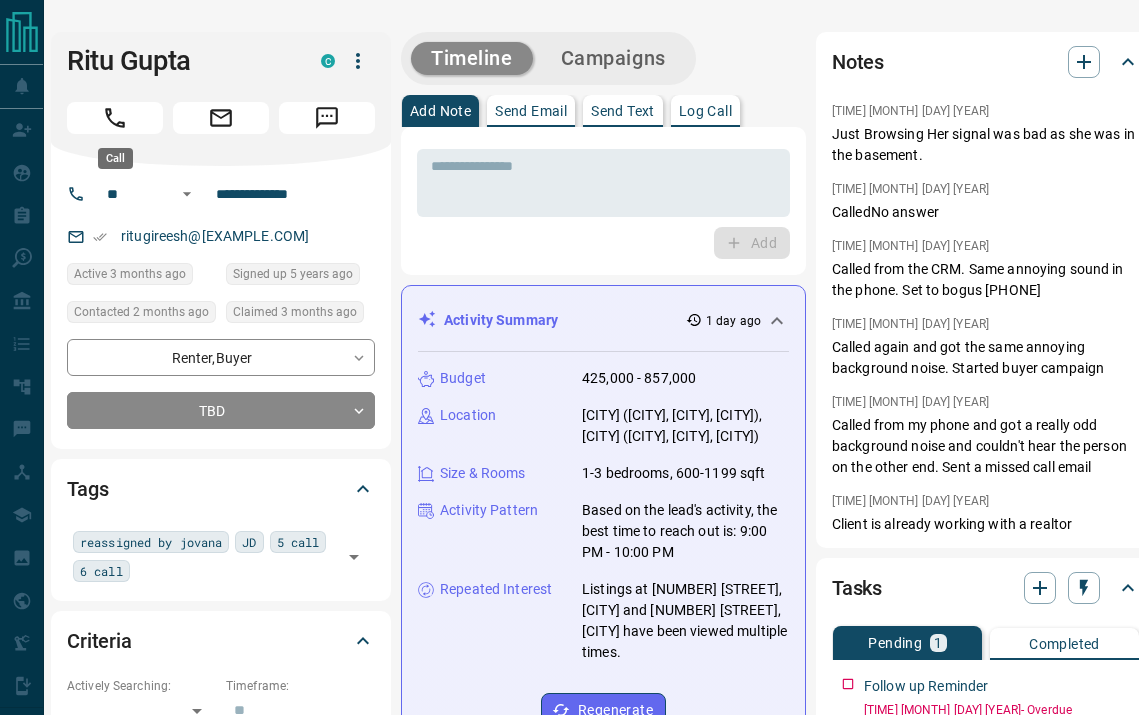 click at bounding box center (115, 118) 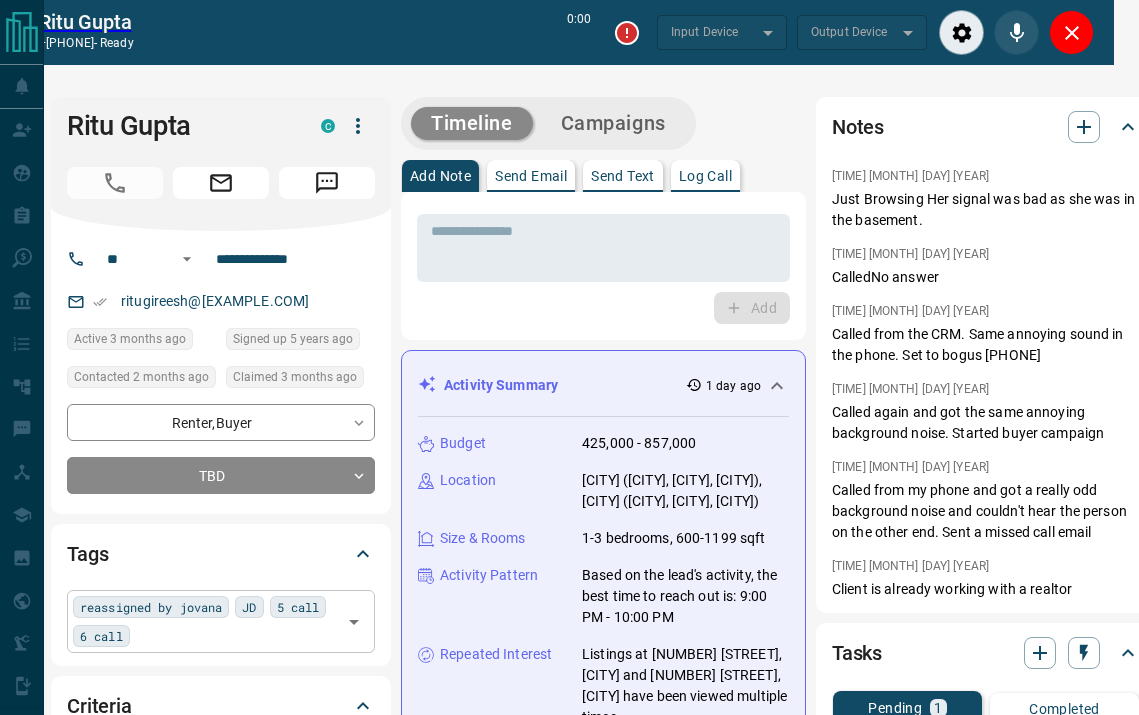 click on "reassigned by jovana JD 5 call 6 call ​" at bounding box center [221, 621] 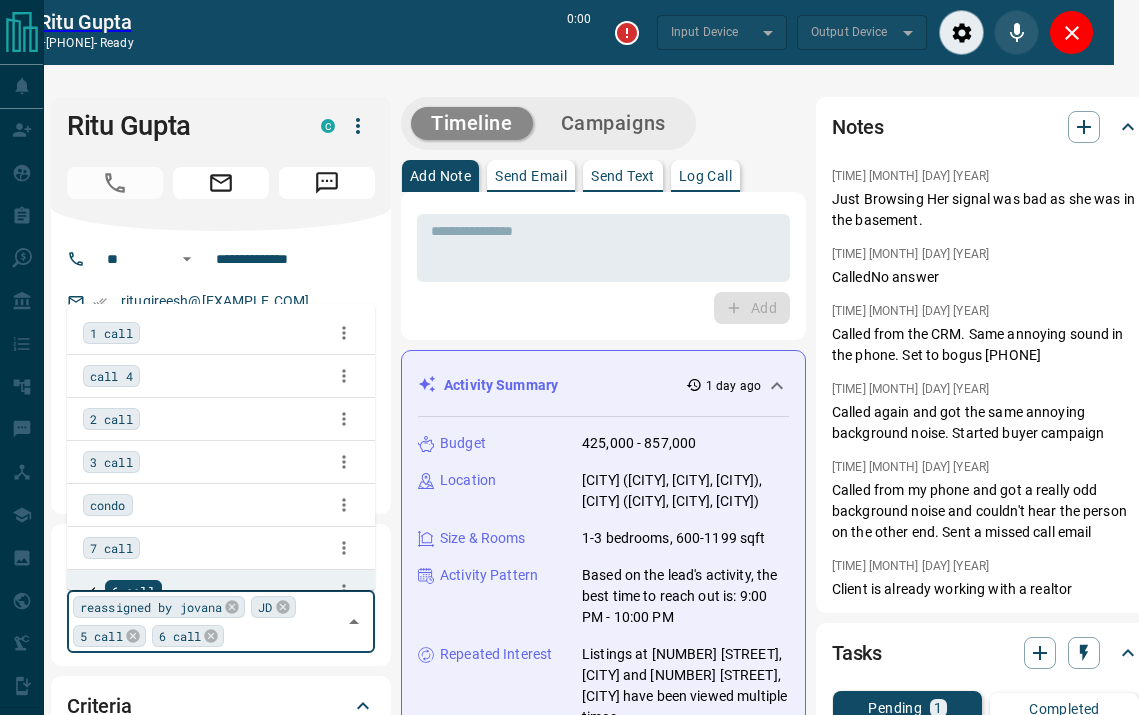 scroll, scrollTop: 1878, scrollLeft: 0, axis: vertical 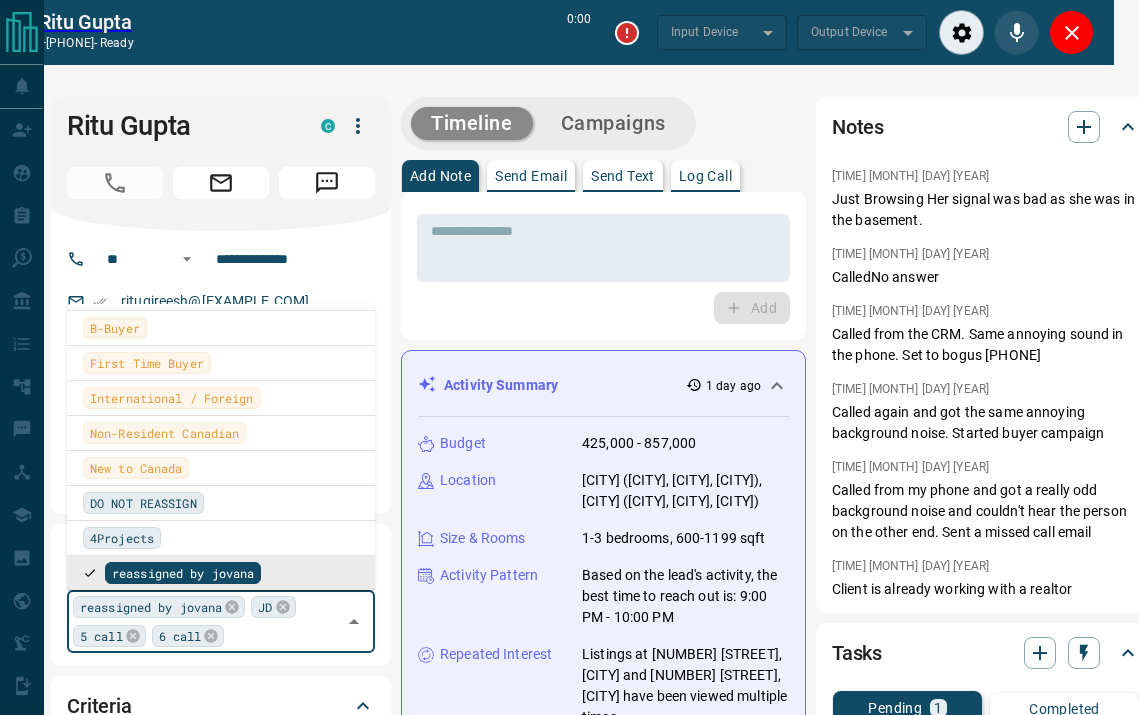 type on "*******" 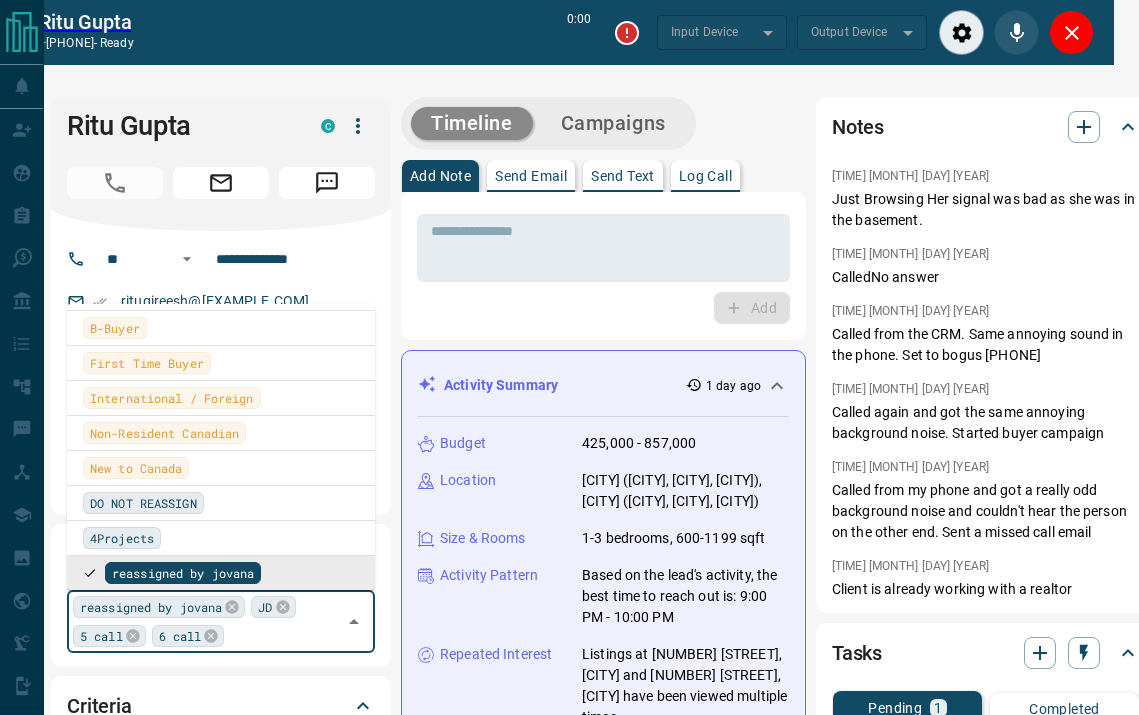 type on "*******" 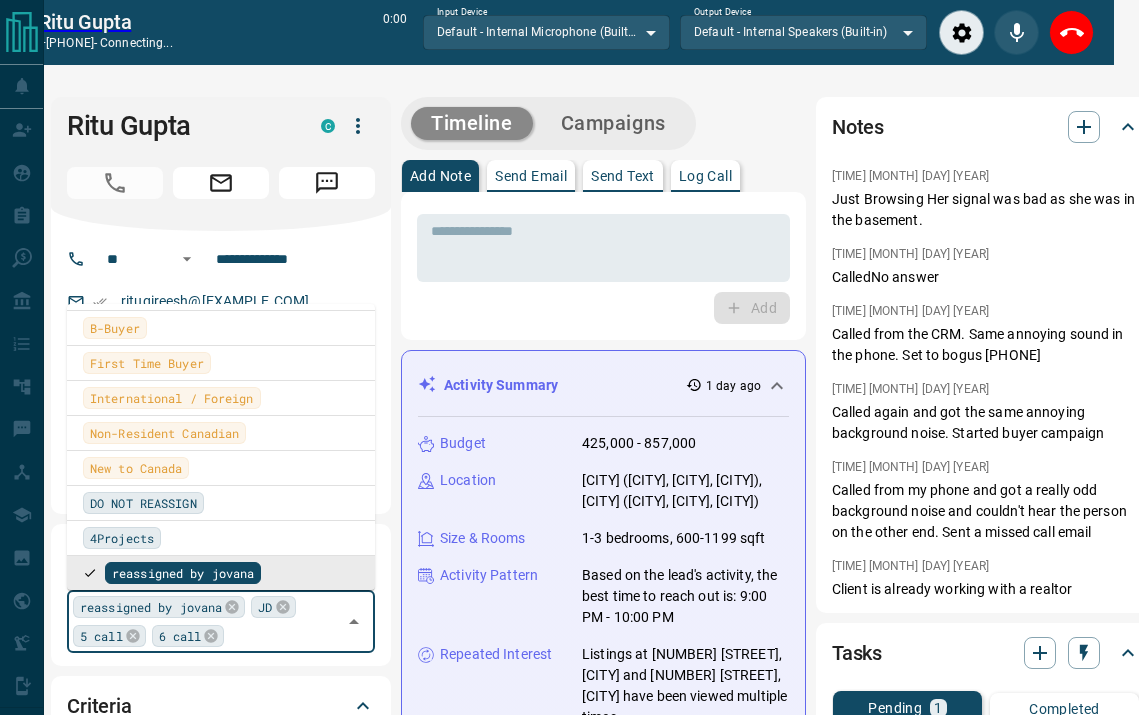 type on "*" 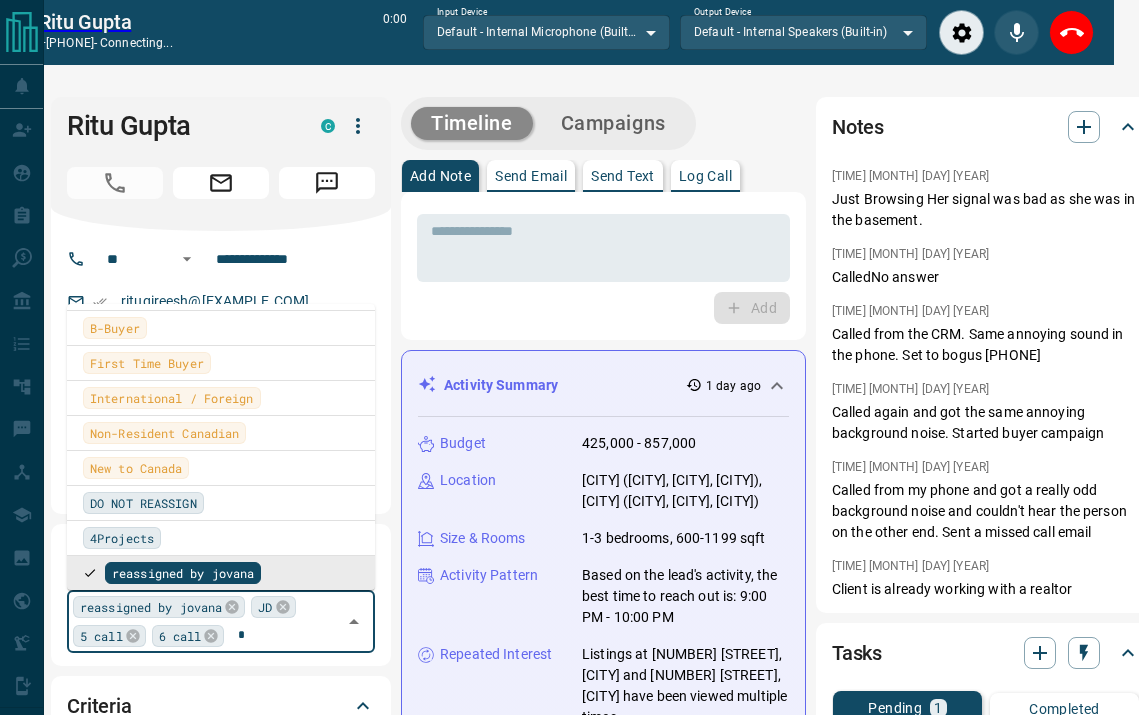 scroll, scrollTop: 0, scrollLeft: 0, axis: both 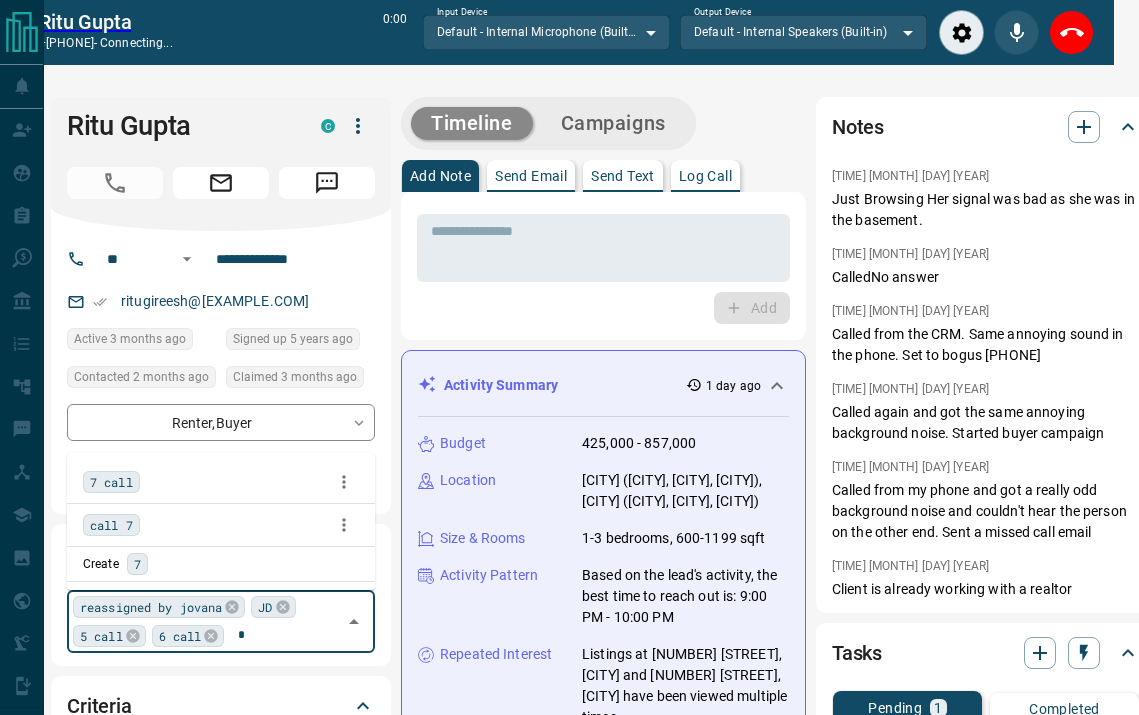 click on "7 call" at bounding box center [111, 482] 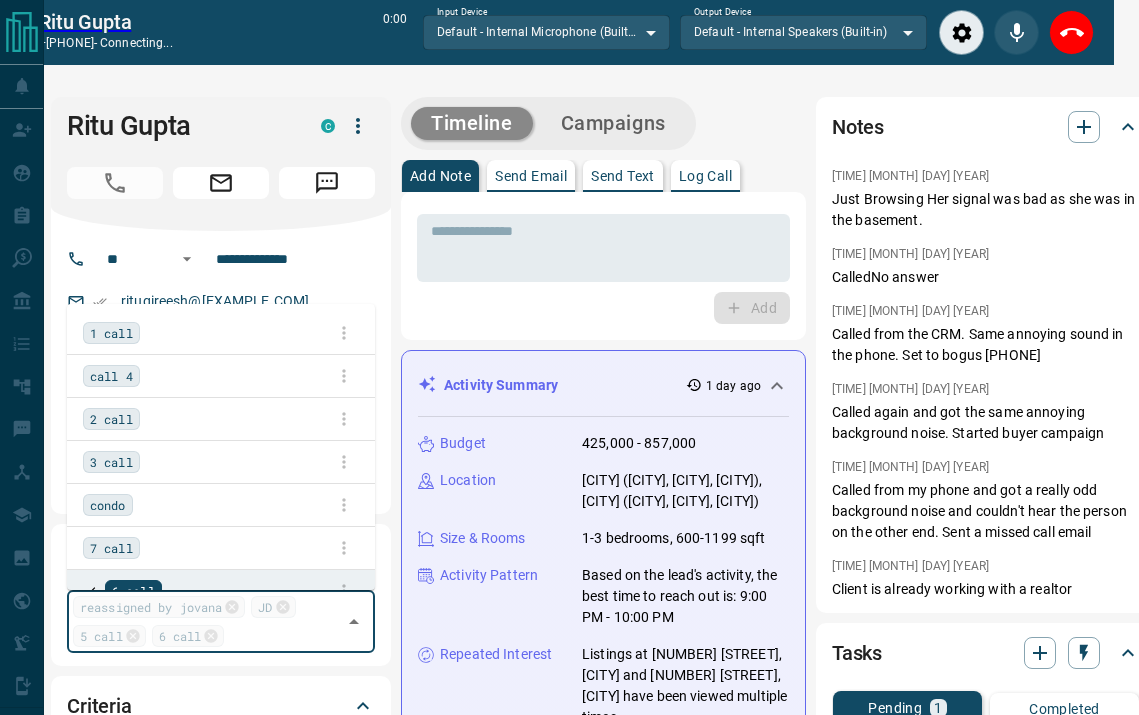 scroll, scrollTop: 1878, scrollLeft: 0, axis: vertical 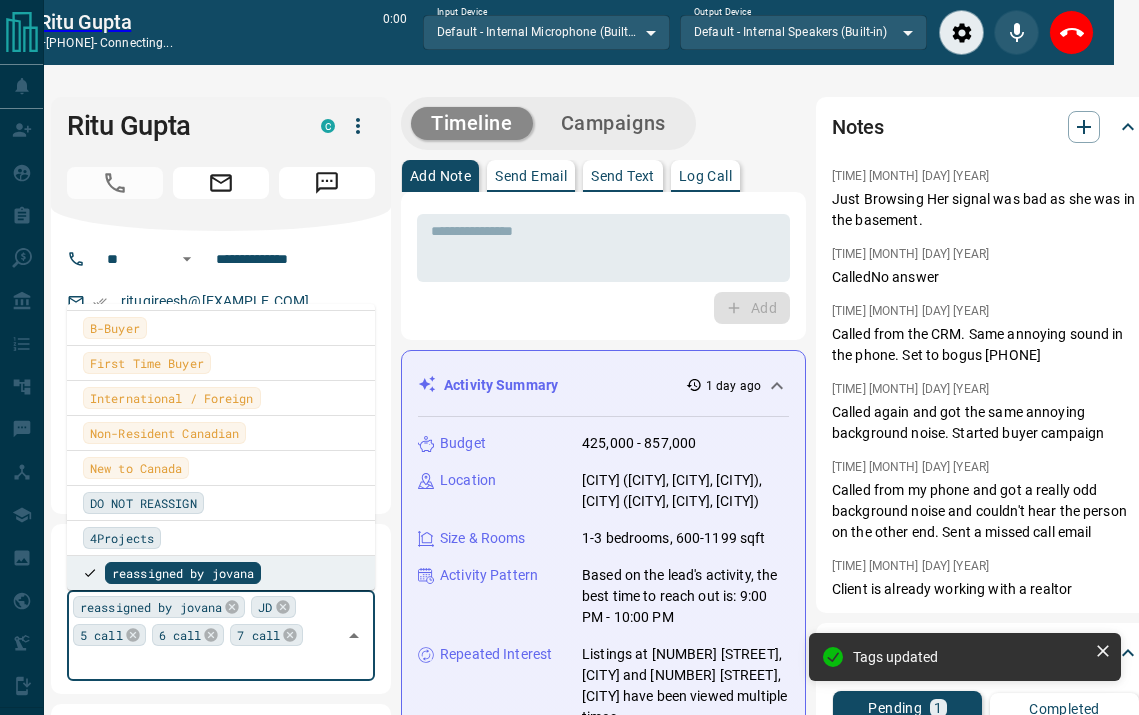 click on "Timeline Campaigns" at bounding box center [603, 123] 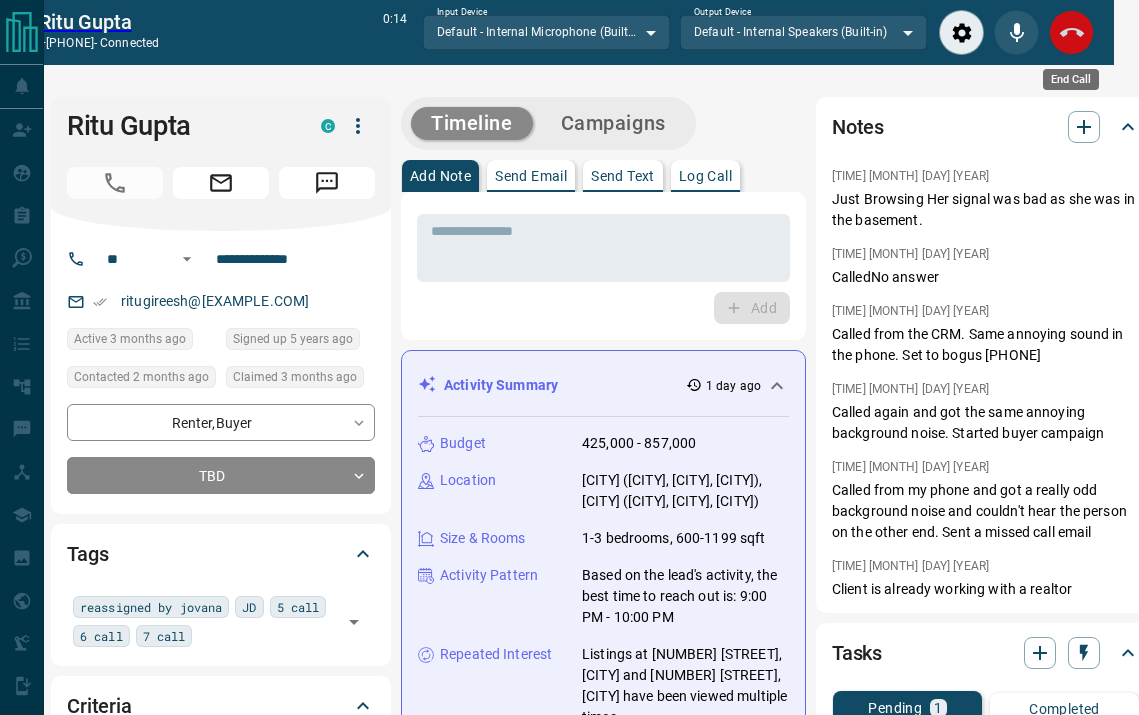 click at bounding box center [1071, 32] 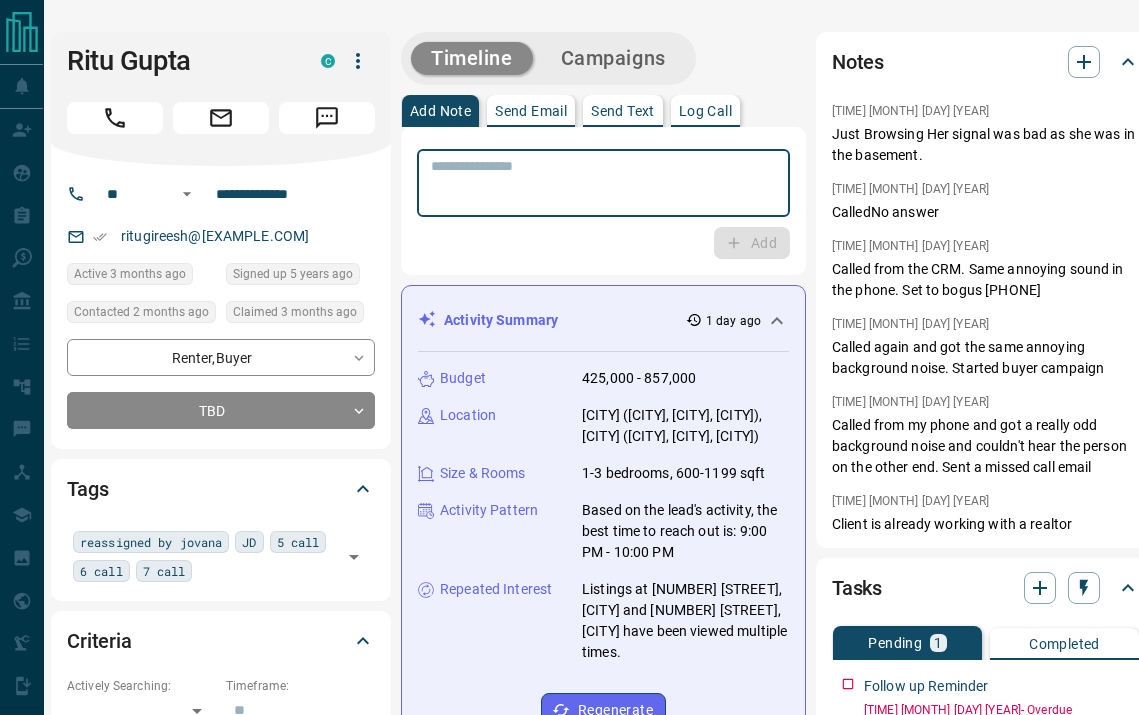 click at bounding box center [603, 183] 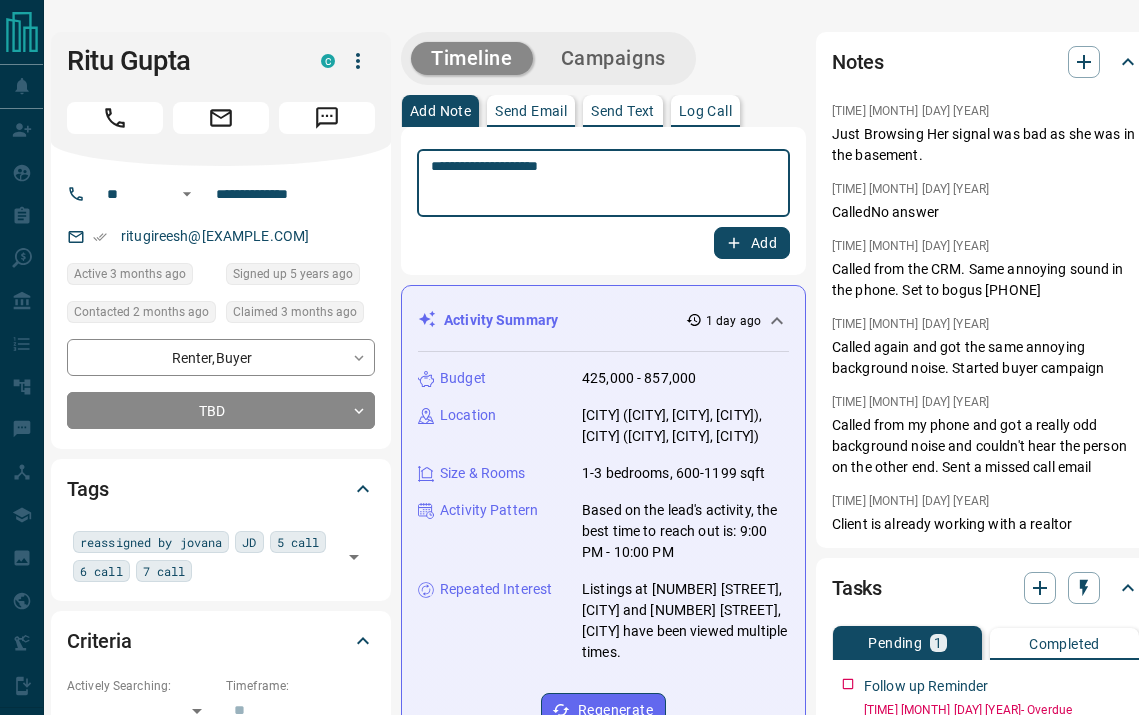 type on "**********" 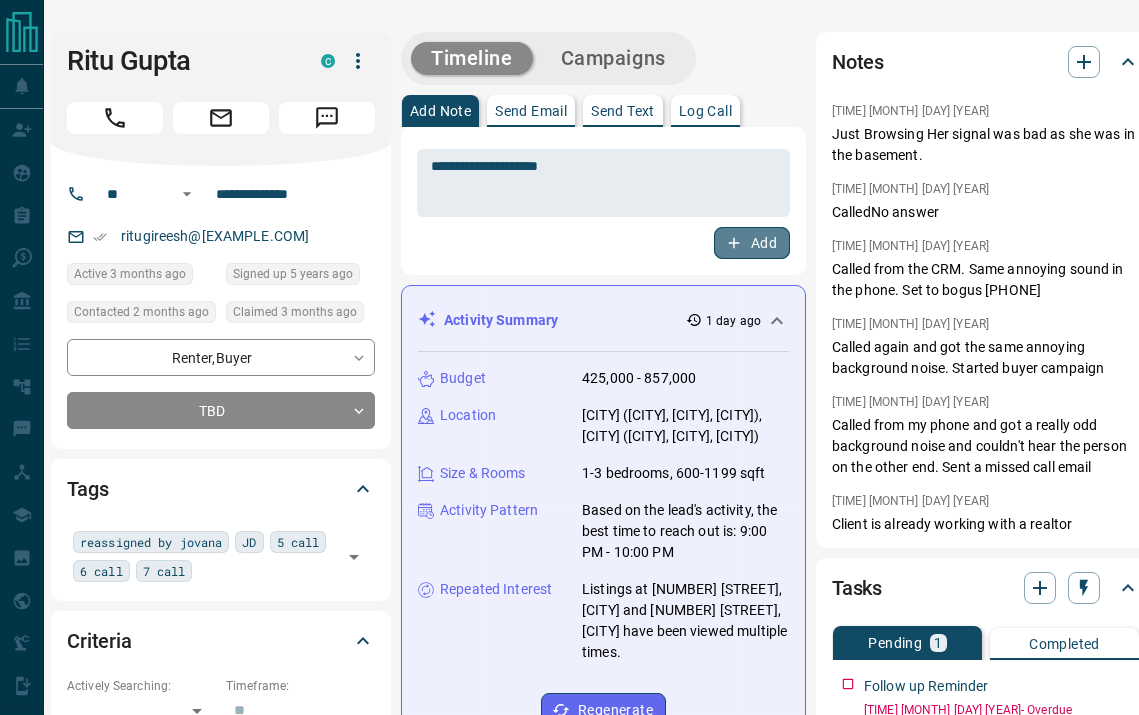 click on "Add" at bounding box center [752, 243] 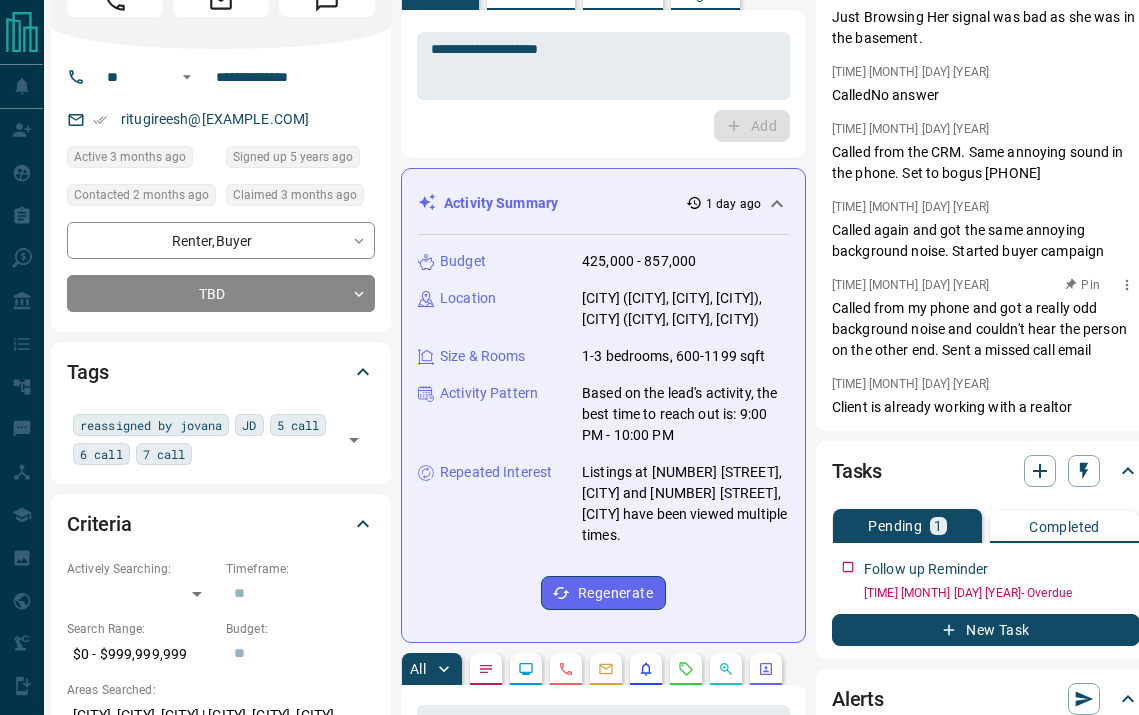 scroll, scrollTop: 231, scrollLeft: 25, axis: both 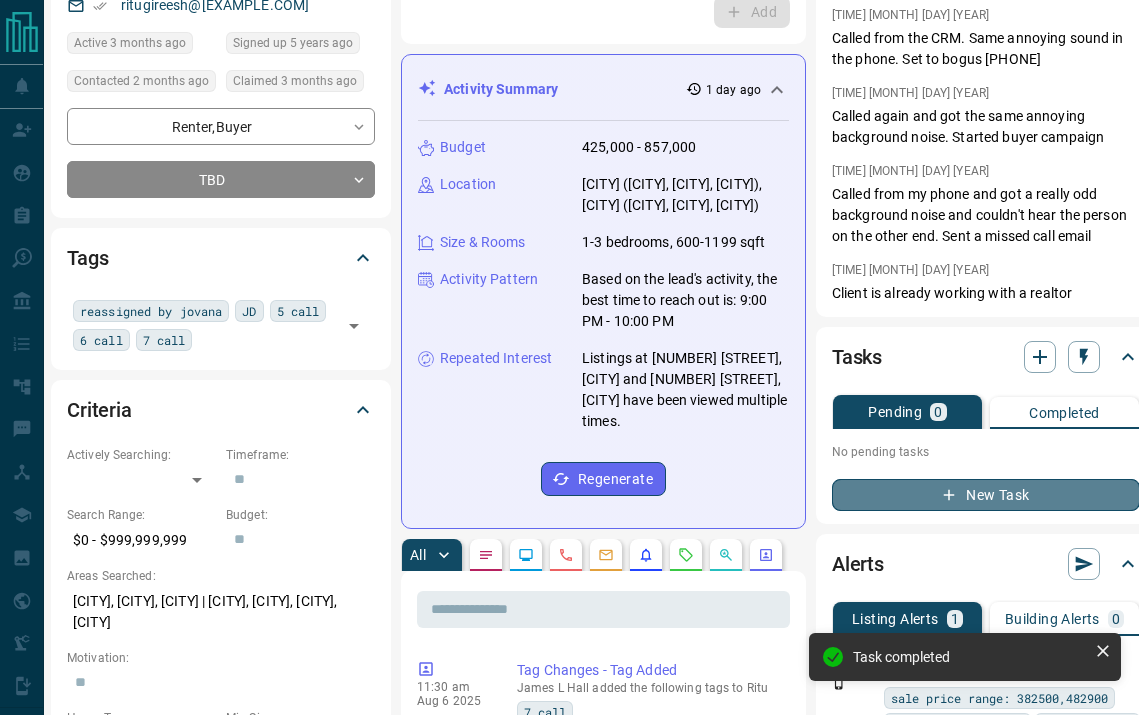 click on "New Task" at bounding box center [986, 495] 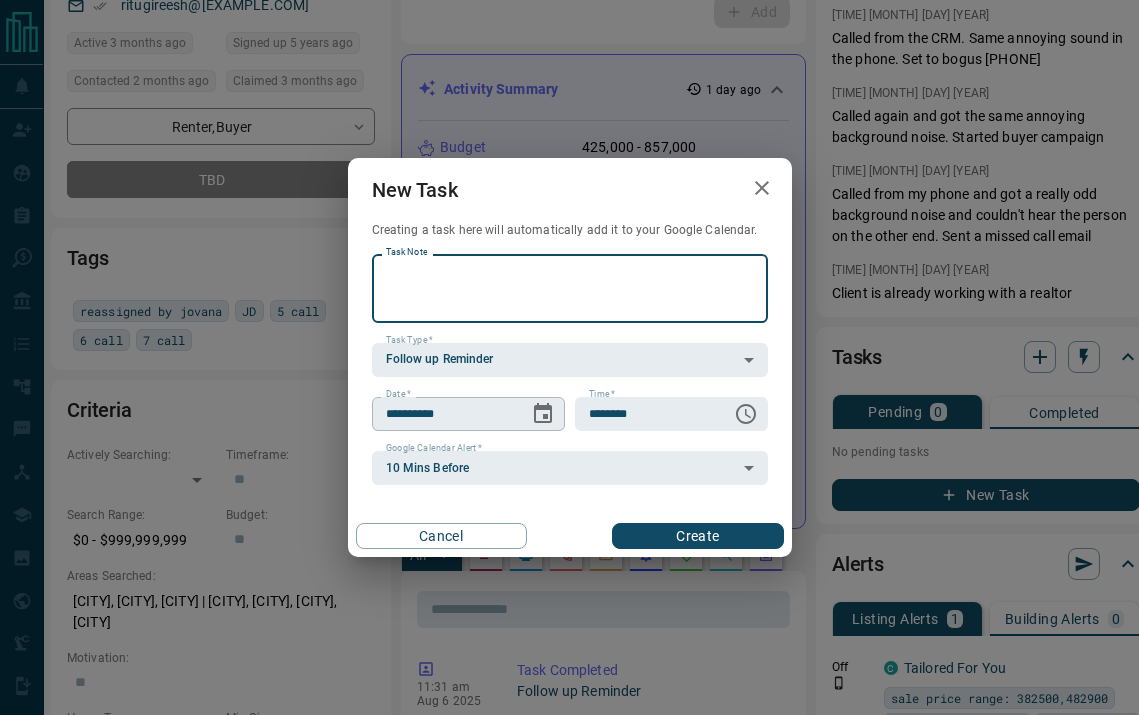 click 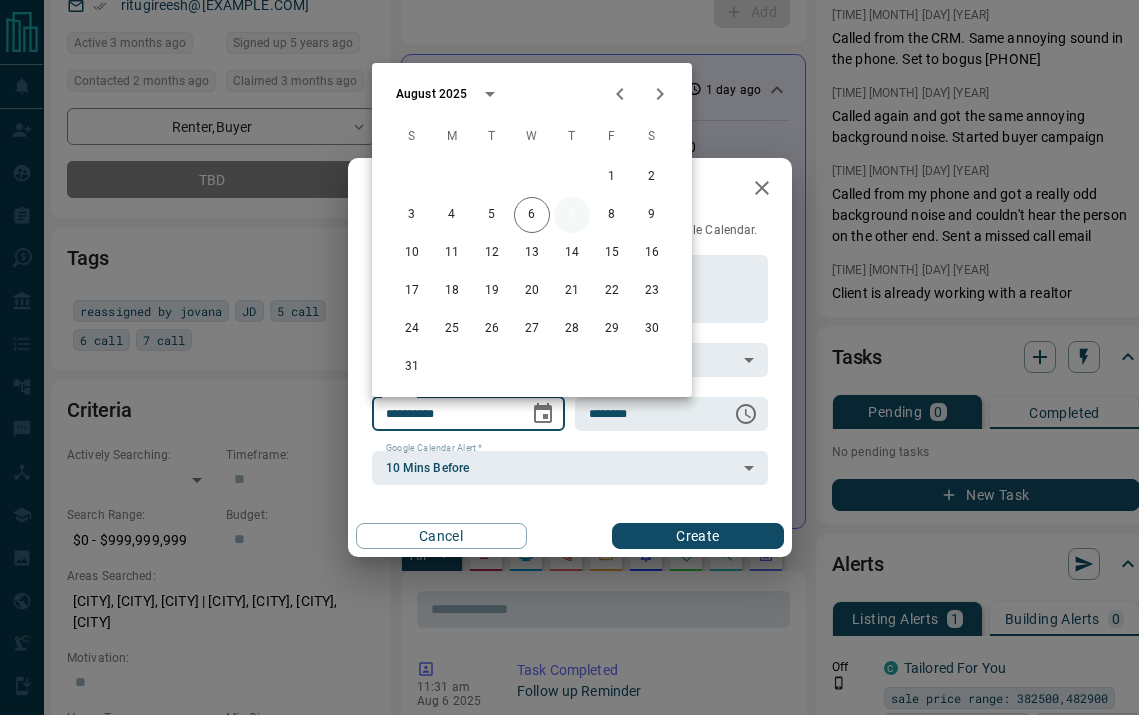 click on "7" at bounding box center [572, 215] 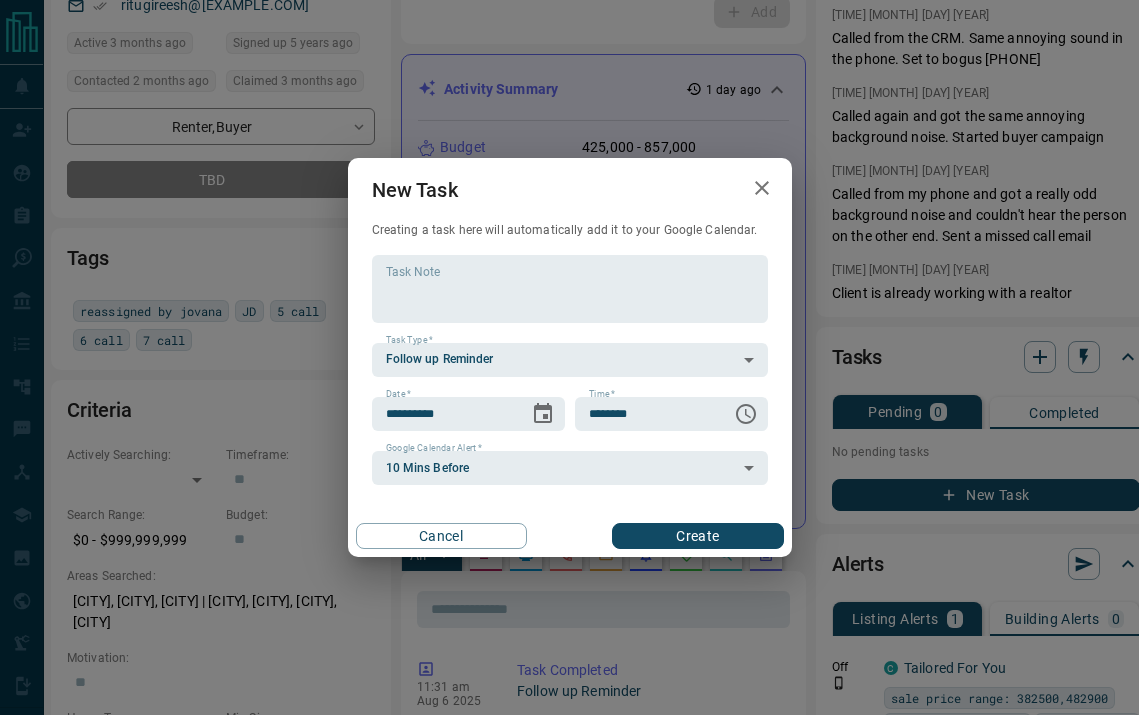 click on "Create" at bounding box center [697, 536] 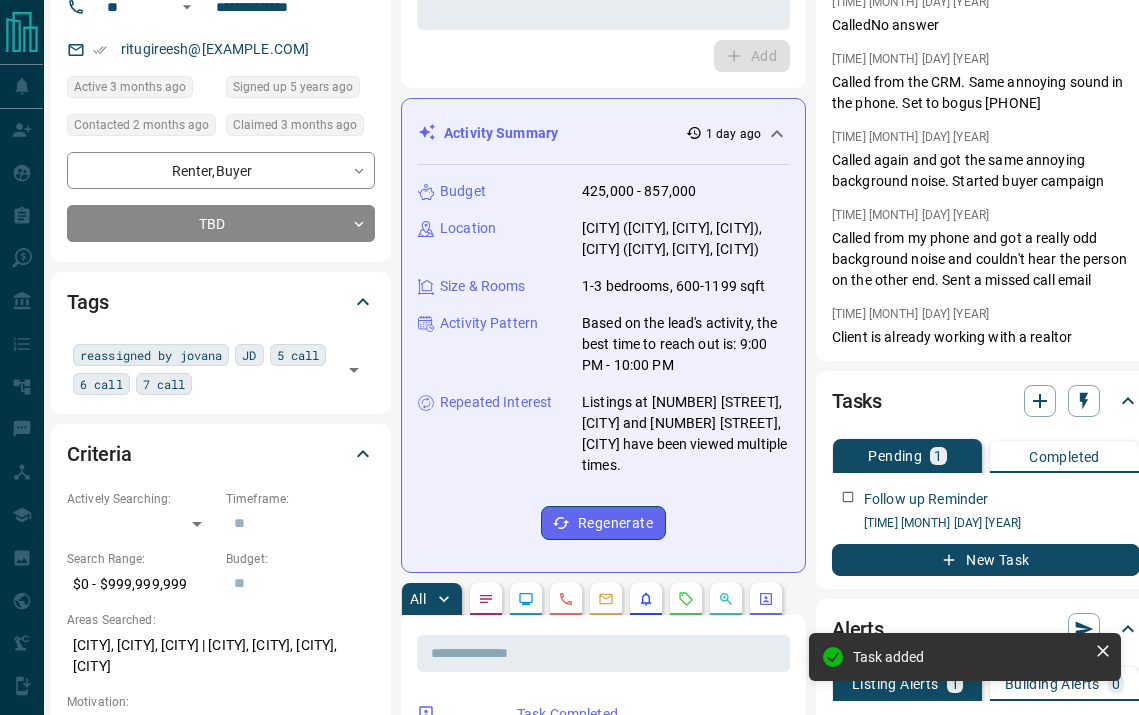 scroll, scrollTop: 0, scrollLeft: 25, axis: horizontal 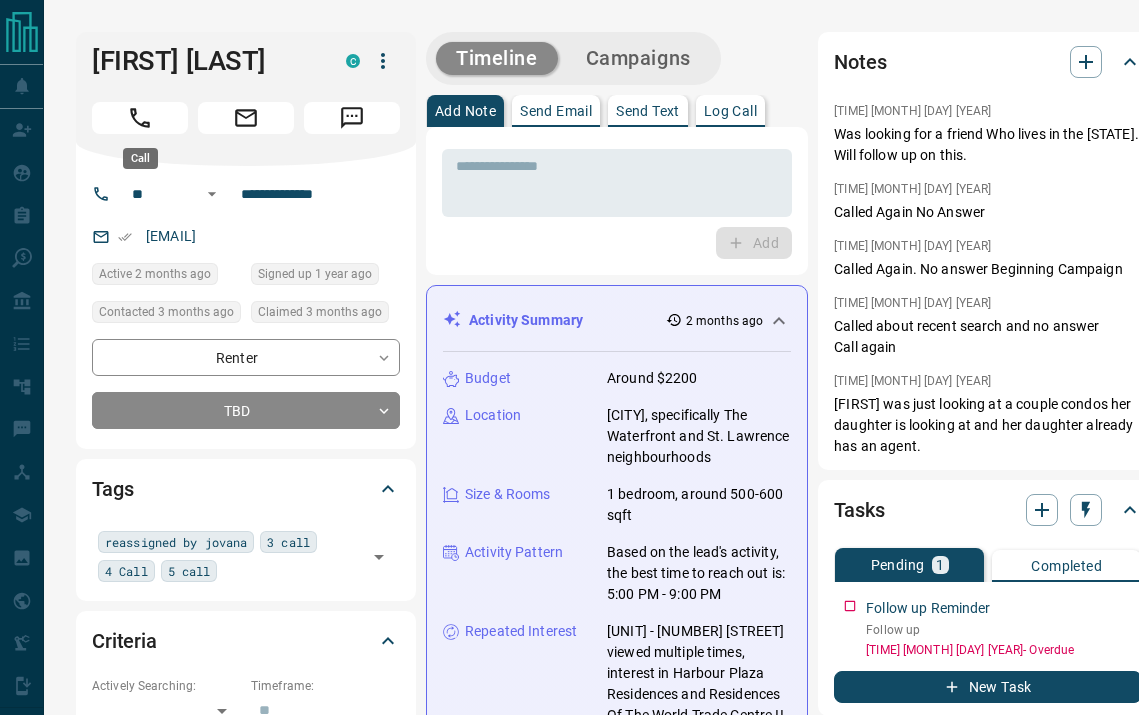 click 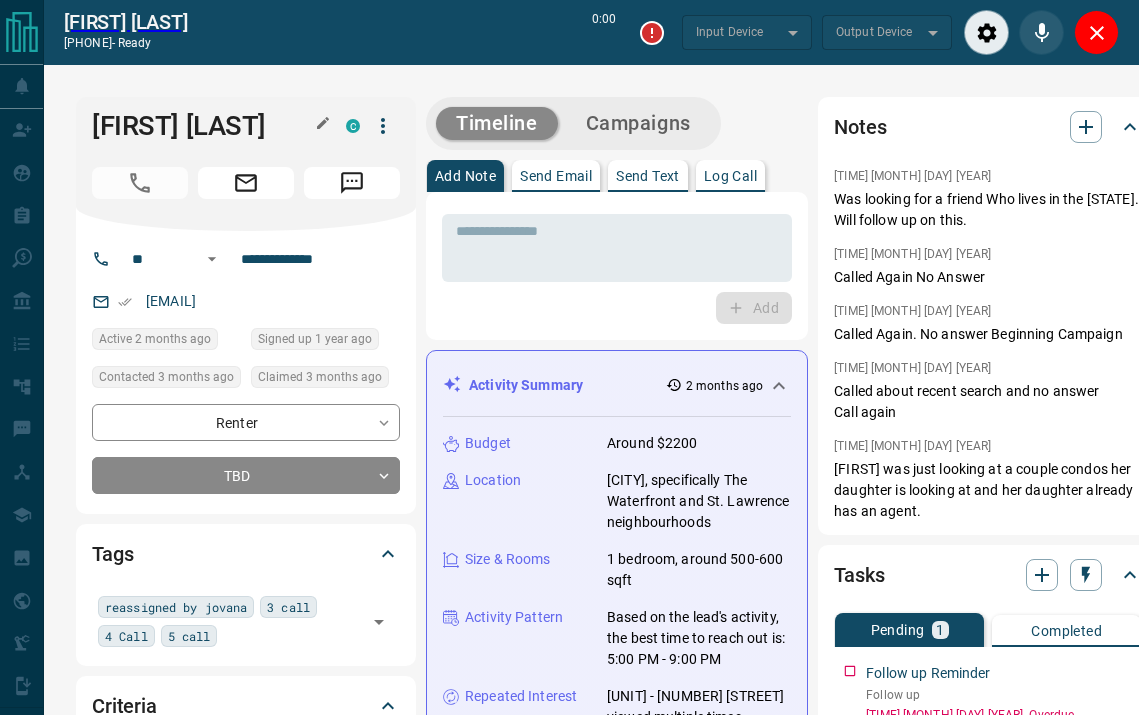 type on "*******" 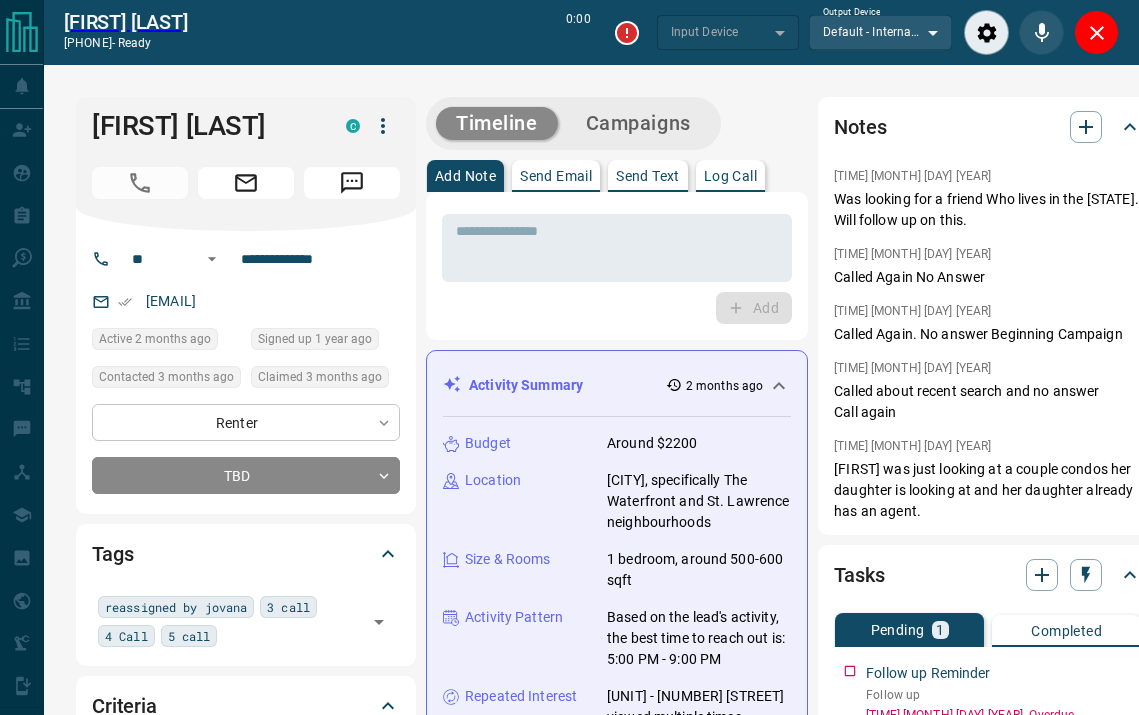 type on "*******" 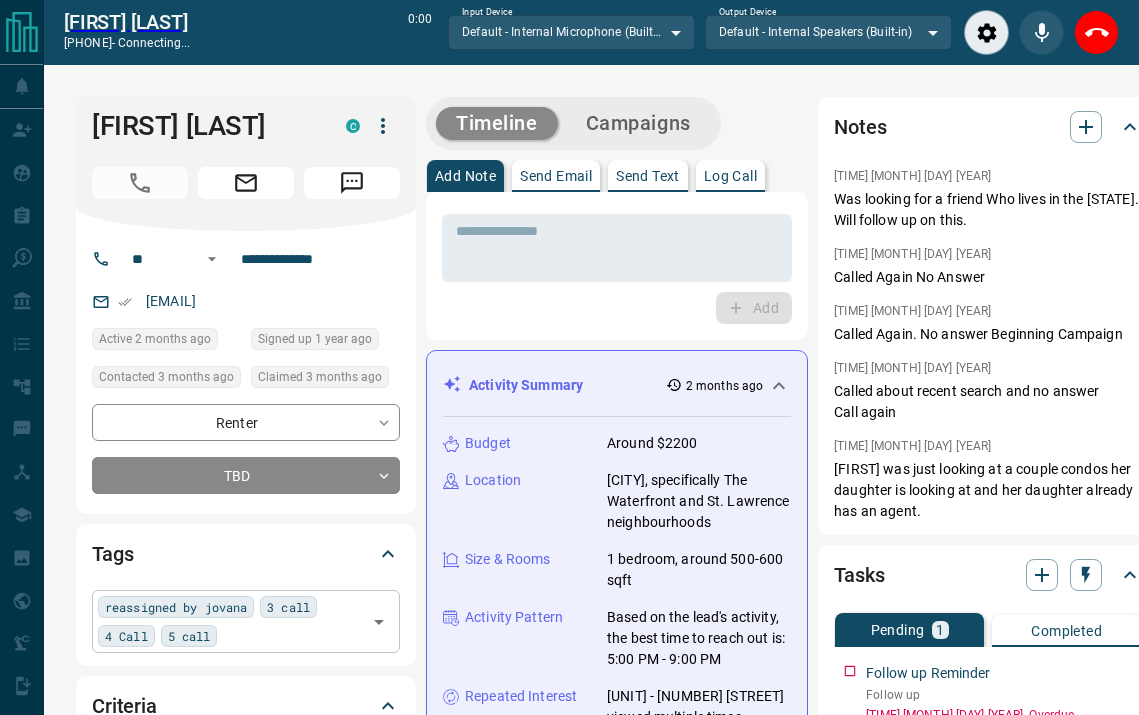 click at bounding box center (292, 635) 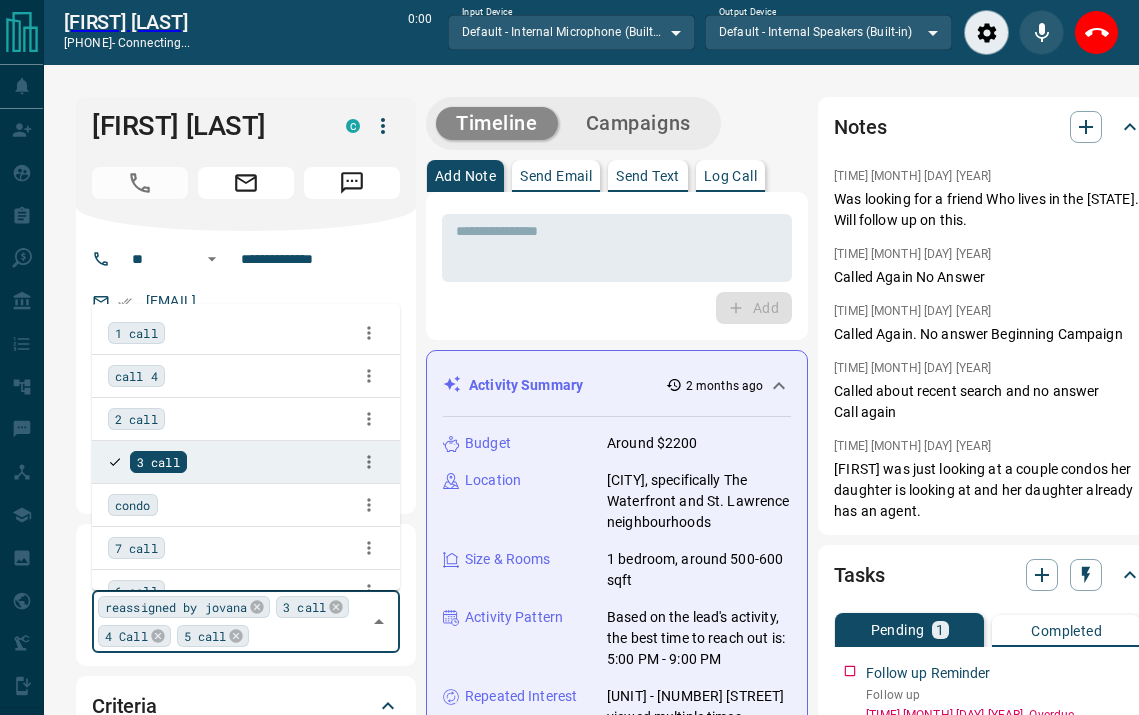scroll, scrollTop: 1878, scrollLeft: 0, axis: vertical 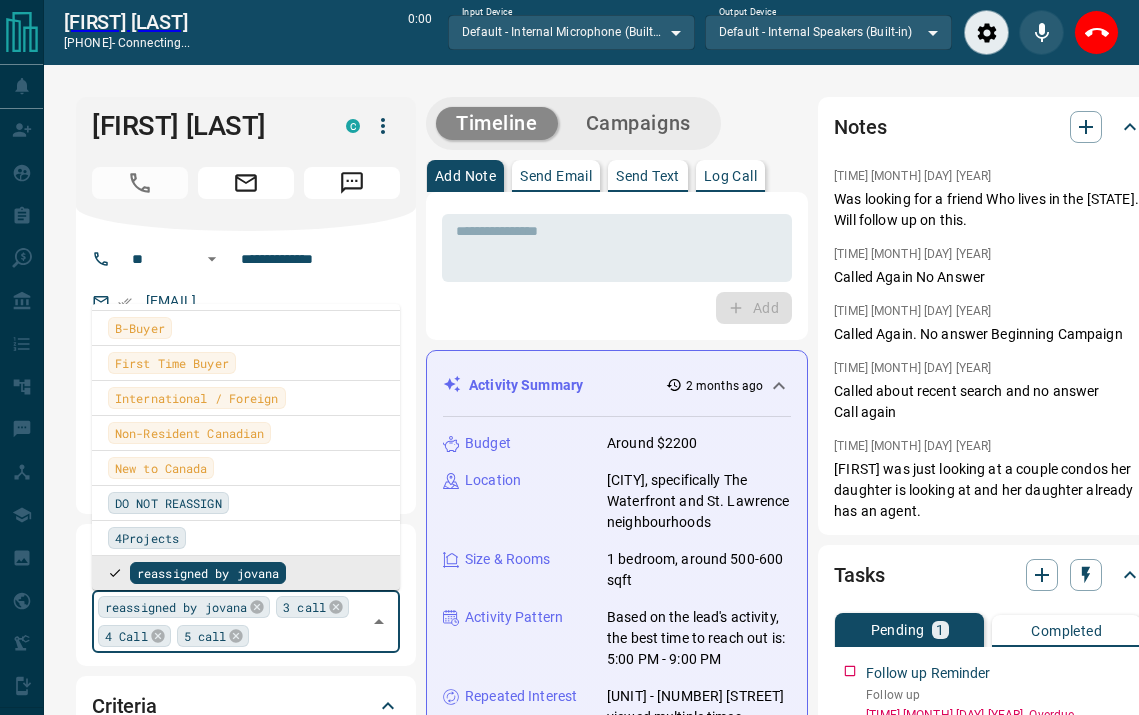 type on "*" 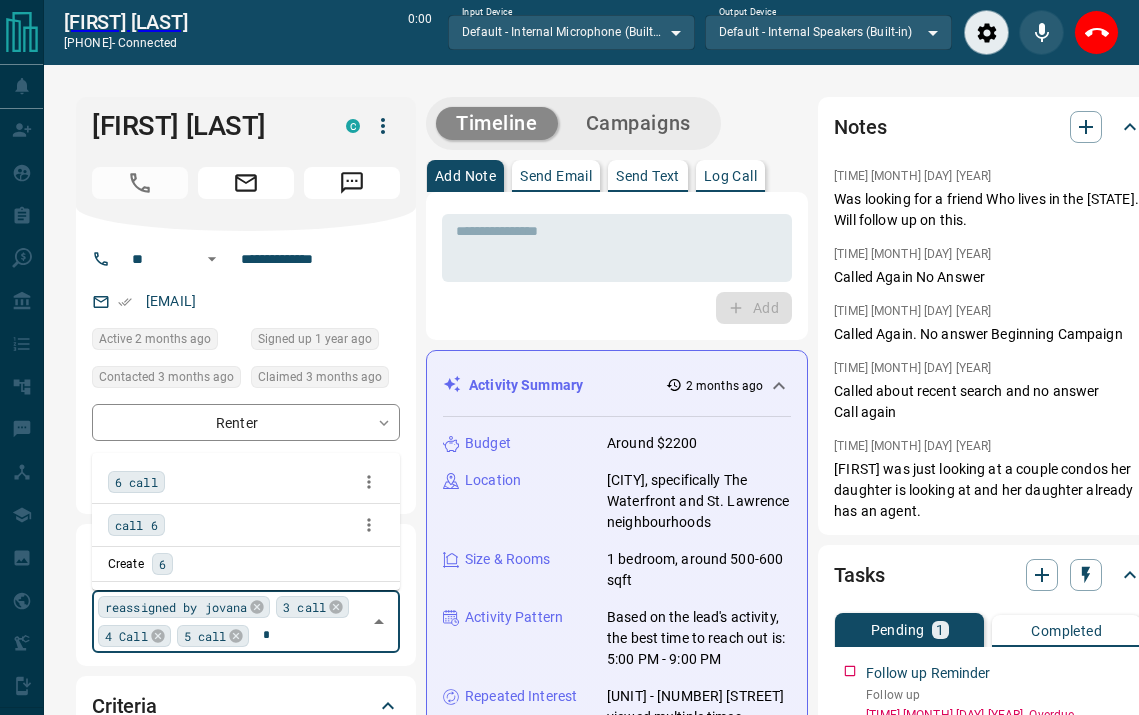scroll, scrollTop: 0, scrollLeft: 0, axis: both 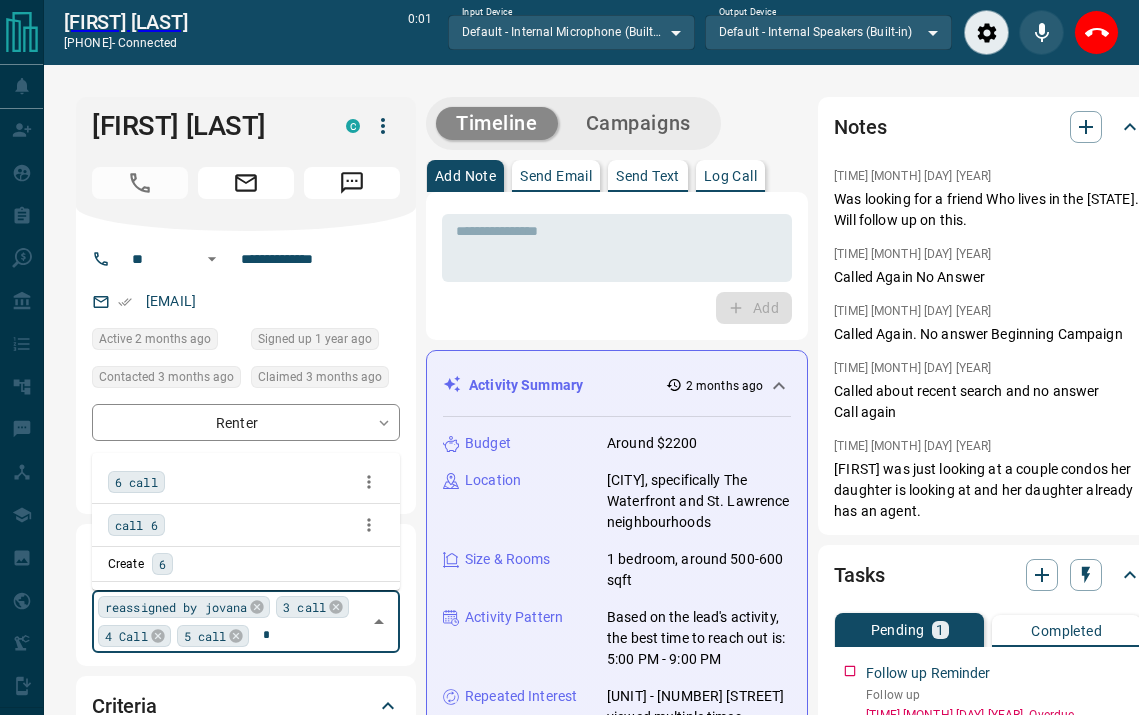 click on "6 call" at bounding box center (136, 482) 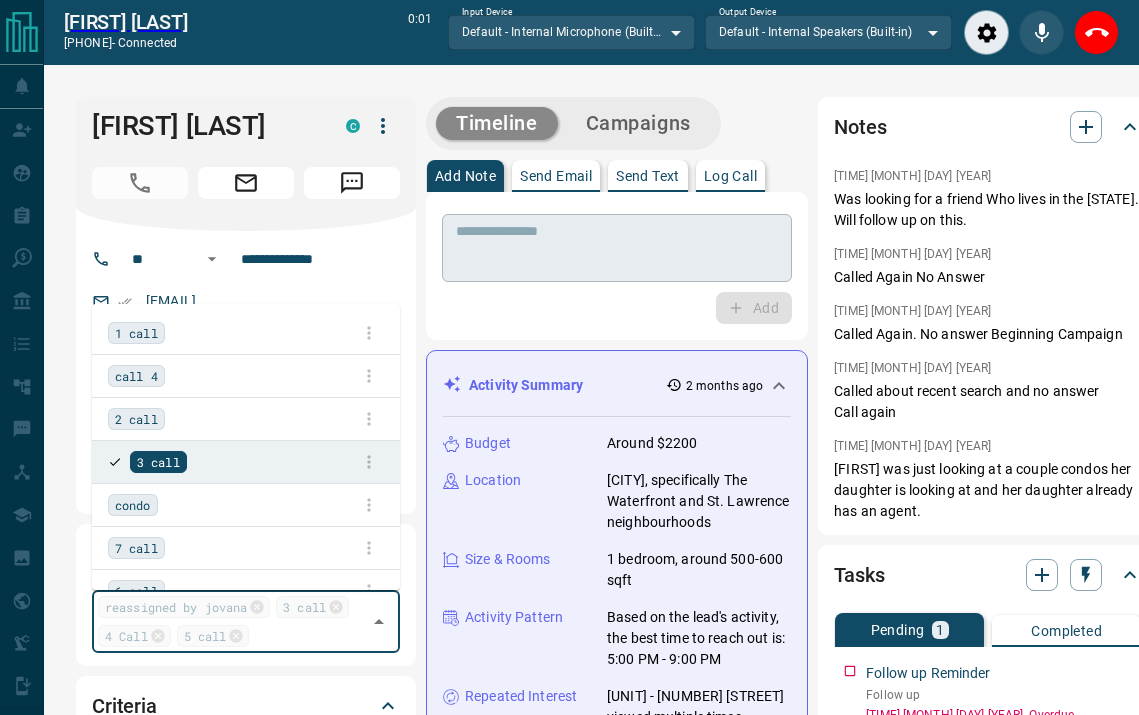 scroll, scrollTop: 1878, scrollLeft: 0, axis: vertical 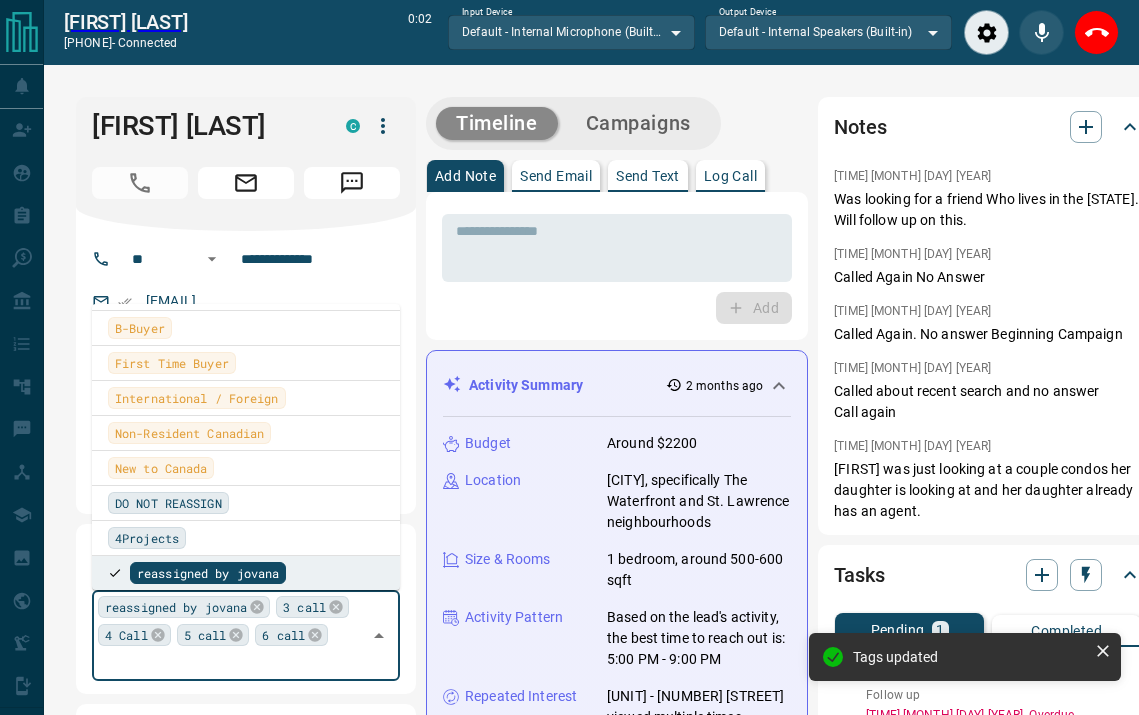 click on "Log Call" at bounding box center [730, 176] 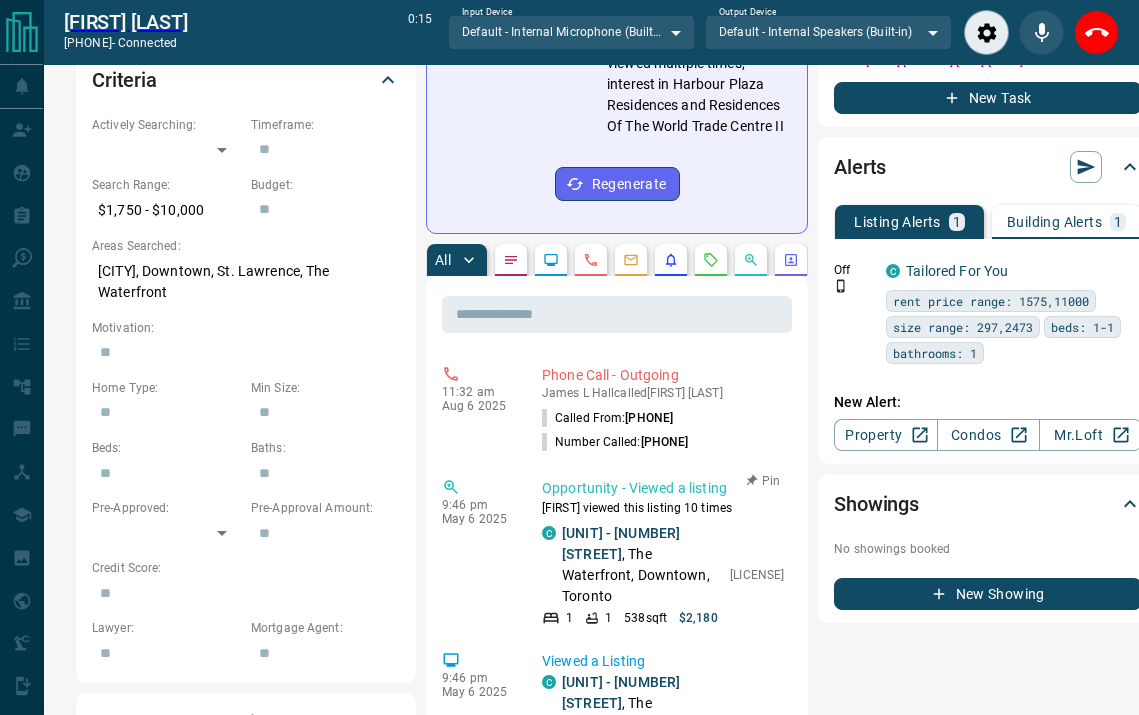 scroll, scrollTop: 740, scrollLeft: 0, axis: vertical 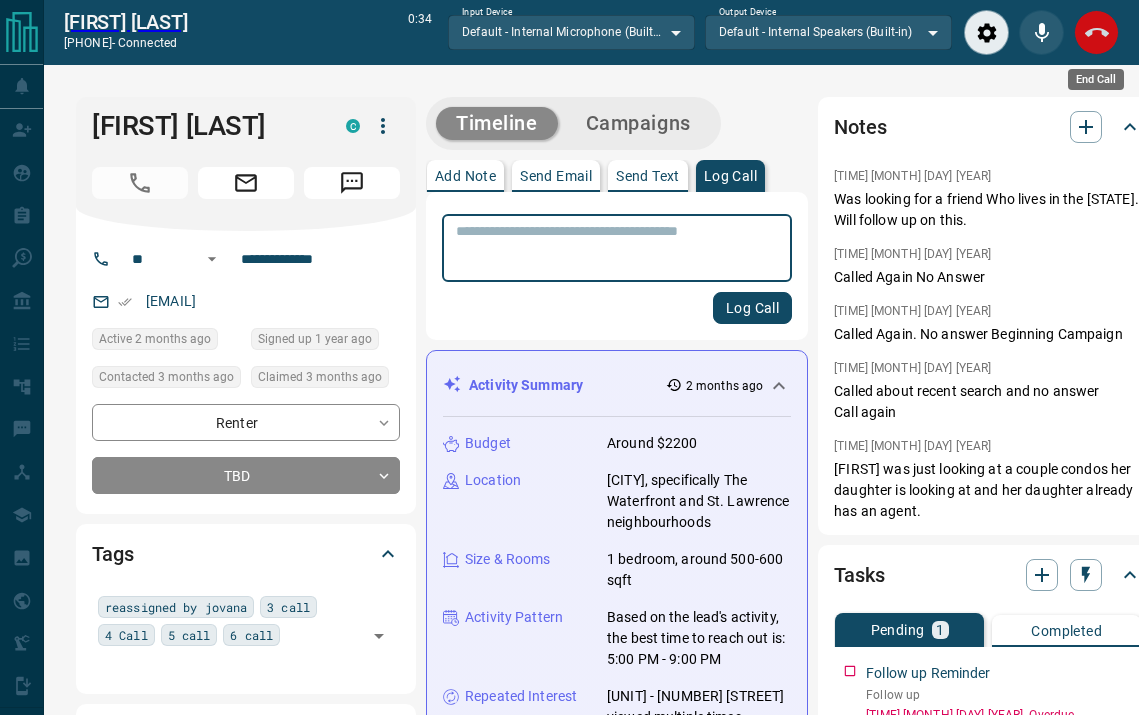 click at bounding box center [1096, 32] 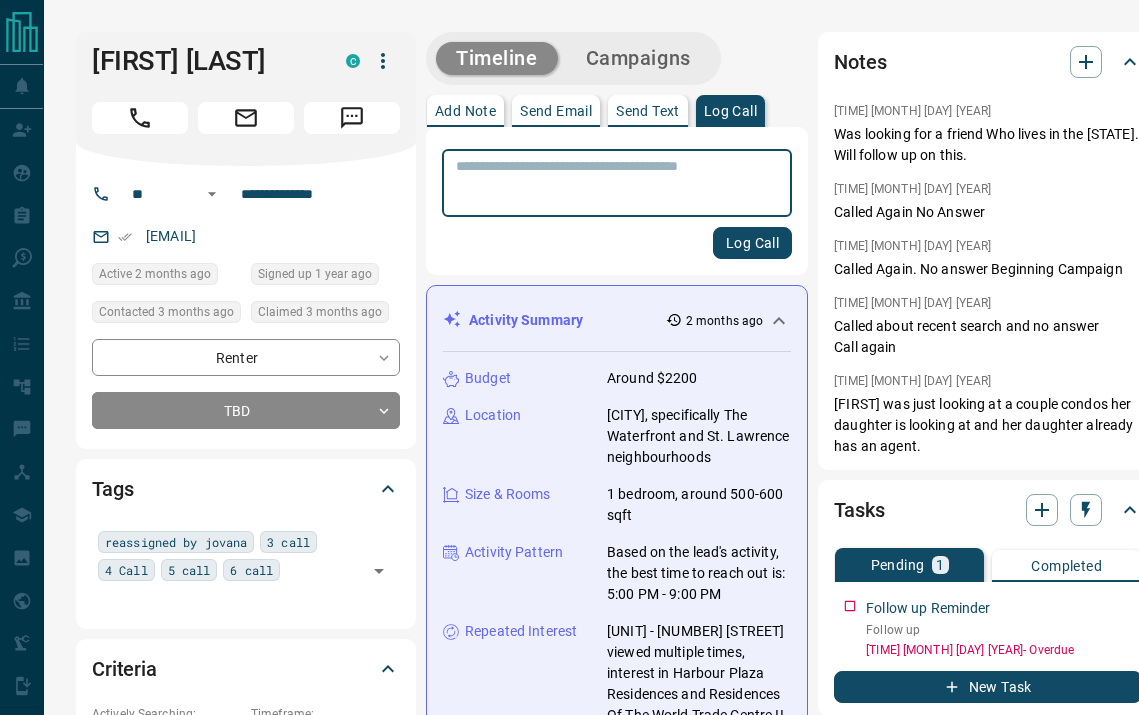 click at bounding box center [617, 183] 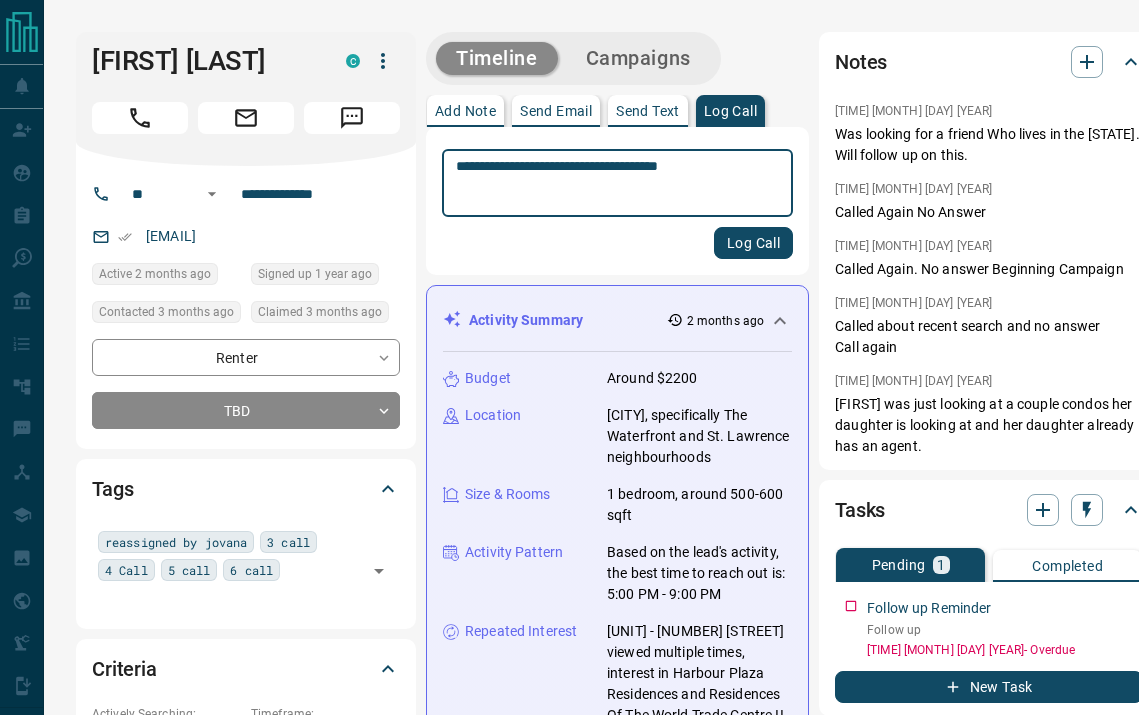type on "**********" 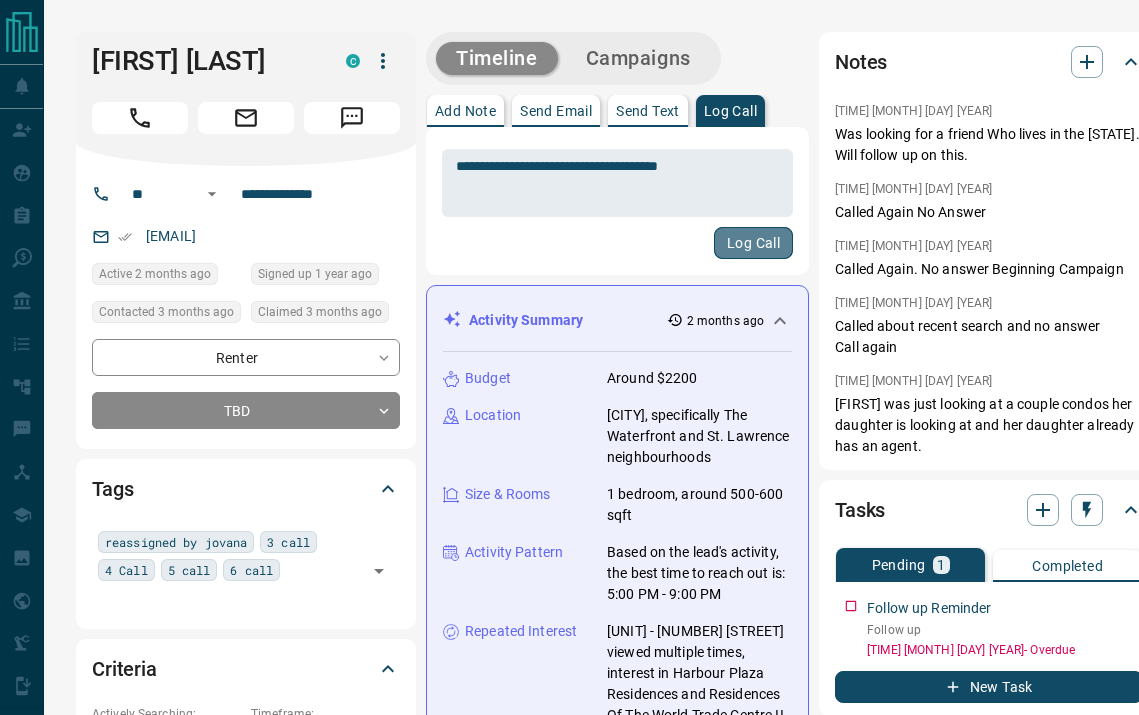 click on "Log Call" at bounding box center [753, 243] 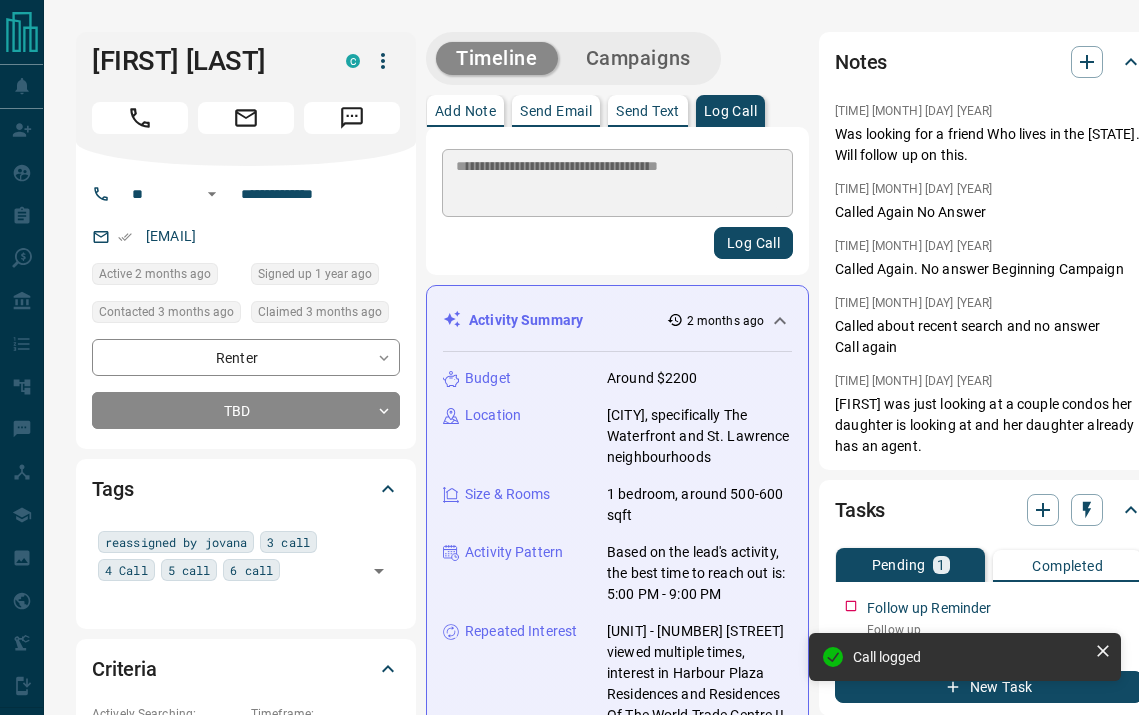 type 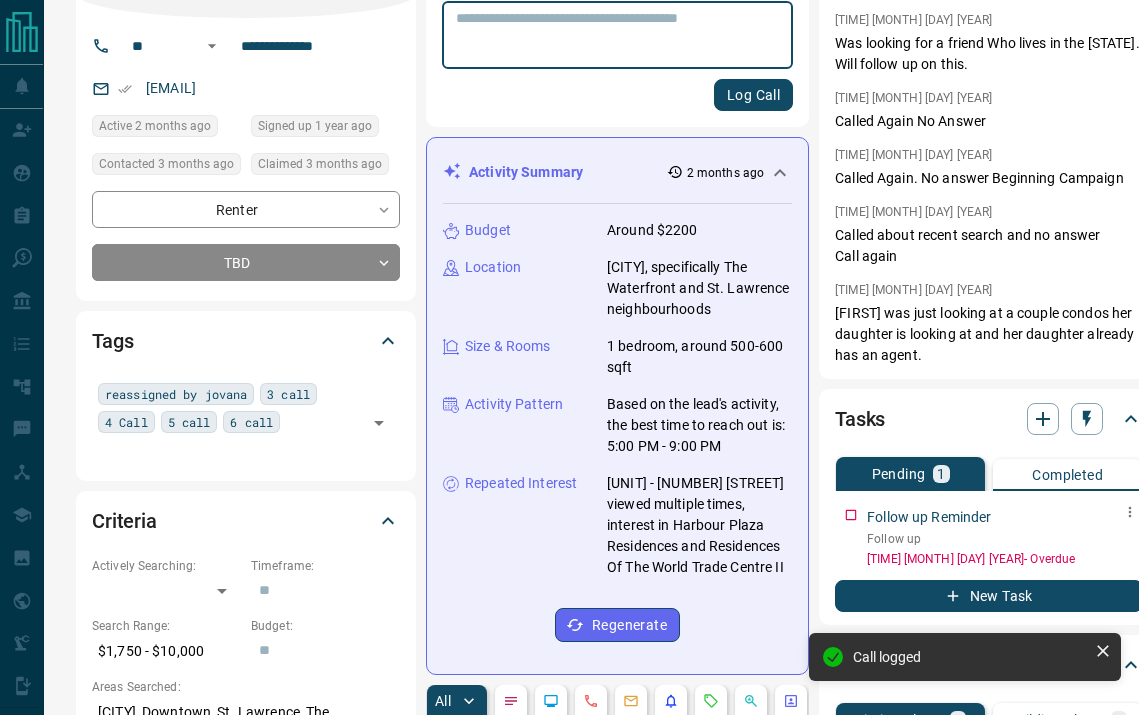 scroll, scrollTop: 148, scrollLeft: 20, axis: both 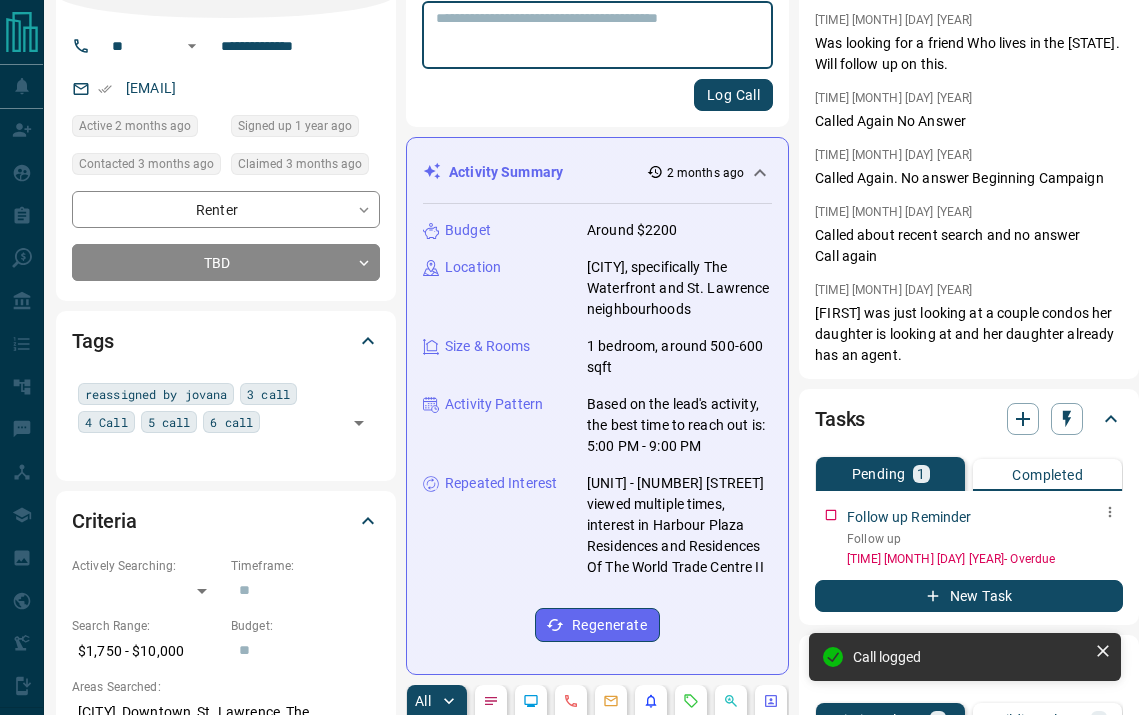 click 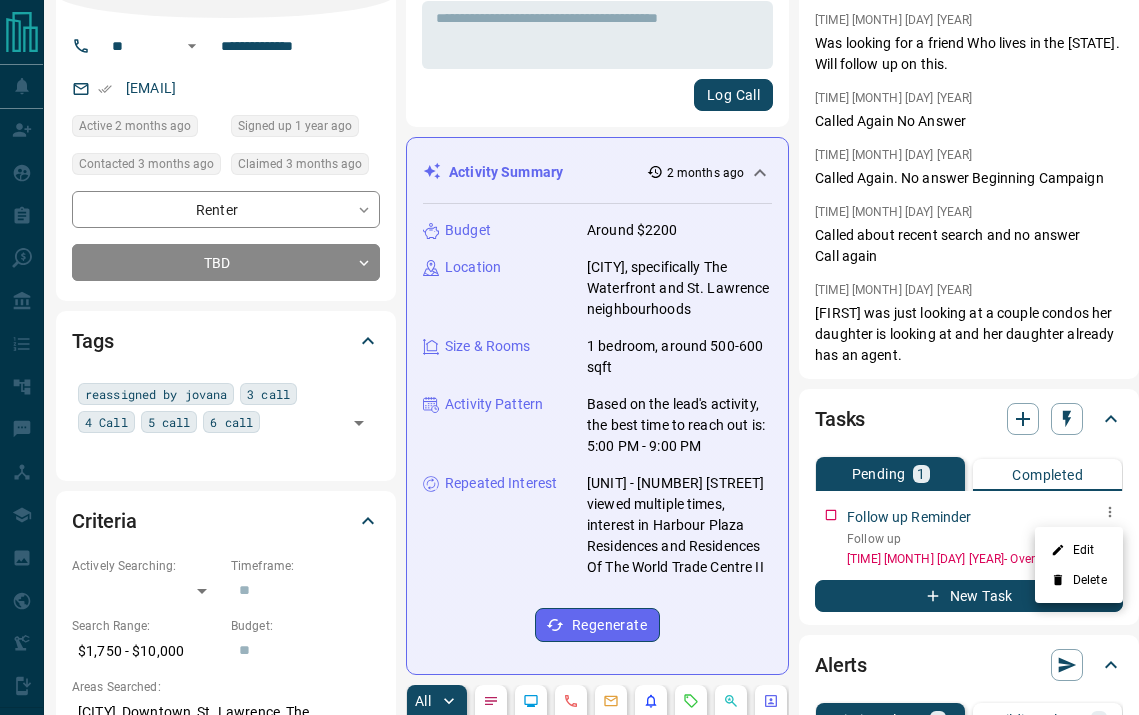 click on "Edit" at bounding box center [1079, 550] 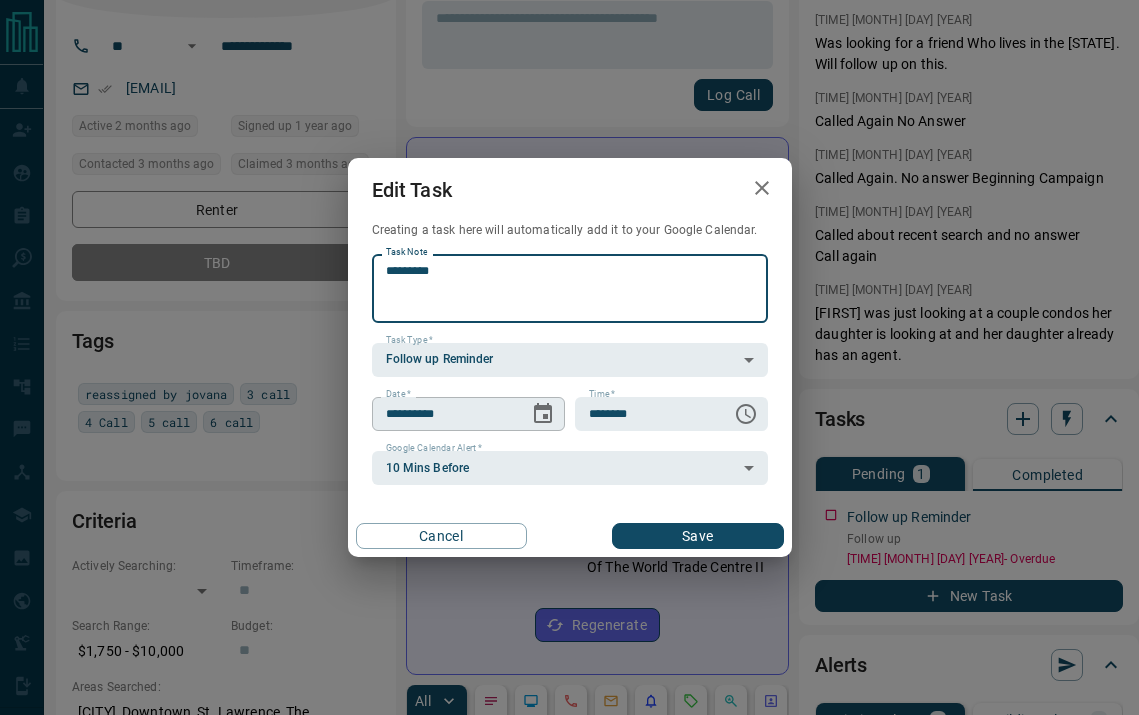 click 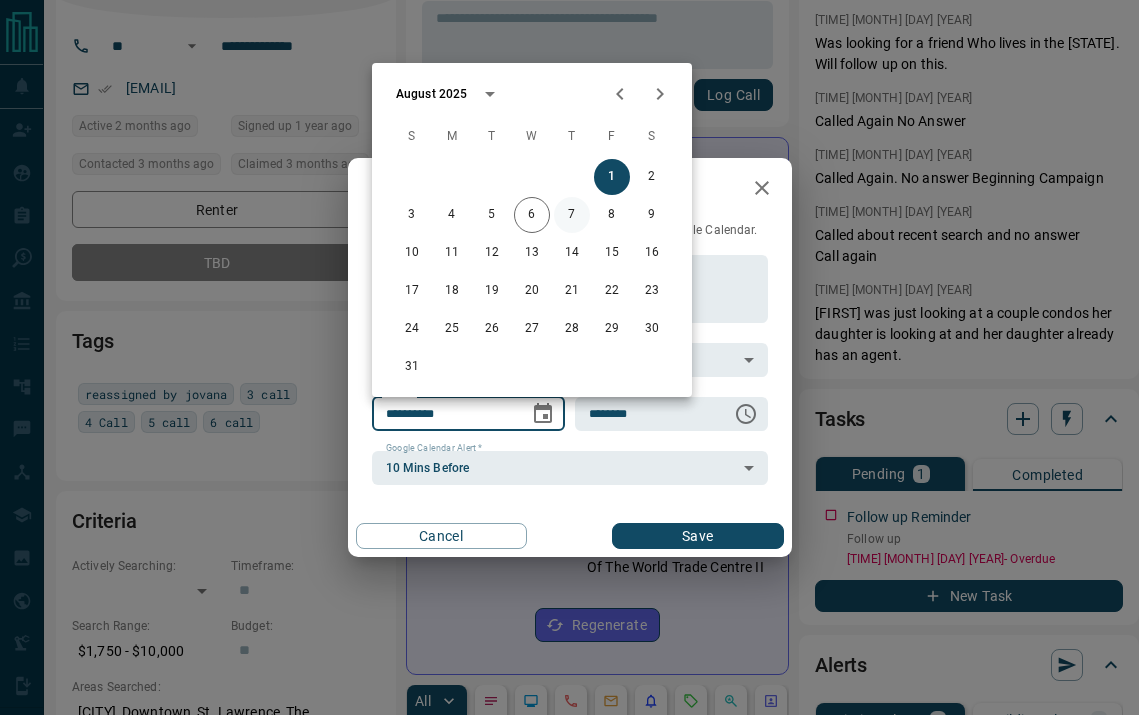 click on "7" at bounding box center [572, 215] 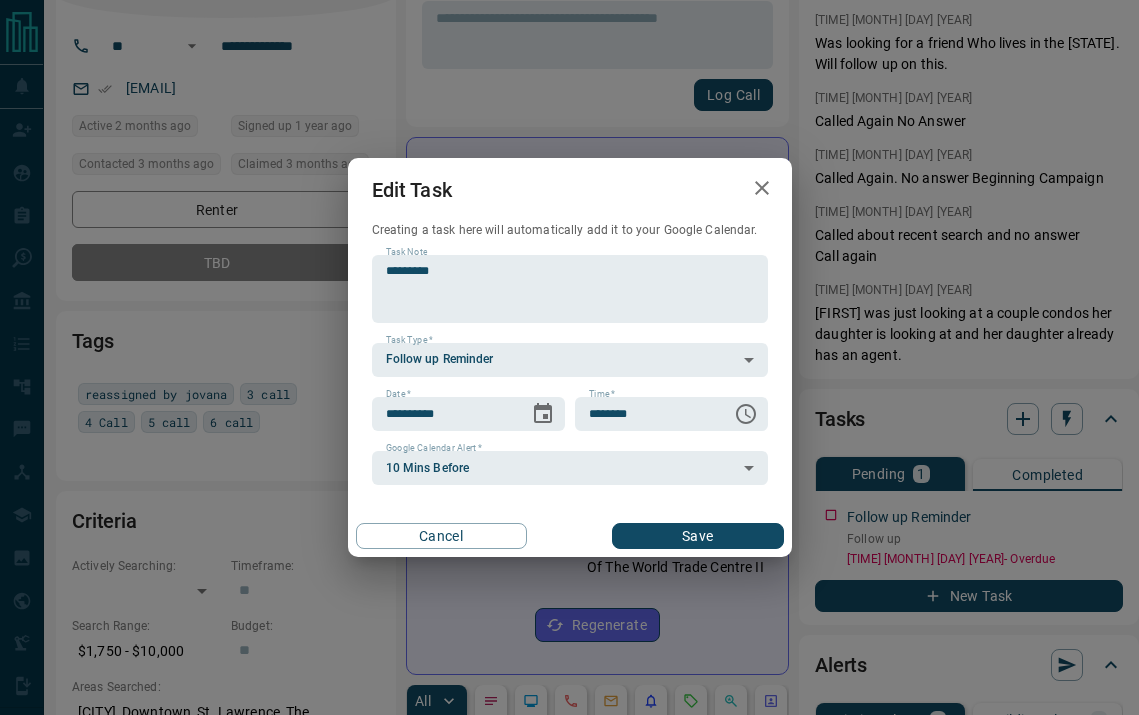 click on "Save" at bounding box center (697, 536) 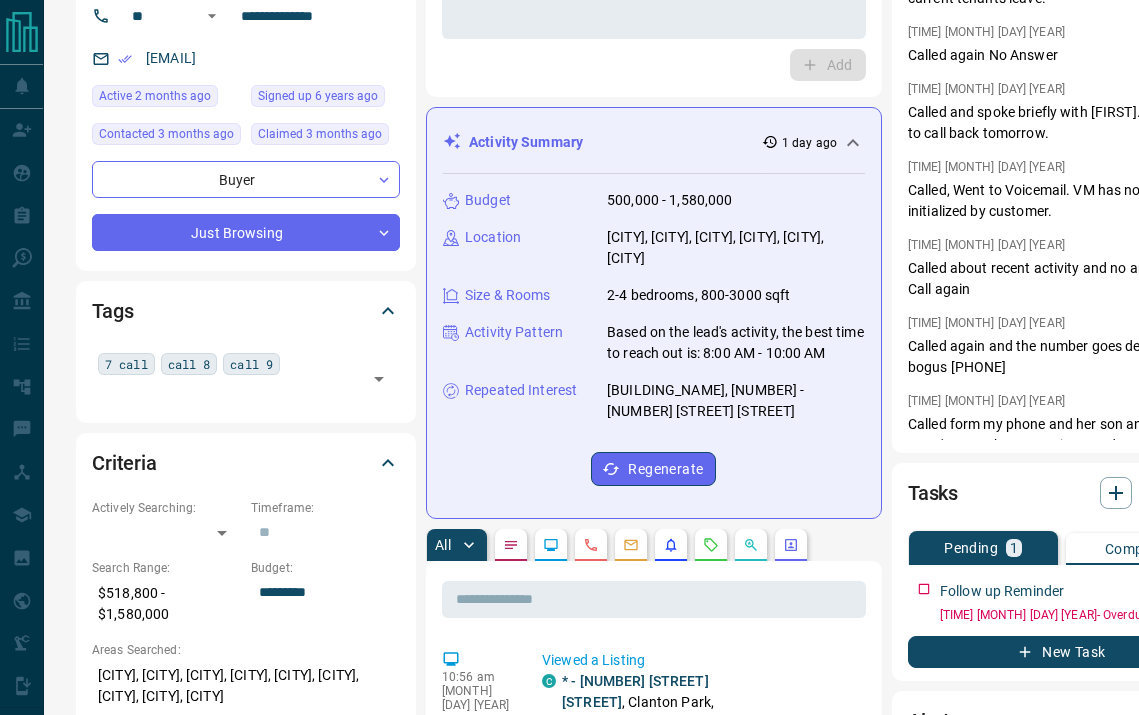 scroll, scrollTop: 0, scrollLeft: 0, axis: both 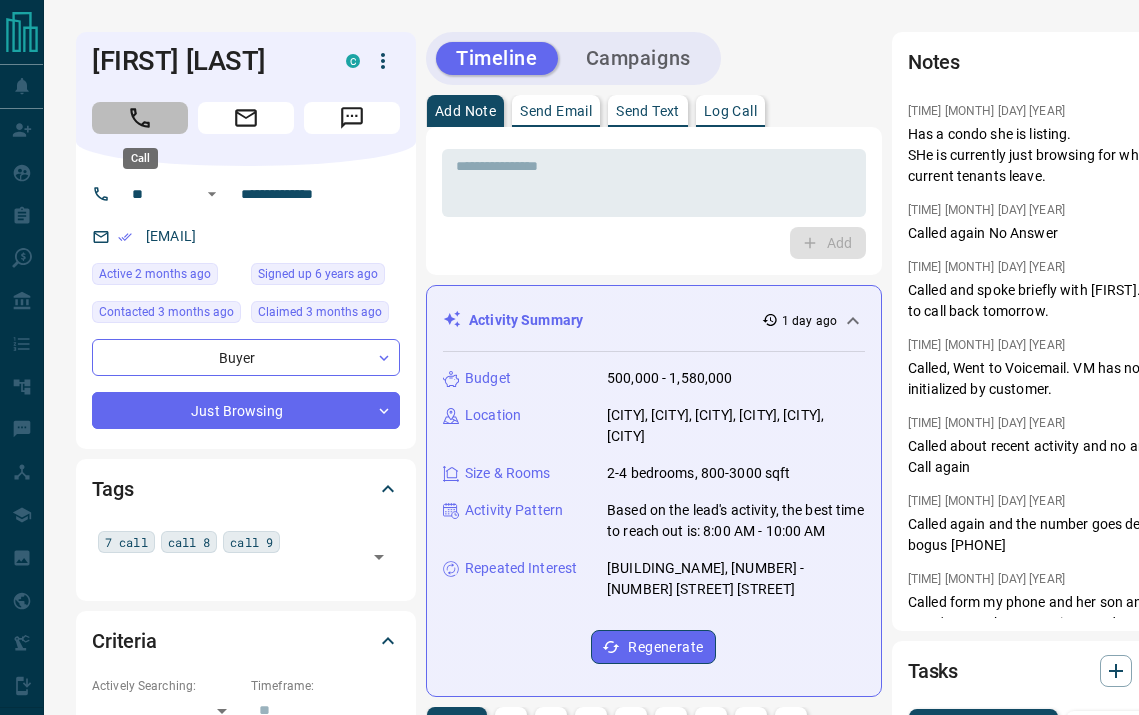 click at bounding box center (140, 118) 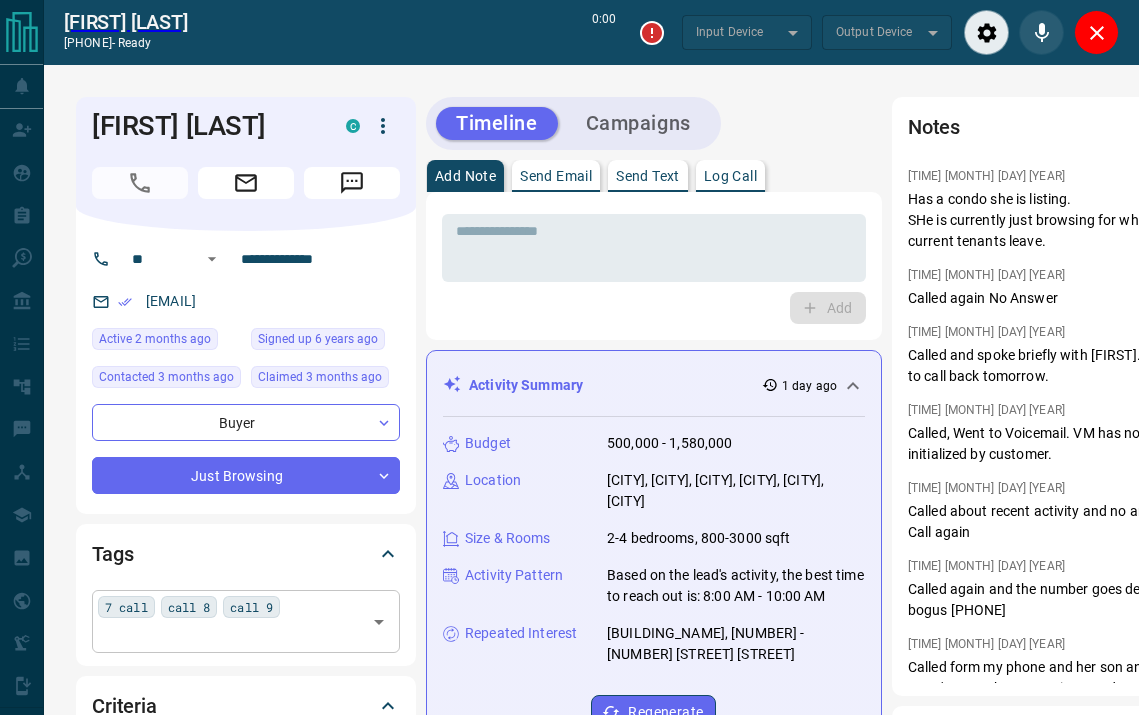 click on "[NUMBER] [WORD] [WORD] [NUMBER] [WORD] [NUMBER]" at bounding box center [246, 621] 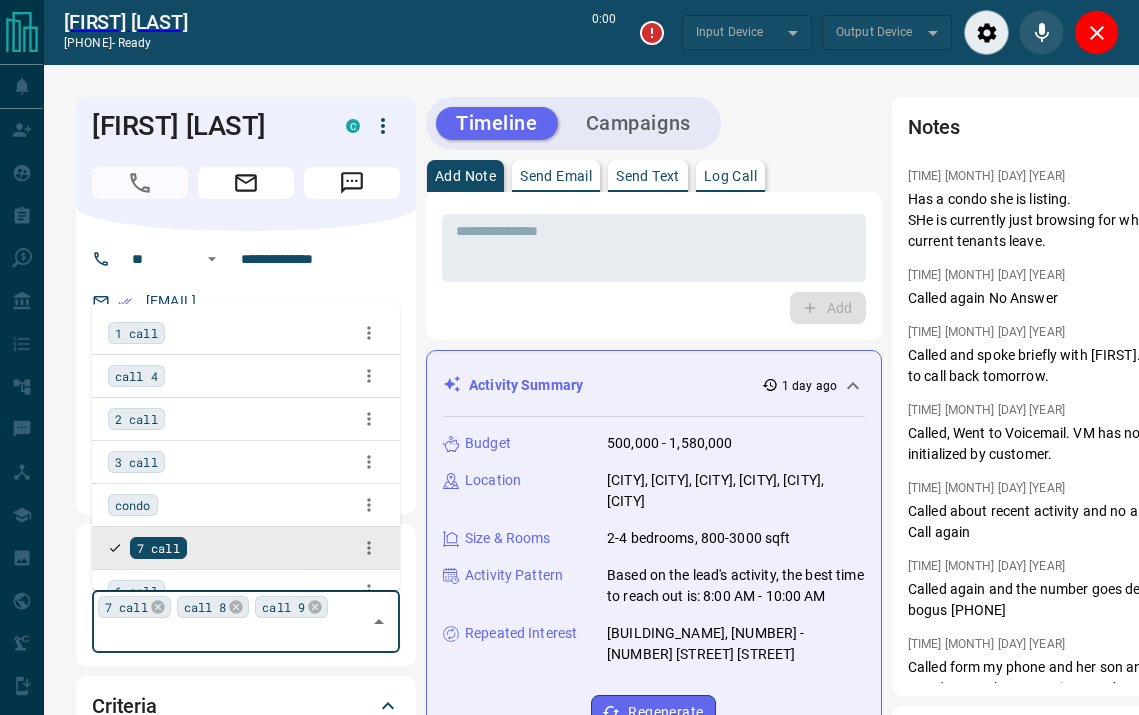 type on "*******" 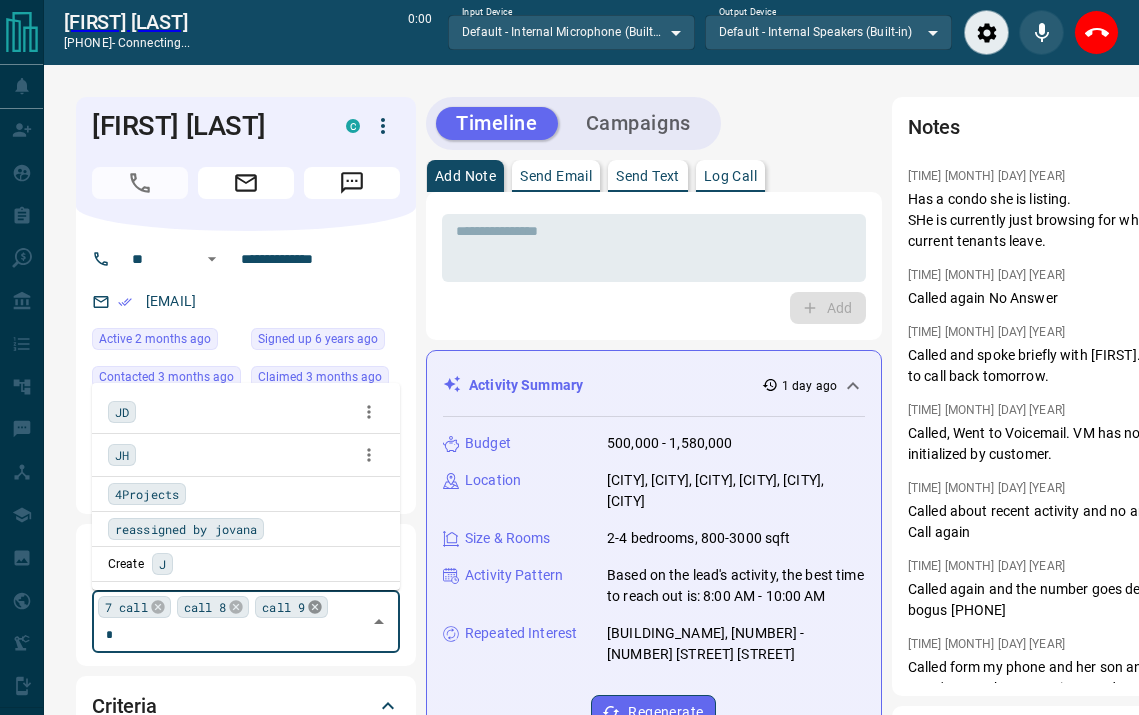 type on "**" 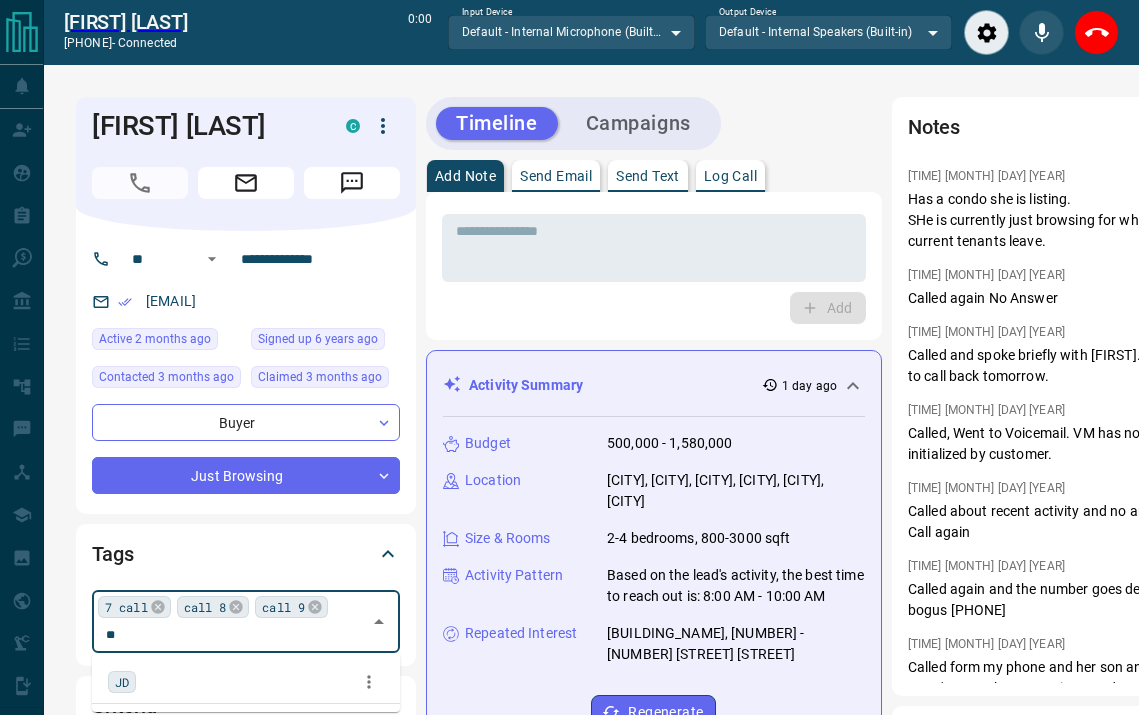 click on "JD" at bounding box center [122, 682] 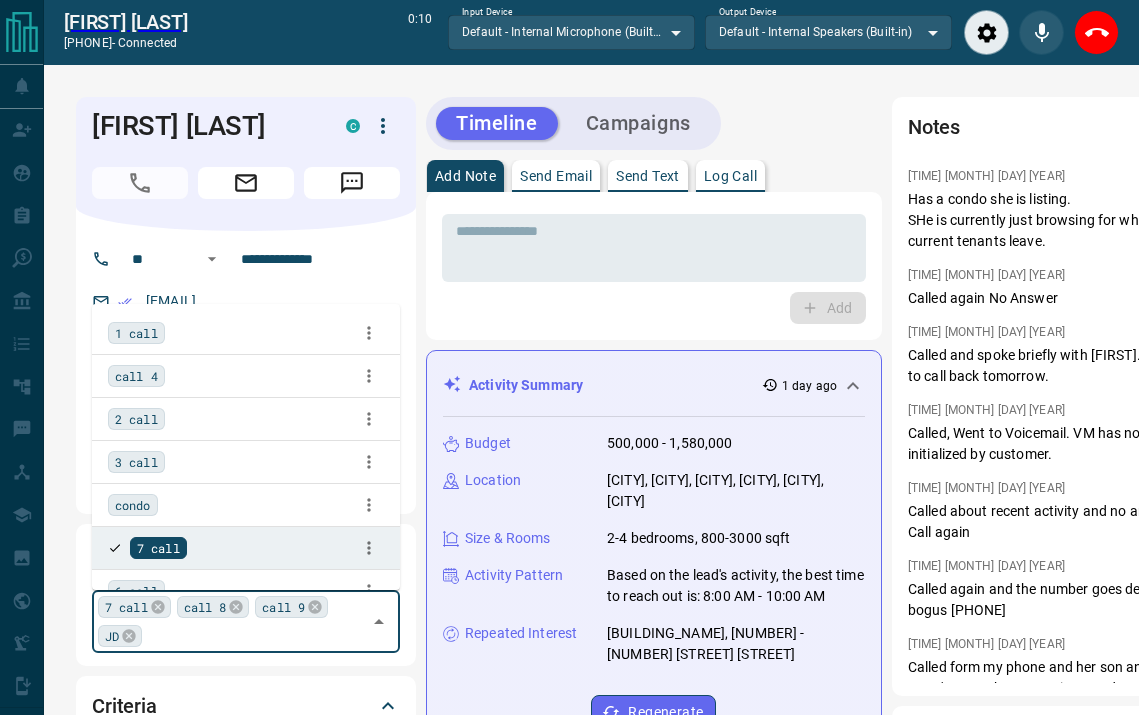 type on "*" 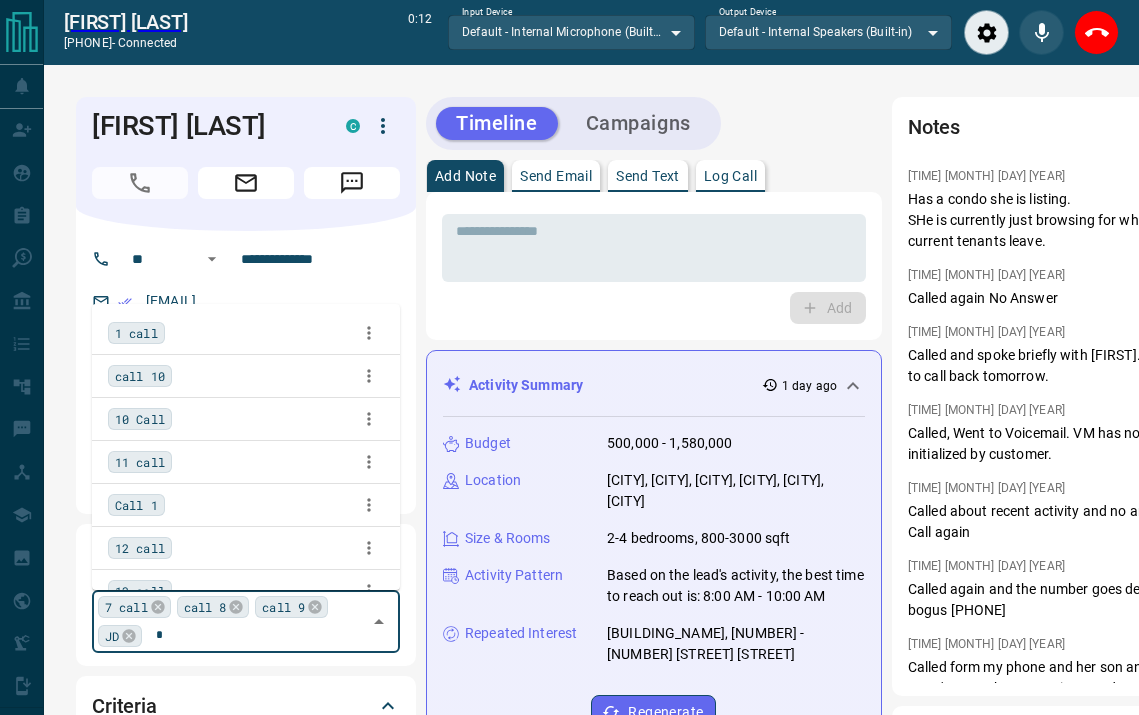 click on "10 Call" at bounding box center (140, 419) 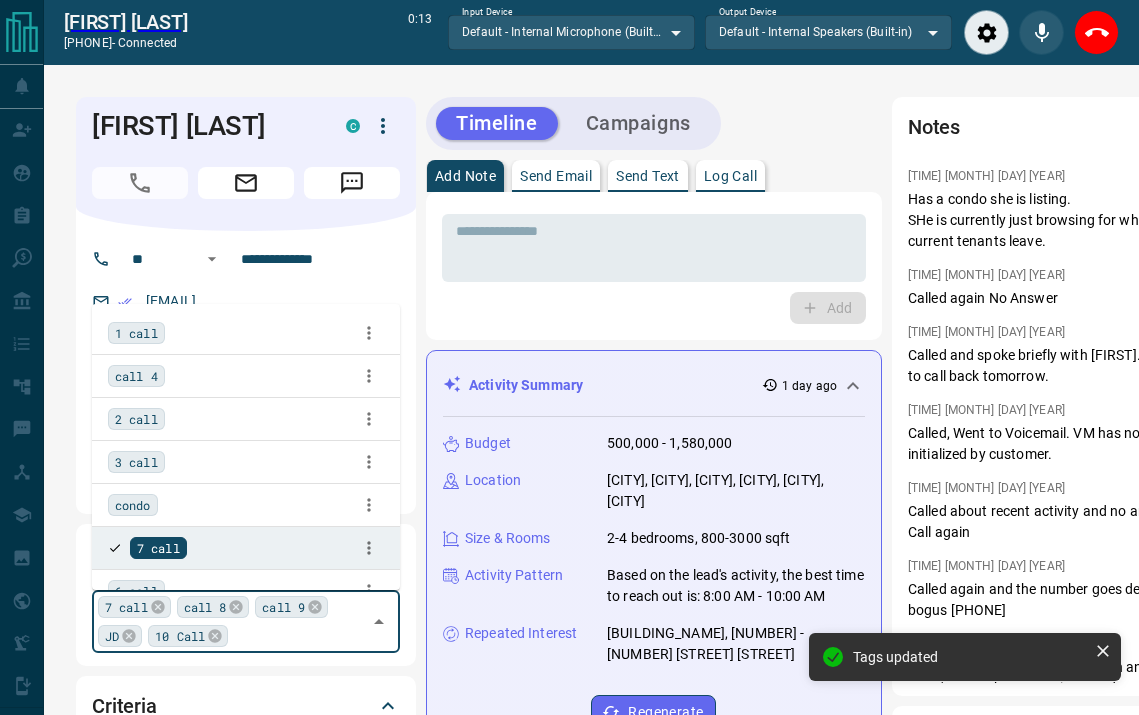 click on "[FIRST] [LAST] [ALPHANUMERIC] [ALPHANUMERIC] [EMAIL] [WORD] [NUMBER] [WORD] [NUMBER] [WORD] [NUMBER] [WORD] [WORD] [WORD] [WORD] [WORD] [WORD] [WORD] [WORD] [WORD] [WORD] [WORD] [WORD] [WORD] [WORD] [WORD] [WORD] [WORD] [WORD] [WORD] [WORD] [WORD] [WORD] [WORD] [WORD] [WORD] [WORD] [WORD] [WORD] [WORD] [WORD] [WORD] [WORD] [WORD] [WORD] [WORD] [WORD] [WORD] [WORD] [WORD] [WORD] [WORD] [WORD] [WORD] [WORD] [WORD] [WORD] [WORD] [WORD] [WORD] [WORD] [WORD] [WORD] [WORD] [WORD] [WORD] [WORD] [WORD] [WORD] [WORD] [WORD] [WORD] [WORD] [WORD] [WORD] [WORD] [WORD] [WORD] [WORD] [WORD] [WORD] [WORD] [WORD] [WORD] [WORD] [WORD] [WORD] [WORD] [WORD] [WORD] [WORD] [WORD] [WORD] [WORD] [WORD] [WORD] [WORD] [WORD] [WORD] [WORD] [WORD] [WORD] [WORD] [WORD] [WORD] [WORD] [WORD] [WORD] [WORD] [WORD] [WORD] [WORD] [WORD] [WORD] [WORD] [WORD] [WORD] [WORD] [WORD] [WORD] [WORD] [WORD] [WORD] [WORD] [WORD] [WORD] [WORD] [WORD] [WORD] [WORD] [WORD] [WORD] [WORD] [WORD] [WORD] [WORD] [WORD] [WORD] [WORD] [WORD] [WORD] [WORD] [WORD] [WORD] [WORD] [WORD] [WORD] [WORD] [WORD] [WORD] [WORD] [WORD] [WORD] [WORD] [WORD] [WORD] [WORD] [WORD] [WORD] [WORD] [WORD] [WORD] [WORD] [WORD] [WORD] [WORD] [WORD] [WORD] [WORD] [WORD] [WORD] [WORD] [WORD] [WORD] [WORD] [WORD] [WORD] [WORD] [WORD] [WORD] [WORD] [WORD] [WORD] [WORD] [WORD] [WORD] [WORD] [WORD] [WORD] [WORD] [WORD] [WORD] [WORD] [WORD] [WORD] [WORD] [WORD] [WORD] [WORD] [WORD] [WORD] [WORD] [WORD] [WORD] [WORD] [WORD] [WORD] [WORD] [WORD] [WORD] [WORD] [WORD] [WORD] [WORD] [WORD] [WORD] [WORD] [WORD] [WORD] [WORD] [WORD] [WORD] [WORD] [WORD] [WORD] [WORD] [WORD] [WORD] [WORD] [WORD] [WORD] [WORD] [WORD] [WORD] [WORD] [WORD] [WORD] [WORD] [WORD] [WORD] [WORD] [WORD] [WORD] [WORD] [WORD] [WORD] [WORD] [WORD] [WORD] [WORD] [WORD] [WORD] [WORD] [WORD] [WORD] [WORD] [WORD] [WORD] [WORD] [WORD] [WORD] [WORD] [WORD] [WORD] [WORD] [WORD] [WORD] [WORD] [WORD] [WORD] [WORD] [WORD] [WORD] [WORD] [WORD] [WORD] [WORD] [WORD] [WORD] [WORD] [WORD] [WORD] [WORD] [WORD] [WORD] [WORD] [WORD] [WORD] [WORD] [WORD] [WORD] [WORD] [WORD] [WORD] [WORD] [WORD] [WORD] [WORD] [WORD] [WORD] [WORD] [WORD] [WORD] [WORD] [WORD] [WORD] [WORD] [WORD] [WORD] [WORD] [WORD] [WORD] [WORD] [WORD] [WORD] [WORD] [WORD] [WORD] [WORD] [WORD] [WORD] [WORD] [WORD] [WORD] [WORD] [WORD] [WORD] [WORD] [WORD] [WORD] [WORD] [WORD] [WORD] [WORD] [WORD] [WORD] [WORD] [WORD] [WORD] [WORD] [WORD] [WORD] [WORD] [WORD] [WORD] [WORD] [WORD] [WORD] [WORD] [WORD] [WORD] [WORD] [WORD] [WORD] [WORD] [WORD] [WORD] [WORD] [WORD] [WORD] [WORD] [WORD] [WORD] [WORD] [WORD] [WORD] [WORD] [WORD] [WORD] [WORD] [WORD] [WORD] [WORD] [WORD] [WORD] [WORD] [WORD] [WORD] [WORD] [WORD] [WORD] [WORD] [WORD] [WORD] [WORD] [WORD] [WORD] [WORD] [WORD] [WORD] [WORD] [WORD] [WORD] [WORD] [WORD] [WORD] [WORD] [WORD] [WORD] [WORD] [WORD] [WORD] [WORD] [WORD] [WORD] [WORD] [WORD] [WORD] [WORD] [WORD] [WORD] [WORD] [WORD] [WORD] [WORD] [WORD] [WORD] [WORD] [WORD] [WORD] [WORD] [WORD] [WORD] [WORD] [WORD] [WORD] [WORD] [WORD] [WORD] [WORD] [WORD] [WORD] [WORD] [WORD] [WORD] [WORD] [WORD] [WORD] [WORD] [WORD] [WORD] [WORD] [WORD] [WORD] [WORD] [WORD] [WORD] [WORD] [WORD] [WORD] [WORD] [WORD] [WORD] [WORD] [WORD] [WORD] [WORD] [WORD] [WORD] [WORD] [WORD] [WORD] [WORD] [WORD] [WORD] [WORD] [WORD] [WORD] [WORD] [WORD] [WORD] [WORD] [WORD] [WORD] [WORD] [WORD] [WORD] [WORD] [WORD] [WORD] [WORD] [WORD] [WORD] [WORD] [WORD] [WORD] [WORD] [WORD] [WORD] [WORD] [WORD] [WORD] [WORD] [WORD] [WORD] [WORD] [WORD] [WORD] [WORD] [WORD] [WORD] [WORD] [WORD] [WORD] [WORD] [WORD] [WORD] [WORD] [WORD] [WORD] [WORD] [WORD] [WORD] [WORD] [WORD] [WORD] [WORD] [WORD] [WORD] [WORD] [WORD] [WORD] [WORD] [WORD] [WORD] [WORD] [WORD] [WORD] [WORD] [WORD] [WORD] [WORD] [WORD] [WORD] [WORD] [WORD] [WORD] [WORD] [WORD] [WORD] [WORD] [WORD] [WORD] [WORD] [WORD] [WORD] [WORD] [WORD] [WORD] [WORD] [WORD] [WORD] [WORD] [WORD] [WORD] [WORD] [WORD] [WORD] [WORD] [WORD] [WORD] [WORD] [WORD] [WORD] [WORD] [WORD] [WORD] [WORD] [WORD] [WORD] [WORD] [WORD] [WORD] [WORD] [WORD] [WORD] [WORD] [WORD] [WORD] [WORD] [WORD] [WORD] [WORD] [WORD] [WORD] [WORD] [WORD] [WORD] [WORD] [WORD] [WORD] [WORD] [WORD] [WORD] [WORD] [WORD] [WORD] [WORD] [WORD] [WORD] [WORD] [WORD] [WORD] [WORD] [WORD] [WORD] [WORD] [WORD] [WORD] [WORD] [WORD] [WORD] [WORD] [WORD] [WORD] [WORD] [WORD] [WORD] [WORD] [WORD] [WORD] [WORD] [WORD] [WORD] [WORD] [WORD] [WORD] [WORD] [WORD] [WORD] [WORD] [WORD] [WORD] [WORD] [WORD] [WORD] [WORD] [WORD] [WORD] [WORD] [WORD] [WORD] [WORD] [WORD] [WORD] [WORD] [WORD] [WORD] [WORD] [WORD] [WORD] [WORD] [WORD] [WORD] [WORD] [WORD] [WORD] [WORD] [WORD] [WORD] [WORD] [WORD] [WORD] [WORD] [WORD] [WORD] [WORD] [WORD] [WORD] [WORD] [WORD] [WORD] [WORD] [WORD] [WORD] [WORD] [WORD] [WORD] [WORD] [WORD] [WORD] [WORD] [WORD] [WORD] [WORD] [WORD] [WORD] [WORD] [WORD] [WORD] [WORD] [WORD] [WORD] [WORD] [WORD] [WORD] [WORD] [WORD] [WORD] [WORD] [WORD] [WORD] [WORD] [WORD] [WORD] [WORD] [WORD] [WORD] [WORD] [WORD] [WORD] [WORD] [WORD] [WORD] [WORD] [WORD] [WORD] [WORD] [WORD] [WORD] [WORD] [WORD] [WORD] [WORD] [WORD] [WORD] [WORD] [WORD] [WORD] [WORD] [WORD] [WORD] [WORD] [WORD] [WORD] [WORD] [WORD] [WORD] [WORD] [WORD] [WORD] [WORD] [WORD] [WORD] [WORD] [WORD] [WORD] [WORD] [WORD] [WORD] [WORD] [WORD] [WORD] [WORD] [WORD] [WORD] [WORD] [WORD] [WORD] [WORD] [WORD] [WORD] [WORD] [WORD] [WORD] [WORD] [WORD] [WORD] [WORD] [WORD] [WORD] [WORD] [WORD] [WORD] [WORD] [WORD] [WORD] [WORD] [WORD] [WORD] [WORD] [WORD] [WORD] [WORD] [WORD] [WORD] [WORD] [WORD] [WORD] [WORD] [WORD] [WORD] [WORD] [WORD] [WORD] [WORD] [WORD] [WORD] [WORD] [WORD] [WORD] [WORD] [WORD] [WORD] [WORD] [WORD] [WORD] [WORD] [WORD] [WORD] [WORD] [WORD] [WORD] [WORD] [WORD] [WORD] [WORD] [WORD] [WORD] [WORD] [WORD] [WORD] [WORD] [WORD] [WORD] [WORD] [WORD] [WORD] [WORD] [WORD] [WORD] [WORD] [WORD] [WORD] [WORD] [WORD] [WORD] [WORD] [WORD] [WORD] [WORD] [WORD] [WORD] [WORD] [WORD] [WORD] [WORD] [WORD] [WORD] [WORD] [WORD] [WORD] [WORD] [WORD] [WORD] [WORD] [WORD] [WORD] [WORD] [WORD] [WORD] [WORD] [WORD] [WORD] [WORD] [WORD] [WORD] [WORD] [WORD] [WORD] [WORD] [WORD] [WORD] [WORD] [WORD] [WORD] [WORD] [WORD] [WORD] [WORD] [WORD] [WORD] [WORD] [WORD] [WORD] [WORD] [WORD] [WORD] [WORD] [WORD] [WORD] [WORD] [WORD] [WORD] [WORD] [WORD] [WORD] [WORD] [WORD] [WORD] [WORD] [WORD] [WORD] [WORD] [WORD] [WORD] [WORD] [WORD] [WORD] [WORD] [WORD] [WORD] [WORD] [WORD] [WORD] [WORD] [WORD] [WORD] [WORD] [WORD] [WORD] [WORD] [WORD] [WORD] [WORD] [WORD] [WORD] [WORD] [WORD] [WORD] [WORD] [WORD] [WORD] [WORD] [WORD] [WORD] [WORD] [WORD] [WORD] [WORD] [WORD] [WORD] [WORD] [WORD] [WORD] [WORD] [WORD] [WORD] [WORD] [WORD] [WORD] [WORD] [WORD] [WORD] [WORD] [WORD] [WORD] [WORD] [WORD] [WORD] [WORD] [WORD] [WORD] [WORD] [WORD] [WORD] [WORD] [WORD] [WORD] [WORD] [WORD] [WORD] [WORD] [WORD] [WORD] [WORD] [WORD] [WORD] [WORD] [WORD] [WORD] [WORD] [WORD] [WORD] [WORD] [WORD] [WORD] [WORD] [WORD] [WORD] [WORD] [WORD] [WORD] [WORD] [WORD] [WORD] [WORD] [WORD] [WORD] [WORD] [WORD] [WORD] [WORD] [WORD] [WORD] [WORD] [WORD] [WORD] [WORD] [WORD] [WORD] [WORD] [WORD] [WORD] [WORD] [WORD] [WORD] [WORD] [WORD] [WORD] [WORD] [WORD] [WORD] [WORD] [WORD] [WORD] [WORD] [WORD] [WORD] [WORD] [WORD] [WORD] [WORD] [WORD] [WORD] [WORD] [WORD] [WORD] [WORD] [WORD] [WORD] [WORD] [WORD] [WORD] [WORD] [WORD] [WORD] [WORD] [WORD] [WORD] [WORD] [WORD] [WORD] [WORD] [WORD] [WORD] [WORD] [WORD] [WORD] [WORD] [WORD] [WORD] [WORD] [WORD] [WORD] [WORD] [WORD] [S]" at bounding box center (591, 1302) 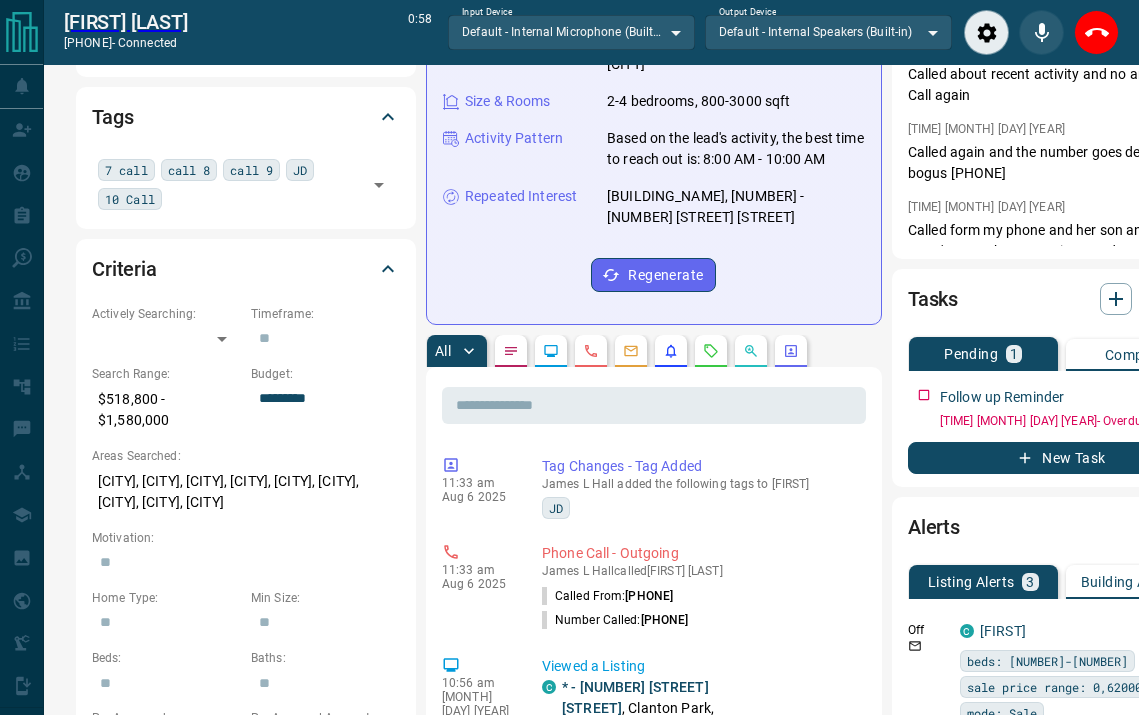 scroll, scrollTop: 707, scrollLeft: 0, axis: vertical 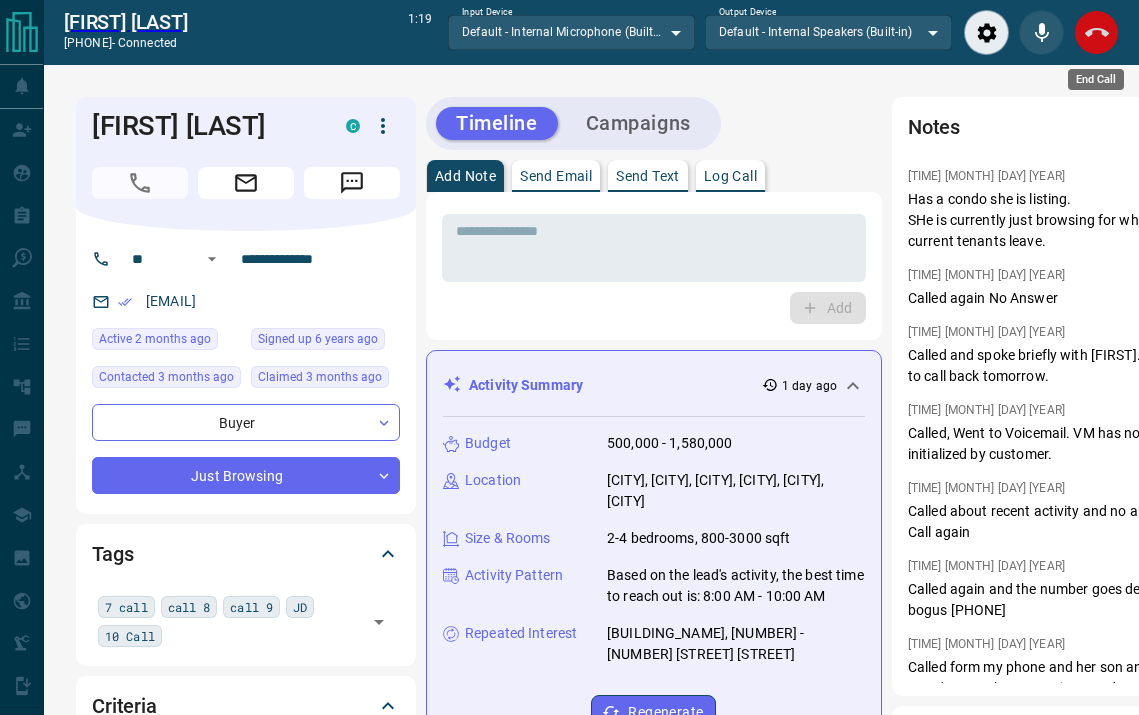 click 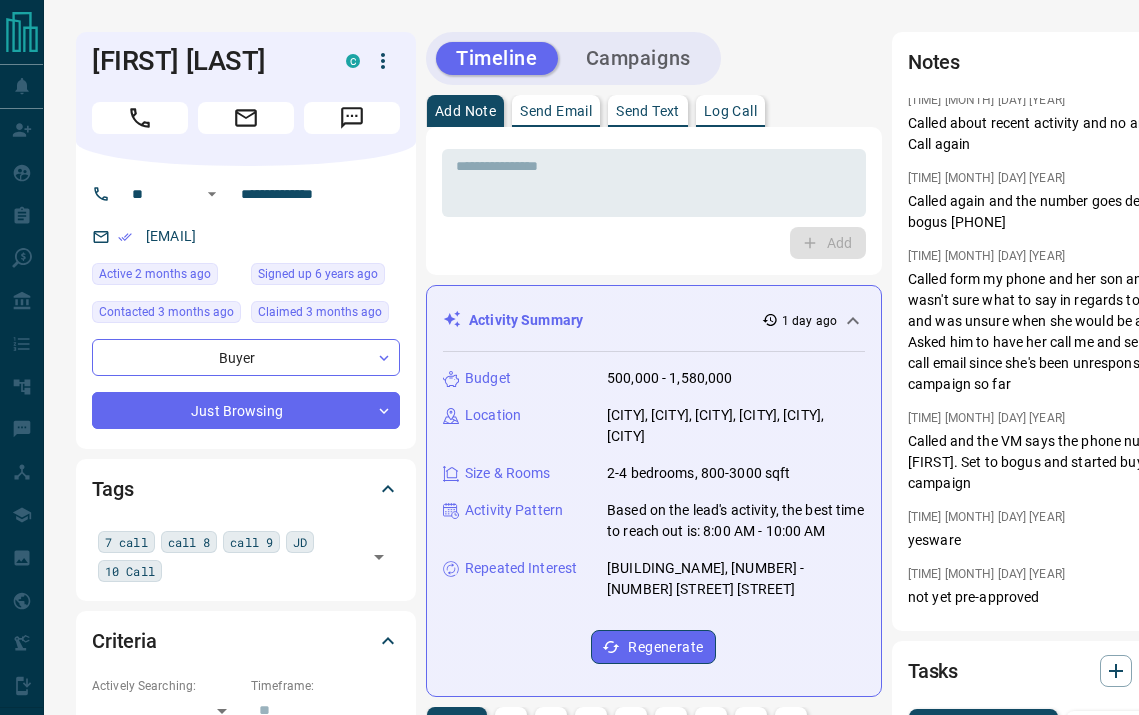 scroll, scrollTop: 370, scrollLeft: 0, axis: vertical 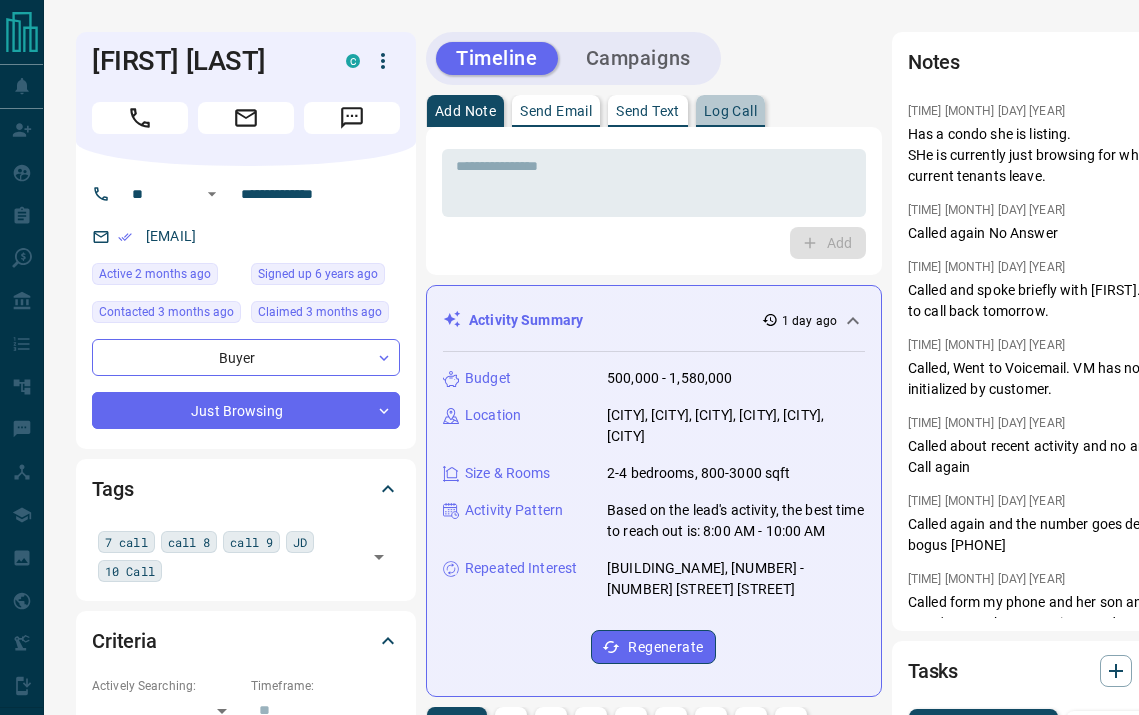 click on "Log Call" at bounding box center (730, 111) 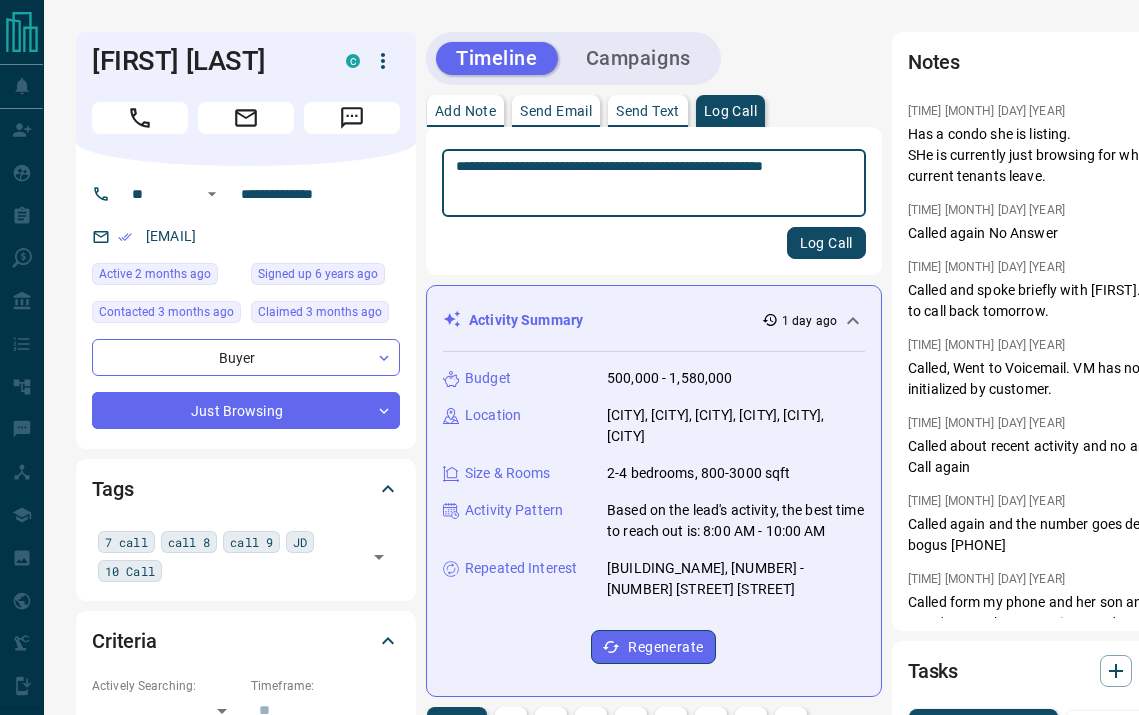 type on "**********" 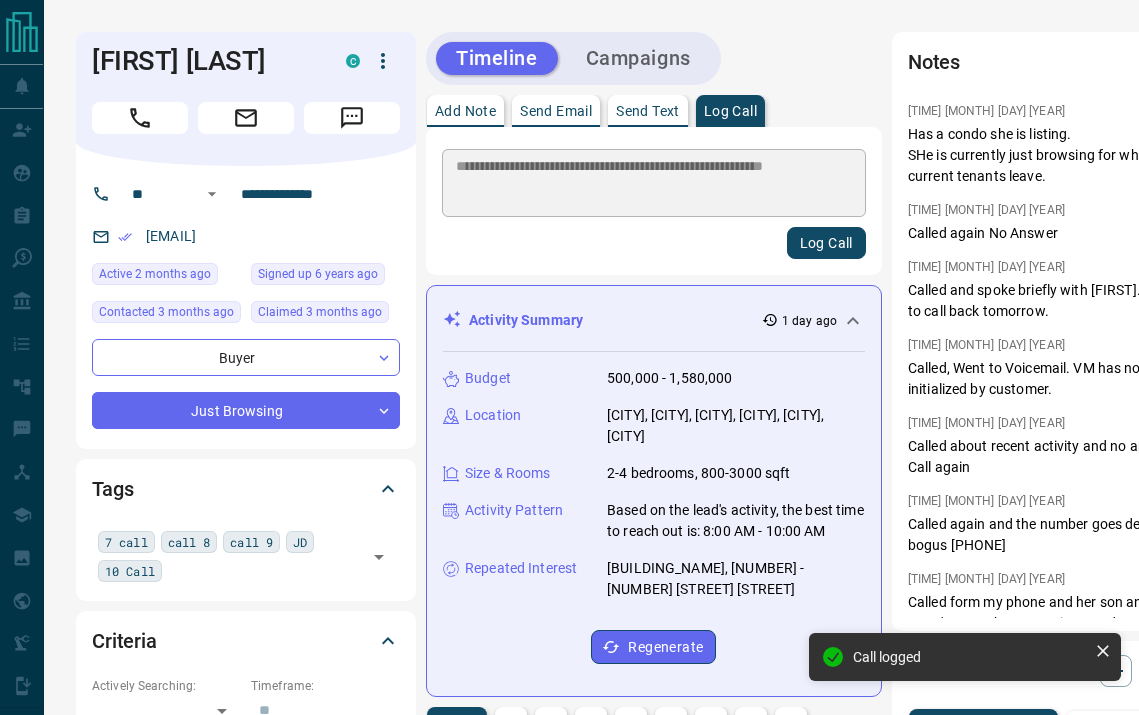 type 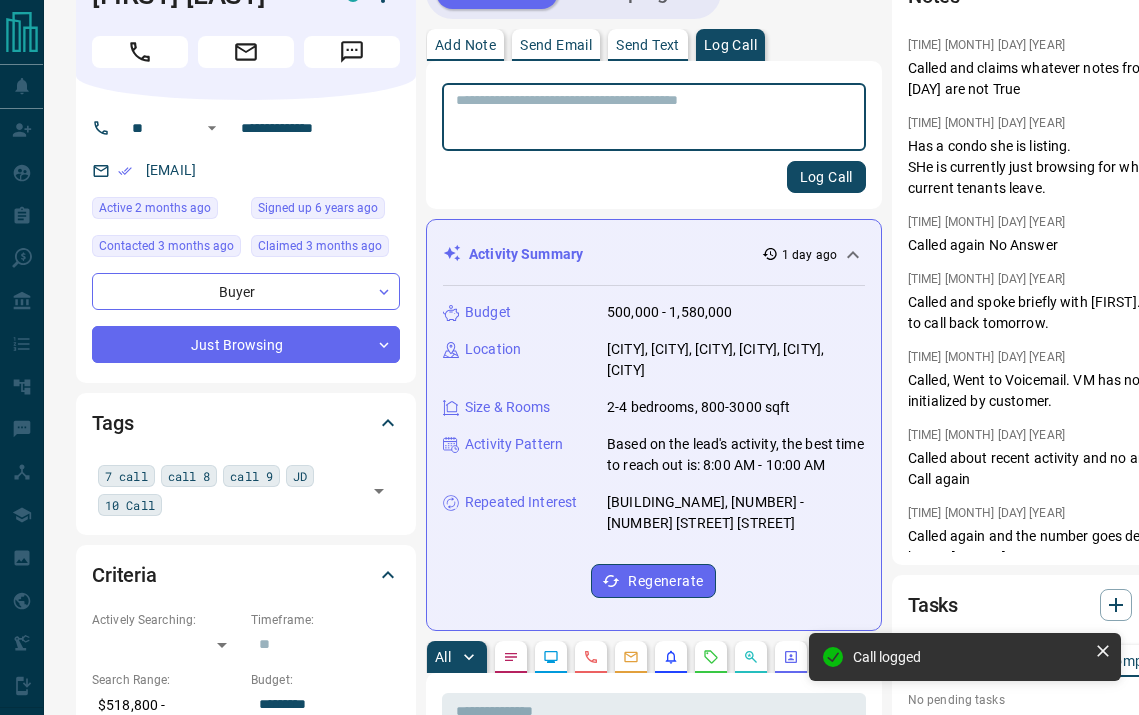 scroll, scrollTop: 0, scrollLeft: 0, axis: both 